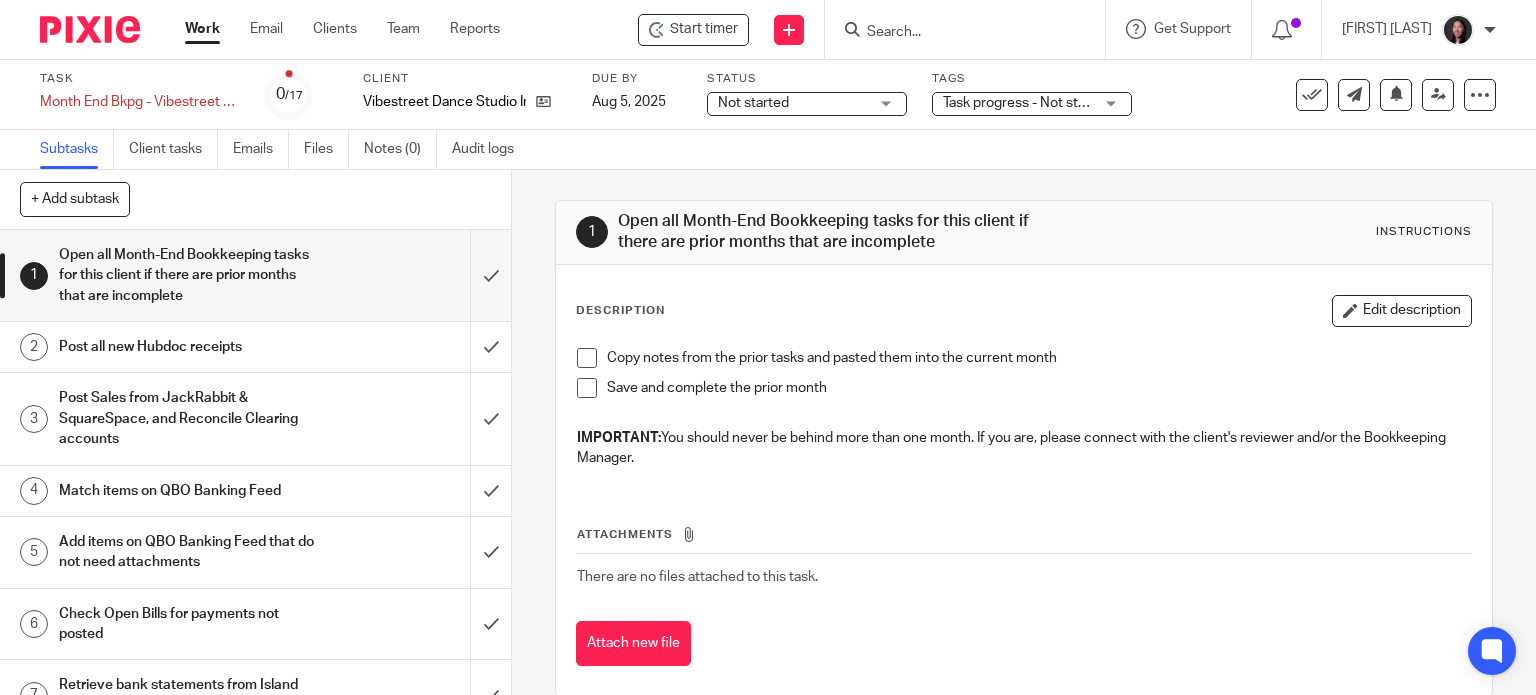scroll, scrollTop: 0, scrollLeft: 0, axis: both 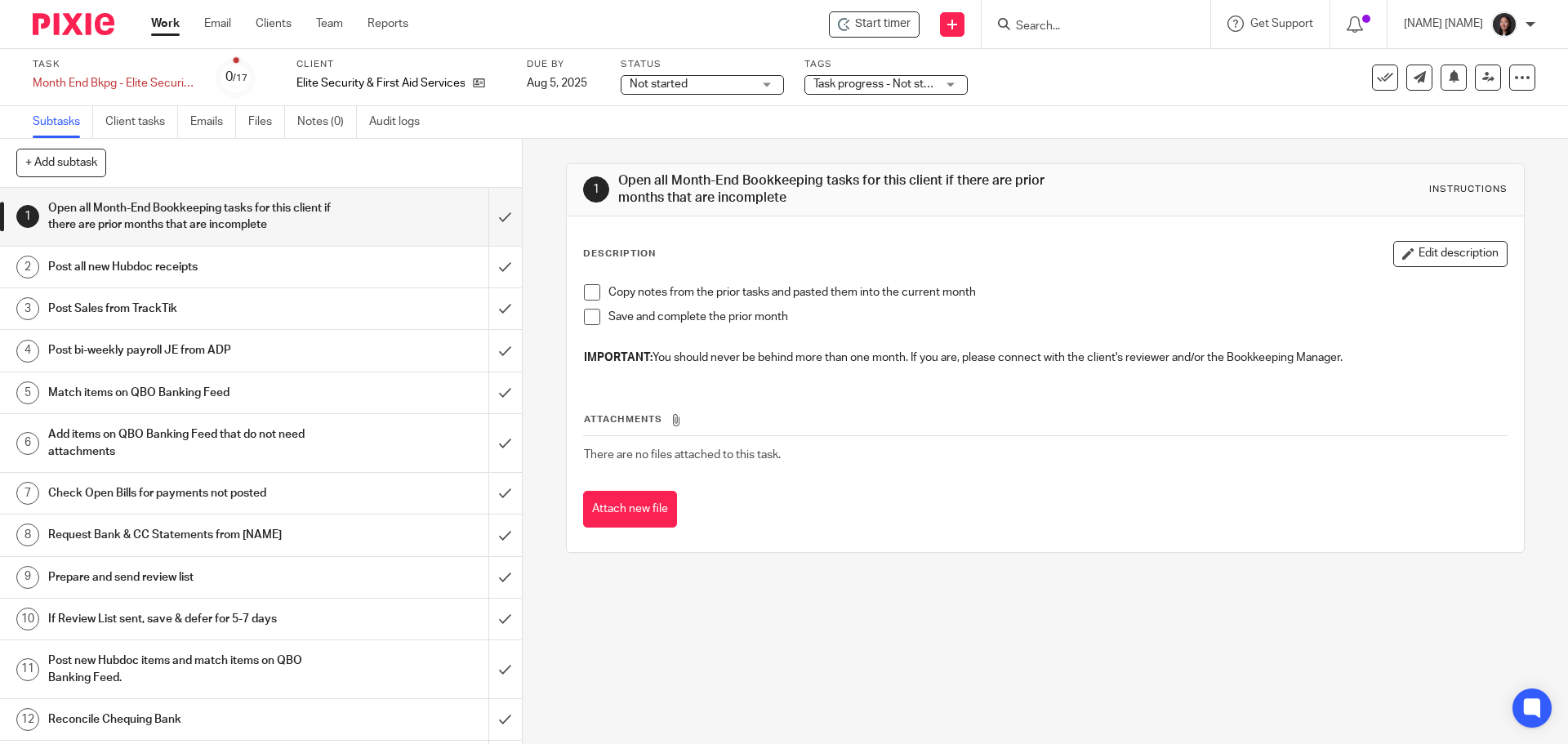 click on "Prepare and send review list" at bounding box center [189, 577] 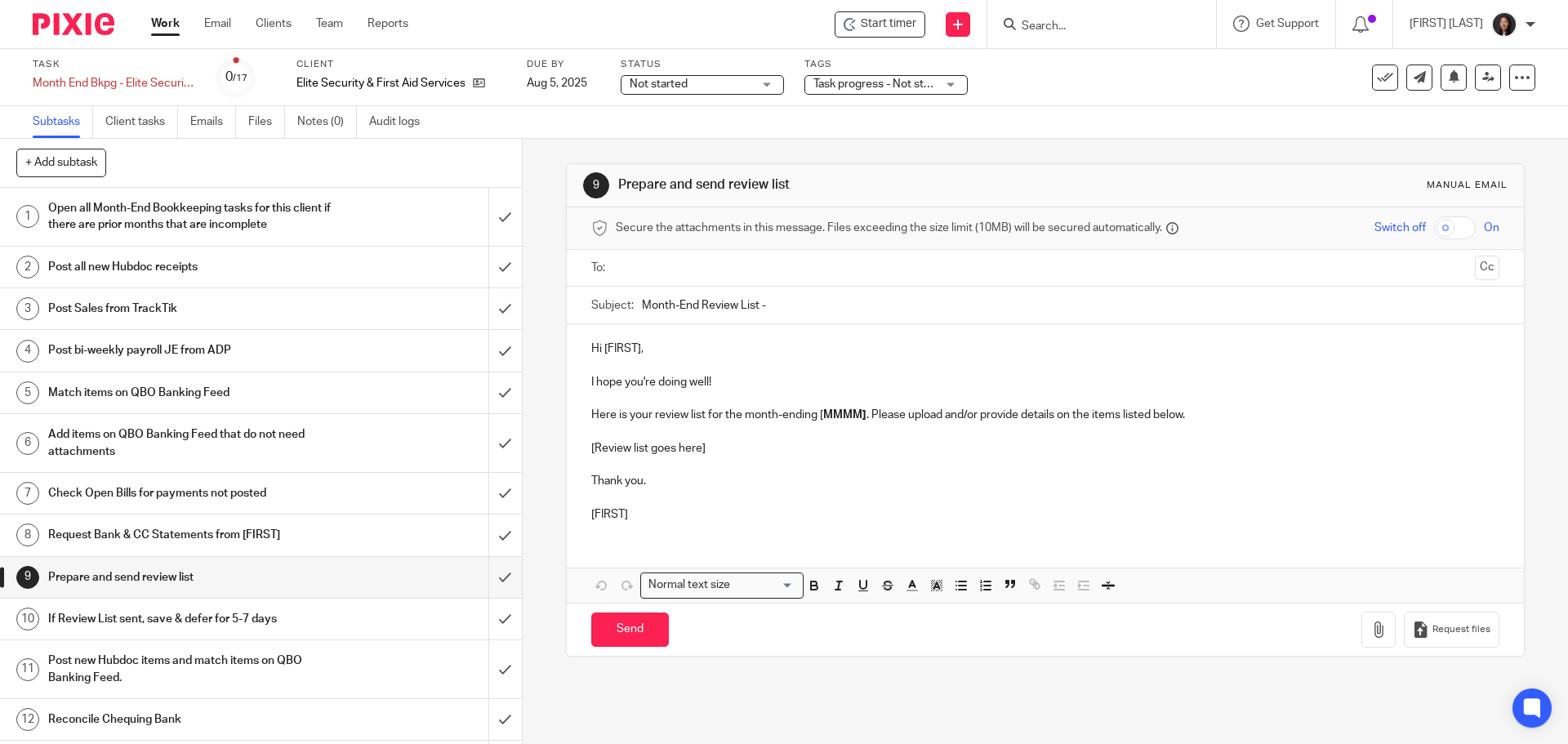 scroll, scrollTop: 0, scrollLeft: 0, axis: both 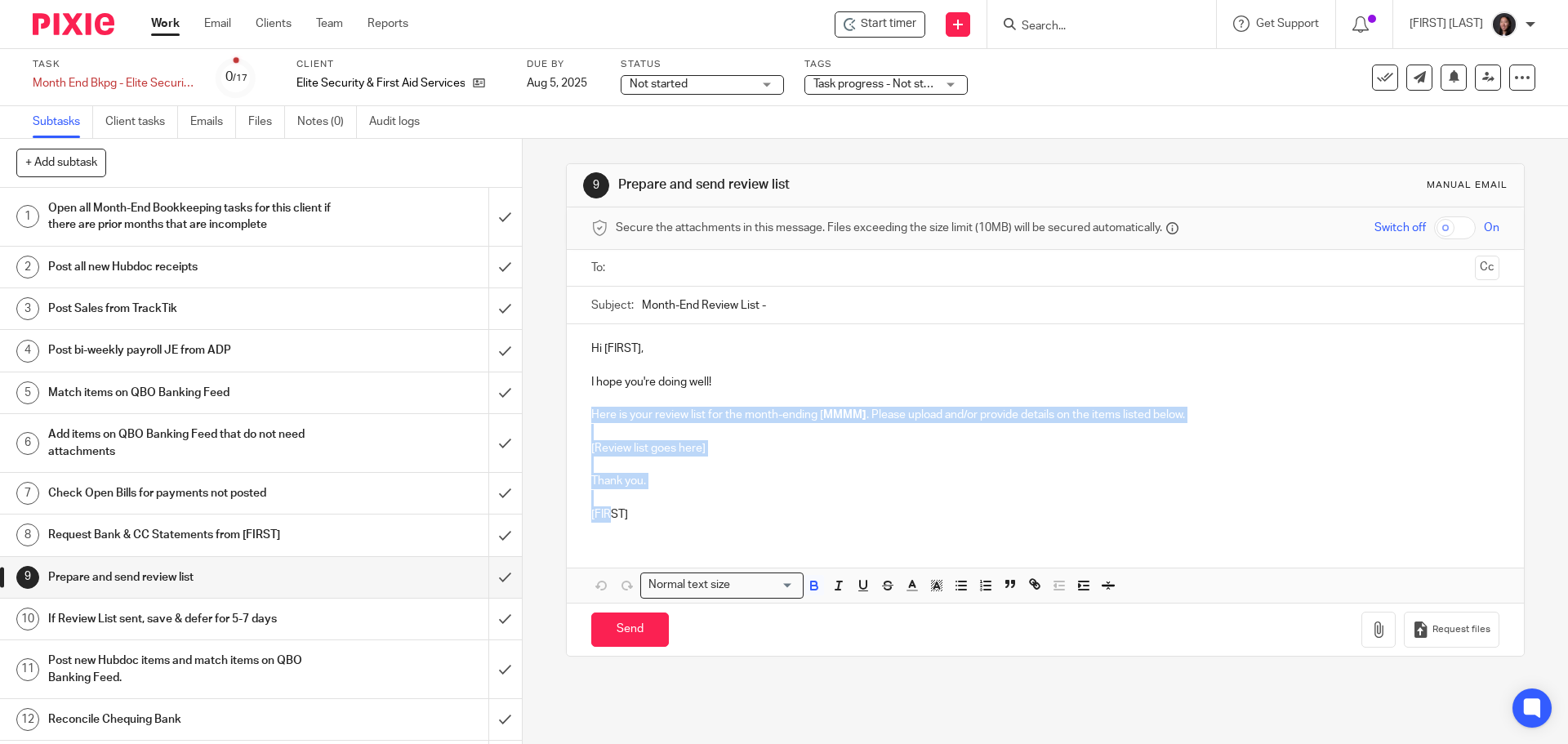 drag, startPoint x: 587, startPoint y: 419, endPoint x: 604, endPoint y: 513, distance: 95.524866 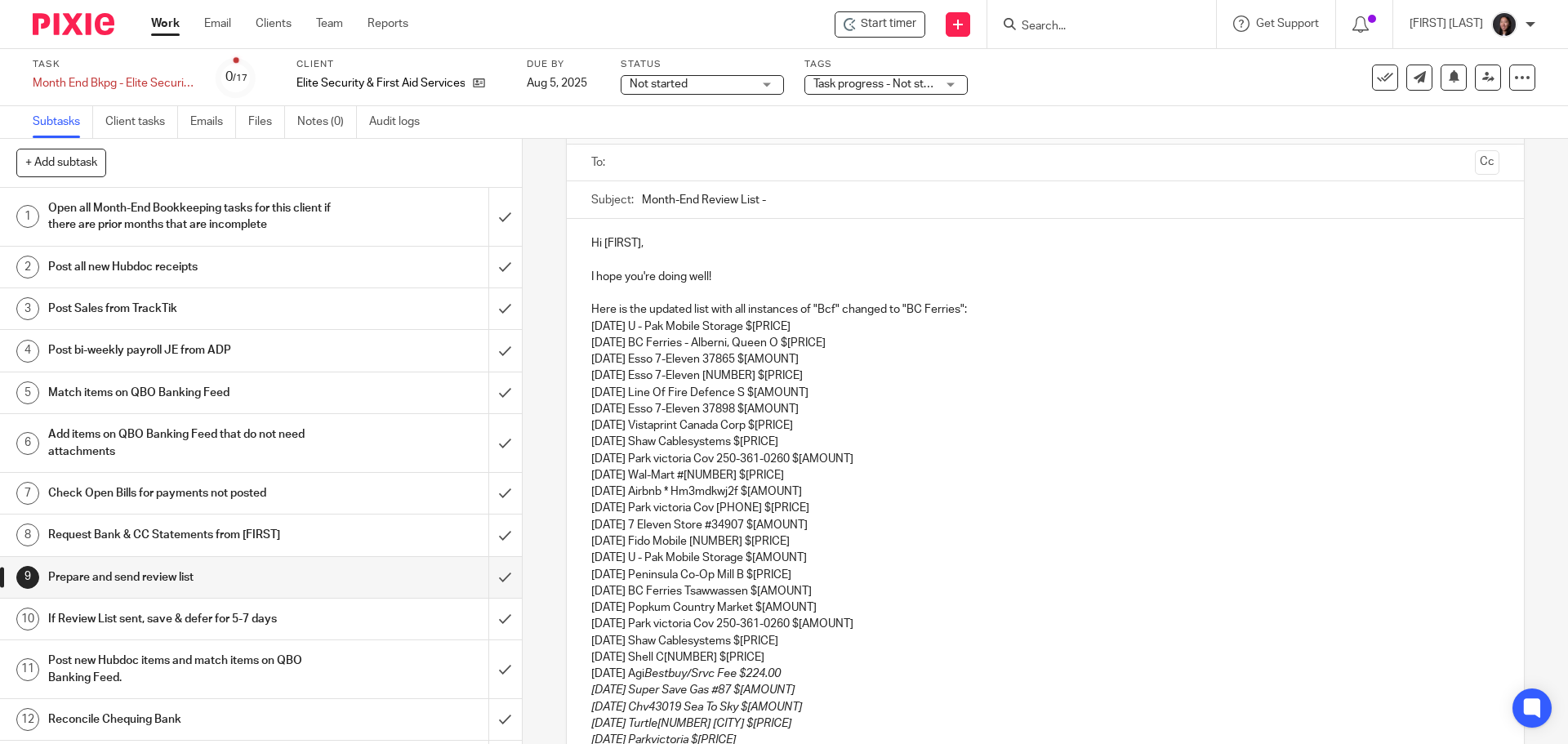 scroll, scrollTop: 0, scrollLeft: 0, axis: both 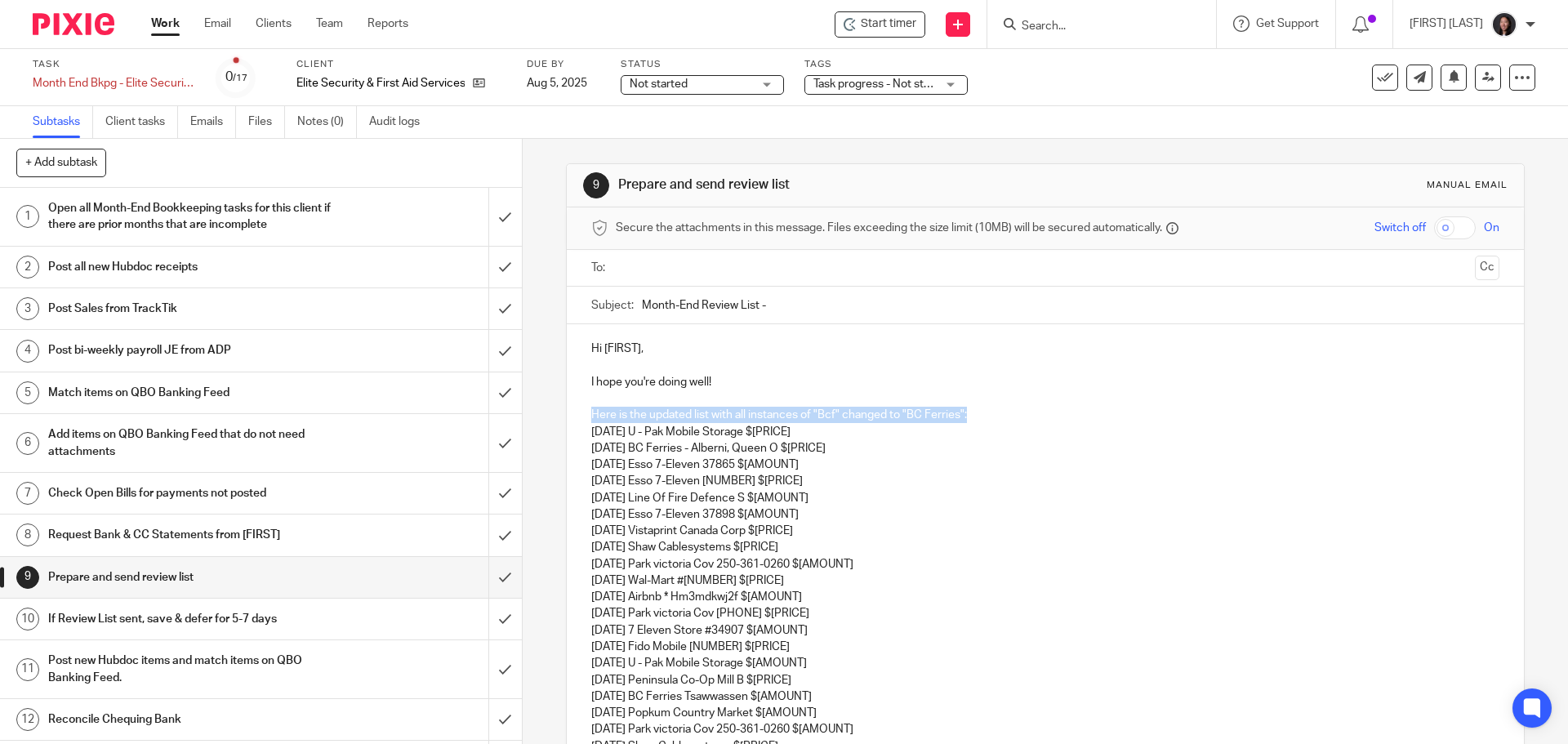 drag, startPoint x: 575, startPoint y: 417, endPoint x: 979, endPoint y: 415, distance: 404.005 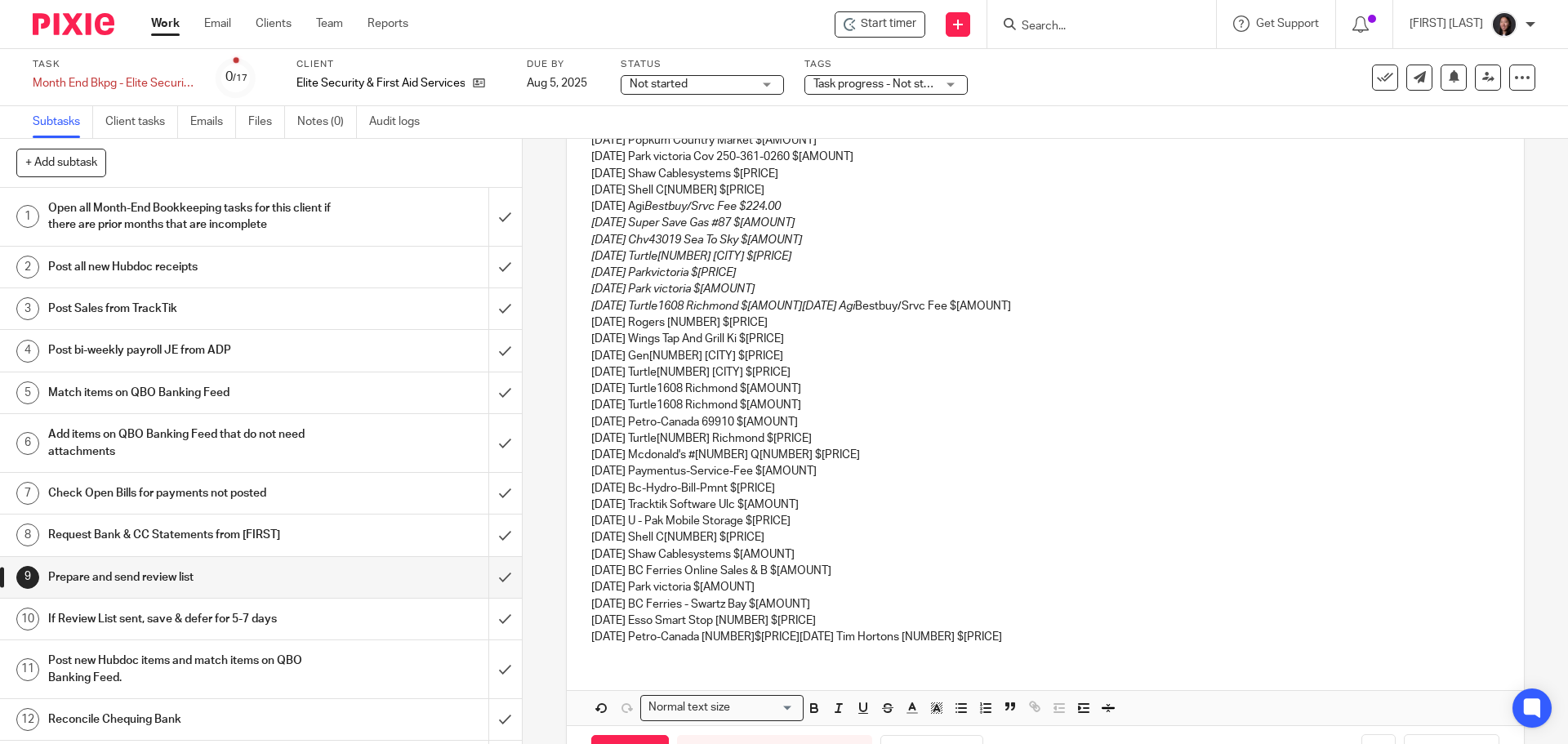 scroll, scrollTop: 632, scrollLeft: 0, axis: vertical 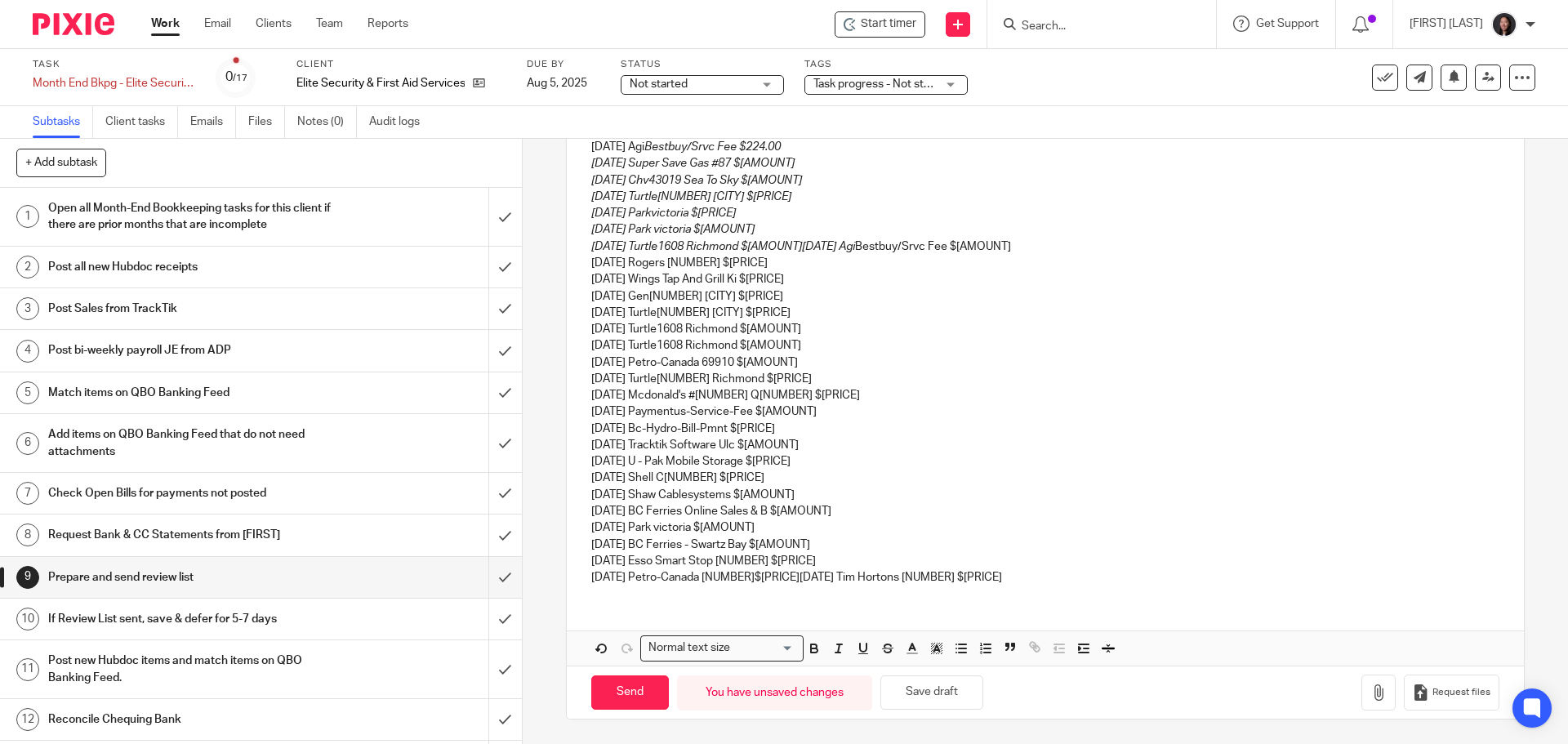 click on "05/04/2025 U - Pak Mobile Storage $144.48 05/04/2025 BC Ferries - Alberni, Queen O $4.82 05/05/2025 Esso 7-Eleven 37865 $60.00 05/07/2025 Esso 7-Eleven 37900 $75.00 05/11/2025 Line Of Fire Defence S $50.40 05/15/2025 Esso 7-Eleven 37898 $50.00 05/15/2025 Vistaprint Canada Corp $96.31 05/16/2025 Shaw Cablesystems $146.71 05/16/2025 Parkvictoria Cov 250-361-0260 $10.00 05/20/2025 Wal-Mart #1214 $5.01 05/30/2025 Airbnb * Hm3mdkwj2f $234.06 05/30/2025 Parkvictoria Cov 250-361-0260 $10.00 05/30/2025 7 Eleven Store #34907 $84.50 06/01/2025 Fido Mobile 9104 $266.58 06/04/2025 U - Pak Mobile Storage $144.48 06/04/2025 Peninsula Co-Op Mill B $102.97 06/04/2025 BC Ferries Tsawwassen $197.00 06/05/2025 Popkum Country Market $90.00 06/13/2025 Parkvictoria Cov 250-361-0260 $10.00 06/14/2025 Shaw Cablesystems $146.71 06/14/2025 Shell C01029 $80.00 06/15/2025 Agi Bestbuy/Srvc Fee $224.00 06/17/2025 Super Save Gas #87 $80.00 06/18/2025 Chv43019 Sea To Sky $57.69 06/18/2025 Turtle1608 Richmond $348.00 06/25/2025 Agi" at bounding box center (1045, 189) 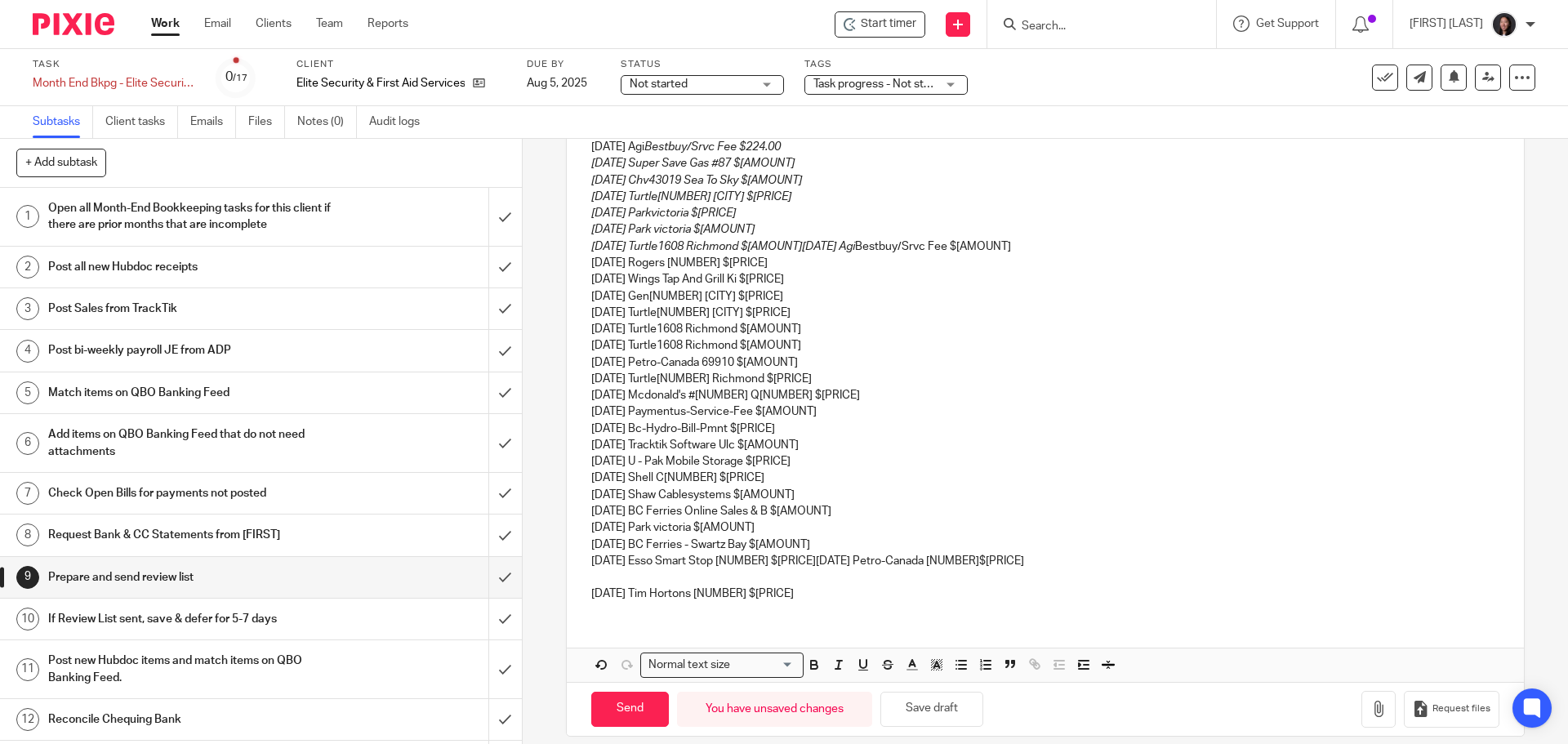 click on "05/04/2025 U - Pak Mobile Storage $144.48 05/04/2025 BC Ferries - Alberni, Queen O $4.82 05/05/2025 Esso 7-Eleven 37865 $60.00 05/07/2025 Esso 7-Eleven 37900 $75.00 05/11/2025 Line Of Fire Defence S $50.40 05/15/2025 Esso 7-Eleven 37898 $50.00 05/15/2025 Vistaprint Canada Corp $96.31 05/16/2025 Shaw Cablesystems $146.71 05/16/2025 Parkvictoria Cov 250-361-0260 $10.00 05/20/2025 Wal-Mart #1214 $5.01 05/30/2025 Airbnb * Hm3mdkwj2f $234.06 05/30/2025 Parkvictoria Cov 250-361-0260 $10.00 05/30/2025 7 Eleven Store #34907 $84.50 06/01/2025 Fido Mobile 9104 $266.58 06/04/2025 U - Pak Mobile Storage $144.48 06/04/2025 Peninsula Co-Op Mill B $102.97 06/04/2025 BC Ferries Tsawwassen $197.00 06/05/2025 Popkum Country Market $90.00 06/13/2025 Parkvictoria Cov 250-361-0260 $10.00 06/14/2025 Shaw Cablesystems $146.71 06/14/2025 Shell C01029 $80.00 06/15/2025 Agi Bestbuy/Srvc Fee $224.00 06/17/2025 Super Save Gas #87 $80.00 06/18/2025 Chv43019 Sea To Sky $57.69 06/18/2025 Turtle1608 Richmond $348.00 06/25/2025 Agi" at bounding box center (1045, 180) 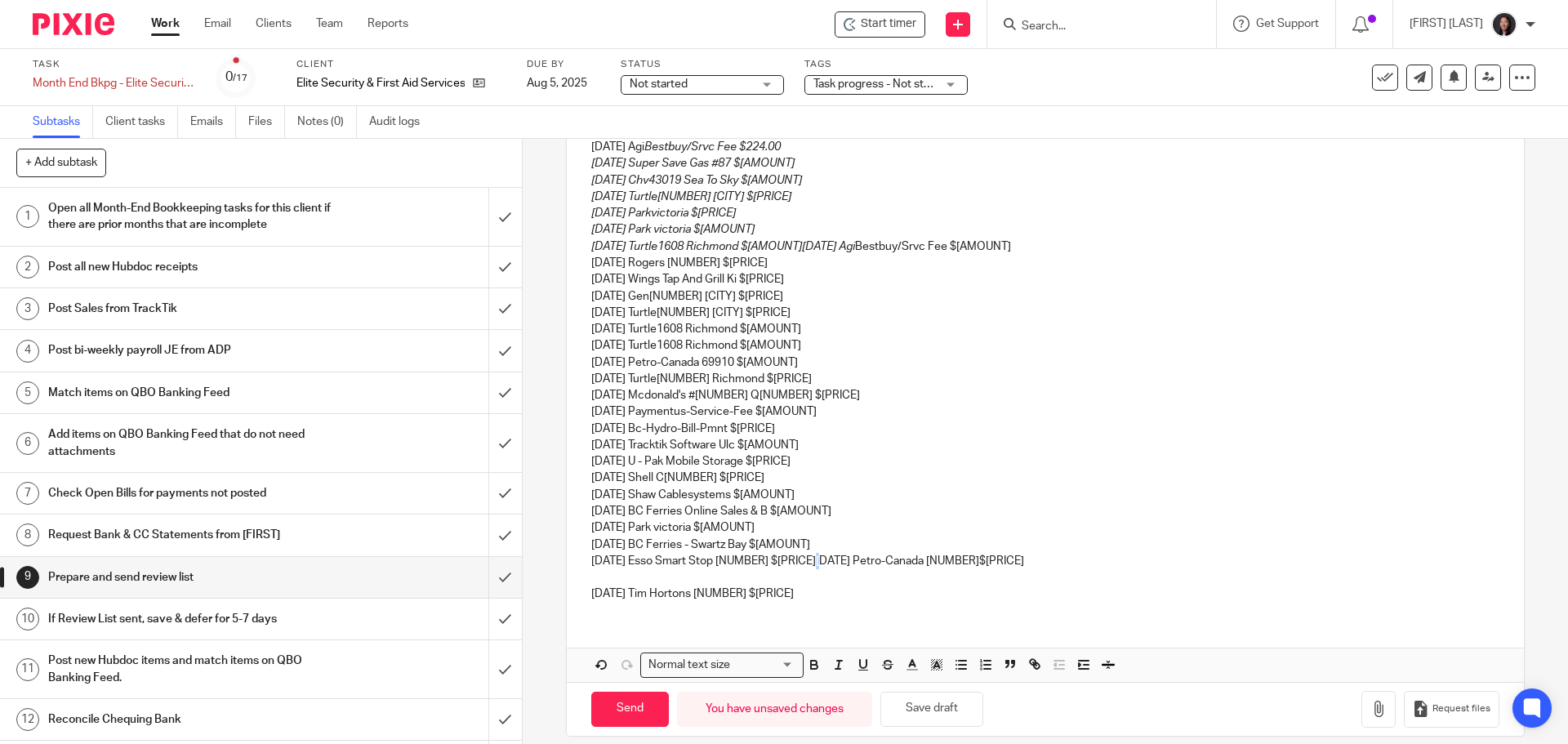 click on "05/04/2025 U - Pak Mobile Storage $144.48 05/04/2025 BC Ferries - Alberni, Queen O $4.82 05/05/2025 Esso 7-Eleven 37865 $60.00 05/07/2025 Esso 7-Eleven 37900 $75.00 05/11/2025 Line Of Fire Defence S $50.40 05/15/2025 Esso 7-Eleven 37898 $50.00 05/15/2025 Vistaprint Canada Corp $96.31 05/16/2025 Shaw Cablesystems $146.71 05/16/2025 Parkvictoria Cov 250-361-0260 $10.00 05/20/2025 Wal-Mart #1214 $5.01 05/30/2025 Airbnb * Hm3mdkwj2f $234.06 05/30/2025 Parkvictoria Cov 250-361-0260 $10.00 05/30/2025 7 Eleven Store #34907 $84.50 06/01/2025 Fido Mobile 9104 $266.58 06/04/2025 U - Pak Mobile Storage $144.48 06/04/2025 Peninsula Co-Op Mill B $102.97 06/04/2025 BC Ferries Tsawwassen $197.00 06/05/2025 Popkum Country Market $90.00 06/13/2025 Parkvictoria Cov 250-361-0260 $10.00 06/14/2025 Shaw Cablesystems $146.71 06/14/2025 Shell C01029 $80.00 06/15/2025 Agi Bestbuy/Srvc Fee $224.00 06/17/2025 Super Save Gas #87 $80.00 06/18/2025 Chv43019 Sea To Sky $57.69 06/18/2025 Turtle1608 Richmond $348.00 06/25/2025 Agi" at bounding box center [1045, 180] 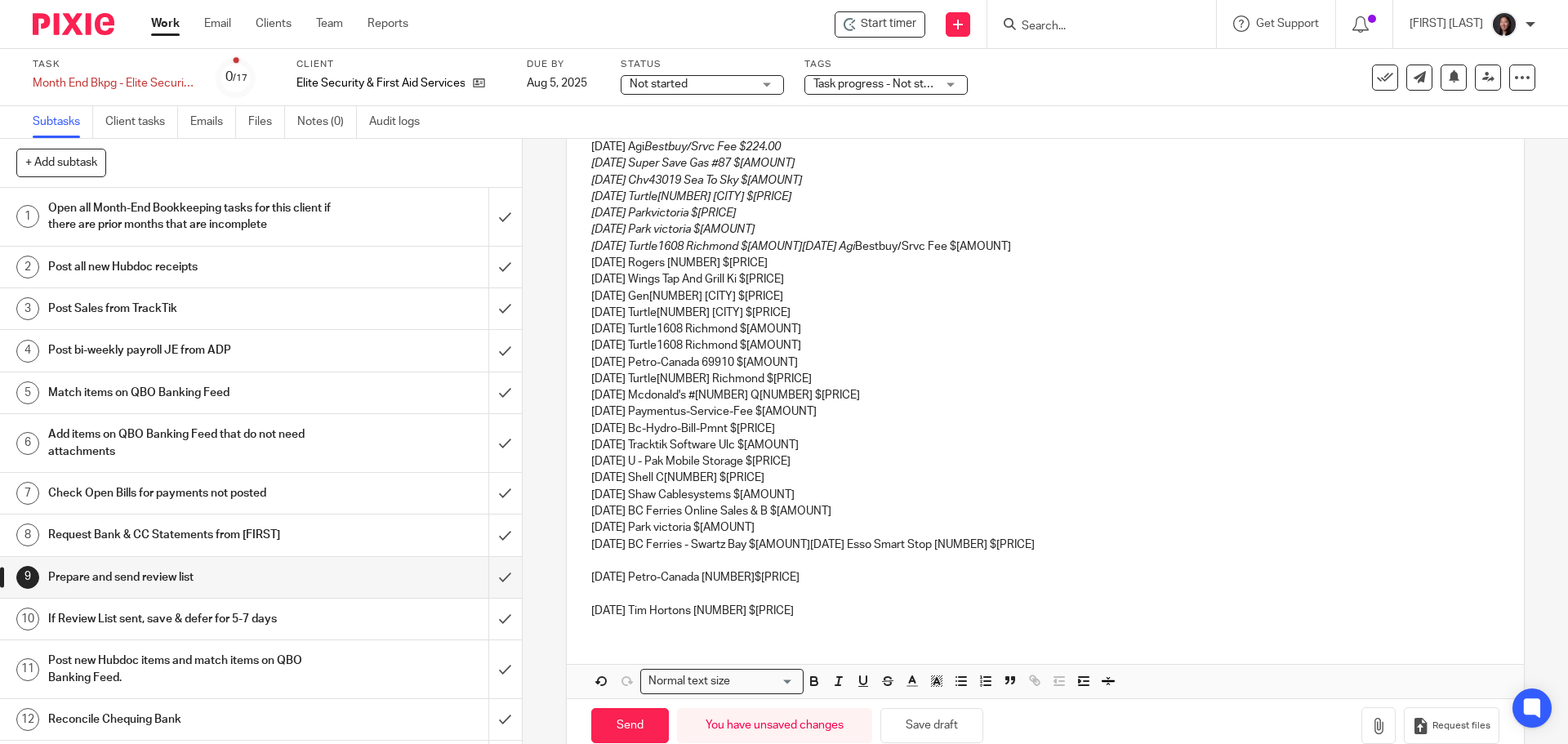 click on "05/04/2025 U - Pak Mobile Storage $144.48 05/04/2025 BC Ferries - Alberni, Queen O $4.82 05/05/2025 Esso 7-Eleven 37865 $60.00 05/07/2025 Esso 7-Eleven 37900 $75.00 05/11/2025 Line Of Fire Defence S $50.40 05/15/2025 Esso 7-Eleven 37898 $50.00 05/15/2025 Vistaprint Canada Corp $96.31 05/16/2025 Shaw Cablesystems $146.71 05/16/2025 Parkvictoria Cov 250-361-0260 $10.00 05/20/2025 Wal-Mart #1214 $5.01 05/30/2025 Airbnb * Hm3mdkwj2f $234.06 05/30/2025 Parkvictoria Cov 250-361-0260 $10.00 05/30/2025 7 Eleven Store #34907 $84.50 06/01/2025 Fido Mobile 9104 $266.58 06/04/2025 U - Pak Mobile Storage $144.48 06/04/2025 Peninsula Co-Op Mill B $102.97 06/04/2025 BC Ferries Tsawwassen $197.00 06/05/2025 Popkum Country Market $90.00 06/13/2025 Parkvictoria Cov 250-361-0260 $10.00 06/14/2025 Shaw Cablesystems $146.71 06/14/2025 Shell C01029 $80.00 06/15/2025 Agi Bestbuy/Srvc Fee $224.00 06/17/2025 Super Save Gas #87 $80.00 06/18/2025 Chv43019 Sea To Sky $57.69 06/18/2025 Turtle1608 Richmond $348.00 06/25/2025 Agi" at bounding box center [1045, 172] 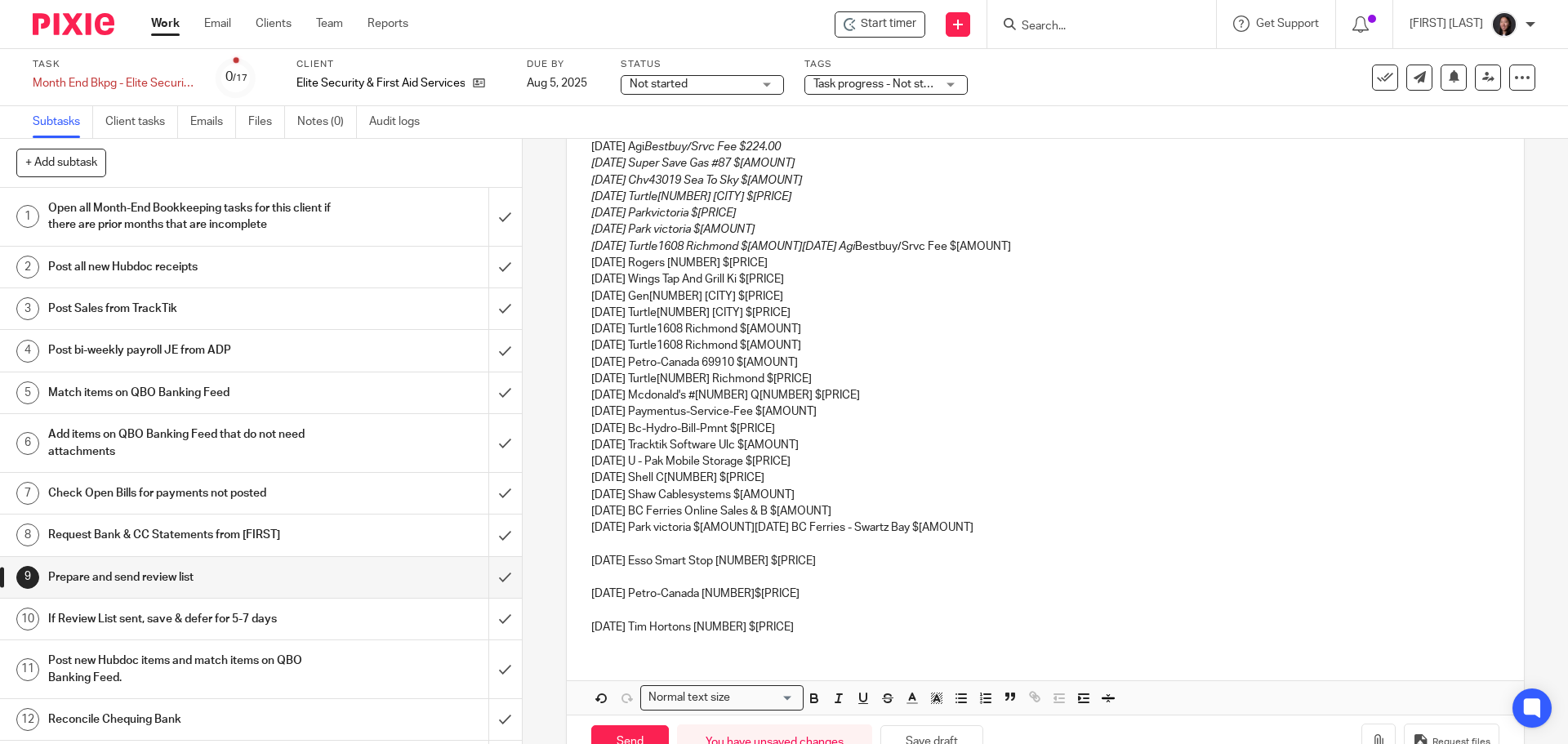 click on "05/04/2025 U - Pak Mobile Storage $144.48 05/04/2025 BC Ferries - Alberni, Queen O $4.82 05/05/2025 Esso 7-Eleven 37865 $60.00 05/07/2025 Esso 7-Eleven 37900 $75.00 05/11/2025 Line Of Fire Defence S $50.40 05/15/2025 Esso 7-Eleven 37898 $50.00 05/15/2025 Vistaprint Canada Corp $96.31 05/16/2025 Shaw Cablesystems $146.71 05/16/2025 Parkvictoria Cov 250-361-0260 $10.00 05/20/2025 Wal-Mart #1214 $5.01 05/30/2025 Airbnb * Hm3mdkwj2f $234.06 05/30/2025 Parkvictoria Cov 250-361-0260 $10.00 05/30/2025 7 Eleven Store #34907 $84.50 06/01/2025 Fido Mobile 9104 $266.58 06/04/2025 U - Pak Mobile Storage $144.48 06/04/2025 Peninsula Co-Op Mill B $102.97 06/04/2025 BC Ferries Tsawwassen $197.00 06/05/2025 Popkum Country Market $90.00 06/13/2025 Parkvictoria Cov 250-361-0260 $10.00 06/14/2025 Shaw Cablesystems $146.71 06/14/2025 Shell C01029 $80.00 06/15/2025 Agi Bestbuy/Srvc Fee $224.00 06/17/2025 Super Save Gas #87 $80.00 06/18/2025 Chv43019 Sea To Sky $57.69 06/18/2025 Turtle1608 Richmond $348.00 06/25/2025 Agi" at bounding box center [1045, 164] 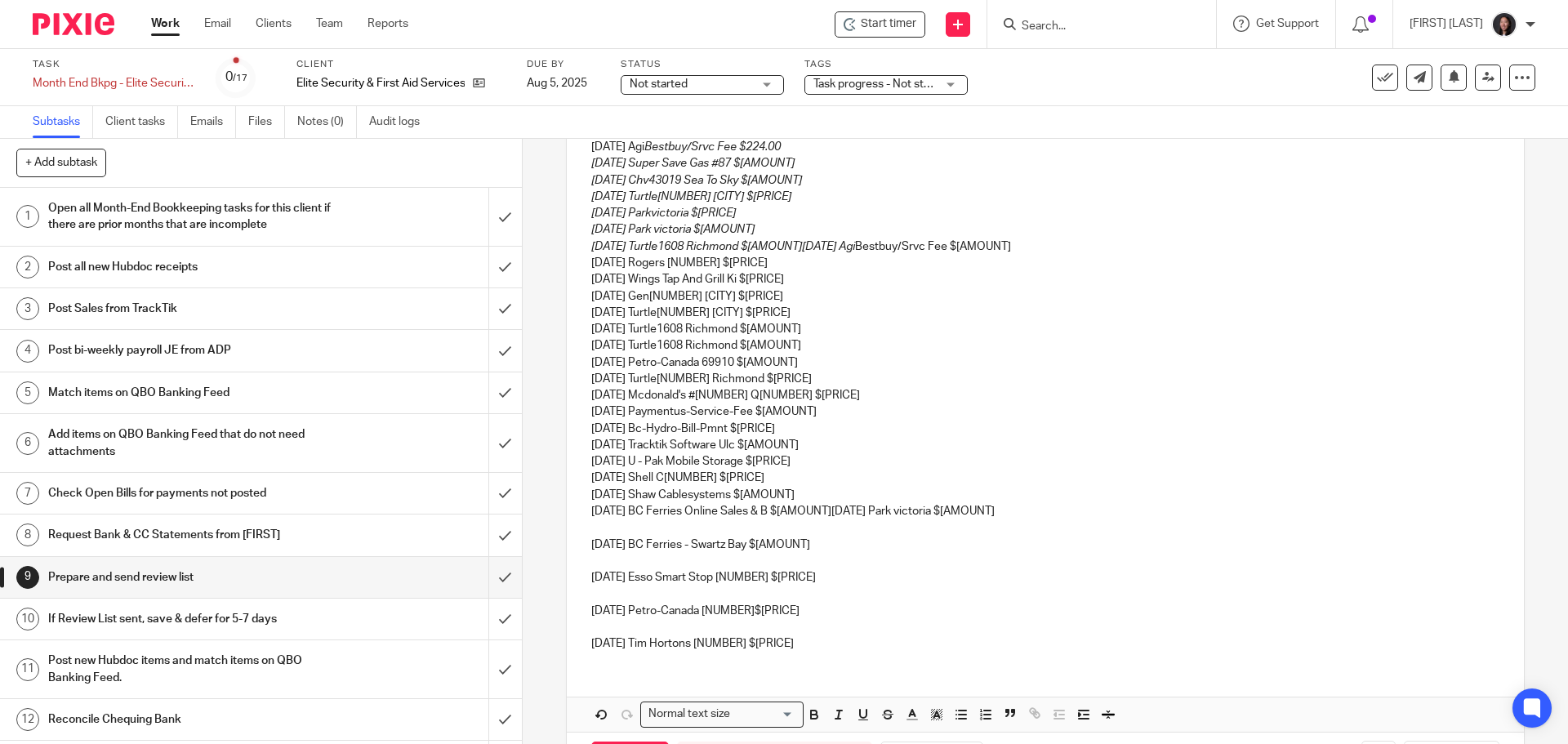 click on "05/04/2025 U - Pak Mobile Storage $144.48 05/04/2025 BC Ferries - Alberni, Queen O $4.82 05/05/2025 Esso 7-Eleven 37865 $60.00 05/07/2025 Esso 7-Eleven 37900 $75.00 05/11/2025 Line Of Fire Defence S $50.40 05/15/2025 Esso 7-Eleven 37898 $50.00 05/15/2025 Vistaprint Canada Corp $96.31 05/16/2025 Shaw Cablesystems $146.71 05/16/2025 Parkvictoria Cov 250-361-0260 $10.00 05/20/2025 Wal-Mart #1214 $5.01 05/30/2025 Airbnb * Hm3mdkwj2f $234.06 05/30/2025 Parkvictoria Cov 250-361-0260 $10.00 05/30/2025 7 Eleven Store #34907 $84.50 06/01/2025 Fido Mobile 9104 $266.58 06/04/2025 U - Pak Mobile Storage $144.48 06/04/2025 Peninsula Co-Op Mill B $102.97 06/04/2025 BC Ferries Tsawwassen $197.00 06/05/2025 Popkum Country Market $90.00 06/13/2025 Parkvictoria Cov 250-361-0260 $10.00 06/14/2025 Shaw Cablesystems $146.71 06/14/2025 Shell C01029 $80.00 06/15/2025 Agi Bestbuy/Srvc Fee $224.00 06/17/2025 Super Save Gas #87 $80.00 06/18/2025 Chv43019 Sea To Sky $57.69 06/18/2025 Turtle1608 Richmond $348.00 06/25/2025 Agi" at bounding box center [1045, 156] 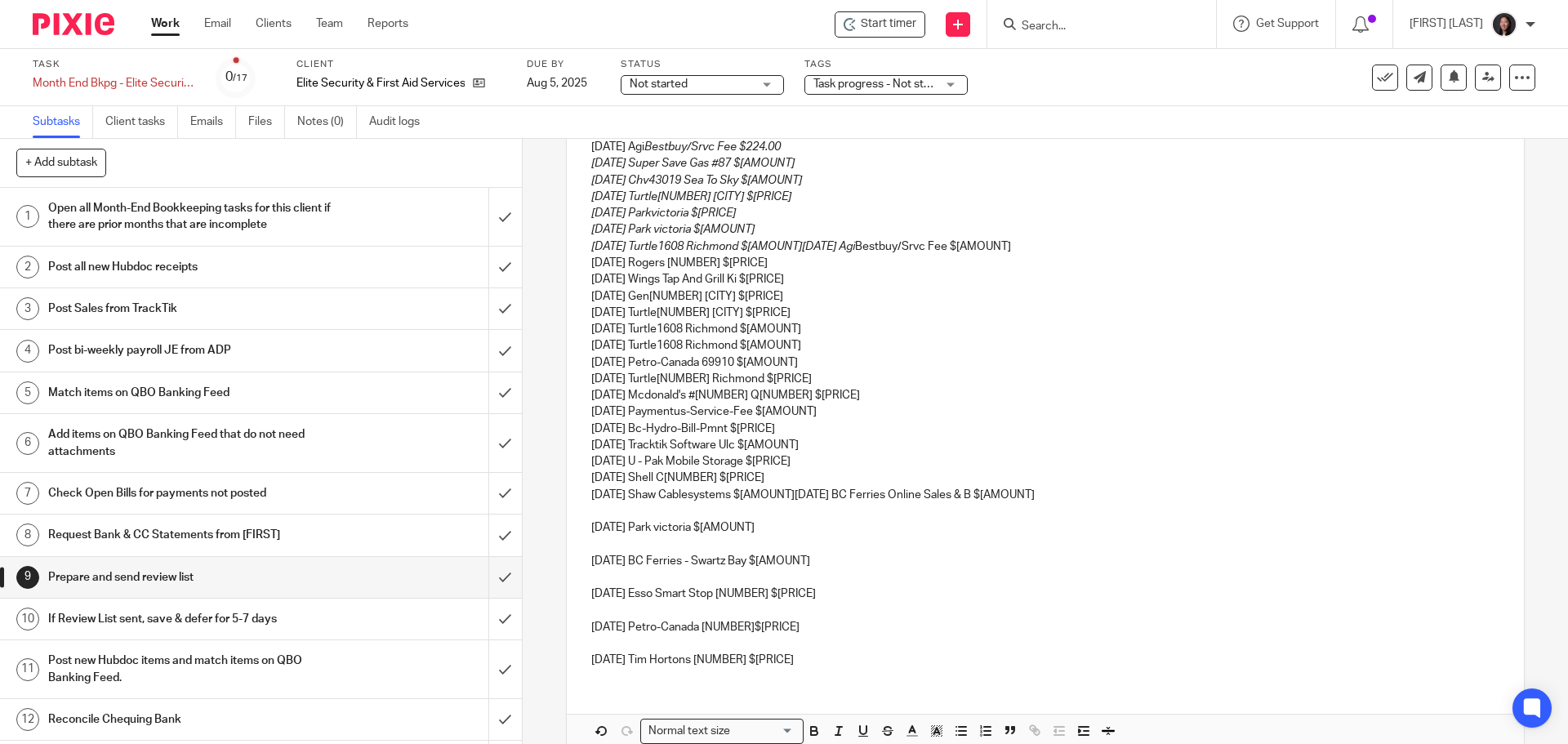 click on "05/04/2025 U - Pak Mobile Storage $144.48 05/04/2025 BC Ferries - Alberni, Queen O $4.82 05/05/2025 Esso 7-Eleven 37865 $60.00 05/07/2025 Esso 7-Eleven 37900 $75.00 05/11/2025 Line Of Fire Defence S $50.40 05/15/2025 Esso 7-Eleven 37898 $50.00 05/15/2025 Vistaprint Canada Corp $96.31 05/16/2025 Shaw Cablesystems $146.71 05/16/2025 Parkvictoria Cov 250-361-0260 $10.00 05/20/2025 Wal-Mart #1214 $5.01 05/30/2025 Airbnb * Hm3mdkwj2f $234.06 05/30/2025 Parkvictoria Cov 250-361-0260 $10.00 05/30/2025 7 Eleven Store #34907 $84.50 06/01/2025 Fido Mobile 9104 $266.58 06/04/2025 U - Pak Mobile Storage $144.48 06/04/2025 Peninsula Co-Op Mill B $102.97 06/04/2025 BC Ferries Tsawwassen $197.00 06/05/2025 Popkum Country Market $90.00 06/13/2025 Parkvictoria Cov 250-361-0260 $10.00 06/14/2025 Shaw Cablesystems $146.71 06/14/2025 Shell C01029 $80.00 06/15/2025 Agi Bestbuy/Srvc Fee $224.00 06/17/2025 Super Save Gas #87 $80.00 06/18/2025 Chv43019 Sea To Sky $57.69 06/18/2025 Turtle1608 Richmond $348.00 06/25/2025 Agi" at bounding box center (1045, 147) 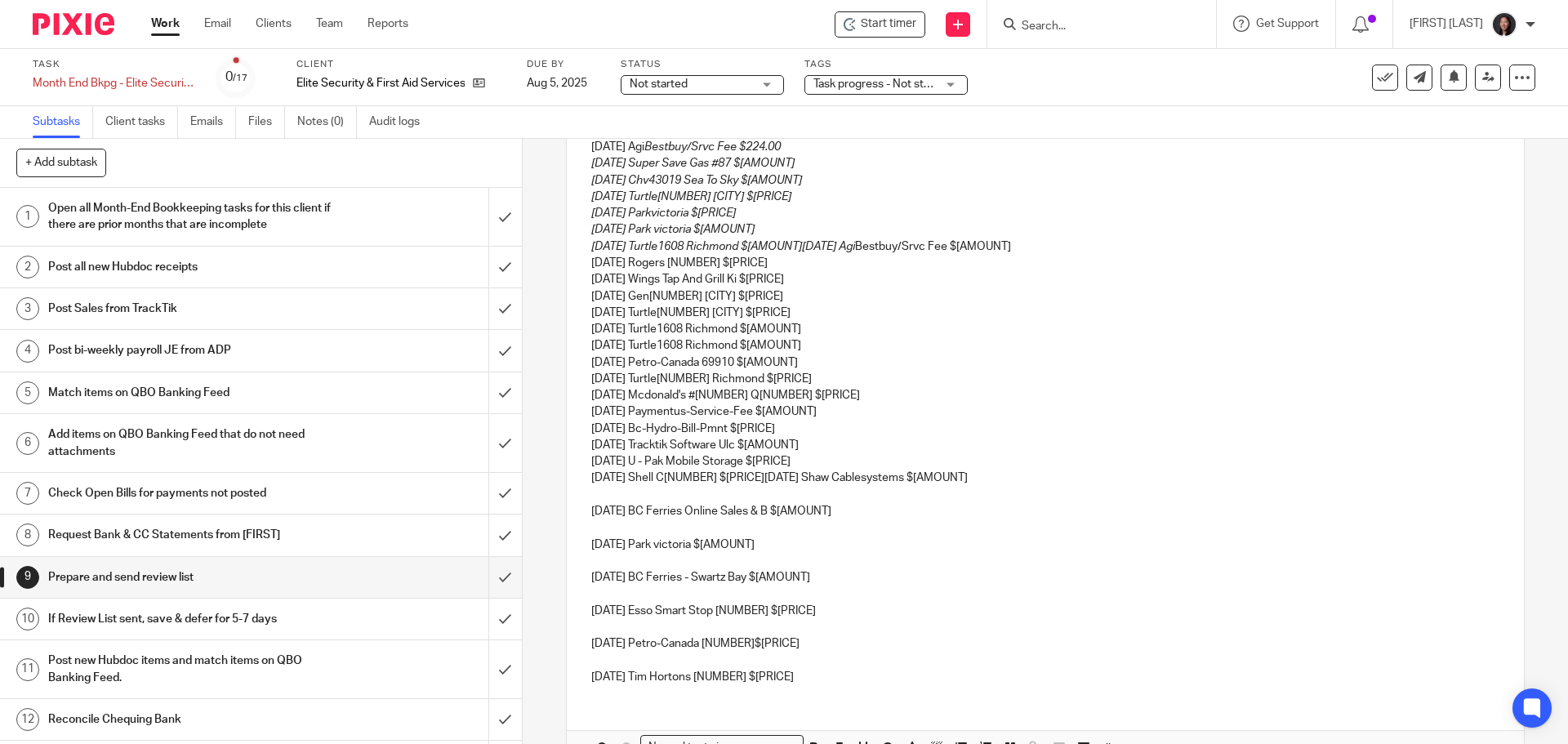 click on "05/04/2025 U - Pak Mobile Storage $144.48 05/04/2025 BC Ferries - Alberni, Queen O $4.82 05/05/2025 Esso 7-Eleven 37865 $60.00 05/07/2025 Esso 7-Eleven 37900 $75.00 05/11/2025 Line Of Fire Defence S $50.40 05/15/2025 Esso 7-Eleven 37898 $50.00 05/15/2025 Vistaprint Canada Corp $96.31 05/16/2025 Shaw Cablesystems $146.71 05/16/2025 Parkvictoria Cov 250-361-0260 $10.00 05/20/2025 Wal-Mart #1214 $5.01 05/30/2025 Airbnb * Hm3mdkwj2f $234.06 05/30/2025 Parkvictoria Cov 250-361-0260 $10.00 05/30/2025 7 Eleven Store #34907 $84.50 06/01/2025 Fido Mobile 9104 $266.58 06/04/2025 U - Pak Mobile Storage $144.48 06/04/2025 Peninsula Co-Op Mill B $102.97 06/04/2025 BC Ferries Tsawwassen $197.00 06/05/2025 Popkum Country Market $90.00 06/13/2025 Parkvictoria Cov 250-361-0260 $10.00 06/14/2025 Shaw Cablesystems $146.71 06/14/2025 Shell C01029 $80.00 06/15/2025 Agi Bestbuy/Srvc Fee $224.00 06/17/2025 Super Save Gas #87 $80.00 06/18/2025 Chv43019 Sea To Sky $57.69 06/18/2025 Turtle1608 Richmond $348.00 06/25/2025 Agi" at bounding box center (1045, 139) 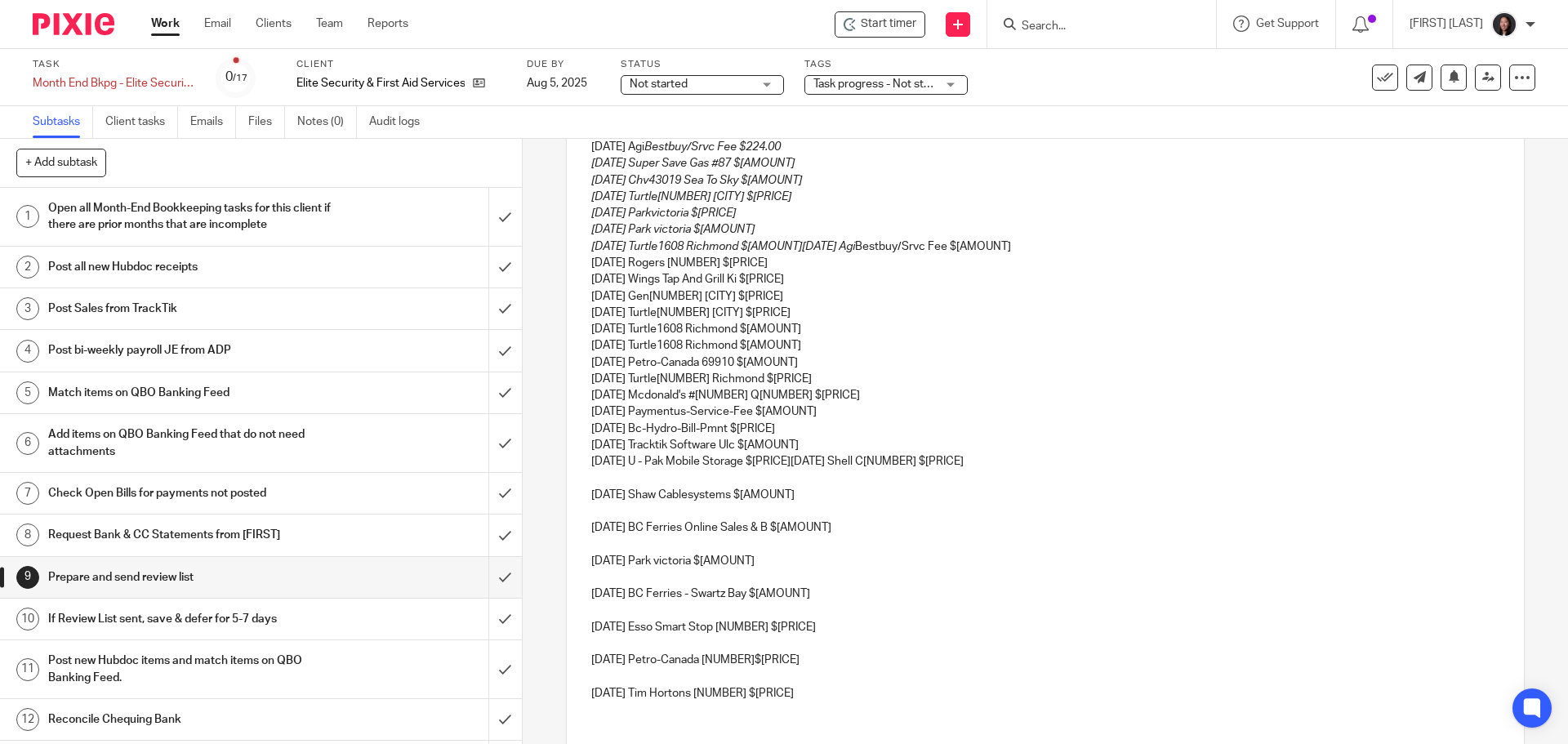click on "05/04/2025 U - Pak Mobile Storage $144.48 05/04/2025 BC Ferries - Alberni, Queen O $4.82 05/05/2025 Esso 7-Eleven 37865 $60.00 05/07/2025 Esso 7-Eleven 37900 $75.00 05/11/2025 Line Of Fire Defence S $50.40 05/15/2025 Esso 7-Eleven 37898 $50.00 05/15/2025 Vistaprint Canada Corp $96.31 05/16/2025 Shaw Cablesystems $146.71 05/16/2025 Parkvictoria Cov 250-361-0260 $10.00 05/20/2025 Wal-Mart #1214 $5.01 05/30/2025 Airbnb * Hm3mdkwj2f $234.06 05/30/2025 Parkvictoria Cov 250-361-0260 $10.00 05/30/2025 7 Eleven Store #34907 $84.50 06/01/2025 Fido Mobile 9104 $266.58 06/04/2025 U - Pak Mobile Storage $144.48 06/04/2025 Peninsula Co-Op Mill B $102.97 06/04/2025 BC Ferries Tsawwassen $197.00 06/05/2025 Popkum Country Market $90.00 06/13/2025 Parkvictoria Cov 250-361-0260 $10.00 06/14/2025 Shaw Cablesystems $146.71 06/14/2025 Shell C01029 $80.00 06/15/2025 Agi Bestbuy/Srvc Fee $224.00 06/17/2025 Super Save Gas #87 $80.00 06/18/2025 Chv43019 Sea To Sky $57.69 06/18/2025 Turtle1608 Richmond $348.00 06/25/2025 Agi" at bounding box center [1045, 131] 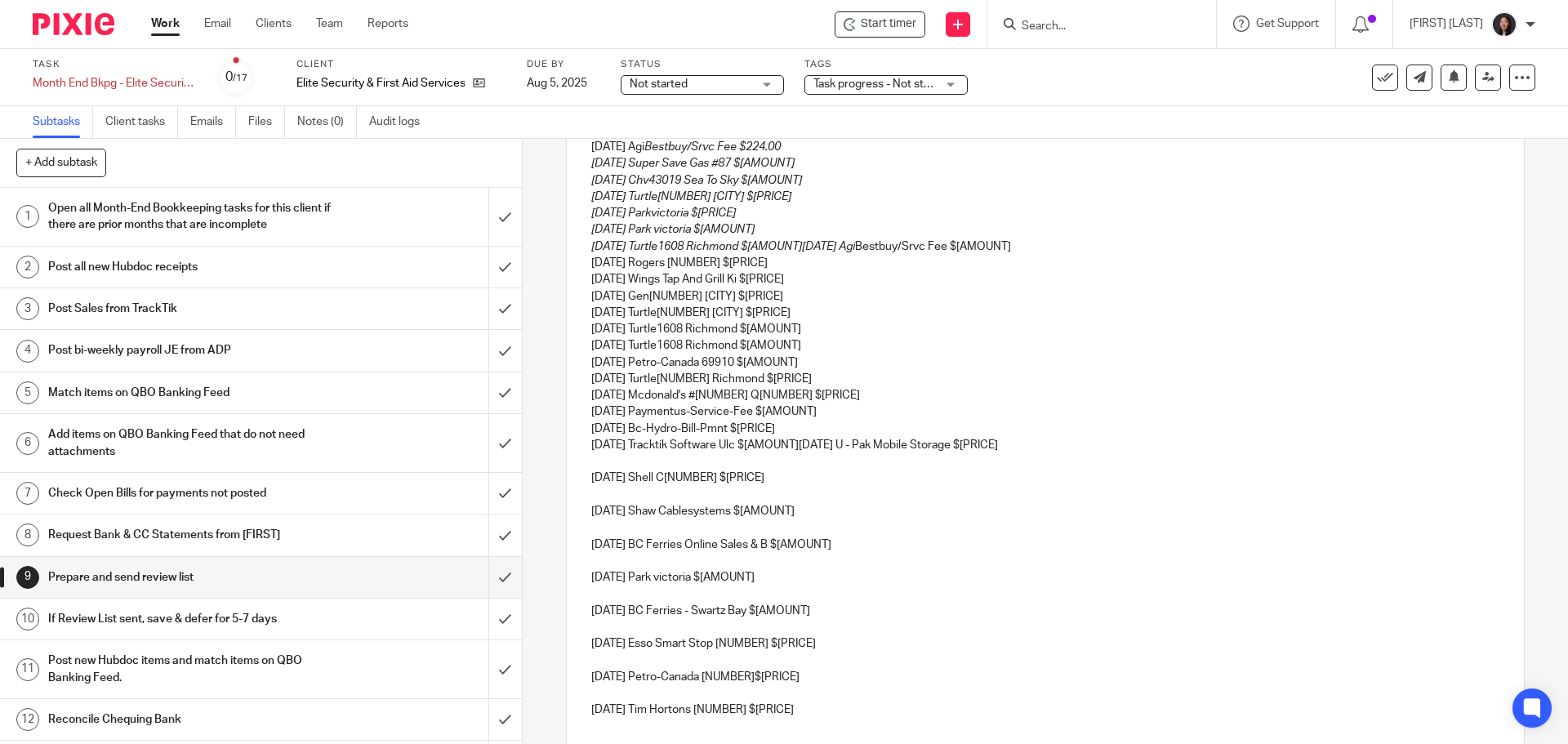 click on "05/04/2025 U - Pak Mobile Storage $144.48 05/04/2025 BC Ferries - Alberni, Queen O $4.82 05/05/2025 Esso 7-Eleven 37865 $60.00 05/07/2025 Esso 7-Eleven 37900 $75.00 05/11/2025 Line Of Fire Defence S $50.40 05/15/2025 Esso 7-Eleven 37898 $50.00 05/15/2025 Vistaprint Canada Corp $96.31 05/16/2025 Shaw Cablesystems $146.71 05/16/2025 Parkvictoria Cov 250-361-0260 $10.00 05/20/2025 Wal-Mart #1214 $5.01 05/30/2025 Airbnb * Hm3mdkwj2f $234.06 05/30/2025 Parkvictoria Cov 250-361-0260 $10.00 05/30/2025 7 Eleven Store #34907 $84.50 06/01/2025 Fido Mobile 9104 $266.58 06/04/2025 U - Pak Mobile Storage $144.48 06/04/2025 Peninsula Co-Op Mill B $102.97 06/04/2025 BC Ferries Tsawwassen $197.00 06/05/2025 Popkum Country Market $90.00 06/13/2025 Parkvictoria Cov 250-361-0260 $10.00 06/14/2025 Shaw Cablesystems $146.71 06/14/2025 Shell C01029 $80.00 06/15/2025 Agi Bestbuy/Srvc Fee $224.00 06/17/2025 Super Save Gas #87 $80.00 06/18/2025 Chv43019 Sea To Sky $57.69 06/18/2025 Turtle1608 Richmond $348.00 06/25/2025 Agi" at bounding box center [1045, 123] 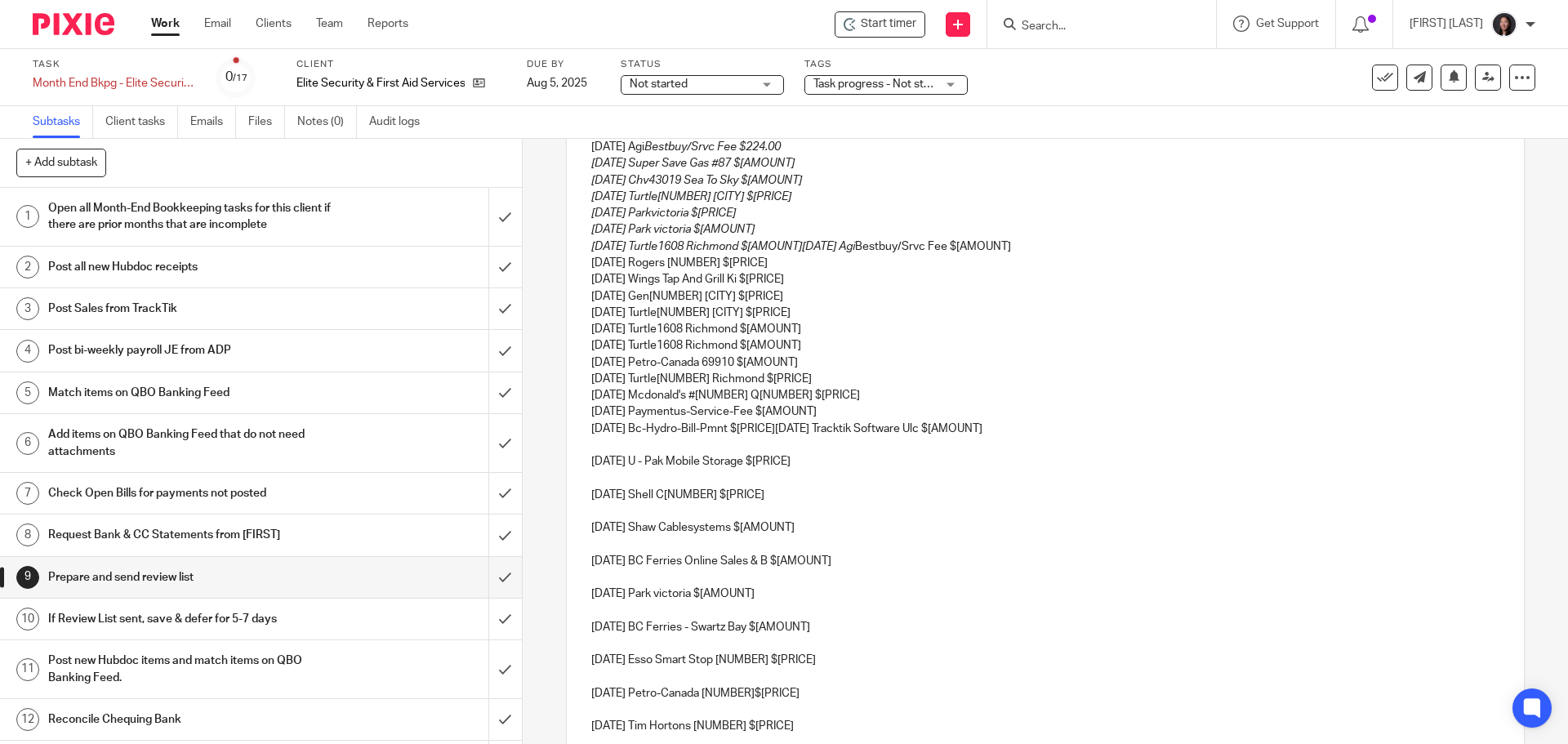 click on "05/04/2025 U - Pak Mobile Storage $144.48 05/04/2025 BC Ferries - Alberni, Queen O $4.82 05/05/2025 Esso 7-Eleven 37865 $60.00 05/07/2025 Esso 7-Eleven 37900 $75.00 05/11/2025 Line Of Fire Defence S $50.40 05/15/2025 Esso 7-Eleven 37898 $50.00 05/15/2025 Vistaprint Canada Corp $96.31 05/16/2025 Shaw Cablesystems $146.71 05/16/2025 Parkvictoria Cov 250-361-0260 $10.00 05/20/2025 Wal-Mart #1214 $5.01 05/30/2025 Airbnb * Hm3mdkwj2f $234.06 05/30/2025 Parkvictoria Cov 250-361-0260 $10.00 05/30/2025 7 Eleven Store #34907 $84.50 06/01/2025 Fido Mobile 9104 $266.58 06/04/2025 U - Pak Mobile Storage $144.48 06/04/2025 Peninsula Co-Op Mill B $102.97 06/04/2025 BC Ferries Tsawwassen $197.00 06/05/2025 Popkum Country Market $90.00 06/13/2025 Parkvictoria Cov 250-361-0260 $10.00 06/14/2025 Shaw Cablesystems $146.71 06/14/2025 Shell C01029 $80.00 06/15/2025 Agi Bestbuy/Srvc Fee $224.00 06/17/2025 Super Save Gas #87 $80.00 06/18/2025 Chv43019 Sea To Sky $57.69 06/18/2025 Turtle1608 Richmond $348.00 06/25/2025 Agi" at bounding box center [1045, 114] 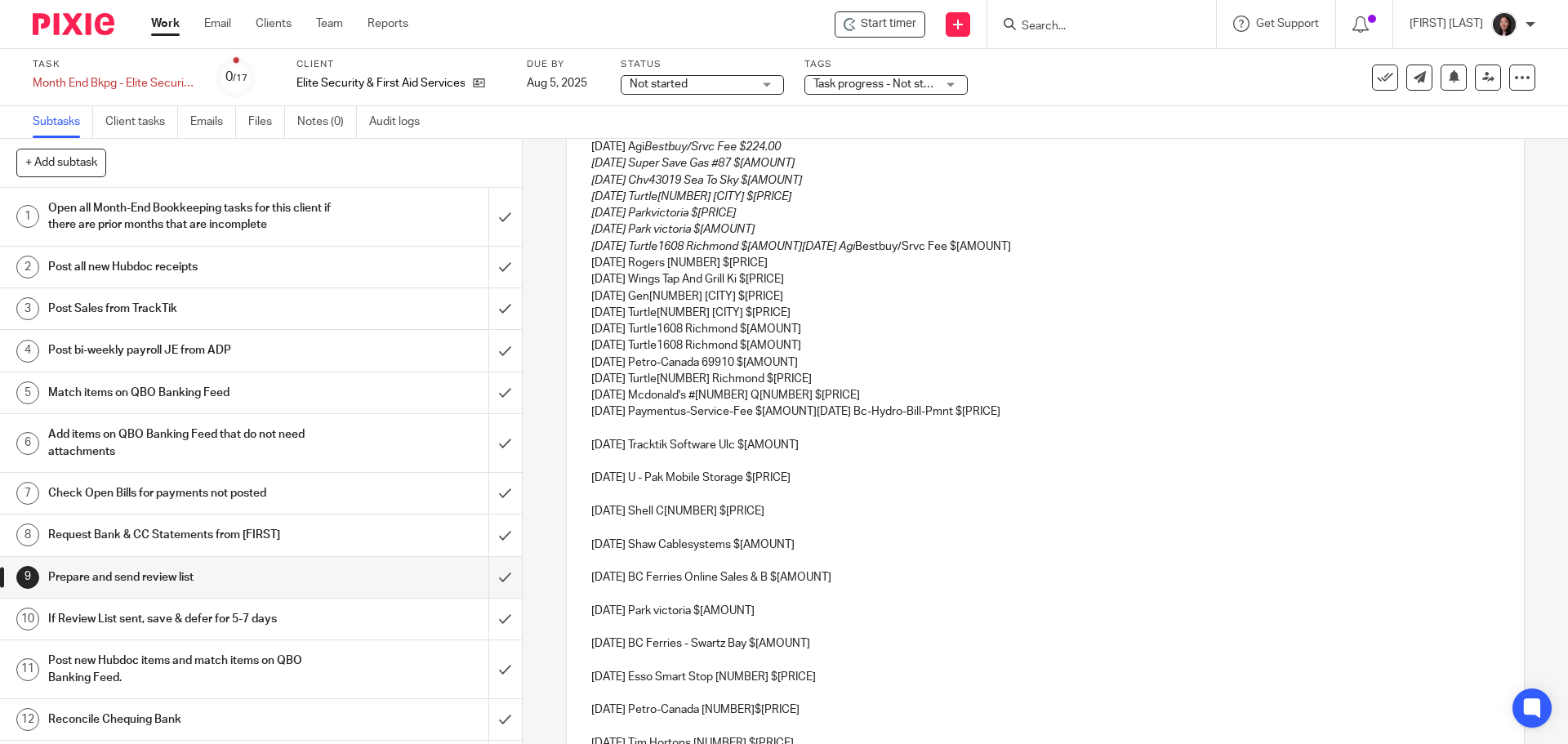 click on "05/04/2025 U - Pak Mobile Storage $144.48 05/04/2025 BC Ferries - Alberni, Queen O $4.82 05/05/2025 Esso 7-Eleven 37865 $60.00 05/07/2025 Esso 7-Eleven 37900 $75.00 05/11/2025 Line Of Fire Defence S $50.40 05/15/2025 Esso 7-Eleven 37898 $50.00 05/15/2025 Vistaprint Canada Corp $96.31 05/16/2025 Shaw Cablesystems $146.71 05/16/2025 Parkvictoria Cov 250-361-0260 $10.00 05/20/2025 Wal-Mart #1214 $5.01 05/30/2025 Airbnb * Hm3mdkwj2f $234.06 05/30/2025 Parkvictoria Cov 250-361-0260 $10.00 05/30/2025 7 Eleven Store #34907 $84.50 06/01/2025 Fido Mobile 9104 $266.58 06/04/2025 U - Pak Mobile Storage $144.48 06/04/2025 Peninsula Co-Op Mill B $102.97 06/04/2025 BC Ferries Tsawwassen $197.00 06/05/2025 Popkum Country Market $90.00 06/13/2025 Parkvictoria Cov 250-361-0260 $10.00 06/14/2025 Shaw Cablesystems $146.71 06/14/2025 Shell C01029 $80.00 06/15/2025 Agi Bestbuy/Srvc Fee $224.00 06/17/2025 Super Save Gas #87 $80.00 06/18/2025 Chv43019 Sea To Sky $57.69 06/18/2025 Turtle1608 Richmond $348.00 06/25/2025 Agi" at bounding box center (1045, 106) 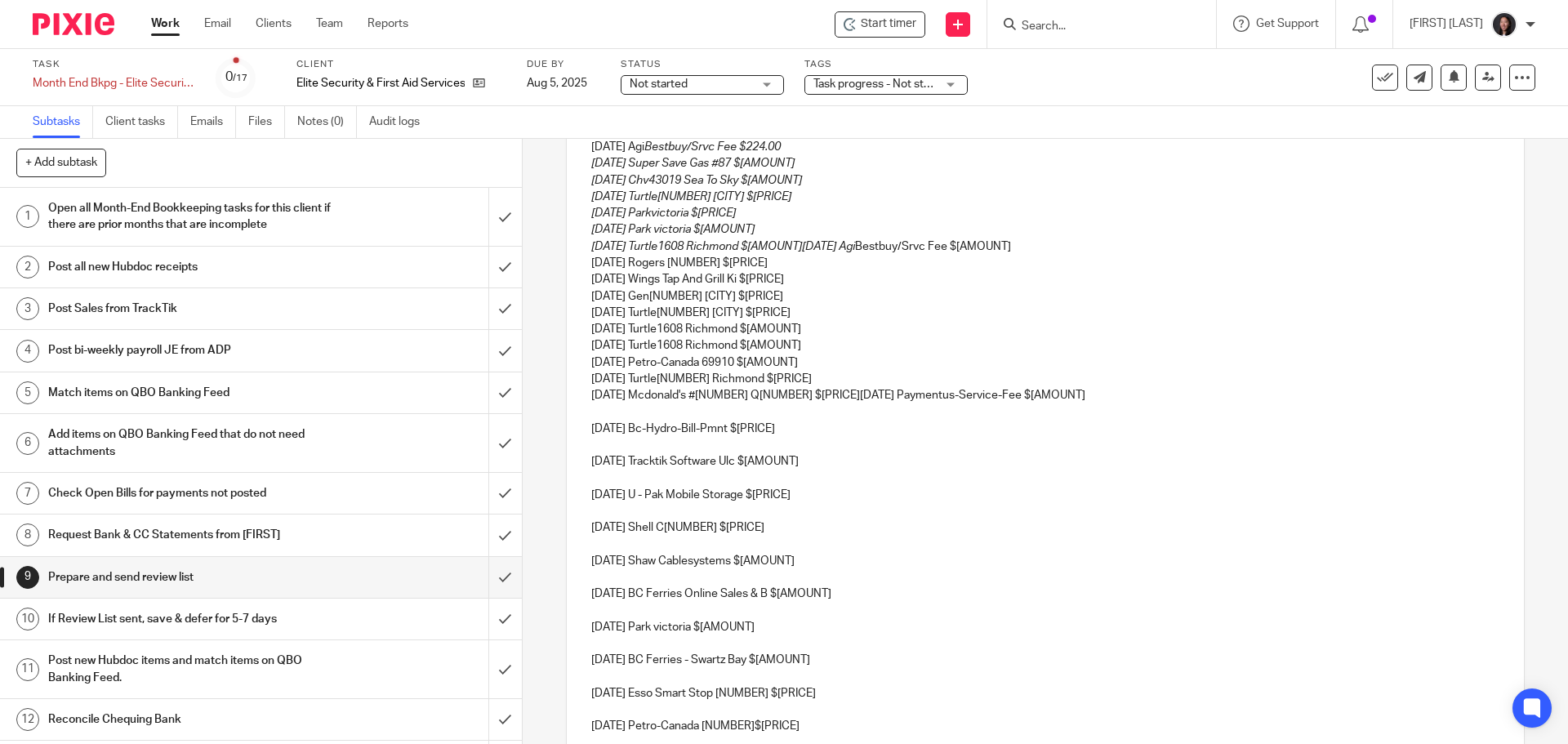 click on "05/04/2025 U - Pak Mobile Storage $144.48 05/04/2025 BC Ferries - Alberni, Queen O $4.82 05/05/2025 Esso 7-Eleven 37865 $60.00 05/07/2025 Esso 7-Eleven 37900 $75.00 05/11/2025 Line Of Fire Defence S $50.40 05/15/2025 Esso 7-Eleven 37898 $50.00 05/15/2025 Vistaprint Canada Corp $96.31 05/16/2025 Shaw Cablesystems $146.71 05/16/2025 Parkvictoria Cov 250-361-0260 $10.00 05/20/2025 Wal-Mart #1214 $5.01 05/30/2025 Airbnb * Hm3mdkwj2f $234.06 05/30/2025 Parkvictoria Cov 250-361-0260 $10.00 05/30/2025 7 Eleven Store #34907 $84.50 06/01/2025 Fido Mobile 9104 $266.58 06/04/2025 U - Pak Mobile Storage $144.48 06/04/2025 Peninsula Co-Op Mill B $102.97 06/04/2025 BC Ferries Tsawwassen $197.00 06/05/2025 Popkum Country Market $90.00 06/13/2025 Parkvictoria Cov 250-361-0260 $10.00 06/14/2025 Shaw Cablesystems $146.71 06/14/2025 Shell C01029 $80.00 06/15/2025 Agi Bestbuy/Srvc Fee $224.00 06/17/2025 Super Save Gas #87 $80.00 06/18/2025 Chv43019 Sea To Sky $57.69 06/18/2025 Turtle1608 Richmond $348.00 06/25/2025 Agi" at bounding box center (1045, 98) 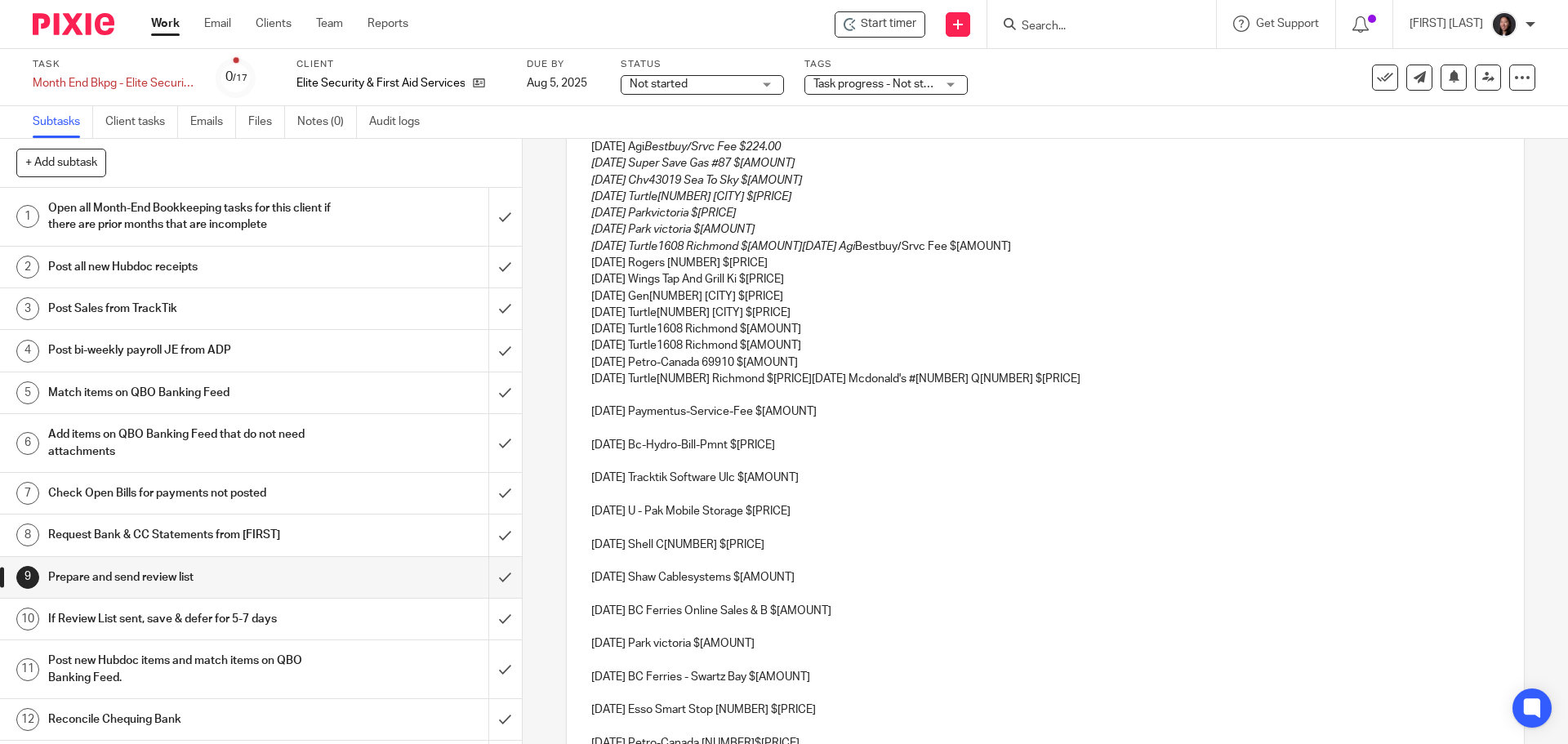 click on "05/04/2025 U - Pak Mobile Storage $144.48 05/04/2025 BC Ferries - Alberni, Queen O $4.82 05/05/2025 Esso 7-Eleven 37865 $60.00 05/07/2025 Esso 7-Eleven 37900 $75.00 05/11/2025 Line Of Fire Defence S $50.40 05/15/2025 Esso 7-Eleven 37898 $50.00 05/15/2025 Vistaprint Canada Corp $96.31 05/16/2025 Shaw Cablesystems $146.71 05/16/2025 Parkvictoria Cov 250-361-0260 $10.00 05/20/2025 Wal-Mart #1214 $5.01 05/30/2025 Airbnb * Hm3mdkwj2f $234.06 05/30/2025 Parkvictoria Cov 250-361-0260 $10.00 05/30/2025 7 Eleven Store #34907 $84.50 06/01/2025 Fido Mobile 9104 $266.58 06/04/2025 U - Pak Mobile Storage $144.48 06/04/2025 Peninsula Co-Op Mill B $102.97 06/04/2025 BC Ferries Tsawwassen $197.00 06/05/2025 Popkum Country Market $90.00 06/13/2025 Parkvictoria Cov 250-361-0260 $10.00 06/14/2025 Shaw Cablesystems $146.71 06/14/2025 Shell C01029 $80.00 06/15/2025 Agi Bestbuy/Srvc Fee $224.00 06/17/2025 Super Save Gas #87 $80.00 06/18/2025 Chv43019 Sea To Sky $57.69 06/18/2025 Turtle1608 Richmond $348.00 06/25/2025 Agi" at bounding box center (1045, 90) 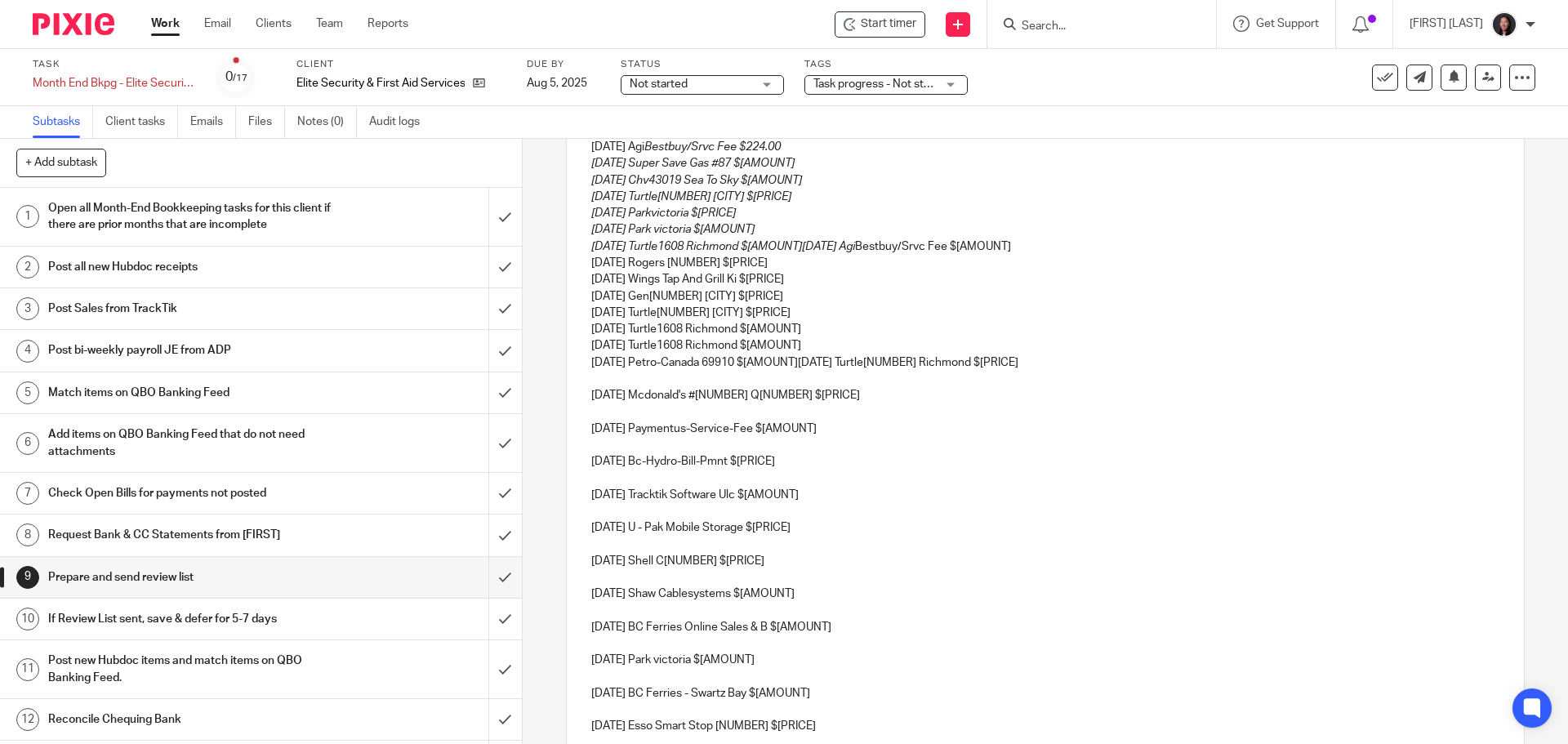 click on "05/04/2025 U - Pak Mobile Storage $144.48 05/04/2025 BC Ferries - Alberni, Queen O $4.82 05/05/2025 Esso 7-Eleven 37865 $60.00 05/07/2025 Esso 7-Eleven 37900 $75.00 05/11/2025 Line Of Fire Defence S $50.40 05/15/2025 Esso 7-Eleven 37898 $50.00 05/15/2025 Vistaprint Canada Corp $96.31 05/16/2025 Shaw Cablesystems $146.71 05/16/2025 Parkvictoria Cov 250-361-0260 $10.00 05/20/2025 Wal-Mart #1214 $5.01 05/30/2025 Airbnb * Hm3mdkwj2f $234.06 05/30/2025 Parkvictoria Cov 250-361-0260 $10.00 05/30/2025 7 Eleven Store #34907 $84.50 06/01/2025 Fido Mobile 9104 $266.58 06/04/2025 U - Pak Mobile Storage $144.48 06/04/2025 Peninsula Co-Op Mill B $102.97 06/04/2025 BC Ferries Tsawwassen $197.00 06/05/2025 Popkum Country Market $90.00 06/13/2025 Parkvictoria Cov 250-361-0260 $10.00 06/14/2025 Shaw Cablesystems $146.71 06/14/2025 Shell C01029 $80.00 06/15/2025 Agi Bestbuy/Srvc Fee $224.00 06/17/2025 Super Save Gas #87 $80.00 06/18/2025 Chv43019 Sea To Sky $57.69 06/18/2025 Turtle1608 Richmond $348.00 06/25/2025 Agi" at bounding box center (1045, 81) 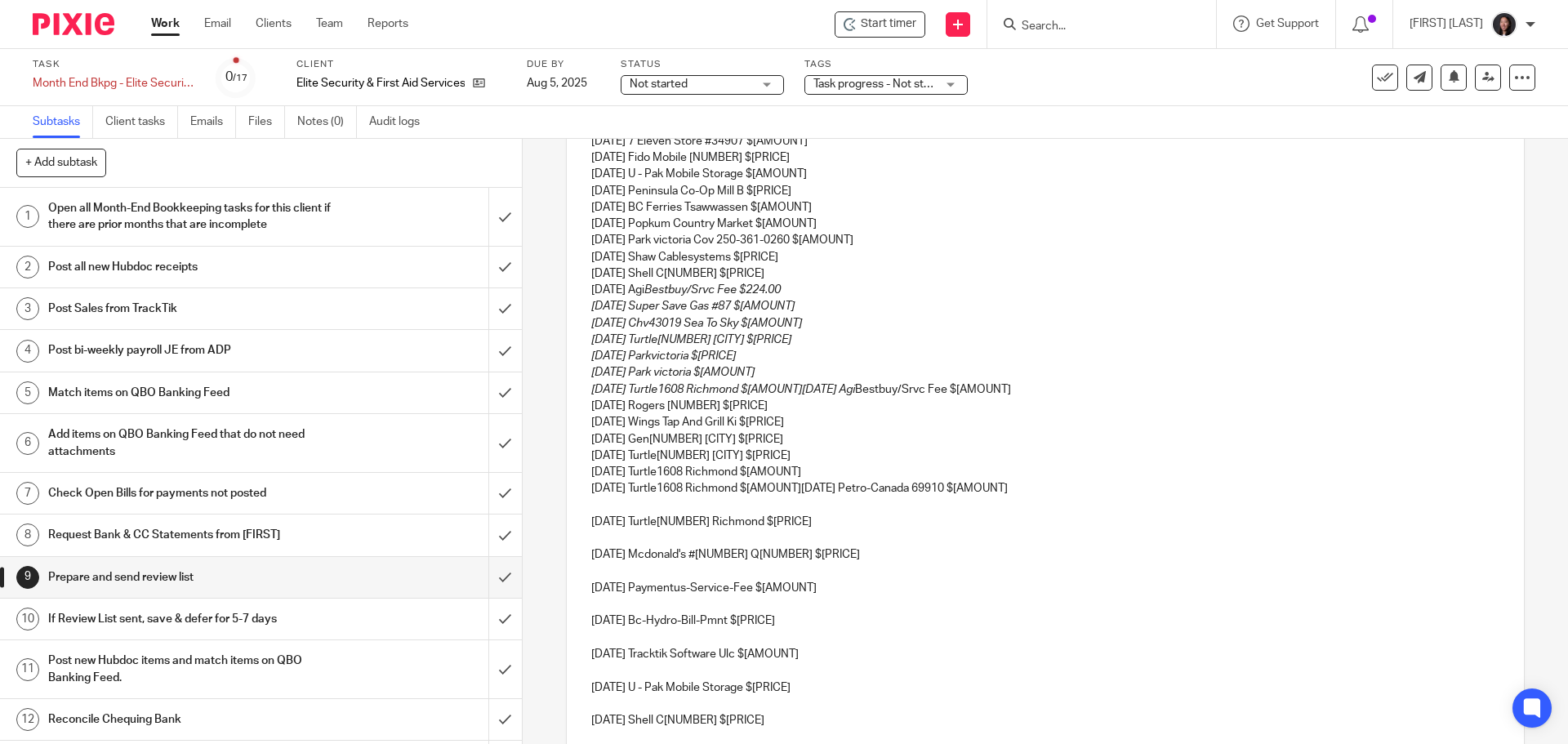 click on "05/04/2025 U - Pak Mobile Storage $144.48 05/04/2025 BC Ferries - Alberni, Queen O $4.82 05/05/2025 Esso 7-Eleven 37865 $60.00 05/07/2025 Esso 7-Eleven 37900 $75.00 05/11/2025 Line Of Fire Defence S $50.40 05/15/2025 Esso 7-Eleven 37898 $50.00 05/15/2025 Vistaprint Canada Corp $96.31 05/16/2025 Shaw Cablesystems $146.71 05/16/2025 Parkvictoria Cov 250-361-0260 $10.00 05/20/2025 Wal-Mart #1214 $5.01 05/30/2025 Airbnb * Hm3mdkwj2f $234.06 05/30/2025 Parkvictoria Cov 250-361-0260 $10.00 05/30/2025 7 Eleven Store #34907 $84.50 06/01/2025 Fido Mobile 9104 $266.58 06/04/2025 U - Pak Mobile Storage $144.48 06/04/2025 Peninsula Co-Op Mill B $102.97 06/04/2025 BC Ferries Tsawwassen $197.00 06/05/2025 Popkum Country Market $90.00 06/13/2025 Parkvictoria Cov 250-361-0260 $10.00 06/14/2025 Shaw Cablesystems $146.71 06/14/2025 Shell C01029 $80.00 06/15/2025 Agi Bestbuy/Srvc Fee $224.00 06/17/2025 Super Save Gas #87 $80.00 06/18/2025 Chv43019 Sea To Sky $57.69 06/18/2025 Turtle1608 Richmond $348.00 06/25/2025 Agi" at bounding box center [1045, 216] 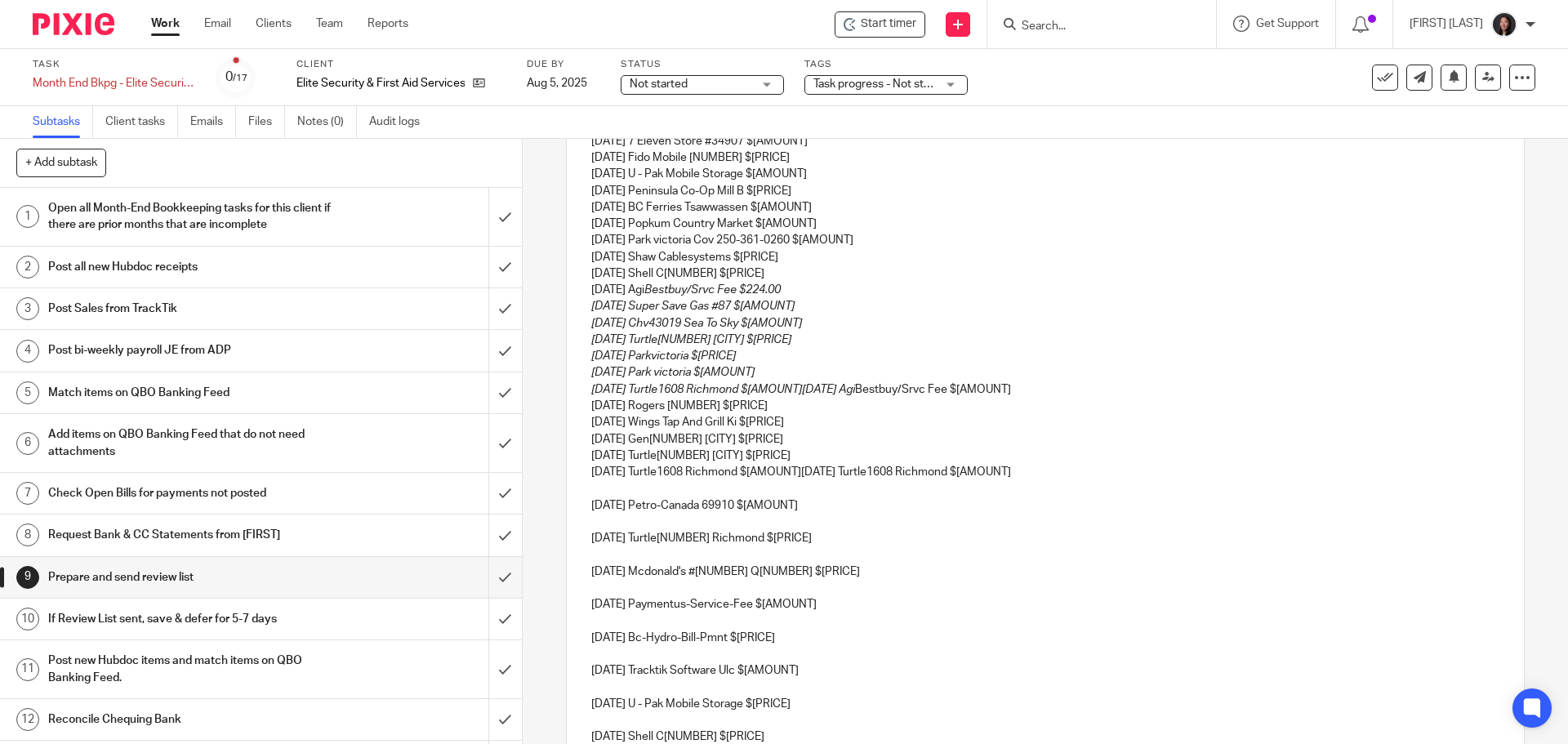 click on "05/04/2025 U - Pak Mobile Storage $144.48 05/04/2025 BC Ferries - Alberni, Queen O $4.82 05/05/2025 Esso 7-Eleven 37865 $60.00 05/07/2025 Esso 7-Eleven 37900 $75.00 05/11/2025 Line Of Fire Defence S $50.40 05/15/2025 Esso 7-Eleven 37898 $50.00 05/15/2025 Vistaprint Canada Corp $96.31 05/16/2025 Shaw Cablesystems $146.71 05/16/2025 Parkvictoria Cov 250-361-0260 $10.00 05/20/2025 Wal-Mart #1214 $5.01 05/30/2025 Airbnb * Hm3mdkwj2f $234.06 05/30/2025 Parkvictoria Cov 250-361-0260 $10.00 05/30/2025 7 Eleven Store #34907 $84.50 06/01/2025 Fido Mobile 9104 $266.58 06/04/2025 U - Pak Mobile Storage $144.48 06/04/2025 Peninsula Co-Op Mill B $102.97 06/04/2025 BC Ferries Tsawwassen $197.00 06/05/2025 Popkum Country Market $90.00 06/13/2025 Parkvictoria Cov 250-361-0260 $10.00 06/14/2025 Shaw Cablesystems $146.71 06/14/2025 Shell C01029 $80.00 06/15/2025 Agi Bestbuy/Srvc Fee $224.00 06/17/2025 Super Save Gas #87 $80.00 06/18/2025 Chv43019 Sea To Sky $57.69 06/18/2025 Turtle1608 Richmond $348.00 06/25/2025 Agi" at bounding box center [1045, 207] 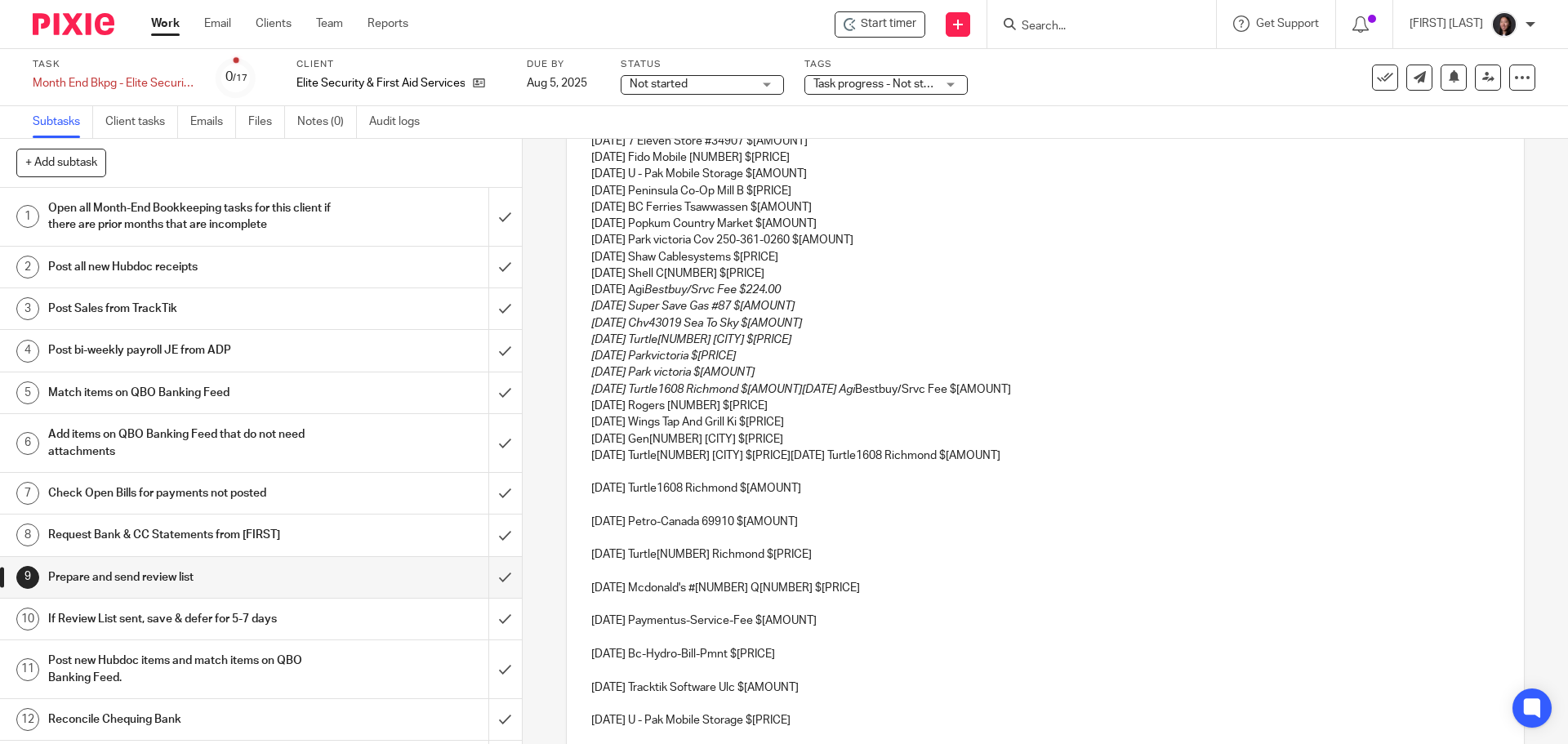click on "05/04/2025 U - Pak Mobile Storage $144.48 05/04/2025 BC Ferries - Alberni, Queen O $4.82 05/05/2025 Esso 7-Eleven 37865 $60.00 05/07/2025 Esso 7-Eleven 37900 $75.00 05/11/2025 Line Of Fire Defence S $50.40 05/15/2025 Esso 7-Eleven 37898 $50.00 05/15/2025 Vistaprint Canada Corp $96.31 05/16/2025 Shaw Cablesystems $146.71 05/16/2025 Parkvictoria Cov 250-361-0260 $10.00 05/20/2025 Wal-Mart #1214 $5.01 05/30/2025 Airbnb * Hm3mdkwj2f $234.06 05/30/2025 Parkvictoria Cov 250-361-0260 $10.00 05/30/2025 7 Eleven Store #34907 $84.50 06/01/2025 Fido Mobile 9104 $266.58 06/04/2025 U - Pak Mobile Storage $144.48 06/04/2025 Peninsula Co-Op Mill B $102.97 06/04/2025 BC Ferries Tsawwassen $197.00 06/05/2025 Popkum Country Market $90.00 06/13/2025 Parkvictoria Cov 250-361-0260 $10.00 06/14/2025 Shaw Cablesystems $146.71 06/14/2025 Shell C01029 $80.00 06/15/2025 Agi Bestbuy/Srvc Fee $224.00 06/17/2025 Super Save Gas #87 $80.00 06/18/2025 Chv43019 Sea To Sky $57.69 06/18/2025 Turtle1608 Richmond $348.00 06/25/2025 Agi" at bounding box center [1045, 199] 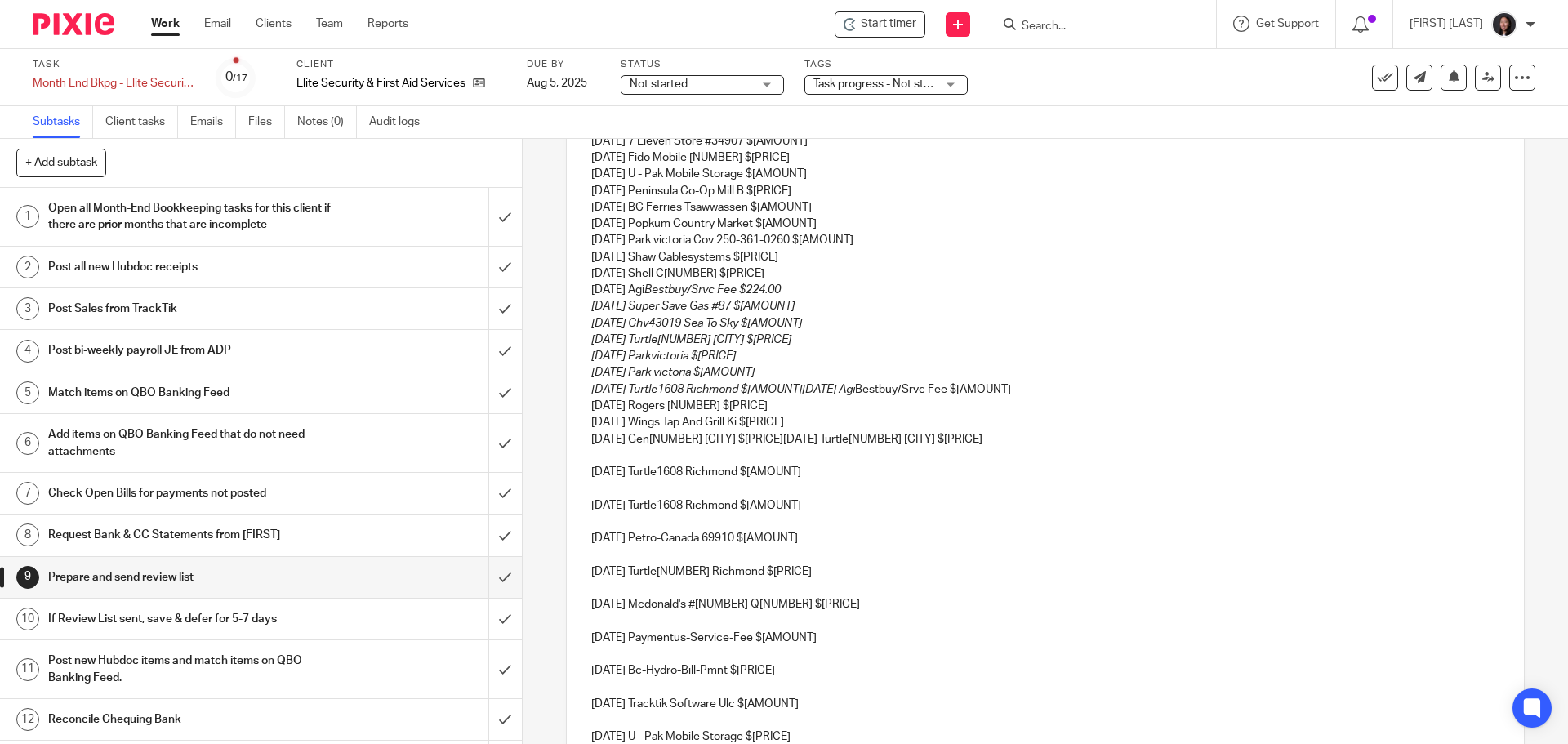 click on "05/04/2025 U - Pak Mobile Storage $144.48 05/04/2025 BC Ferries - Alberni, Queen O $4.82 05/05/2025 Esso 7-Eleven 37865 $60.00 05/07/2025 Esso 7-Eleven 37900 $75.00 05/11/2025 Line Of Fire Defence S $50.40 05/15/2025 Esso 7-Eleven 37898 $50.00 05/15/2025 Vistaprint Canada Corp $96.31 05/16/2025 Shaw Cablesystems $146.71 05/16/2025 Parkvictoria Cov 250-361-0260 $10.00 05/20/2025 Wal-Mart #1214 $5.01 05/30/2025 Airbnb * Hm3mdkwj2f $234.06 05/30/2025 Parkvictoria Cov 250-361-0260 $10.00 05/30/2025 7 Eleven Store #34907 $84.50 06/01/2025 Fido Mobile 9104 $266.58 06/04/2025 U - Pak Mobile Storage $144.48 06/04/2025 Peninsula Co-Op Mill B $102.97 06/04/2025 BC Ferries Tsawwassen $197.00 06/05/2025 Popkum Country Market $90.00 06/13/2025 Parkvictoria Cov 250-361-0260 $10.00 06/14/2025 Shaw Cablesystems $146.71 06/14/2025 Shell C01029 $80.00 06/15/2025 Agi Bestbuy/Srvc Fee $224.00 06/17/2025 Super Save Gas #87 $80.00 06/18/2025 Chv43019 Sea To Sky $57.69 06/18/2025 Turtle1608 Richmond $348.00 06/25/2025 Agi" at bounding box center [1045, 191] 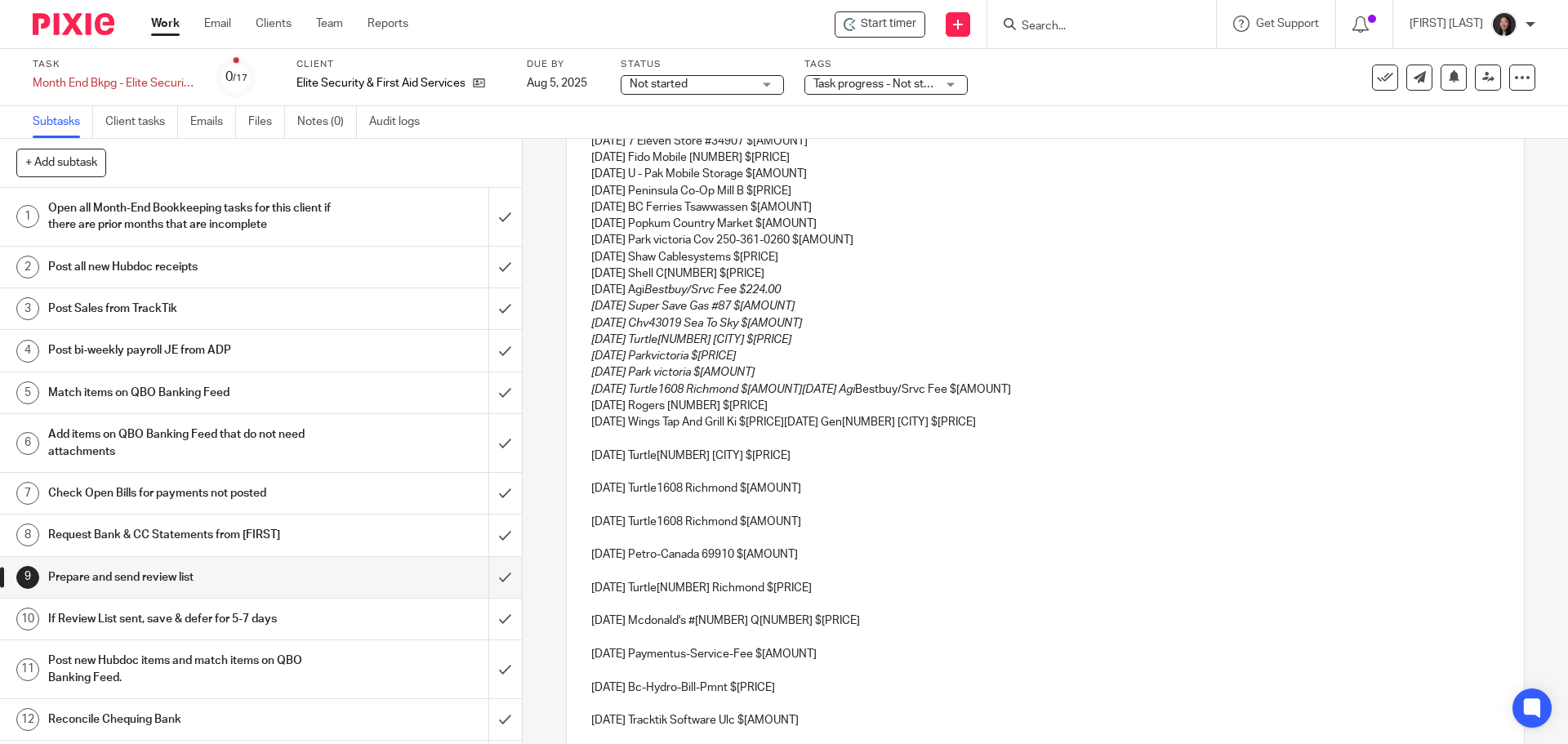click on "05/04/2025 U - Pak Mobile Storage $144.48 05/04/2025 BC Ferries - Alberni, Queen O $4.82 05/05/2025 Esso 7-Eleven 37865 $60.00 05/07/2025 Esso 7-Eleven 37900 $75.00 05/11/2025 Line Of Fire Defence S $50.40 05/15/2025 Esso 7-Eleven 37898 $50.00 05/15/2025 Vistaprint Canada Corp $96.31 05/16/2025 Shaw Cablesystems $146.71 05/16/2025 Parkvictoria Cov 250-361-0260 $10.00 05/20/2025 Wal-Mart #1214 $5.01 05/30/2025 Airbnb * Hm3mdkwj2f $234.06 05/30/2025 Parkvictoria Cov 250-361-0260 $10.00 05/30/2025 7 Eleven Store #34907 $84.50 06/01/2025 Fido Mobile 9104 $266.58 06/04/2025 U - Pak Mobile Storage $144.48 06/04/2025 Peninsula Co-Op Mill B $102.97 06/04/2025 BC Ferries Tsawwassen $197.00 06/05/2025 Popkum Country Market $90.00 06/13/2025 Parkvictoria Cov 250-361-0260 $10.00 06/14/2025 Shaw Cablesystems $146.71 06/14/2025 Shell C01029 $80.00 06/15/2025 Agi Bestbuy/Srvc Fee $224.00 06/17/2025 Super Save Gas #87 $80.00 06/18/2025 Chv43019 Sea To Sky $57.69 06/18/2025 Turtle1608 Richmond $348.00 06/25/2025 Agi" at bounding box center (1045, 183) 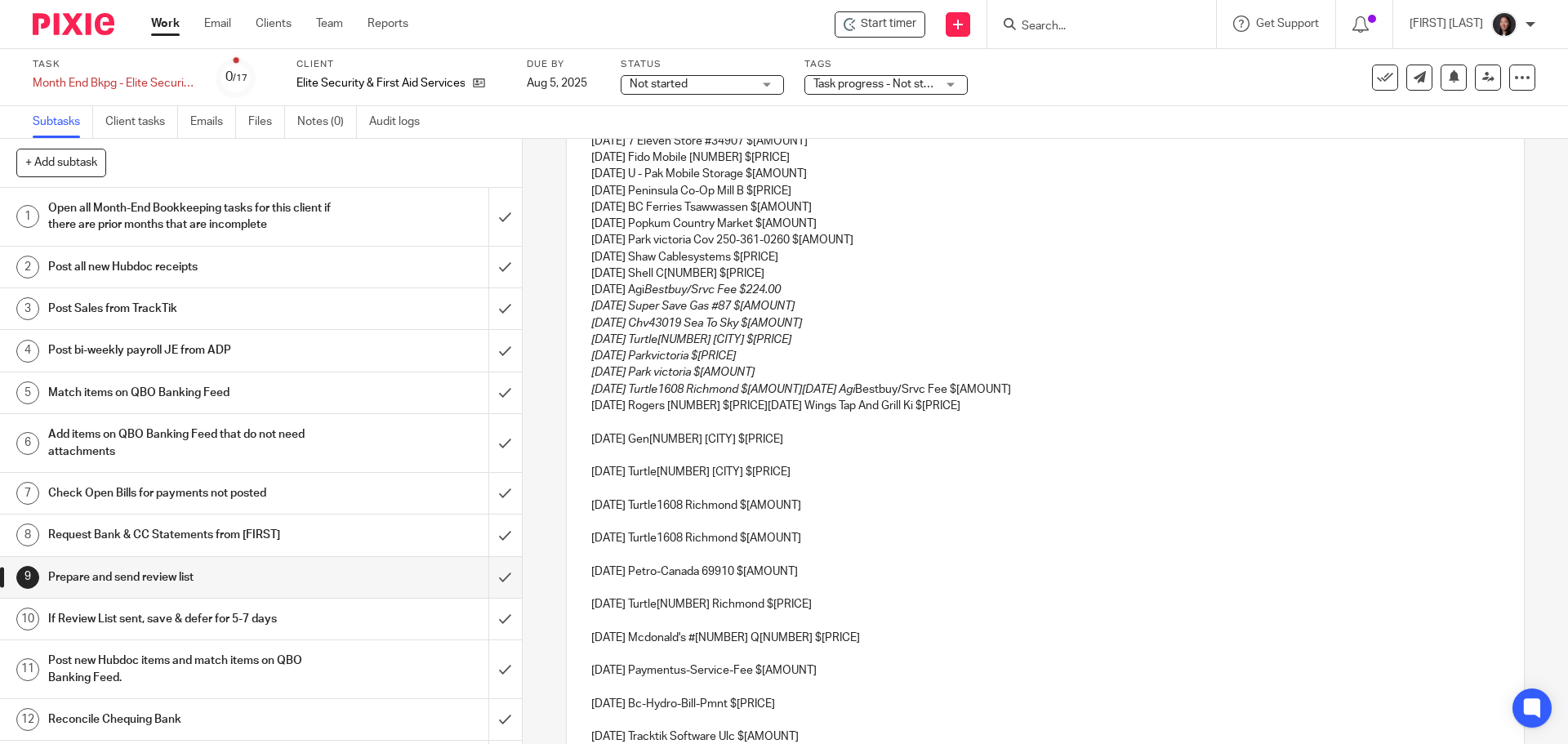 click on "05/04/2025 U - Pak Mobile Storage $144.48 05/04/2025 BC Ferries - Alberni, Queen O $4.82 05/05/2025 Esso 7-Eleven 37865 $60.00 05/07/2025 Esso 7-Eleven 37900 $75.00 05/11/2025 Line Of Fire Defence S $50.40 05/15/2025 Esso 7-Eleven 37898 $50.00 05/15/2025 Vistaprint Canada Corp $96.31 05/16/2025 Shaw Cablesystems $146.71 05/16/2025 Parkvictoria Cov 250-361-0260 $10.00 05/20/2025 Wal-Mart #1214 $5.01 05/30/2025 Airbnb * Hm3mdkwj2f $234.06 05/30/2025 Parkvictoria Cov 250-361-0260 $10.00 05/30/2025 7 Eleven Store #34907 $84.50 06/01/2025 Fido Mobile 9104 $266.58 06/04/2025 U - Pak Mobile Storage $144.48 06/04/2025 Peninsula Co-Op Mill B $102.97 06/04/2025 BC Ferries Tsawwassen $197.00 06/05/2025 Popkum Country Market $90.00 06/13/2025 Parkvictoria Cov 250-361-0260 $10.00 06/14/2025 Shaw Cablesystems $146.71 06/14/2025 Shell C01029 $80.00 06/15/2025 Agi Bestbuy/Srvc Fee $224.00 06/17/2025 Super Save Gas #87 $80.00 06/18/2025 Chv43019 Sea To Sky $57.69 06/18/2025 Turtle1608 Richmond $348.00 06/25/2025 Agi" at bounding box center (1045, 175) 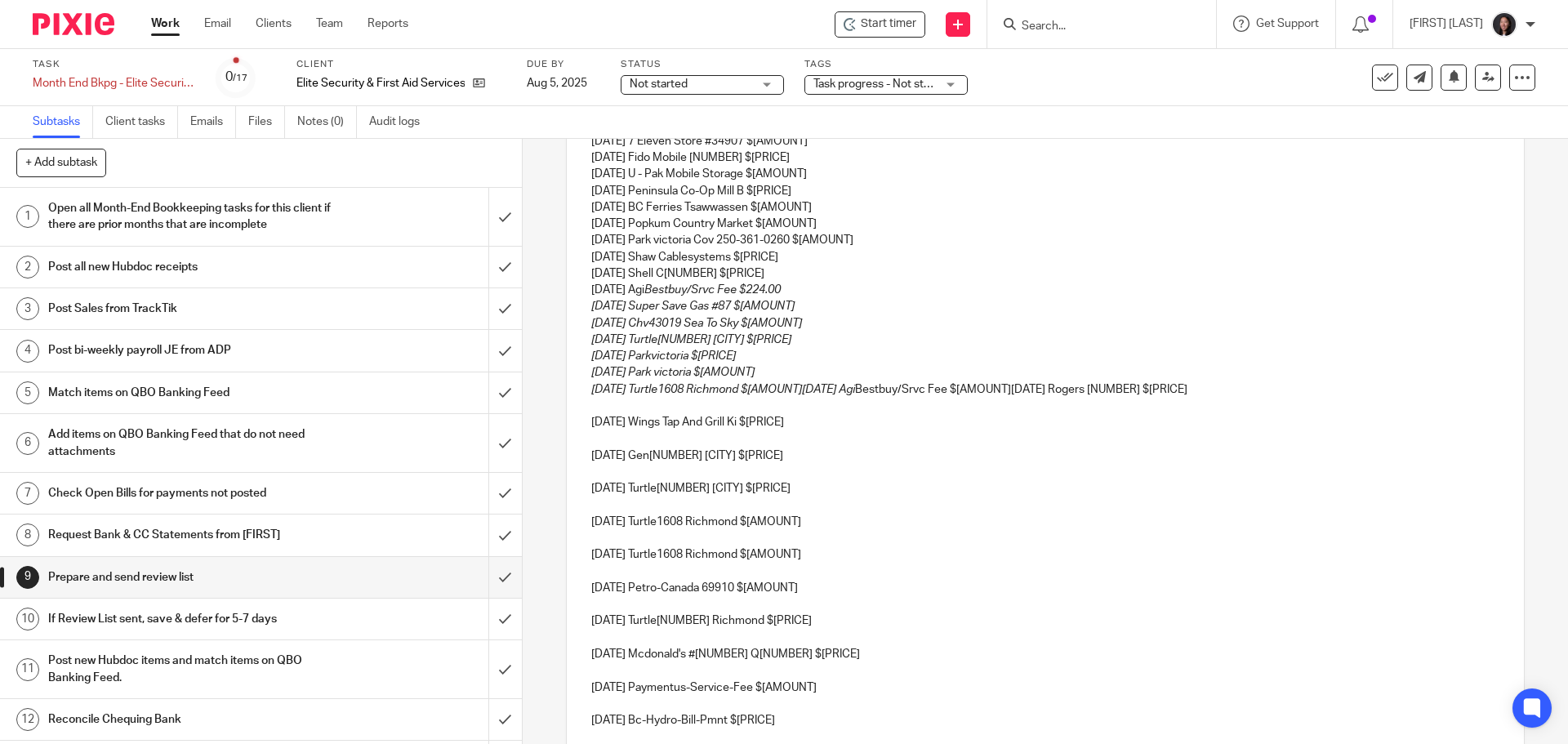 click on "05/04/2025 U - Pak Mobile Storage $144.48 05/04/2025 BC Ferries - Alberni, Queen O $4.82 05/05/2025 Esso 7-Eleven 37865 $60.00 05/07/2025 Esso 7-Eleven 37900 $75.00 05/11/2025 Line Of Fire Defence S $50.40 05/15/2025 Esso 7-Eleven 37898 $50.00 05/15/2025 Vistaprint Canada Corp $96.31 05/16/2025 Shaw Cablesystems $146.71 05/16/2025 Parkvictoria Cov 250-361-0260 $10.00 05/20/2025 Wal-Mart #1214 $5.01 05/30/2025 Airbnb * Hm3mdkwj2f $234.06 05/30/2025 Parkvictoria Cov 250-361-0260 $10.00 05/30/2025 7 Eleven Store #34907 $84.50 06/01/2025 Fido Mobile 9104 $266.58 06/04/2025 U - Pak Mobile Storage $144.48 06/04/2025 Peninsula Co-Op Mill B $102.97 06/04/2025 BC Ferries Tsawwassen $197.00 06/05/2025 Popkum Country Market $90.00 06/13/2025 Parkvictoria Cov 250-361-0260 $10.00 06/14/2025 Shaw Cablesystems $146.71 06/14/2025 Shell C01029 $80.00 06/15/2025 Agi Bestbuy/Srvc Fee $224.00 06/17/2025 Super Save Gas #87 $80.00 06/18/2025 Chv43019 Sea To Sky $57.69 06/18/2025 Turtle1608 Richmond $348.00 06/25/2025 Agi" at bounding box center [1045, 166] 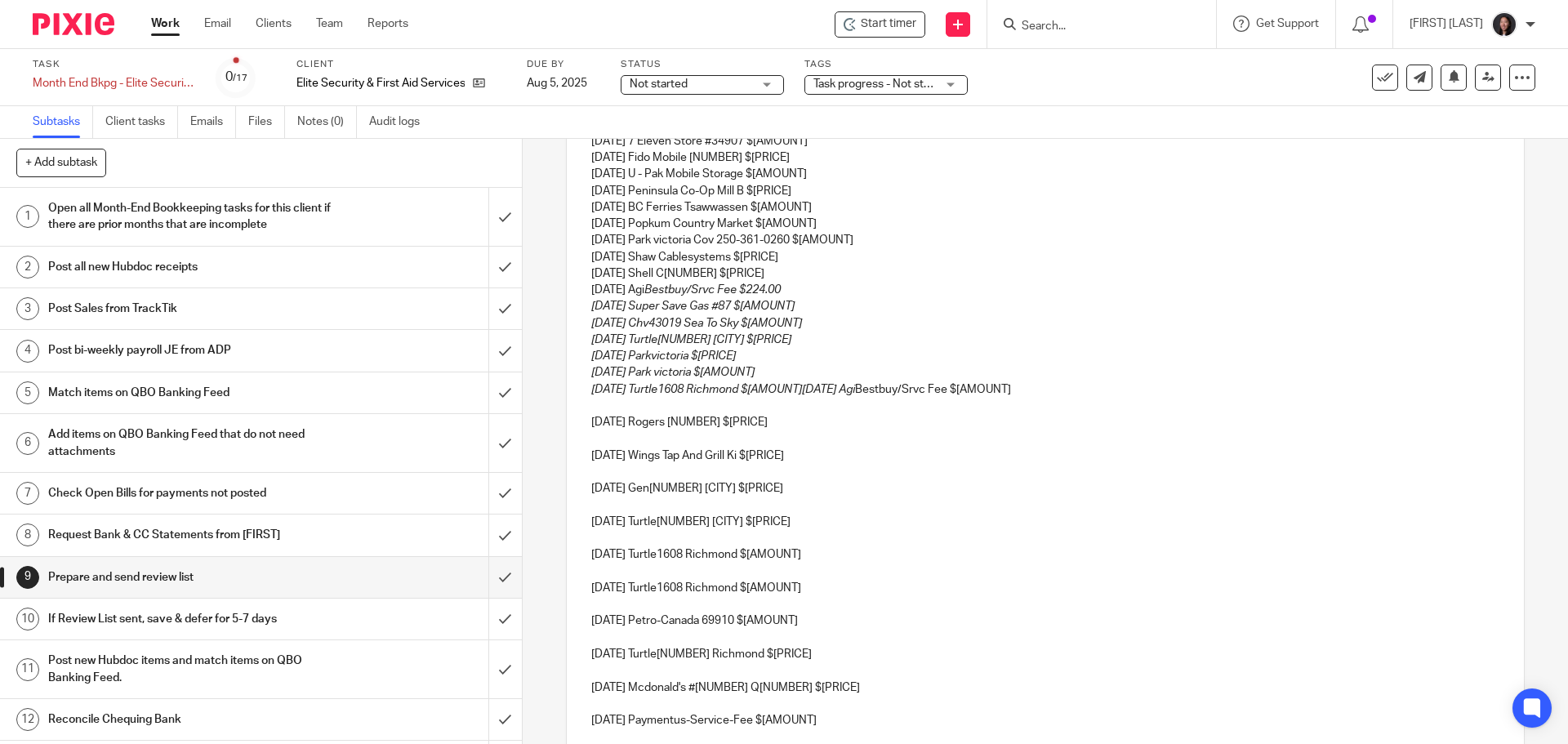 click on "Bestbuy/Srvc Fee $224.00 06/17/2025 Super Save Gas #87 $80.00 06/18/2025 Chv43019 Sea To Sky $57.69 06/18/2025 Turtle1608 Richmond $348.00 06/19/2025 Parkvictoria $15.25 06/20/2025 Parkvictoria $15.25 06/22/2025 Turtle1608 Richmond $261.00 06/25/2025 Agi" at bounding box center (723, 340) 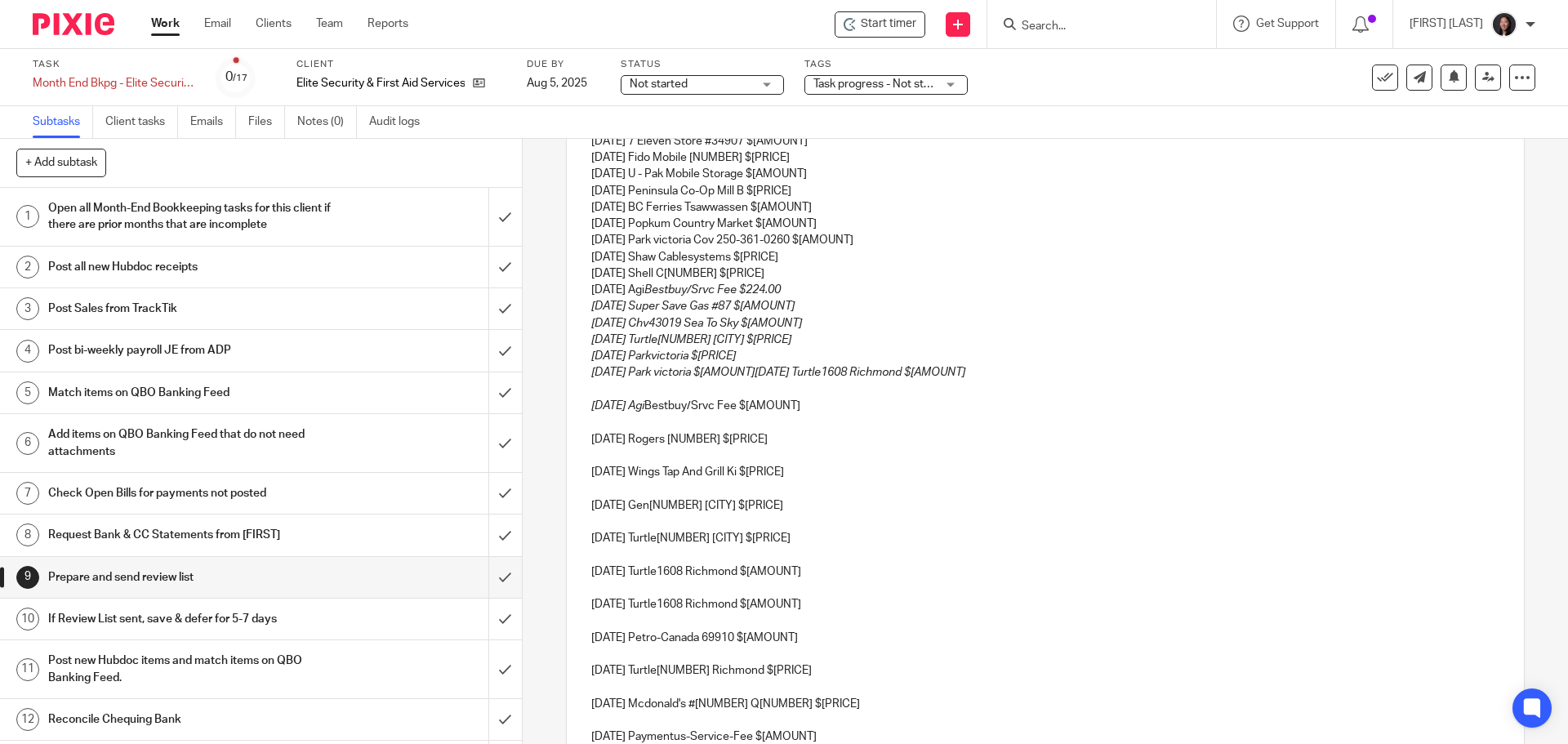 click on "Bestbuy/Srvc Fee $224.00 06/17/2025 Super Save Gas #87 $80.00 06/18/2025 Chv43019 Sea To Sky $57.69 06/18/2025 Turtle1608 Richmond $348.00 06/19/2025 Parkvictoria $15.25 06/20/2025 Parkvictoria $15.25 06/22/2025 Turtle1608 Richmond $261.00" at bounding box center (778, 331) 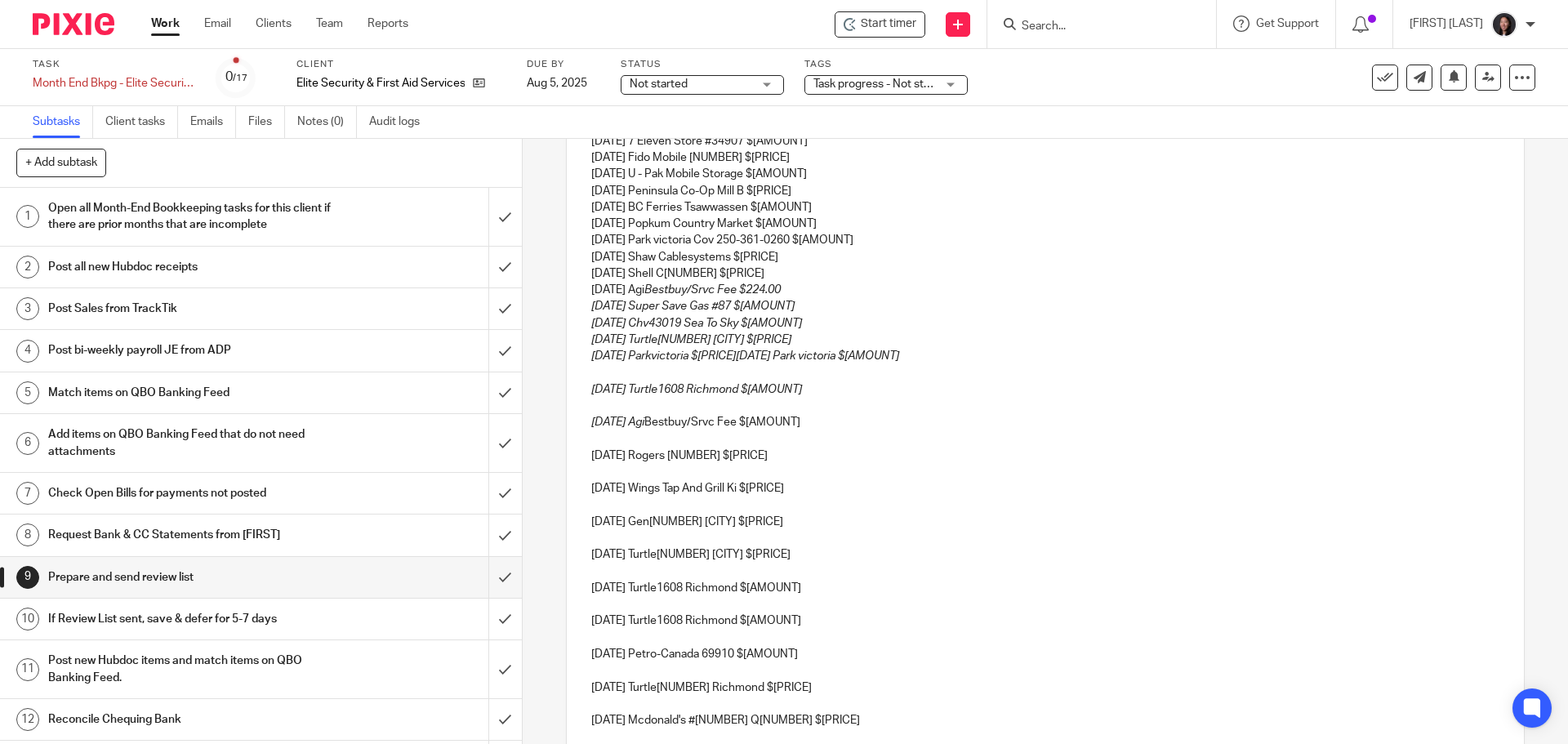 click on "Bestbuy/Srvc Fee $224.00 06/17/2025 Super Save Gas #87 $80.00 06/18/2025 Chv43019 Sea To Sky $57.69 06/18/2025 Turtle1608 Richmond $348.00 06/19/2025 Parkvictoria $15.25 06/20/2025 Parkvictoria $15.25" at bounding box center (745, 323) 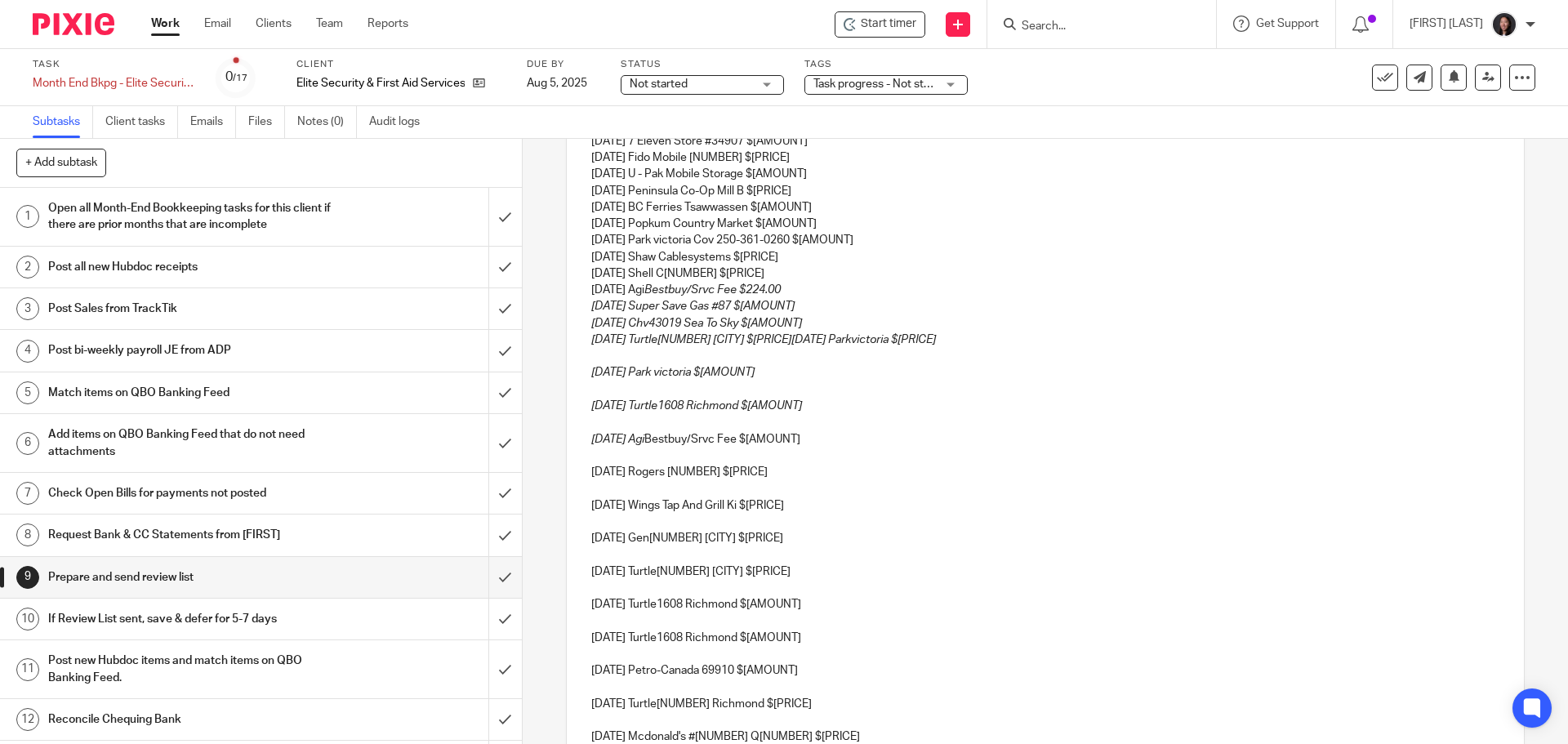 click on "Bestbuy/Srvc Fee $224.00 06/17/2025 Super Save Gas #87 $80.00 06/18/2025 Chv43019 Sea To Sky $57.69 06/18/2025 Turtle1608 Richmond $348.00 06/19/2025 Parkvictoria $15.25" at bounding box center (764, 314) 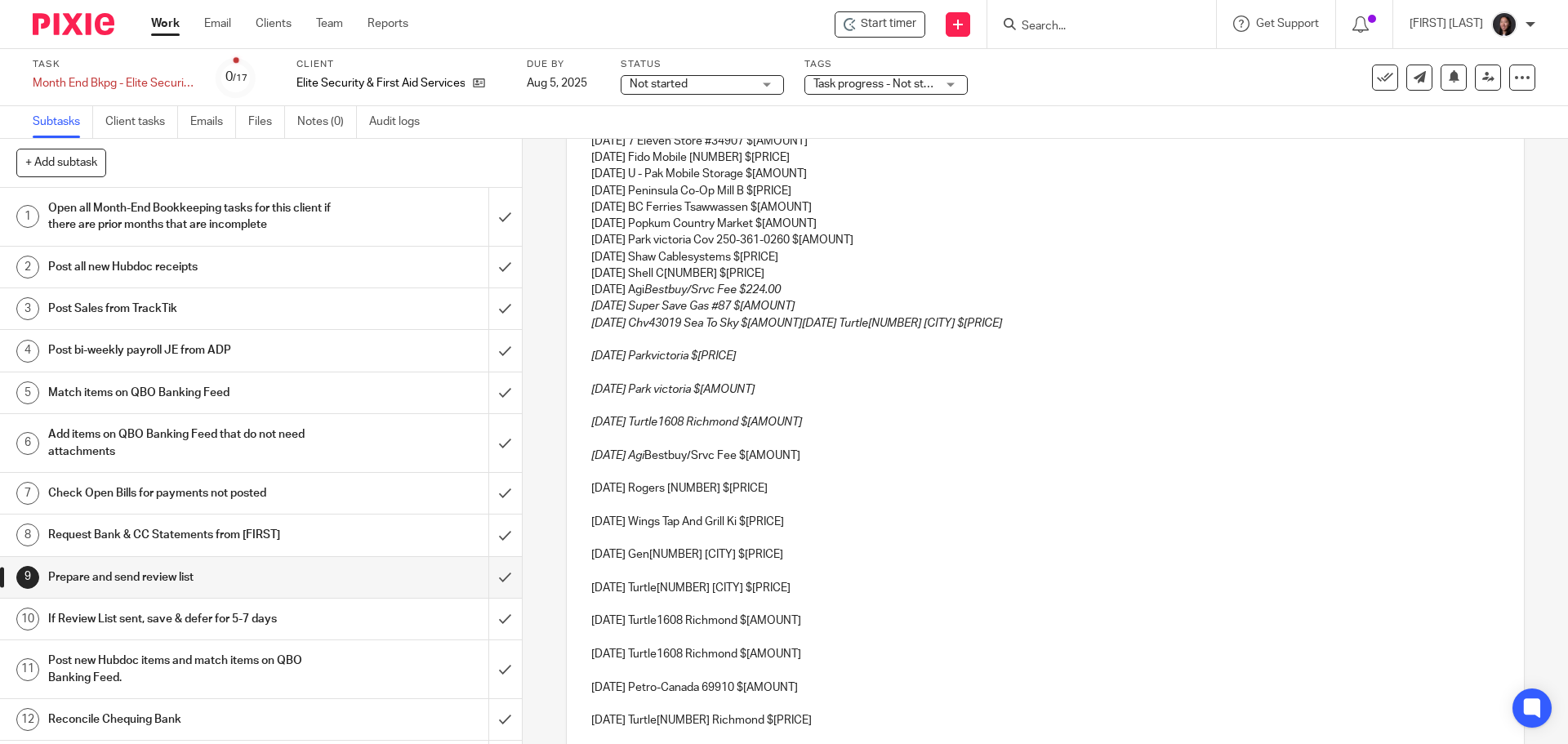 click on "Bestbuy/Srvc Fee $224.00 06/17/2025 Super Save Gas #87 $80.00 06/18/2025 Chv43019 Sea To Sky $57.69 06/18/2025 Turtle1608 Richmond $348.00" at bounding box center (796, 306) 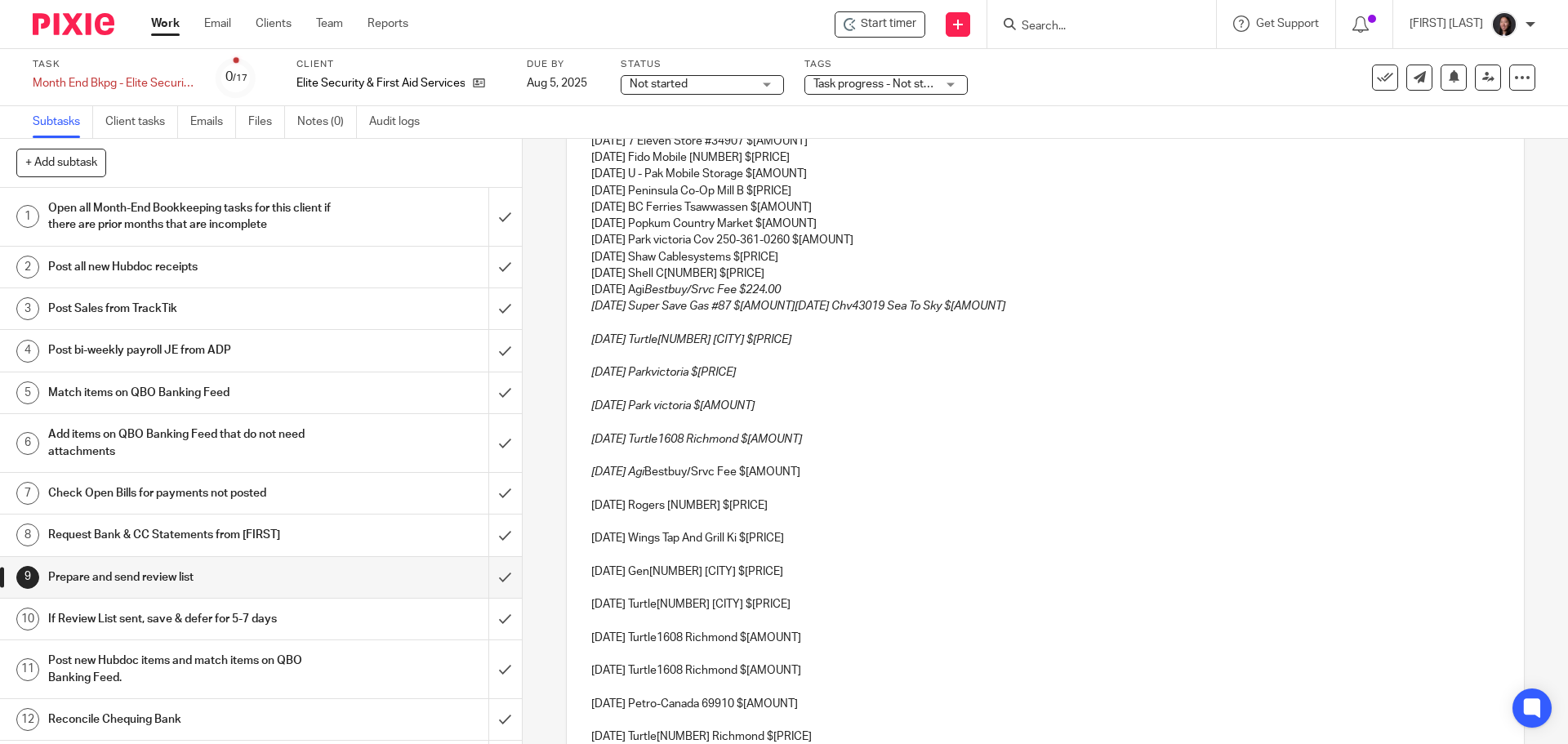 click on "Bestbuy/Srvc Fee $224.00 06/17/2025 Super Save Gas #87 $80.00 06/18/2025 Chv43019 Sea To Sky $57.69" at bounding box center (798, 298) 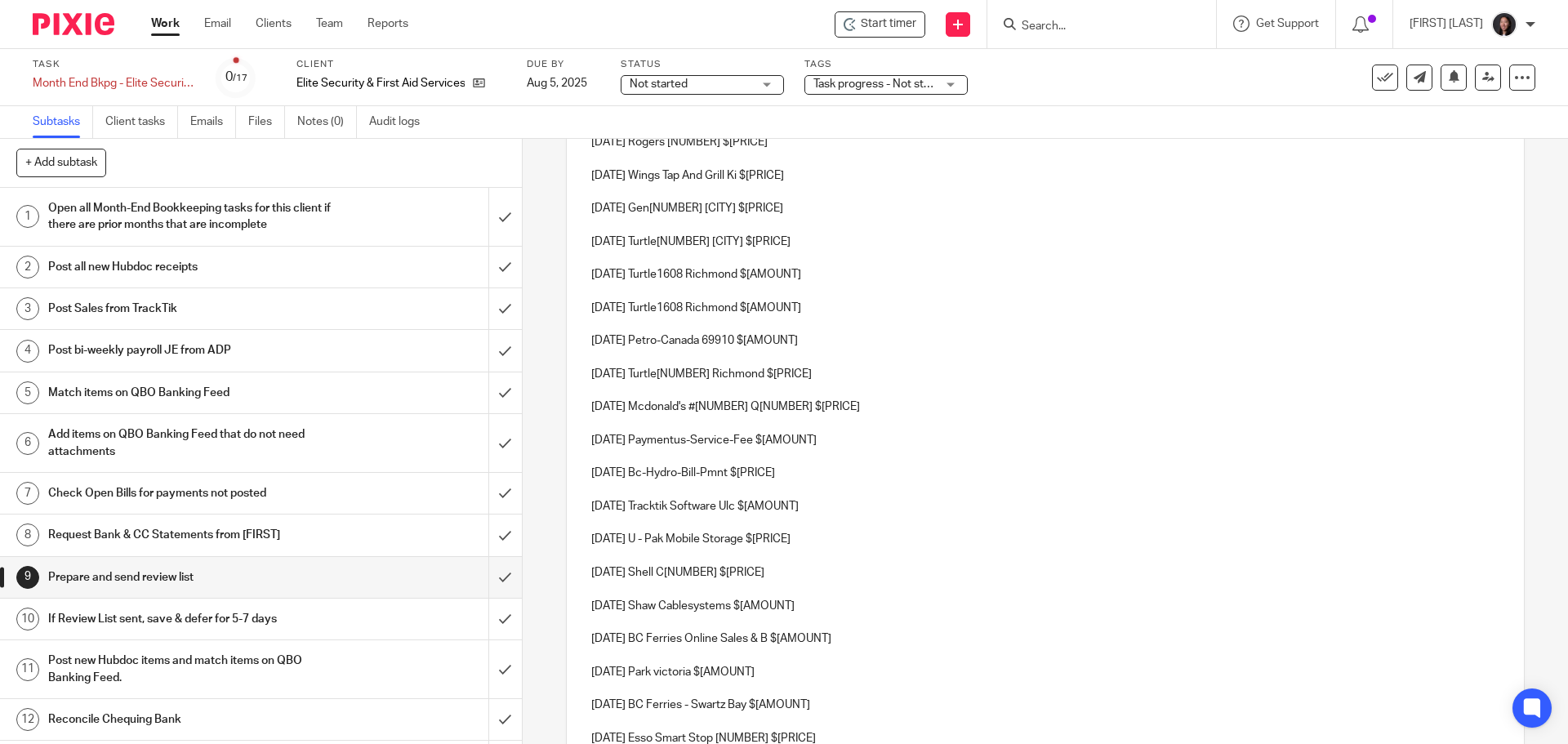 scroll, scrollTop: 1061, scrollLeft: 0, axis: vertical 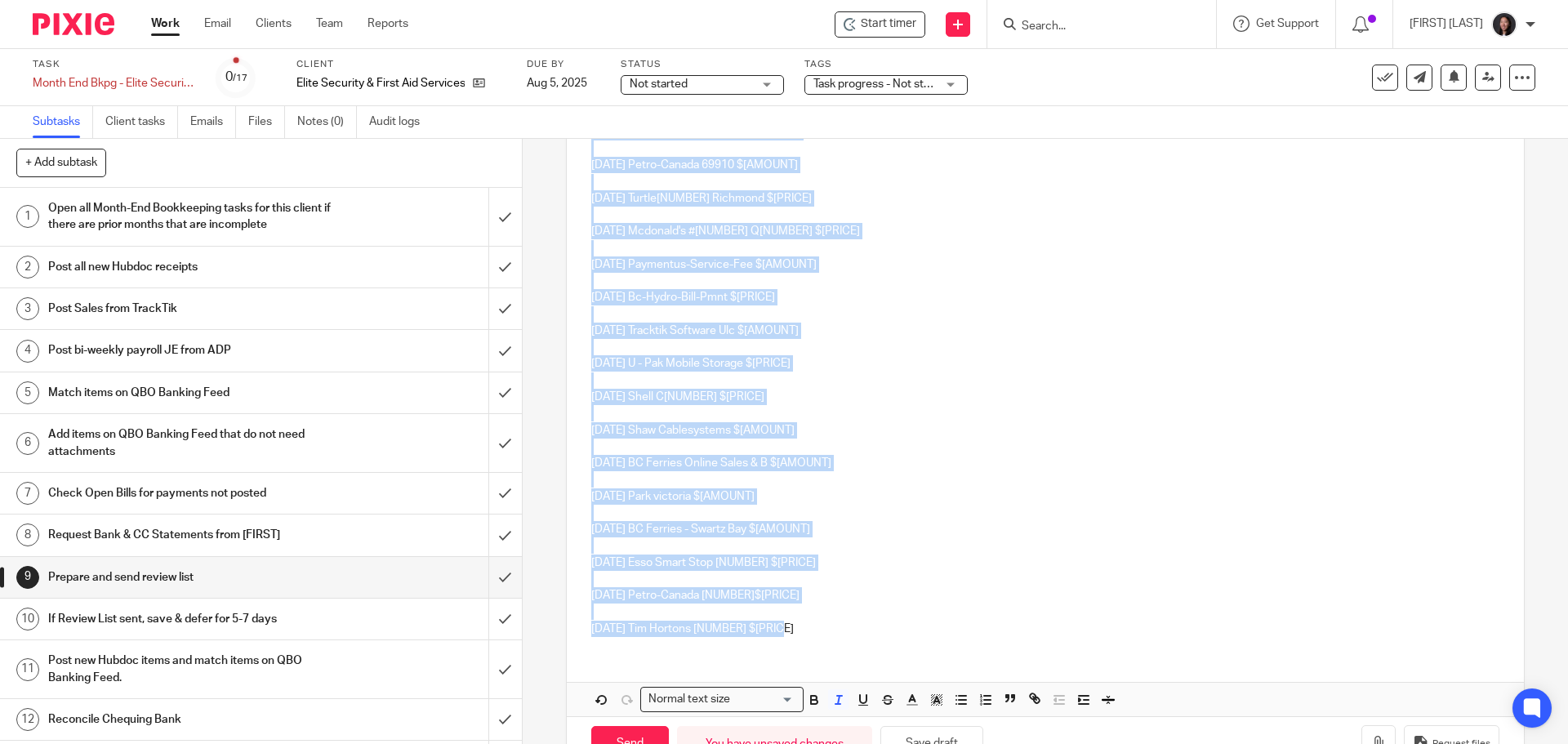 drag, startPoint x: 573, startPoint y: 311, endPoint x: 863, endPoint y: 662, distance: 455.3032 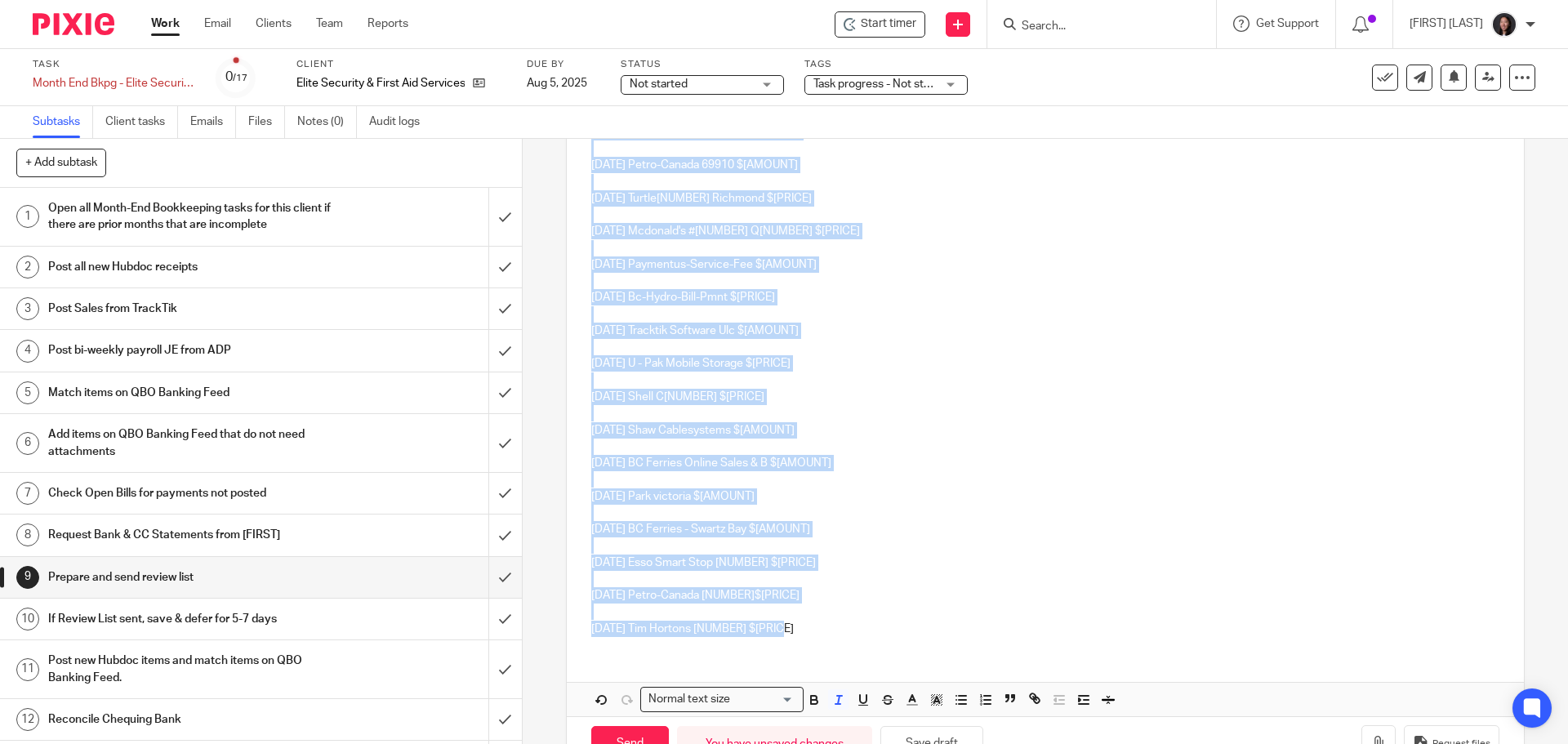 click on "Hi Richard, I hope you're doing well! 05/04/2025 U - Pak Mobile Storage $144.48 05/04/2025 BC Ferries - Alberni, Queen O $4.82 05/05/2025 Esso 7-Eleven 37865 $60.00 05/07/2025 Esso 7-Eleven 37900 $75.00 05/11/2025 Line Of Fire Defence S $50.40 05/15/2025 Esso 7-Eleven 37898 $50.00 05/15/2025 Vistaprint Canada Corp $96.31 05/16/2025 Shaw Cablesystems $146.71 05/16/2025 Parkvictoria Cov 250-361-0260 $10.00 05/20/2025 Wal-Mart #1214 $5.01 05/30/2025 Airbnb * Hm3mdkwj2f $234.06 05/30/2025 Parkvictoria Cov 250-361-0260 $10.00 05/30/2025 7 Eleven Store #34907 $84.50 06/01/2025 Fido Mobile 9104 $266.58 06/04/2025 U - Pak Mobile Storage $144.48 06/04/2025 Peninsula Co-Op Mill B $102.97 06/04/2025 BC Ferries Tsawwassen $197.00 06/05/2025 Popkum Country Market $90.00 06/13/2025 Parkvictoria Cov 250-361-0260 $10.00 06/14/2025 Shaw Cablesystems $146.71 06/14/2025 Shell C01029 $80.00 06/15/2025 Agi Bestbuy/Srvc Fee $224.00 06/17/2025 Super Save Gas #87 $80.00 06/18/2025 Chv43019 Sea To Sky $57.69 06/25/2025 Agi" at bounding box center [1045, -11] 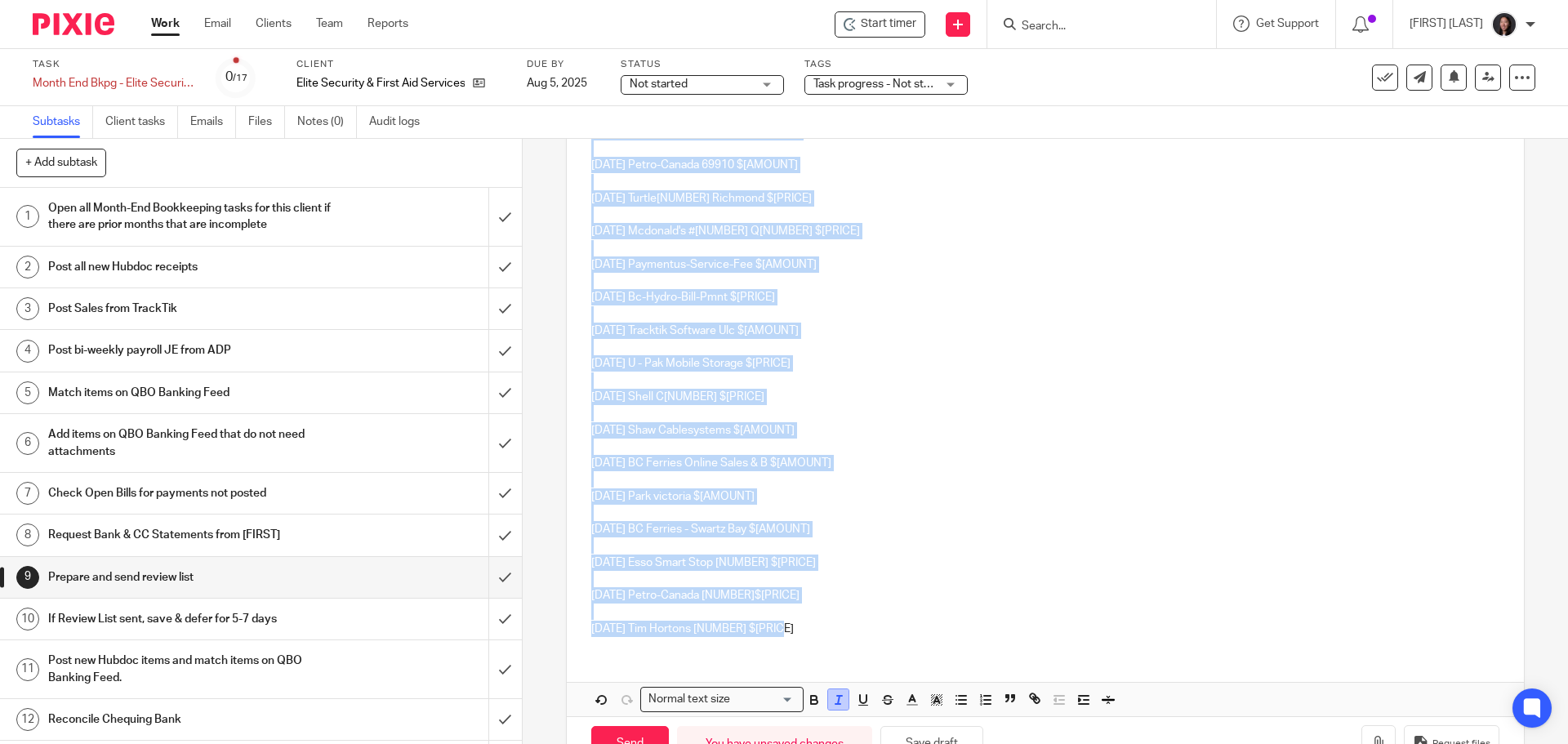 click 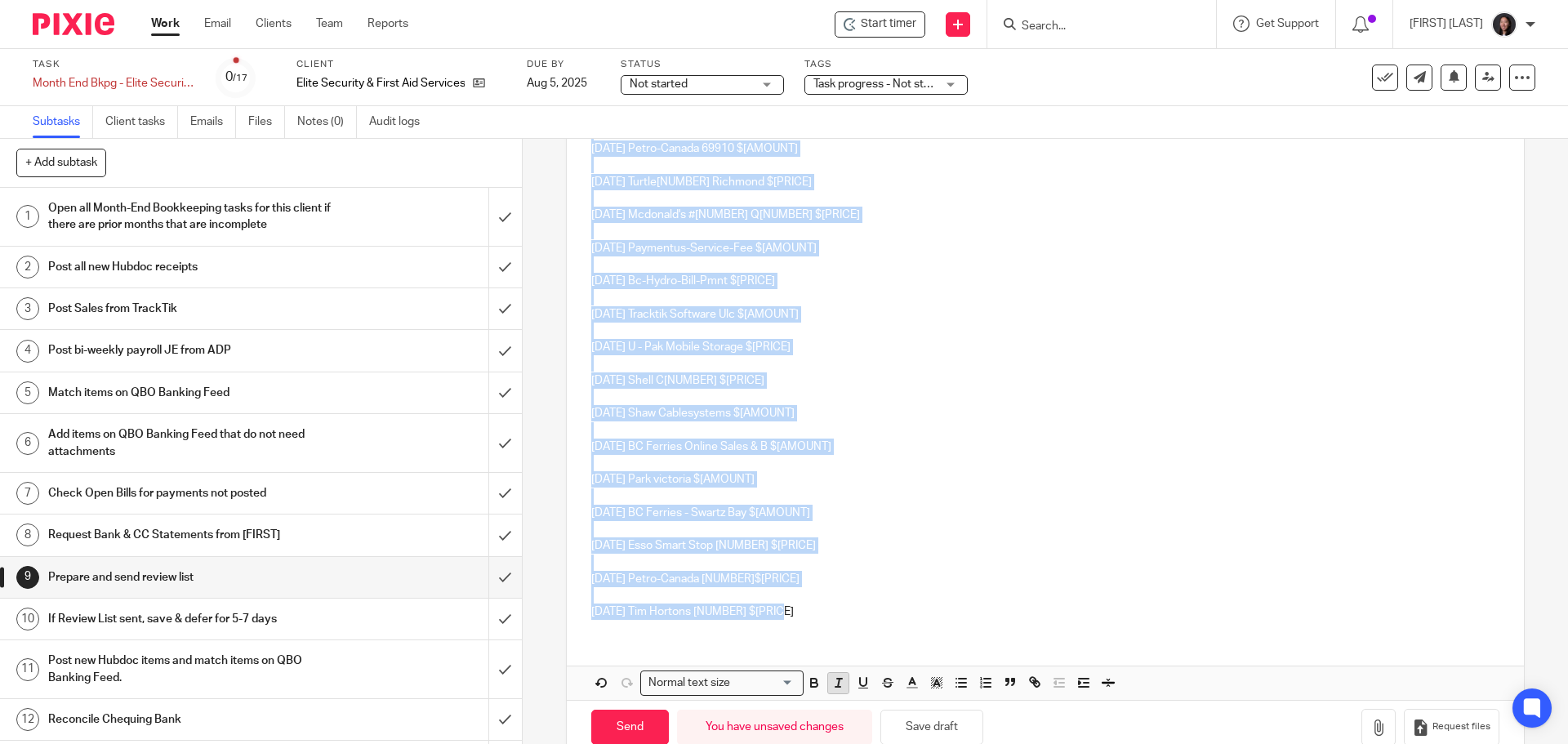 click 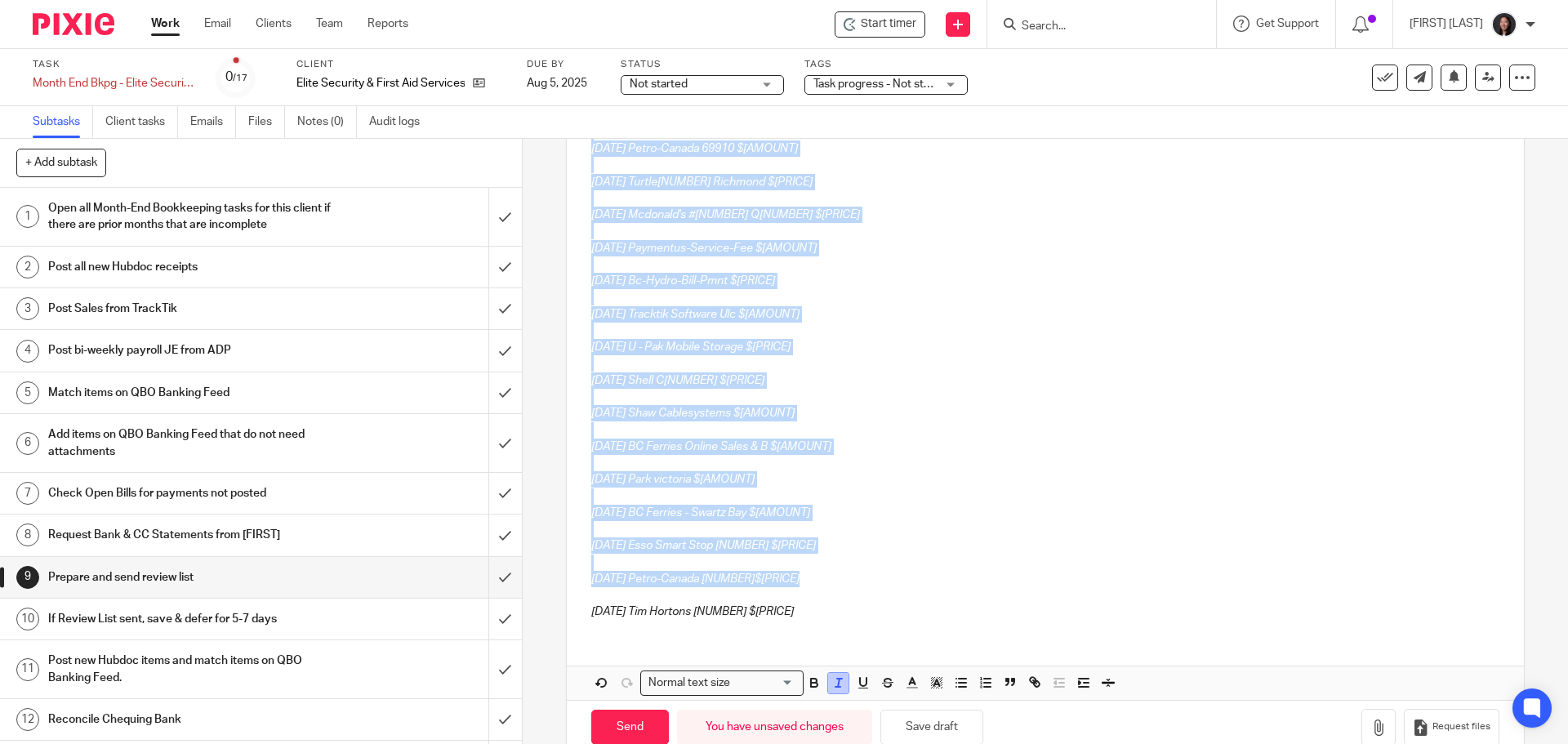 click 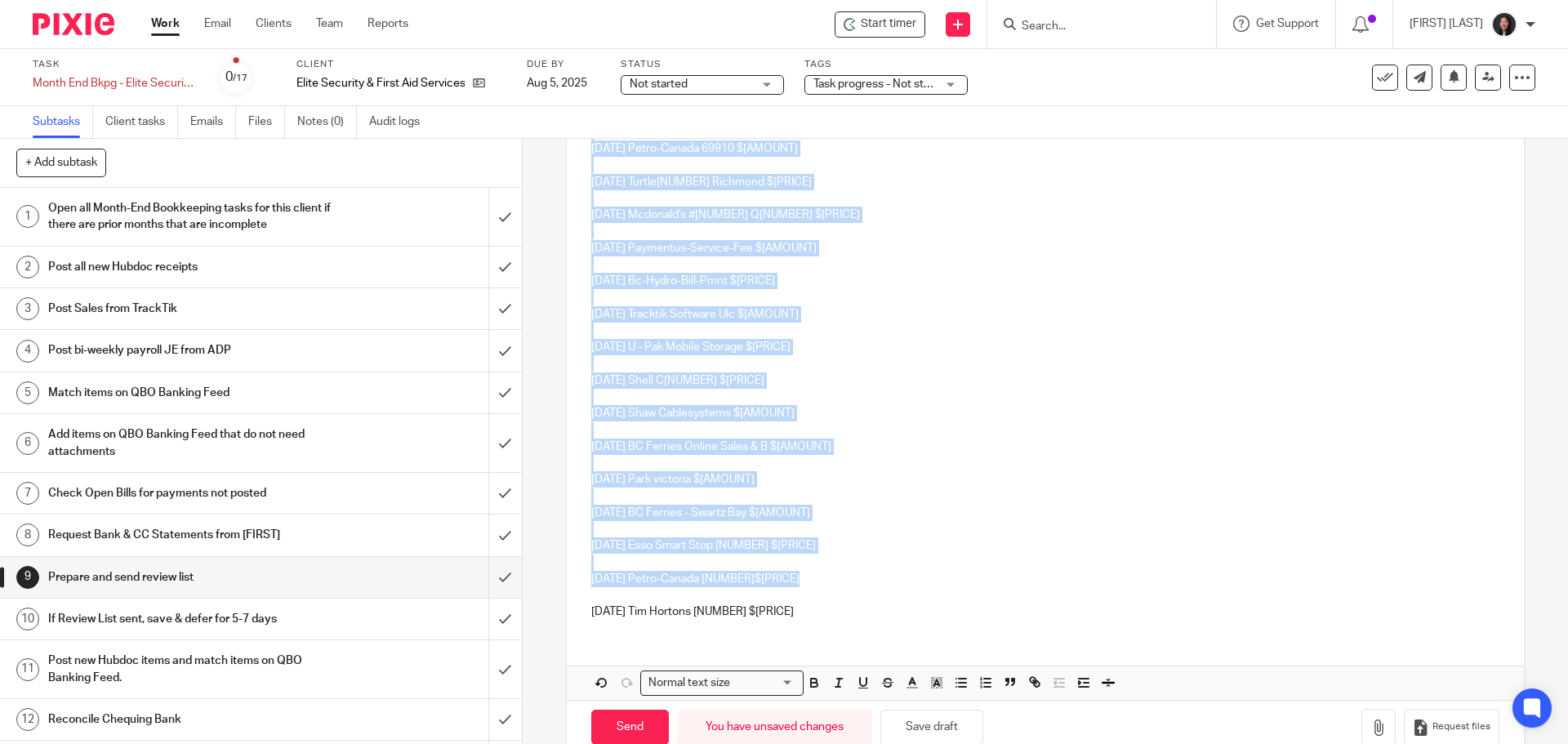 click on "07/17/2025 Tim Hortons 4503 $11.57" at bounding box center (1045, 604) 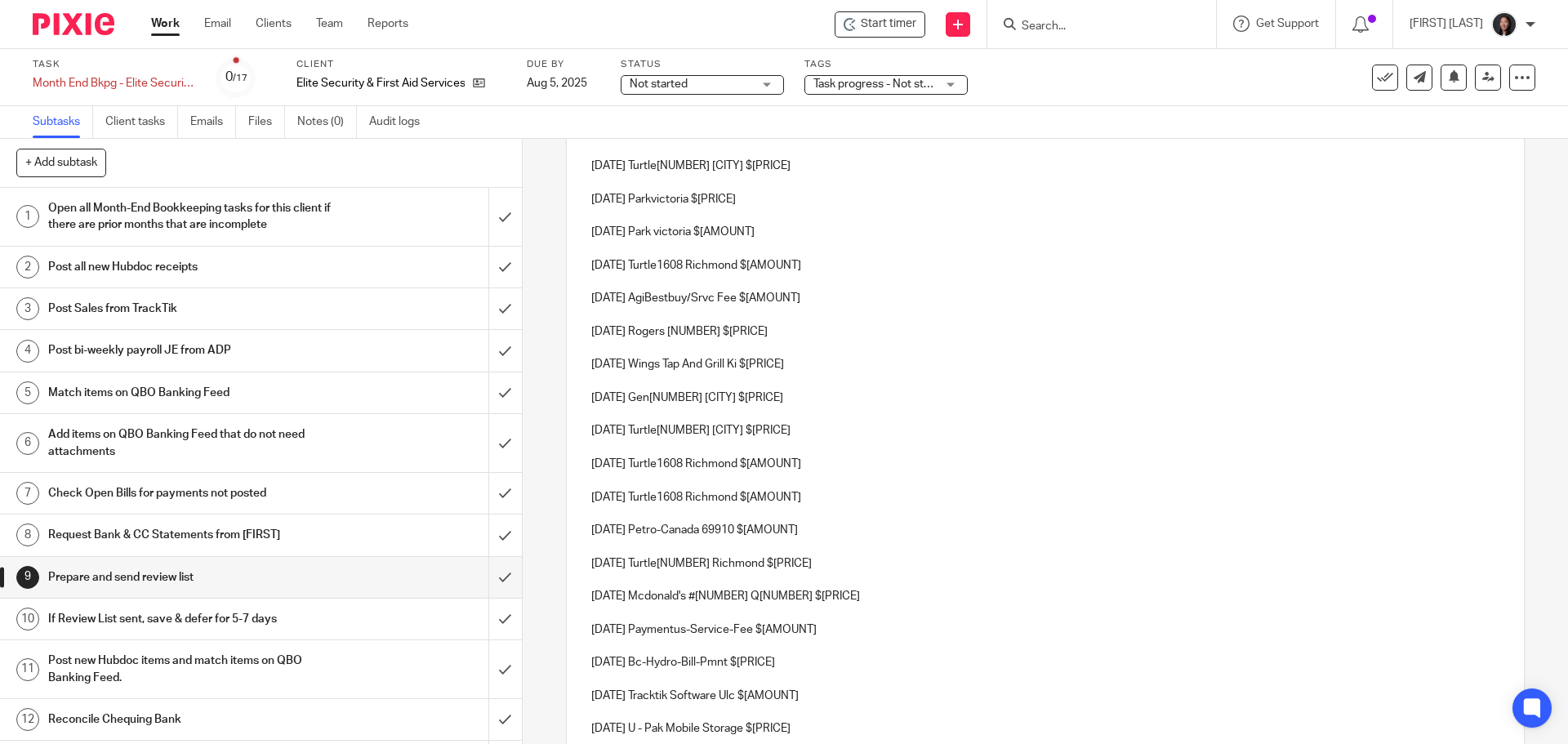 scroll, scrollTop: 299, scrollLeft: 0, axis: vertical 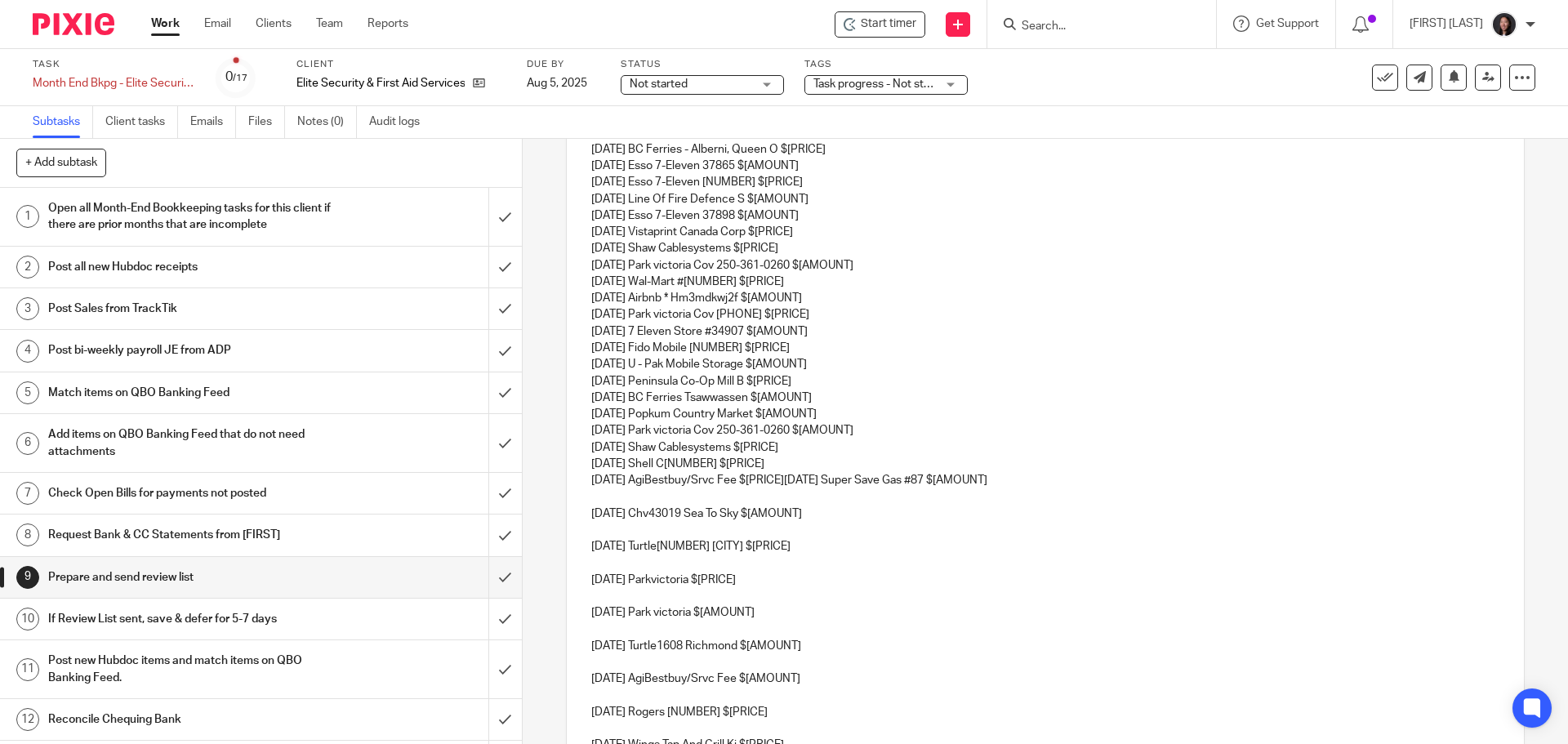 click on "Hi Richard, I hope you're doing well! 05/04/2025 U - Pak Mobile Storage $144.48 05/04/2025 BC Ferries - Alberni, Queen O $4.82 05/05/2025 Esso 7-Eleven 37865 $60.00 05/07/2025 Esso 7-Eleven 37900 $75.00 05/11/2025 Line Of Fire Defence S $50.40 05/15/2025 Esso 7-Eleven 37898 $50.00 05/15/2025 Vistaprint Canada Corp $96.31 05/16/2025 Shaw Cablesystems $146.71 05/16/2025 Parkvictoria Cov 250-361-0260 $10.00 05/20/2025 Wal-Mart #1214 $5.01 05/30/2025 Airbnb * Hm3mdkwj2f $234.06 05/30/2025 Parkvictoria Cov 250-361-0260 $10.00 05/30/2025 7 Eleven Store #34907 $84.50 06/01/2025 Fido Mobile 9104 $266.58 06/04/2025 U - Pak Mobile Storage $144.48 06/04/2025 Peninsula Co-Op Mill B $102.97 06/04/2025 BC Ferries Tsawwassen $197.00 06/05/2025 Popkum Country Market $90.00 06/13/2025 Parkvictoria Cov 250-361-0260 $10.00 06/14/2025 Shaw Cablesystems $146.71 06/14/2025 Shell C01029 $80.00 06/15/2025 AgiBestbuy/Srvc Fee $224.00 06/17/2025 Super Save Gas #87 $80.00 06/18/2025 Chv43019 Sea To Sky $57.69" at bounding box center [1045, 710] 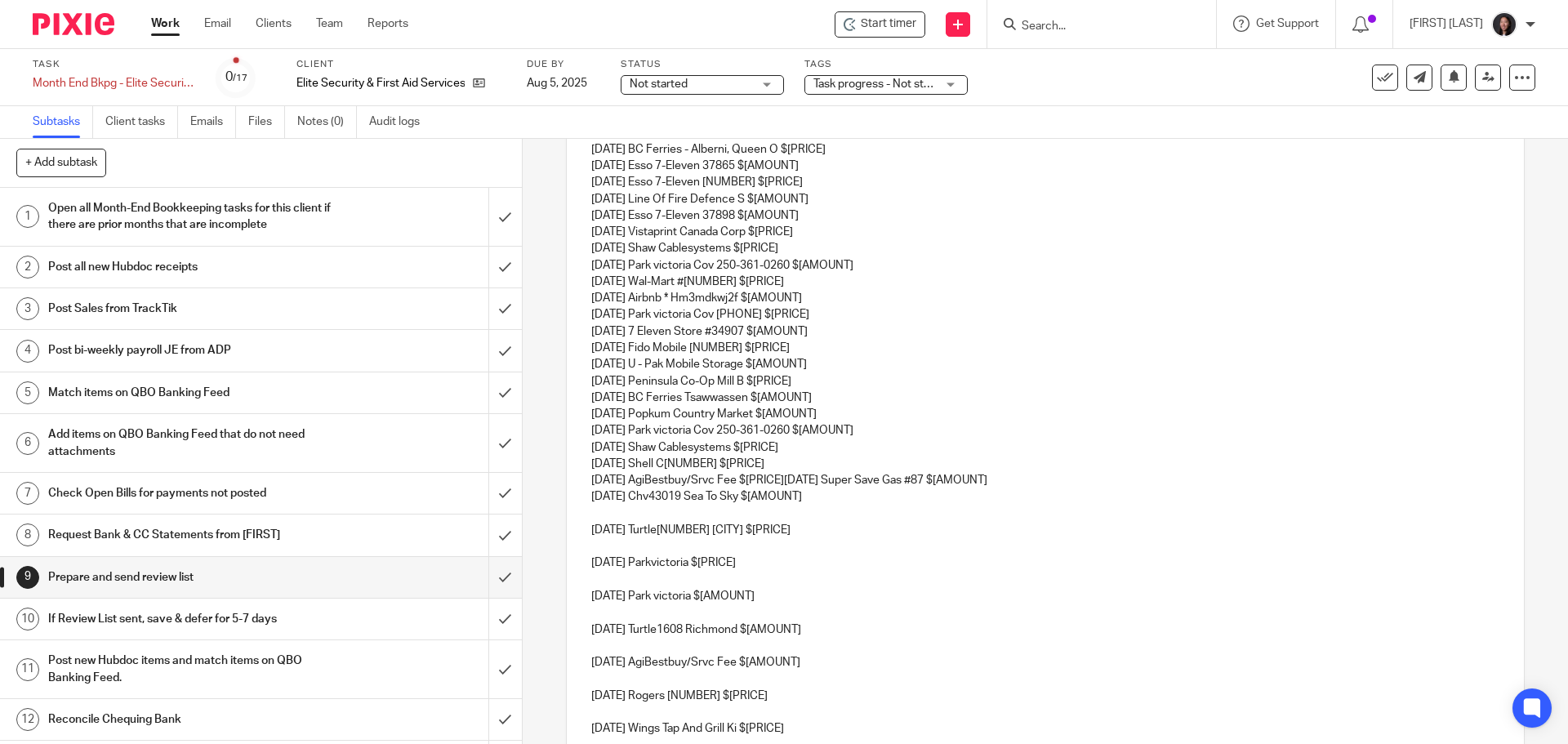 click on "Hi Richard, I hope you're doing well! 05/04/2025 U - Pak Mobile Storage $144.48 05/04/2025 BC Ferries - Alberni, Queen O $4.82 05/05/2025 Esso 7-Eleven 37865 $60.00 05/07/2025 Esso 7-Eleven 37900 $75.00 05/11/2025 Line Of Fire Defence S $50.40 05/15/2025 Esso 7-Eleven 37898 $50.00 05/15/2025 Vistaprint Canada Corp $96.31 05/16/2025 Shaw Cablesystems $146.71 05/16/2025 Parkvictoria Cov 250-361-0260 $10.00 05/20/2025 Wal-Mart #1214 $5.01 05/30/2025 Airbnb * Hm3mdkwj2f $234.06 05/30/2025 Parkvictoria Cov 250-361-0260 $10.00 05/30/2025 7 Eleven Store #34907 $84.50 06/01/2025 Fido Mobile 9104 $266.58 06/04/2025 U - Pak Mobile Storage $144.48 06/04/2025 Peninsula Co-Op Mill B $102.97 06/04/2025 BC Ferries Tsawwassen $197.00 06/05/2025 Popkum Country Market $90.00 06/13/2025 Parkvictoria Cov 250-361-0260 $10.00 06/14/2025 Shaw Cablesystems $146.71 06/14/2025 Shell C01029 $80.00 06/15/2025 AgiBestbuy/Srvc Fee $224.00 06/17/2025 Super Save Gas #87 $80.00 06/18/2025 Chv43019 Sea To Sky $57.69" at bounding box center [1045, 702] 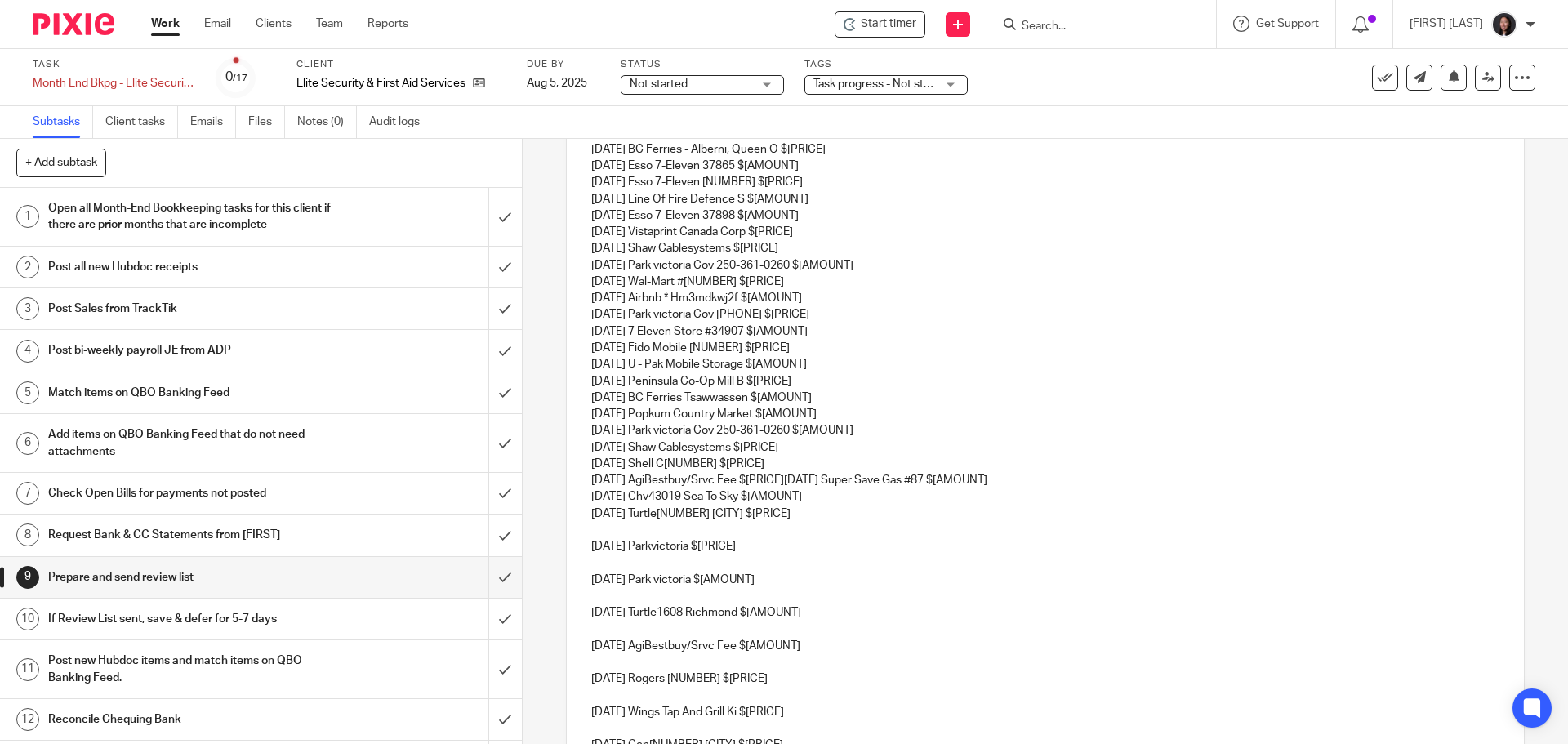 click on "Hi Richard, I hope you're doing well! 05/04/2025 U - Pak Mobile Storage $144.48 05/04/2025 BC Ferries - Alberni, Queen O $4.82 05/05/2025 Esso 7-Eleven 37865 $60.00 05/07/2025 Esso 7-Eleven 37900 $75.00 05/11/2025 Line Of Fire Defence S $50.40 05/15/2025 Esso 7-Eleven 37898 $50.00 05/15/2025 Vistaprint Canada Corp $96.31 05/16/2025 Shaw Cablesystems $146.71 05/16/2025 Parkvictoria Cov 250-361-0260 $10.00 05/20/2025 Wal-Mart #1214 $5.01 05/30/2025 Airbnb * Hm3mdkwj2f $234.06 05/30/2025 Parkvictoria Cov 250-361-0260 $10.00 05/30/2025 7 Eleven Store #34907 $84.50 06/01/2025 Fido Mobile 9104 $266.58 06/04/2025 U - Pak Mobile Storage $144.48 06/04/2025 Peninsula Co-Op Mill B $102.97 06/04/2025 BC Ferries Tsawwassen $197.00 06/05/2025 Popkum Country Market $90.00 06/13/2025 Parkvictoria Cov 250-361-0260 $10.00 06/14/2025 Shaw Cablesystems $146.71 06/14/2025 Shell C01029 $80.00 06/15/2025 AgiBestbuy/Srvc Fee $224.00 06/17/2025 Super Save Gas #87 $80.00 06/18/2025 Chv43019 Sea To Sky $57.69" at bounding box center (1045, 693) 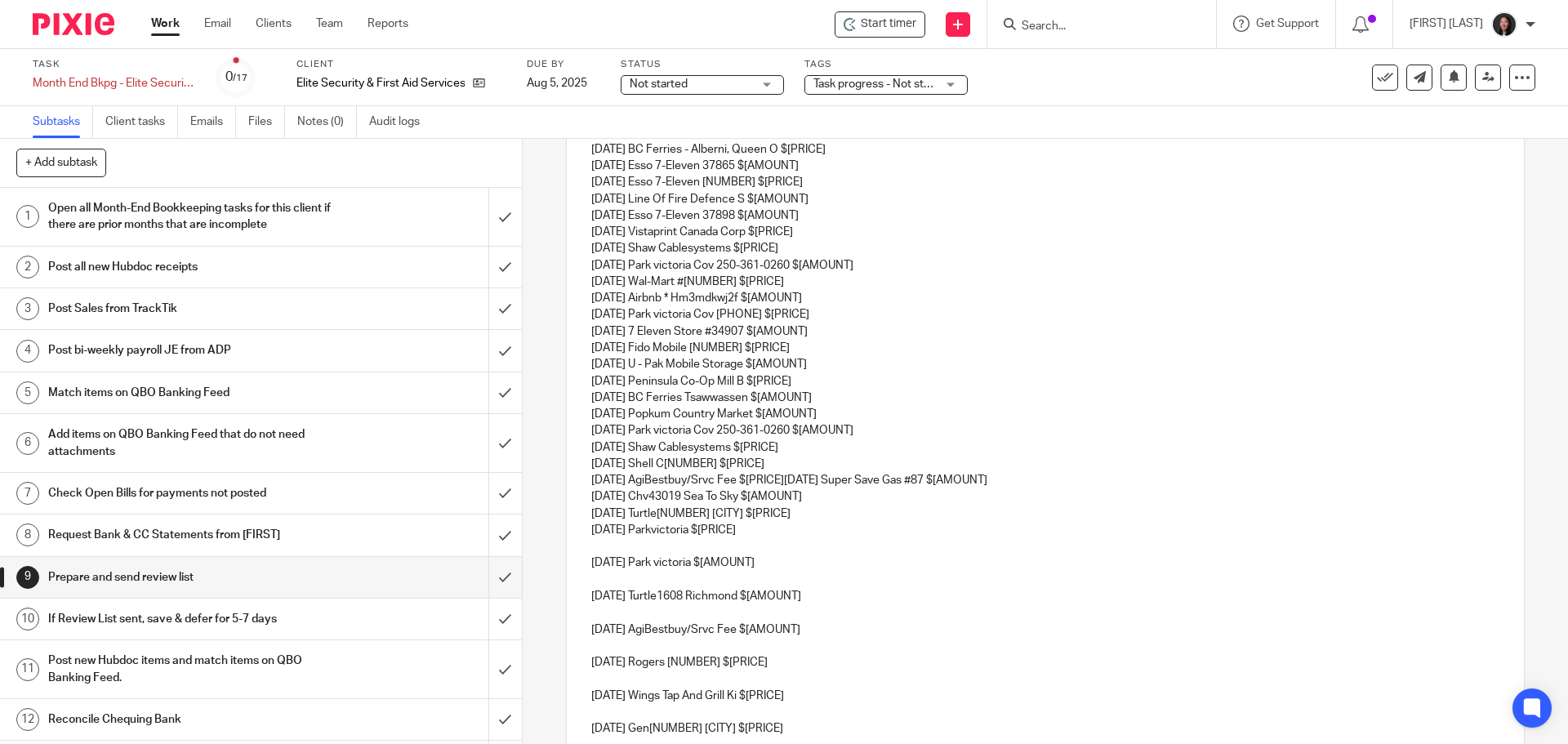 click on "Hi Richard, I hope you're doing well! 05/04/2025 U - Pak Mobile Storage $144.48 05/04/2025 BC Ferries - Alberni, Queen O $4.82 05/05/2025 Esso 7-Eleven 37865 $60.00 05/07/2025 Esso 7-Eleven 37900 $75.00 05/11/2025 Line Of Fire Defence S $50.40 05/15/2025 Esso 7-Eleven 37898 $50.00 05/15/2025 Vistaprint Canada Corp $96.31 05/16/2025 Shaw Cablesystems $146.71 05/16/2025 Parkvictoria Cov 250-361-0260 $10.00 05/20/2025 Wal-Mart #1214 $5.01 05/30/2025 Airbnb * Hm3mdkwj2f $234.06 05/30/2025 Parkvictoria Cov 250-361-0260 $10.00 05/30/2025 7 Eleven Store #34907 $84.50 06/01/2025 Fido Mobile 9104 $266.58 06/04/2025 U - Pak Mobile Storage $144.48 06/04/2025 Peninsula Co-Op Mill B $102.97 06/04/2025 BC Ferries Tsawwassen $197.00 06/05/2025 Popkum Country Market $90.00 06/13/2025 Parkvictoria Cov 250-361-0260 $10.00 06/14/2025 Shaw Cablesystems $146.71 06/14/2025 Shell C01029 $80.00 06/15/2025 AgiBestbuy/Srvc Fee $224.00 06/17/2025 Super Save Gas #87 $80.00 06/18/2025 Chv43019 Sea To Sky $57.69" at bounding box center [1045, 685] 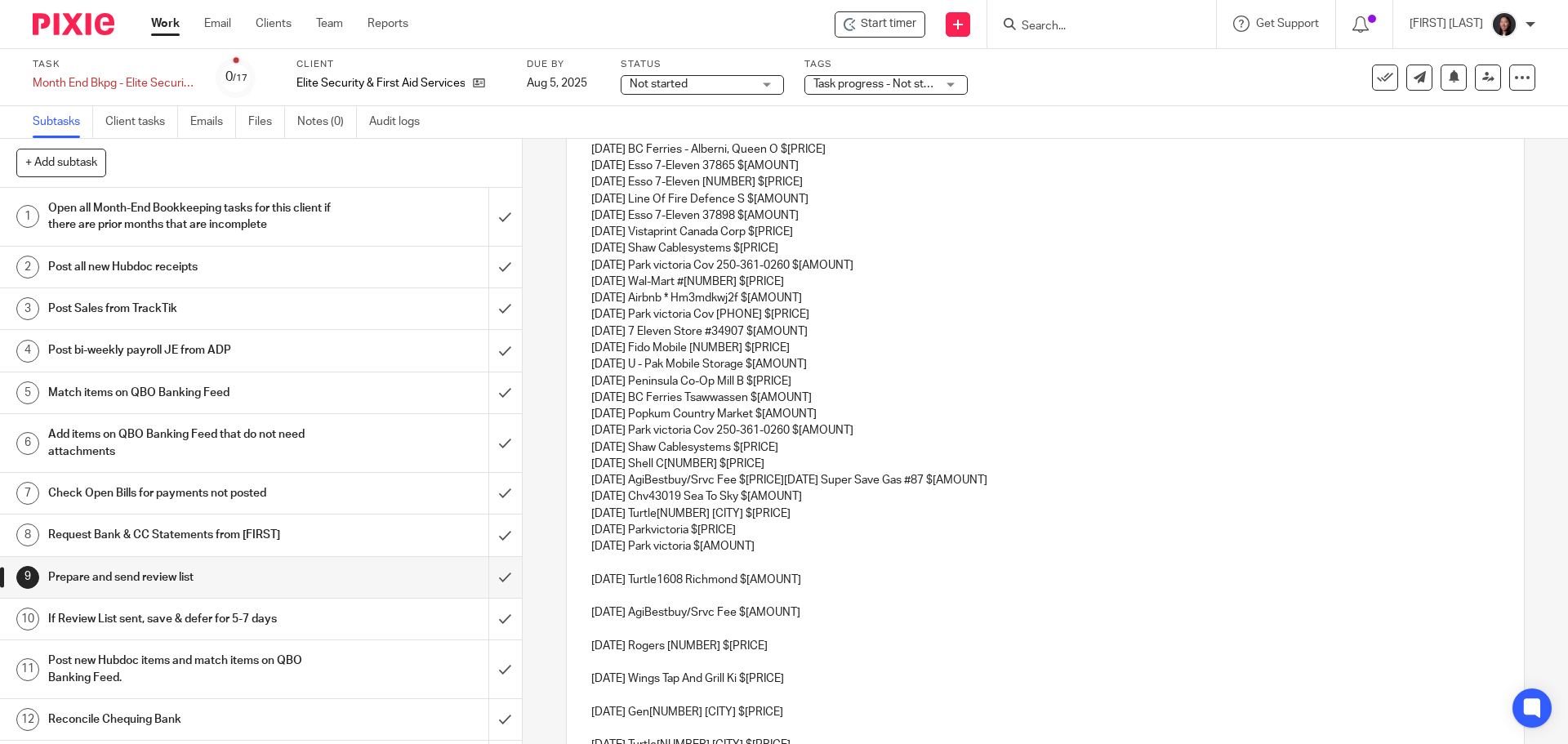click on "Hi Richard, I hope you're doing well! 05/04/2025 U - Pak Mobile Storage $144.48 05/04/2025 BC Ferries - Alberni, Queen O $4.82 05/05/2025 Esso 7-Eleven 37865 $60.00 05/07/2025 Esso 7-Eleven 37900 $75.00 05/11/2025 Line Of Fire Defence S $50.40 05/15/2025 Esso 7-Eleven 37898 $50.00 05/15/2025 Vistaprint Canada Corp $96.31 05/16/2025 Shaw Cablesystems $146.71 05/16/2025 Parkvictoria Cov 250-361-0260 $10.00 05/20/2025 Wal-Mart #1214 $5.01 05/30/2025 Airbnb * Hm3mdkwj2f $234.06 05/30/2025 Parkvictoria Cov 250-361-0260 $10.00 05/30/2025 7 Eleven Store #34907 $84.50 06/01/2025 Fido Mobile 9104 $266.58 06/04/2025 U - Pak Mobile Storage $144.48 06/04/2025 Peninsula Co-Op Mill B $102.97 06/04/2025 BC Ferries Tsawwassen $197.00 06/05/2025 Popkum Country Market $90.00 06/13/2025 Parkvictoria Cov 250-361-0260 $10.00 06/14/2025 Shaw Cablesystems $146.71 06/14/2025 Shell C01029 $80.00 06/15/2025 AgiBestbuy/Srvc Fee $224.00 06/17/2025 Super Save Gas #87 $80.00 06/18/2025 Chv43019 Sea To Sky $57.69" at bounding box center (1045, 676) 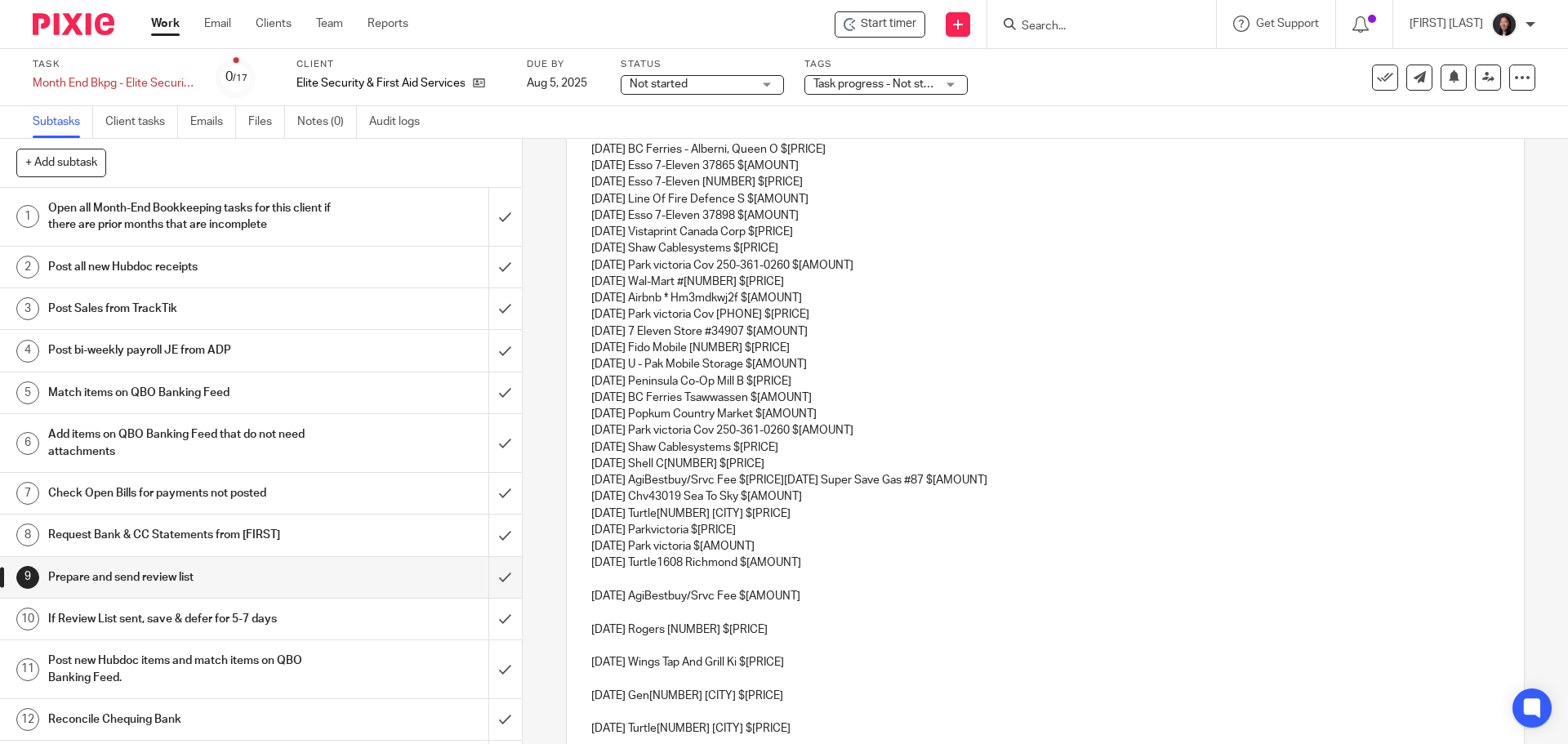 click on "Hi Richard, I hope you're doing well! 05/04/2025 U - Pak Mobile Storage $144.48 05/04/2025 BC Ferries - Alberni, Queen O $4.82 05/05/2025 Esso 7-Eleven 37865 $60.00 05/07/2025 Esso 7-Eleven 37900 $75.00 05/11/2025 Line Of Fire Defence S $50.40 05/15/2025 Esso 7-Eleven 37898 $50.00 05/15/2025 Vistaprint Canada Corp $96.31 05/16/2025 Shaw Cablesystems $146.71 05/16/2025 Parkvictoria Cov 250-361-0260 $10.00 05/20/2025 Wal-Mart #1214 $5.01 05/30/2025 Airbnb * Hm3mdkwj2f $234.06 05/30/2025 Parkvictoria Cov 250-361-0260 $10.00 05/30/2025 7 Eleven Store #34907 $84.50 06/01/2025 Fido Mobile 9104 $266.58 06/04/2025 U - Pak Mobile Storage $144.48 06/04/2025 Peninsula Co-Op Mill B $102.97 06/04/2025 BC Ferries Tsawwassen $197.00 06/05/2025 Popkum Country Market $90.00 06/13/2025 Parkvictoria Cov 250-361-0260 $10.00 06/14/2025 Shaw Cablesystems $146.71 06/14/2025 Shell C01029 $80.00 06/15/2025 AgiBestbuy/Srvc Fee $224.00 06/17/2025 Super Save Gas #87 $80.00 06/18/2025 Chv43019 Sea To Sky $57.69" at bounding box center (1045, 668) 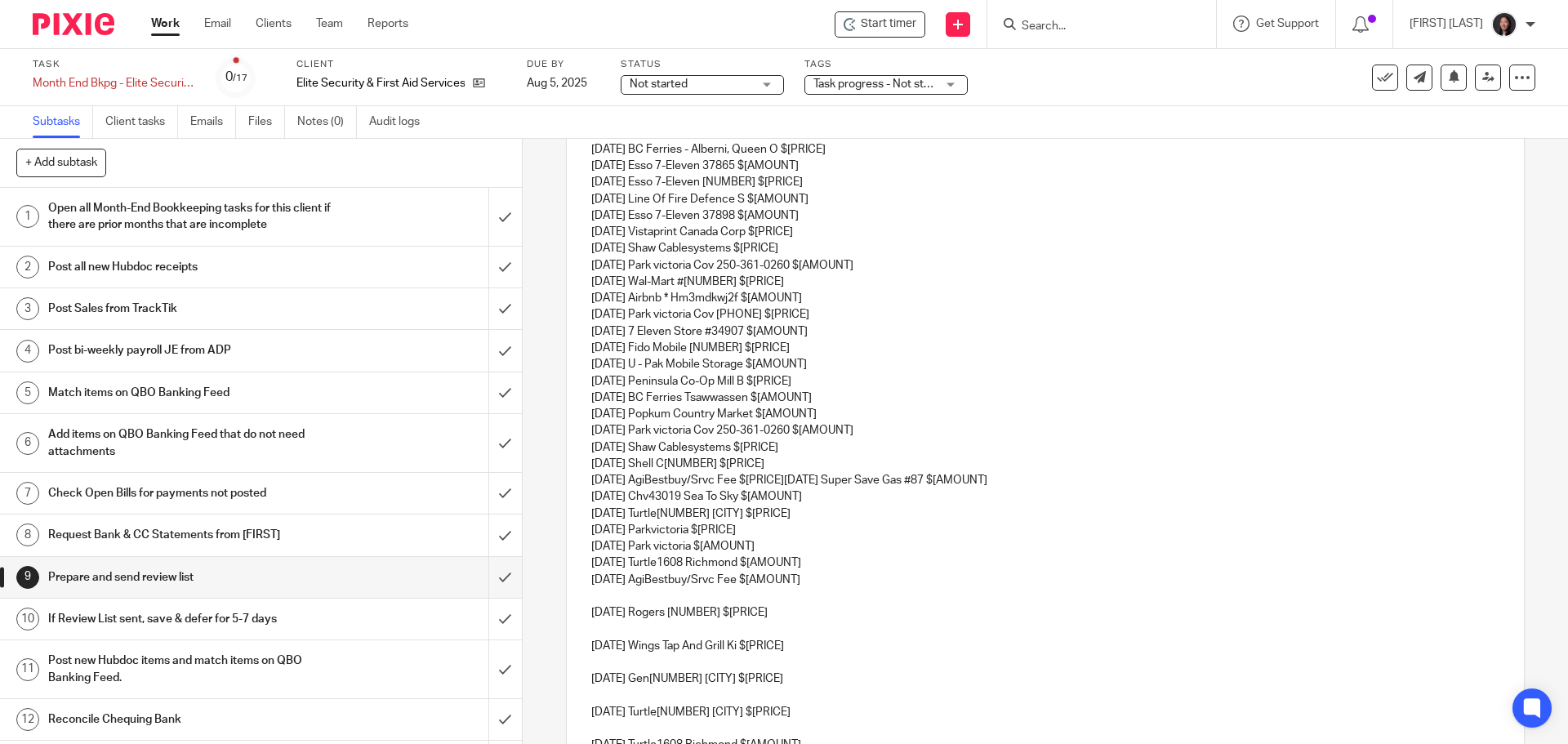 click on "Hi Richard, I hope you're doing well! 05/04/2025 U - Pak Mobile Storage $144.48 05/04/2025 BC Ferries - Alberni, Queen O $4.82 05/05/2025 Esso 7-Eleven 37865 $60.00 05/07/2025 Esso 7-Eleven 37900 $75.00 05/11/2025 Line Of Fire Defence S $50.40 05/15/2025 Esso 7-Eleven 37898 $50.00 05/15/2025 Vistaprint Canada Corp $96.31 05/16/2025 Shaw Cablesystems $146.71 05/16/2025 Parkvictoria Cov 250-361-0260 $10.00 05/20/2025 Wal-Mart #1214 $5.01 05/30/2025 Airbnb * Hm3mdkwj2f $234.06 05/30/2025 Parkvictoria Cov 250-361-0260 $10.00 05/30/2025 7 Eleven Store #34907 $84.50 06/01/2025 Fido Mobile 9104 $266.58 06/04/2025 U - Pak Mobile Storage $144.48 06/04/2025 Peninsula Co-Op Mill B $102.97 06/04/2025 BC Ferries Tsawwassen $197.00 06/05/2025 Popkum Country Market $90.00 06/13/2025 Parkvictoria Cov 250-361-0260 $10.00 06/14/2025 Shaw Cablesystems $146.71 06/14/2025 Shell C01029 $80.00 06/15/2025 AgiBestbuy/Srvc Fee $224.00 06/17/2025 Super Save Gas #87 $80.00 06/18/2025 Chv43019 Sea To Sky $57.69" at bounding box center [1045, 660] 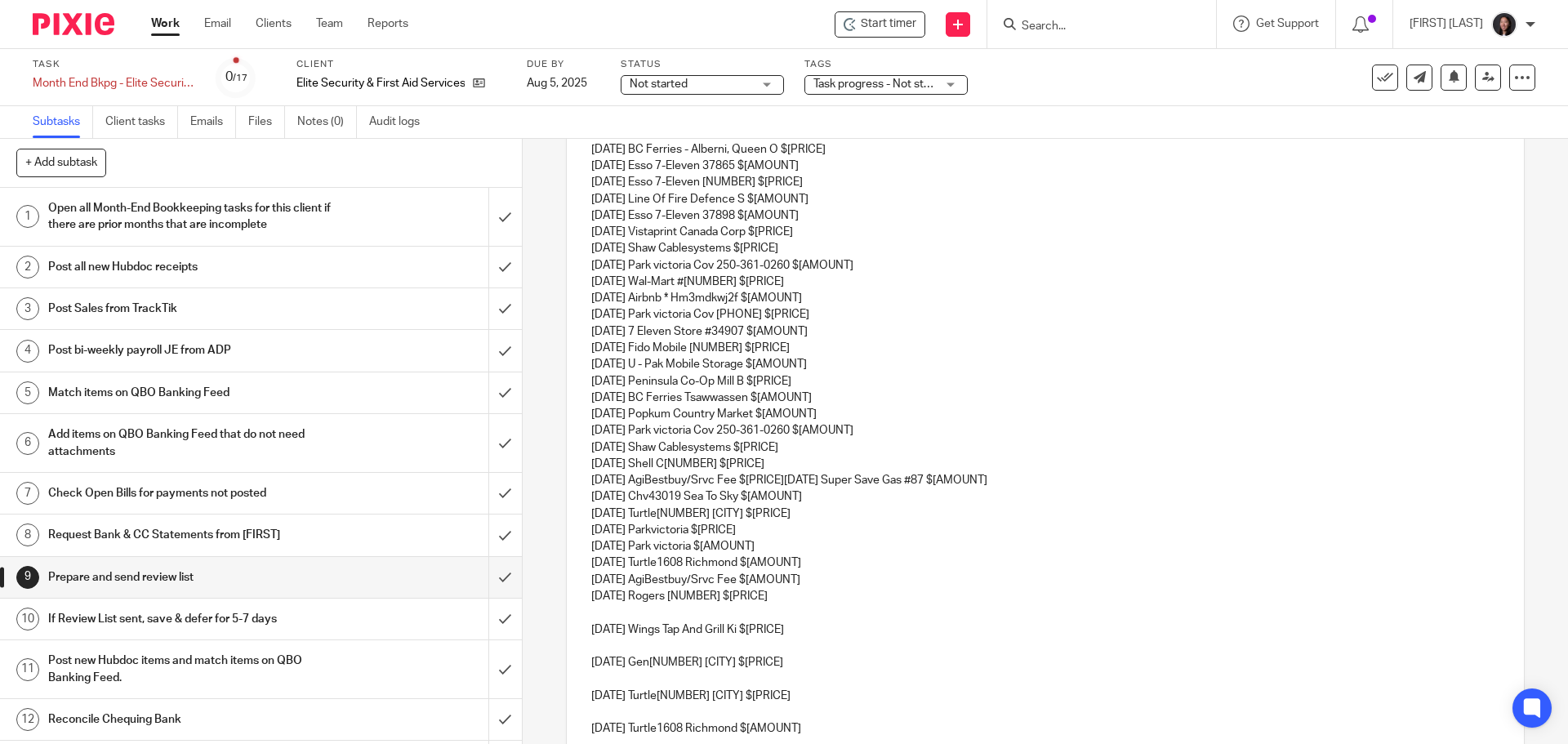 click on "05/04/2025 U - Pak Mobile Storage $144.48 05/04/2025 BC Ferries - Alberni, Queen O $4.82 05/05/2025 Esso 7-Eleven 37865 $60.00 05/07/2025 Esso 7-Eleven 37900 $75.00 05/11/2025 Line Of Fire Defence S $50.40 05/15/2025 Esso 7-Eleven 37898 $50.00 05/15/2025 Vistaprint Canada Corp $96.31 05/16/2025 Shaw Cablesystems $146.71 05/16/2025 Parkvictoria Cov 250-361-0260 $10.00 05/20/2025 Wal-Mart #1214 $5.01 05/30/2025 Airbnb * Hm3mdkwj2f $234.06 05/30/2025 Parkvictoria Cov 250-361-0260 $10.00 05/30/2025 7 Eleven Store #34907 $84.50 06/01/2025 Fido Mobile 9104 $266.58 06/04/2025 U - Pak Mobile Storage $144.48 06/04/2025 Peninsula Co-Op Mill B $102.97 06/04/2025 BC Ferries Tsawwassen $197.00 06/05/2025 Popkum Country Market $90.00 06/13/2025 Parkvictoria Cov 250-361-0260 $10.00 06/14/2025 Shaw Cablesystems $146.71 06/14/2025 Shell C01029 $80.00 06/15/2025 AgiBestbuy/Srvc Fee $224.00 06/17/2025 Super Save Gas #87 $80.00" at bounding box center [1045, 307] 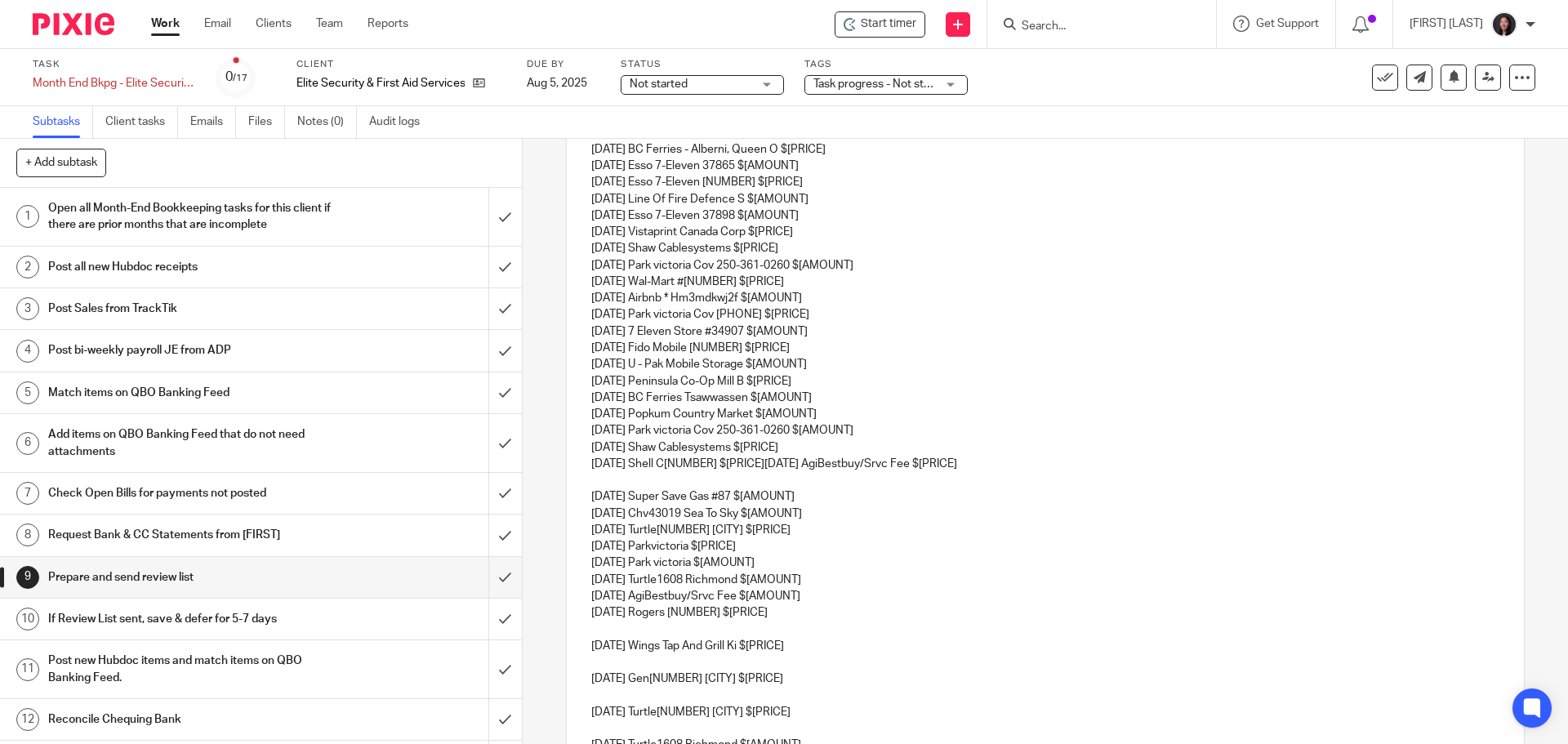 click on "05/04/2025 U - Pak Mobile Storage $144.48 05/04/2025 BC Ferries - Alberni, Queen O $4.82 05/05/2025 Esso 7-Eleven 37865 $60.00 05/07/2025 Esso 7-Eleven 37900 $75.00 05/11/2025 Line Of Fire Defence S $50.40 05/15/2025 Esso 7-Eleven 37898 $50.00 05/15/2025 Vistaprint Canada Corp $96.31 05/16/2025 Shaw Cablesystems $146.71 05/16/2025 Parkvictoria Cov 250-361-0260 $10.00 05/20/2025 Wal-Mart #1214 $5.01 05/30/2025 Airbnb * Hm3mdkwj2f $234.06 05/30/2025 Parkvictoria Cov 250-361-0260 $10.00 05/30/2025 7 Eleven Store #34907 $84.50 06/01/2025 Fido Mobile 9104 $266.58 06/04/2025 U - Pak Mobile Storage $144.48 06/04/2025 Peninsula Co-Op Mill B $102.97 06/04/2025 BC Ferries Tsawwassen $197.00 06/05/2025 Popkum Country Market $90.00 06/13/2025 Parkvictoria Cov 250-361-0260 $10.00 06/14/2025 Shaw Cablesystems $146.71 06/14/2025 Shell C01029 $80.00 06/15/2025 AgiBestbuy/Srvc Fee $224.00" at bounding box center (1045, 299) 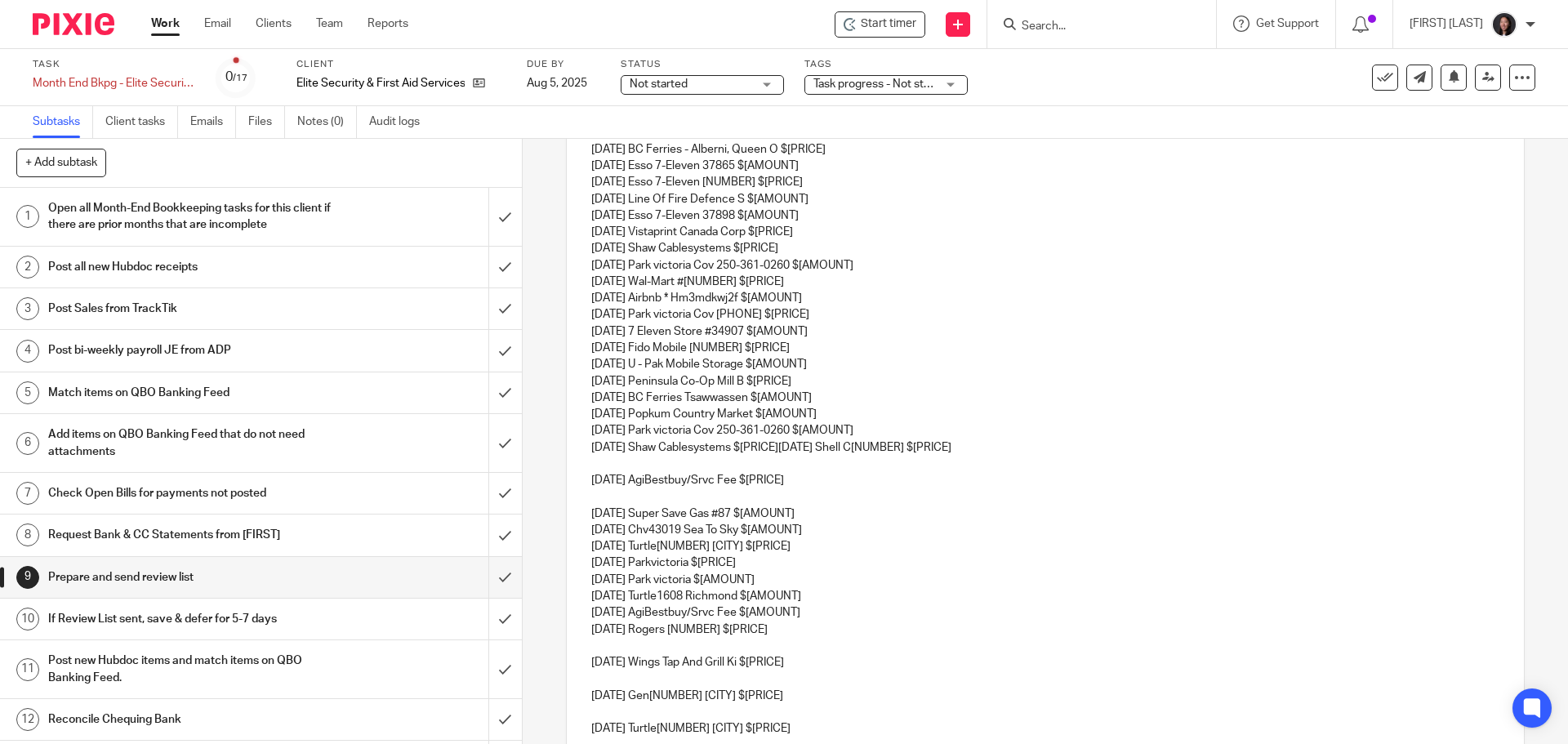 click on "05/04/2025 U - Pak Mobile Storage $144.48 05/04/2025 BC Ferries - Alberni, Queen O $4.82 05/05/2025 Esso 7-Eleven 37865 $60.00 05/07/2025 Esso 7-Eleven 37900 $75.00 05/11/2025 Line Of Fire Defence S $50.40 05/15/2025 Esso 7-Eleven 37898 $50.00 05/15/2025 Vistaprint Canada Corp $96.31 05/16/2025 Shaw Cablesystems $146.71 05/16/2025 Parkvictoria Cov 250-361-0260 $10.00 05/20/2025 Wal-Mart #1214 $5.01 05/30/2025 Airbnb * Hm3mdkwj2f $234.06 05/30/2025 Parkvictoria Cov 250-361-0260 $10.00 05/30/2025 7 Eleven Store #34907 $84.50 06/01/2025 Fido Mobile 9104 $266.58 06/04/2025 U - Pak Mobile Storage $144.48 06/04/2025 Peninsula Co-Op Mill B $102.97 06/04/2025 BC Ferries Tsawwassen $197.00 06/05/2025 Popkum Country Market $90.00 06/13/2025 Parkvictoria Cov 250-361-0260 $10.00 06/14/2025 Shaw Cablesystems $146.71 06/14/2025 Shell C01029 $80.00" at bounding box center (1045, 290) 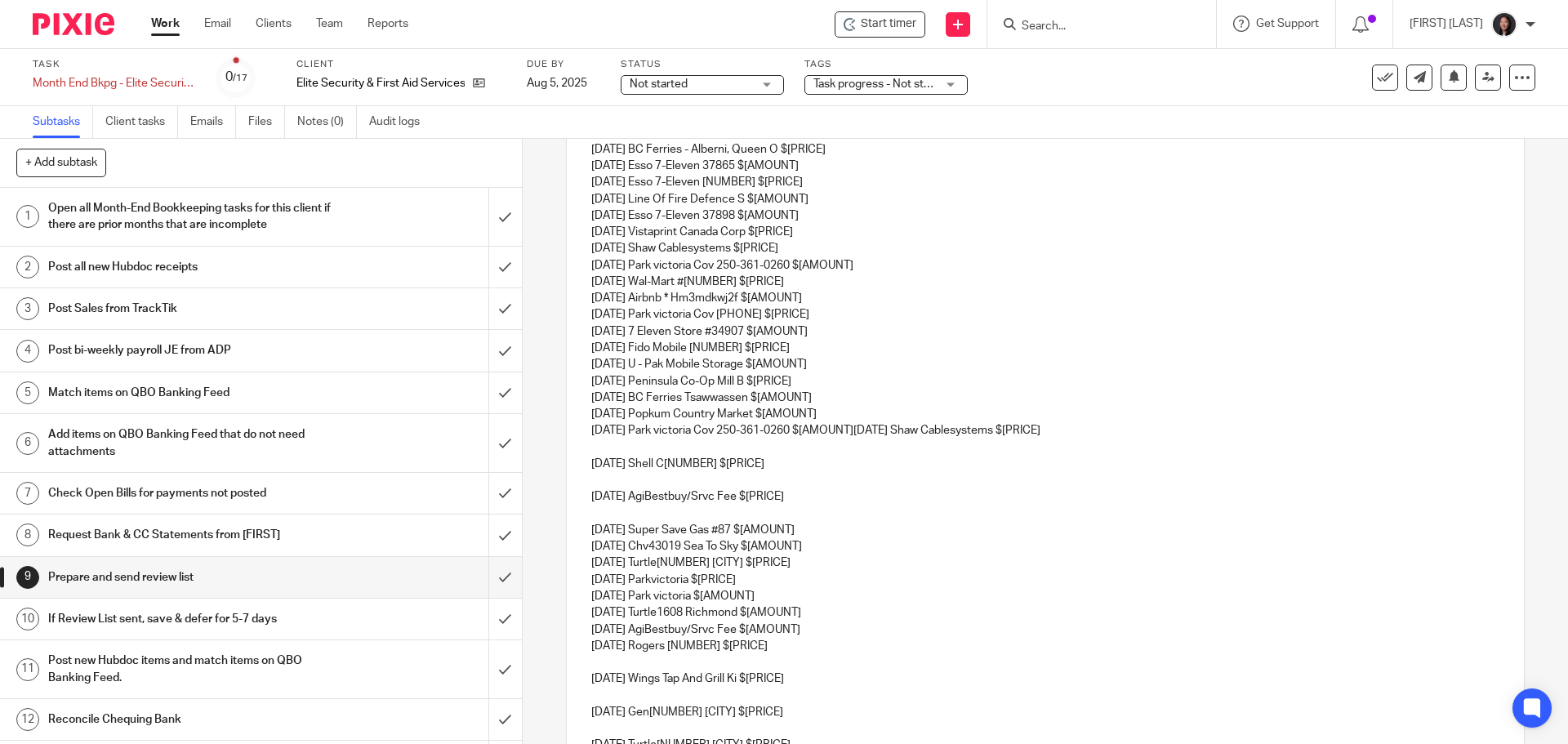click on "05/04/2025 U - Pak Mobile Storage $144.48 05/04/2025 BC Ferries - Alberni, Queen O $4.82 05/05/2025 Esso 7-Eleven 37865 $60.00 05/07/2025 Esso 7-Eleven 37900 $75.00 05/11/2025 Line Of Fire Defence S $50.40 05/15/2025 Esso 7-Eleven 37898 $50.00 05/15/2025 Vistaprint Canada Corp $96.31 05/16/2025 Shaw Cablesystems $146.71 05/16/2025 Parkvictoria Cov 250-361-0260 $10.00 05/20/2025 Wal-Mart #1214 $5.01 05/30/2025 Airbnb * Hm3mdkwj2f $234.06 05/30/2025 Parkvictoria Cov 250-361-0260 $10.00 05/30/2025 7 Eleven Store #34907 $84.50 06/01/2025 Fido Mobile 9104 $266.58 06/04/2025 U - Pak Mobile Storage $144.48 06/04/2025 Peninsula Co-Op Mill B $102.97 06/04/2025 BC Ferries Tsawwassen $197.00 06/05/2025 Popkum Country Market $90.00 06/13/2025 Parkvictoria Cov 250-361-0260 $10.00 06/14/2025 Shaw Cablesystems $146.71" at bounding box center (1045, 282) 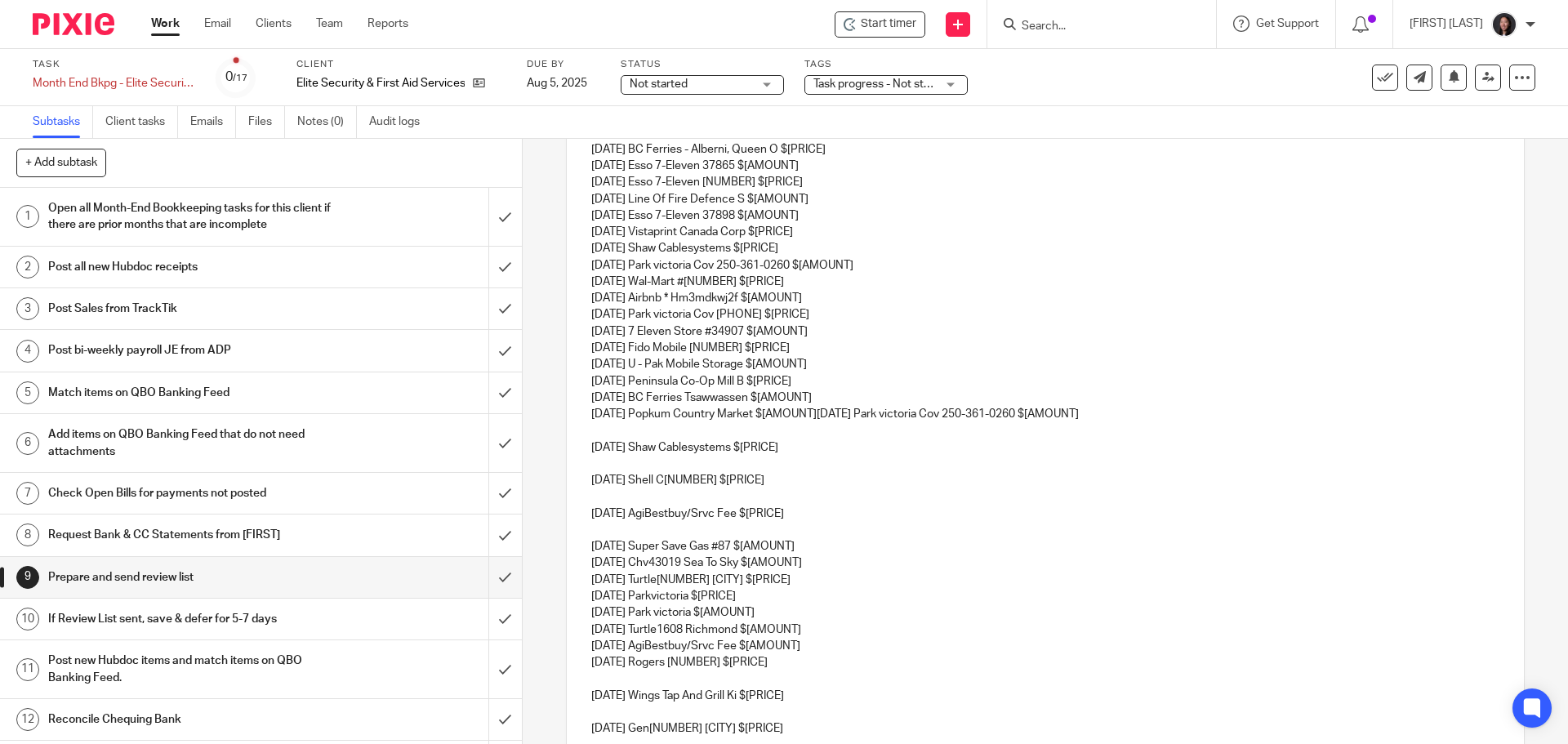 click on "05/04/2025 U - Pak Mobile Storage $144.48 05/04/2025 BC Ferries - Alberni, Queen O $4.82 05/05/2025 Esso 7-Eleven 37865 $60.00 05/07/2025 Esso 7-Eleven 37900 $75.00 05/11/2025 Line Of Fire Defence S $50.40 05/15/2025 Esso 7-Eleven 37898 $50.00 05/15/2025 Vistaprint Canada Corp $96.31 05/16/2025 Shaw Cablesystems $146.71 05/16/2025 Parkvictoria Cov 250-361-0260 $10.00 05/20/2025 Wal-Mart #1214 $5.01 05/30/2025 Airbnb * Hm3mdkwj2f $234.06 05/30/2025 Parkvictoria Cov 250-361-0260 $10.00 05/30/2025 7 Eleven Store #34907 $84.50 06/01/2025 Fido Mobile 9104 $266.58 06/04/2025 U - Pak Mobile Storage $144.48 06/04/2025 Peninsula Co-Op Mill B $102.97 06/04/2025 BC Ferries Tsawwassen $197.00 06/05/2025 Popkum Country Market $90.00 06/13/2025 Parkvictoria Cov 250-361-0260 $10.00" at bounding box center (1045, 274) 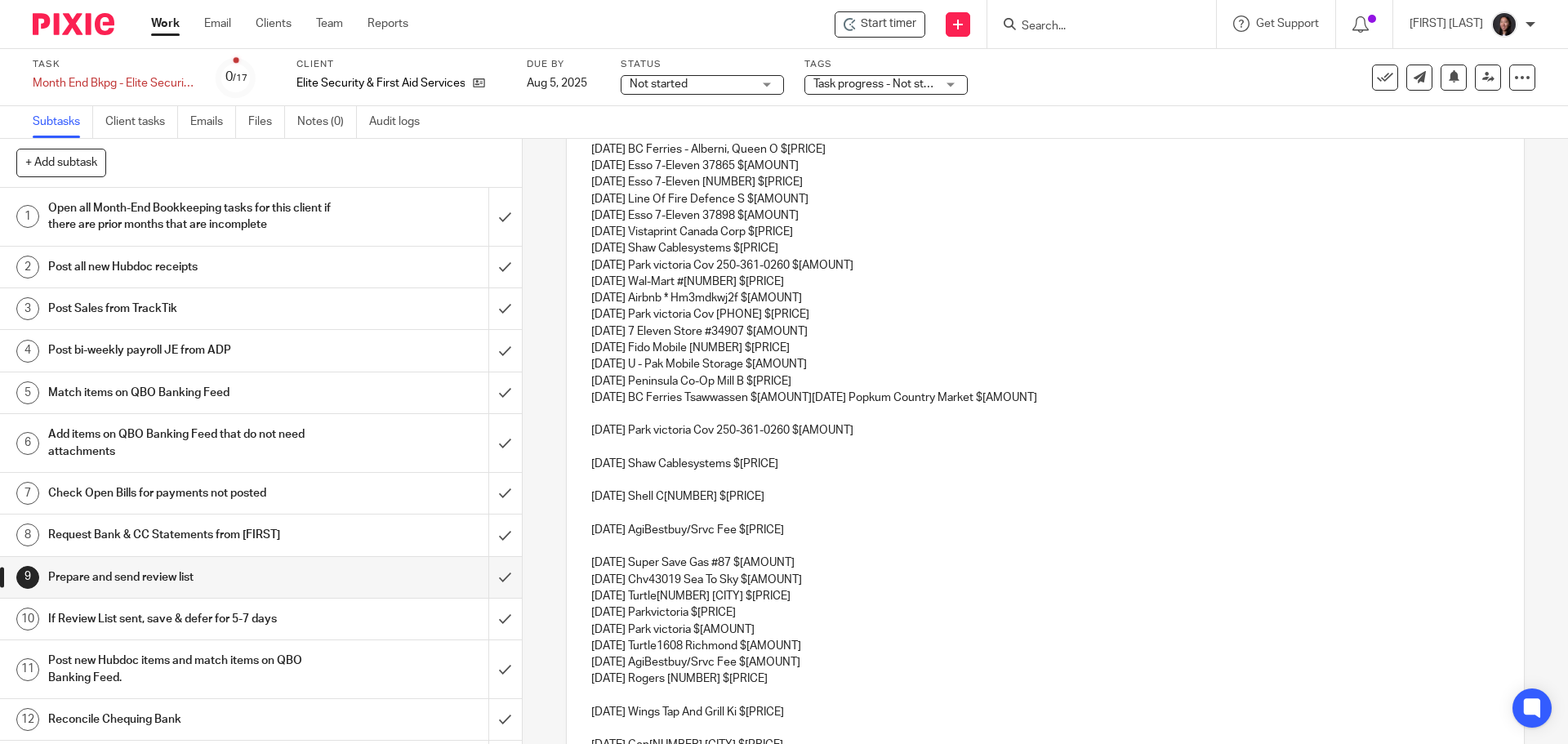 click on "05/04/2025 U - Pak Mobile Storage $144.48 05/04/2025 BC Ferries - Alberni, Queen O $4.82 05/05/2025 Esso 7-Eleven 37865 $60.00 05/07/2025 Esso 7-Eleven 37900 $75.00 05/11/2025 Line Of Fire Defence S $50.40 05/15/2025 Esso 7-Eleven 37898 $50.00 05/15/2025 Vistaprint Canada Corp $96.31 05/16/2025 Shaw Cablesystems $146.71 05/16/2025 Parkvictoria Cov 250-361-0260 $10.00 05/20/2025 Wal-Mart #1214 $5.01 05/30/2025 Airbnb * Hm3mdkwj2f $234.06 05/30/2025 Parkvictoria Cov 250-361-0260 $10.00 05/30/2025 7 Eleven Store #34907 $84.50 06/01/2025 Fido Mobile 9104 $266.58 06/04/2025 U - Pak Mobile Storage $144.48 06/04/2025 Peninsula Co-Op Mill B $102.97 06/04/2025 BC Ferries Tsawwassen $197.00 06/05/2025 Popkum Country Market $90.00" at bounding box center [1045, 265] 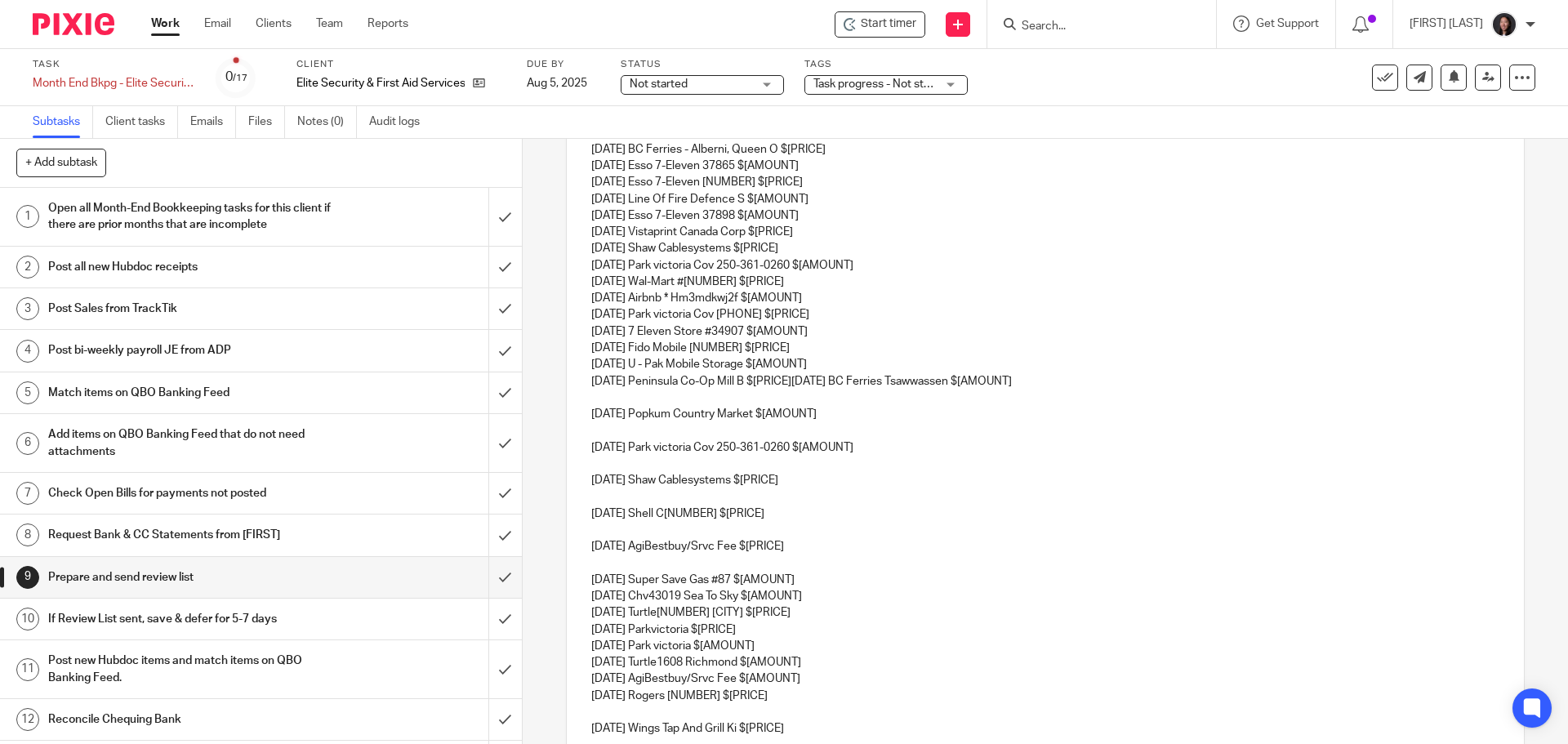 click on "05/04/2025 U - Pak Mobile Storage $144.48 05/04/2025 BC Ferries - Alberni, Queen O $4.82 05/05/2025 Esso 7-Eleven 37865 $60.00 05/07/2025 Esso 7-Eleven 37900 $75.00 05/11/2025 Line Of Fire Defence S $50.40 05/15/2025 Esso 7-Eleven 37898 $50.00 05/15/2025 Vistaprint Canada Corp $96.31 05/16/2025 Shaw Cablesystems $146.71 05/16/2025 Parkvictoria Cov 250-361-0260 $10.00 05/20/2025 Wal-Mart #1214 $5.01 05/30/2025 Airbnb * Hm3mdkwj2f $234.06 05/30/2025 Parkvictoria Cov 250-361-0260 $10.00 05/30/2025 7 Eleven Store #34907 $84.50 06/01/2025 Fido Mobile 9104 $266.58 06/04/2025 U - Pak Mobile Storage $144.48 06/04/2025 Peninsula Co-Op Mill B $102.97 06/04/2025 BC Ferries Tsawwassen $197.00" at bounding box center (1045, 257) 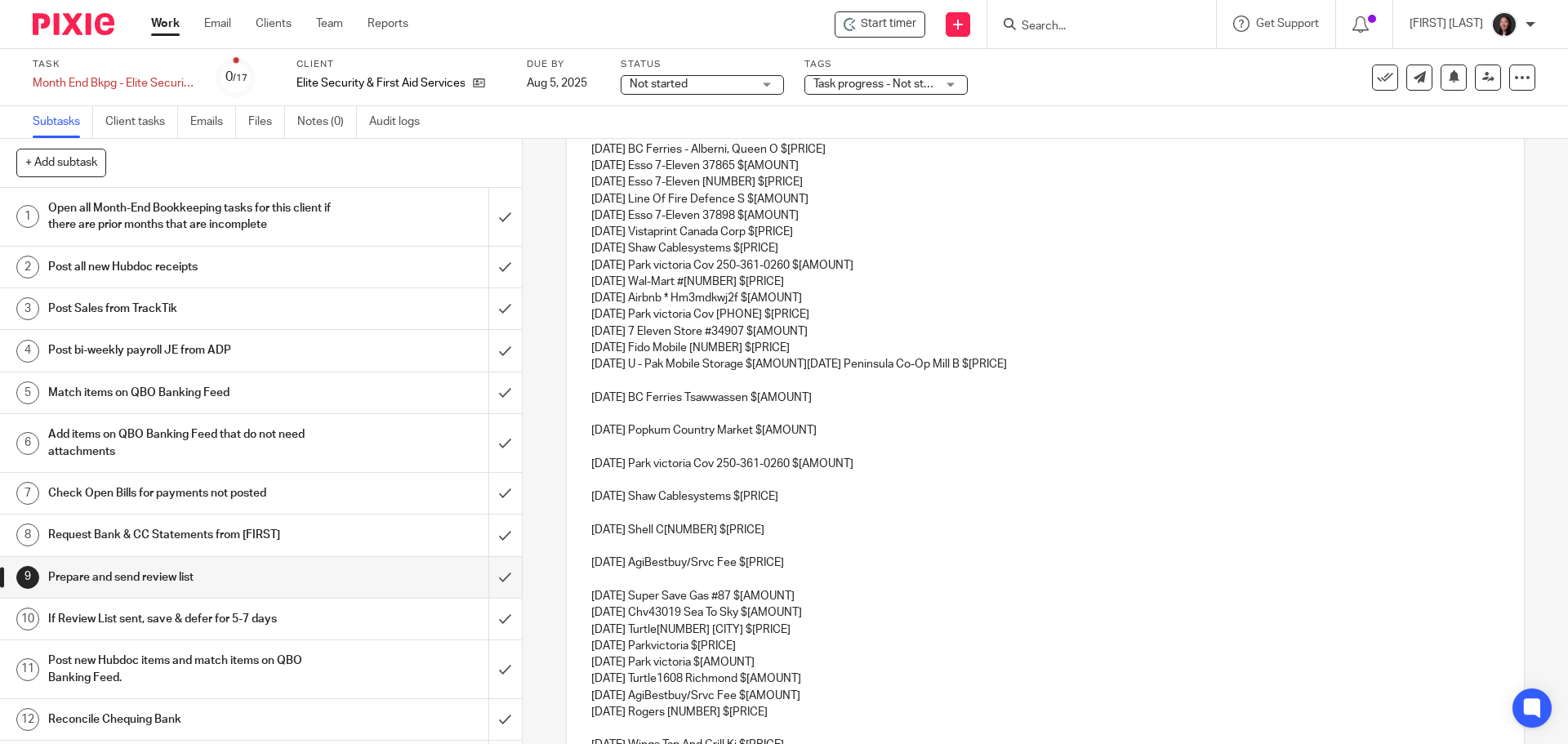 click on "05/04/2025 U - Pak Mobile Storage $144.48 05/04/2025 BC Ferries - Alberni, Queen O $4.82 05/05/2025 Esso 7-Eleven 37865 $60.00 05/07/2025 Esso 7-Eleven 37900 $75.00 05/11/2025 Line Of Fire Defence S $50.40 05/15/2025 Esso 7-Eleven 37898 $50.00 05/15/2025 Vistaprint Canada Corp $96.31 05/16/2025 Shaw Cablesystems $146.71 05/16/2025 Parkvictoria Cov 250-361-0260 $10.00 05/20/2025 Wal-Mart #1214 $5.01 05/30/2025 Airbnb * Hm3mdkwj2f $234.06 05/30/2025 Parkvictoria Cov 250-361-0260 $10.00 05/30/2025 7 Eleven Store #34907 $84.50 06/01/2025 Fido Mobile 9104 $266.58 06/04/2025 U - Pak Mobile Storage $144.48 06/04/2025 Peninsula Co-Op Mill B $102.97" at bounding box center (1045, 249) 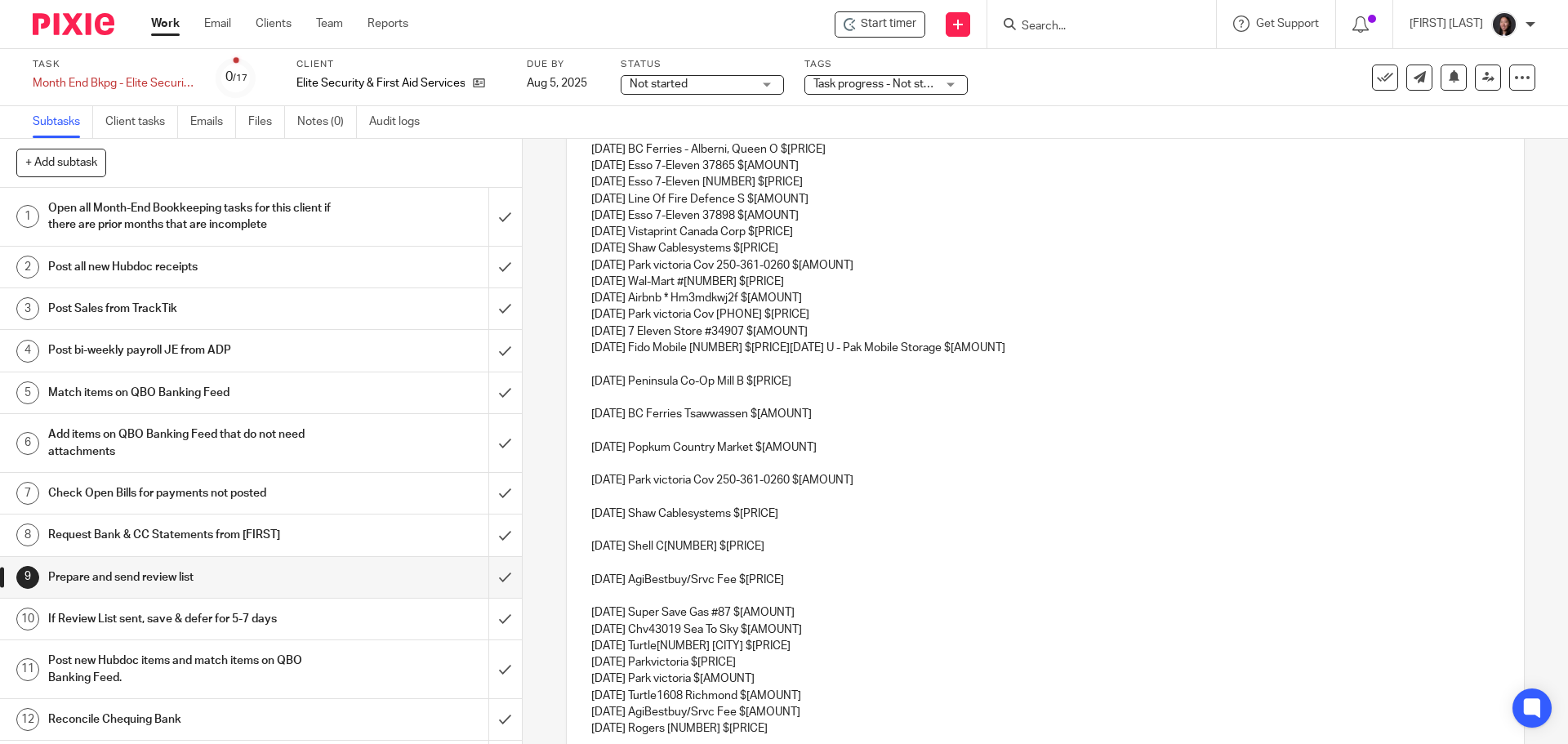 click on "05/04/2025 U - Pak Mobile Storage $144.48 05/04/2025 BC Ferries - Alberni, Queen O $4.82 05/05/2025 Esso 7-Eleven 37865 $60.00 05/07/2025 Esso 7-Eleven 37900 $75.00 05/11/2025 Line Of Fire Defence S $50.40 05/15/2025 Esso 7-Eleven 37898 $50.00 05/15/2025 Vistaprint Canada Corp $96.31 05/16/2025 Shaw Cablesystems $146.71 05/16/2025 Parkvictoria Cov 250-361-0260 $10.00 05/20/2025 Wal-Mart #1214 $5.01 05/30/2025 Airbnb * Hm3mdkwj2f $234.06 05/30/2025 Parkvictoria Cov 250-361-0260 $10.00 05/30/2025 7 Eleven Store #34907 $84.50 06/01/2025 Fido Mobile 9104 $266.58 06/04/2025 U - Pak Mobile Storage $144.48" at bounding box center (1045, 241) 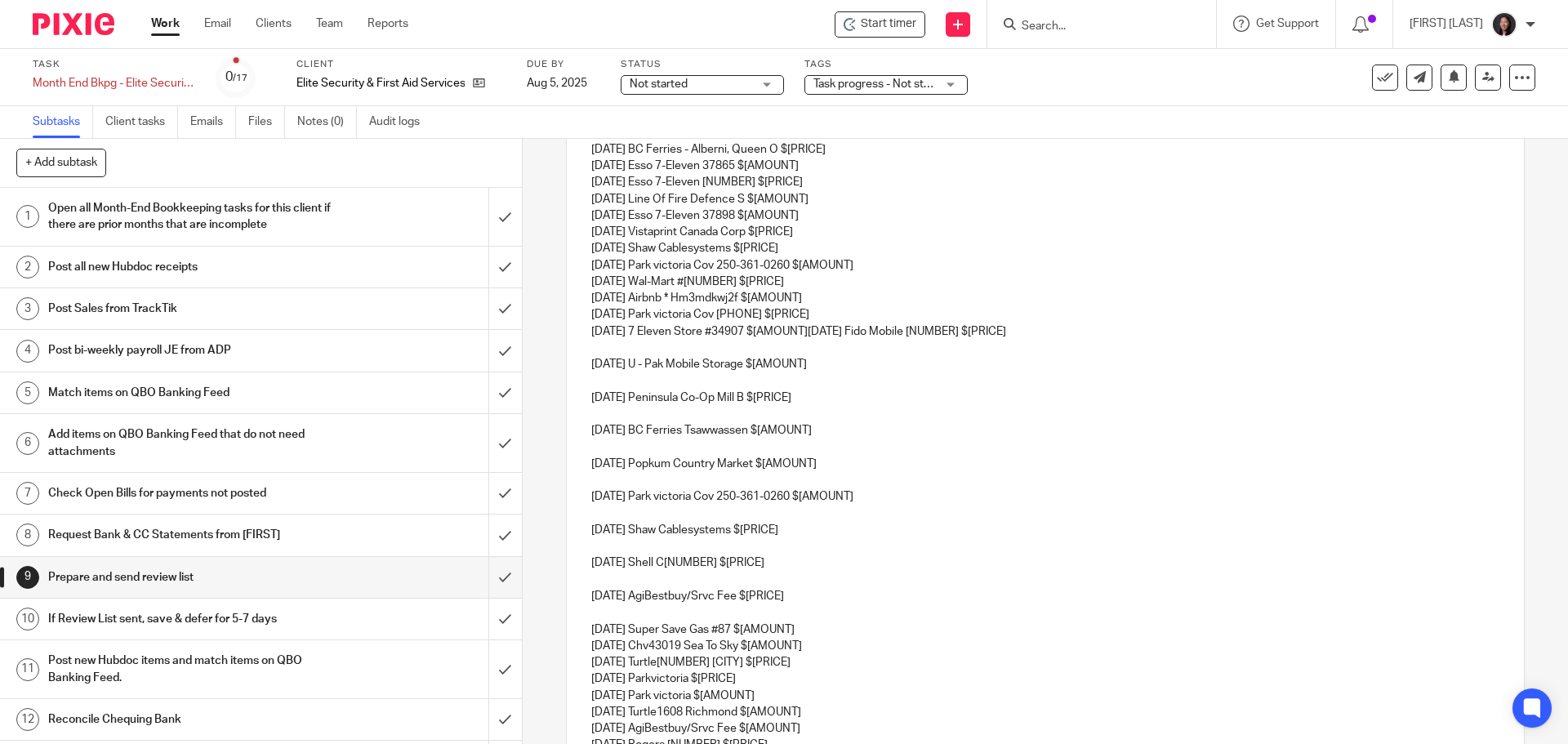 click on "05/04/2025 U - Pak Mobile Storage $144.48 05/04/2025 BC Ferries - Alberni, Queen O $4.82 05/05/2025 Esso 7-Eleven 37865 $60.00 05/07/2025 Esso 7-Eleven 37900 $75.00 05/11/2025 Line Of Fire Defence S $50.40 05/15/2025 Esso 7-Eleven 37898 $50.00 05/15/2025 Vistaprint Canada Corp $96.31 05/16/2025 Shaw Cablesystems $146.71 05/16/2025 Parkvictoria Cov 250-361-0260 $10.00 05/20/2025 Wal-Mart #1214 $5.01 05/30/2025 Airbnb * Hm3mdkwj2f $234.06 05/30/2025 Parkvictoria Cov 250-361-0260 $10.00 05/30/2025 7 Eleven Store #34907 $84.50 06/01/2025 Fido Mobile 9104 $266.58" at bounding box center (1045, 232) 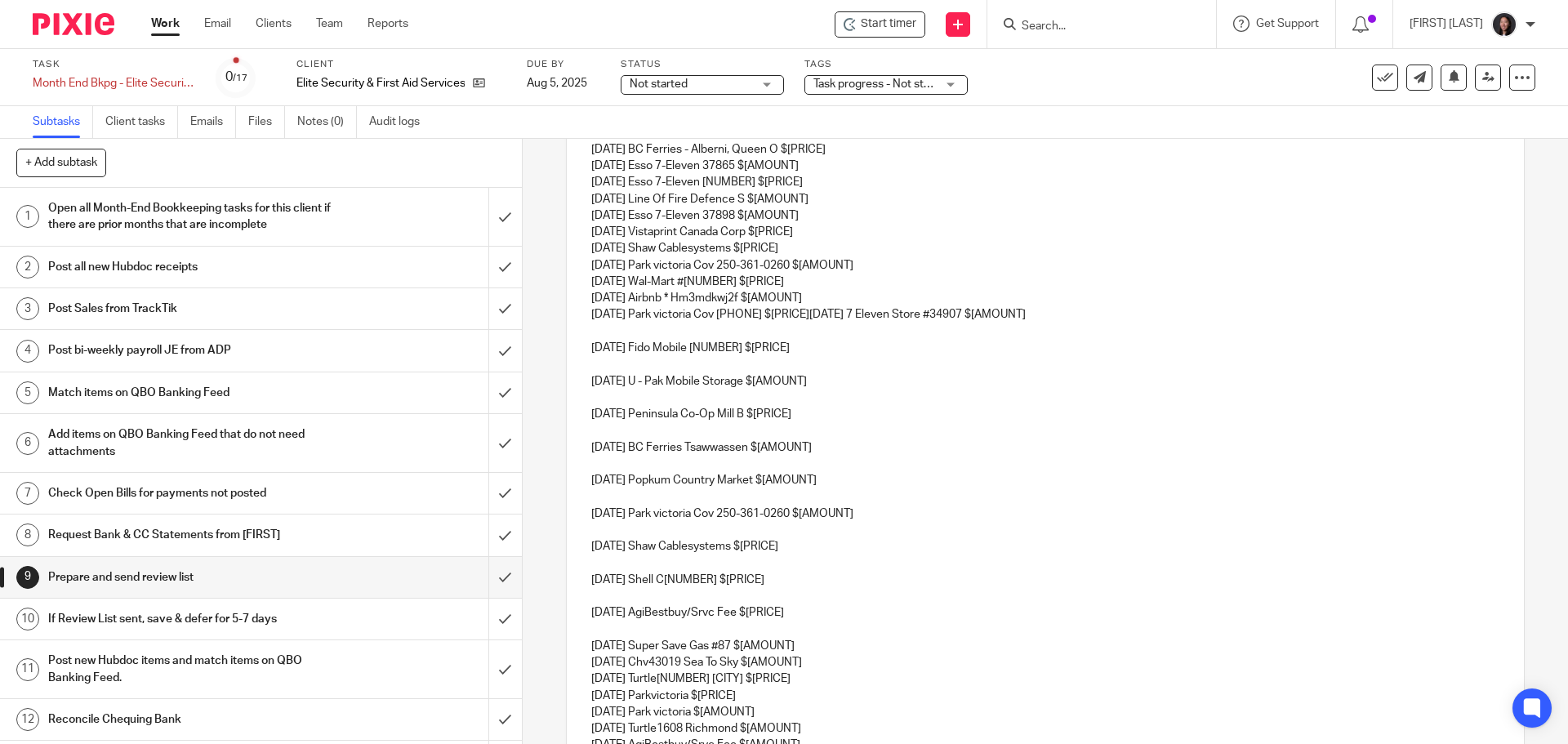 click on "05/04/2025 U - Pak Mobile Storage $144.48 05/04/2025 BC Ferries - Alberni, Queen O $4.82 05/05/2025 Esso 7-Eleven 37865 $60.00 05/07/2025 Esso 7-Eleven 37900 $75.00 05/11/2025 Line Of Fire Defence S $50.40 05/15/2025 Esso 7-Eleven 37898 $50.00 05/15/2025 Vistaprint Canada Corp $96.31 05/16/2025 Shaw Cablesystems $146.71 05/16/2025 Parkvictoria Cov 250-361-0260 $10.00 05/20/2025 Wal-Mart #1214 $5.01 05/30/2025 Airbnb * Hm3mdkwj2f $234.06 05/30/2025 Parkvictoria Cov 250-361-0260 $10.00 05/30/2025 7 Eleven Store #34907 $84.50" at bounding box center (1045, 224) 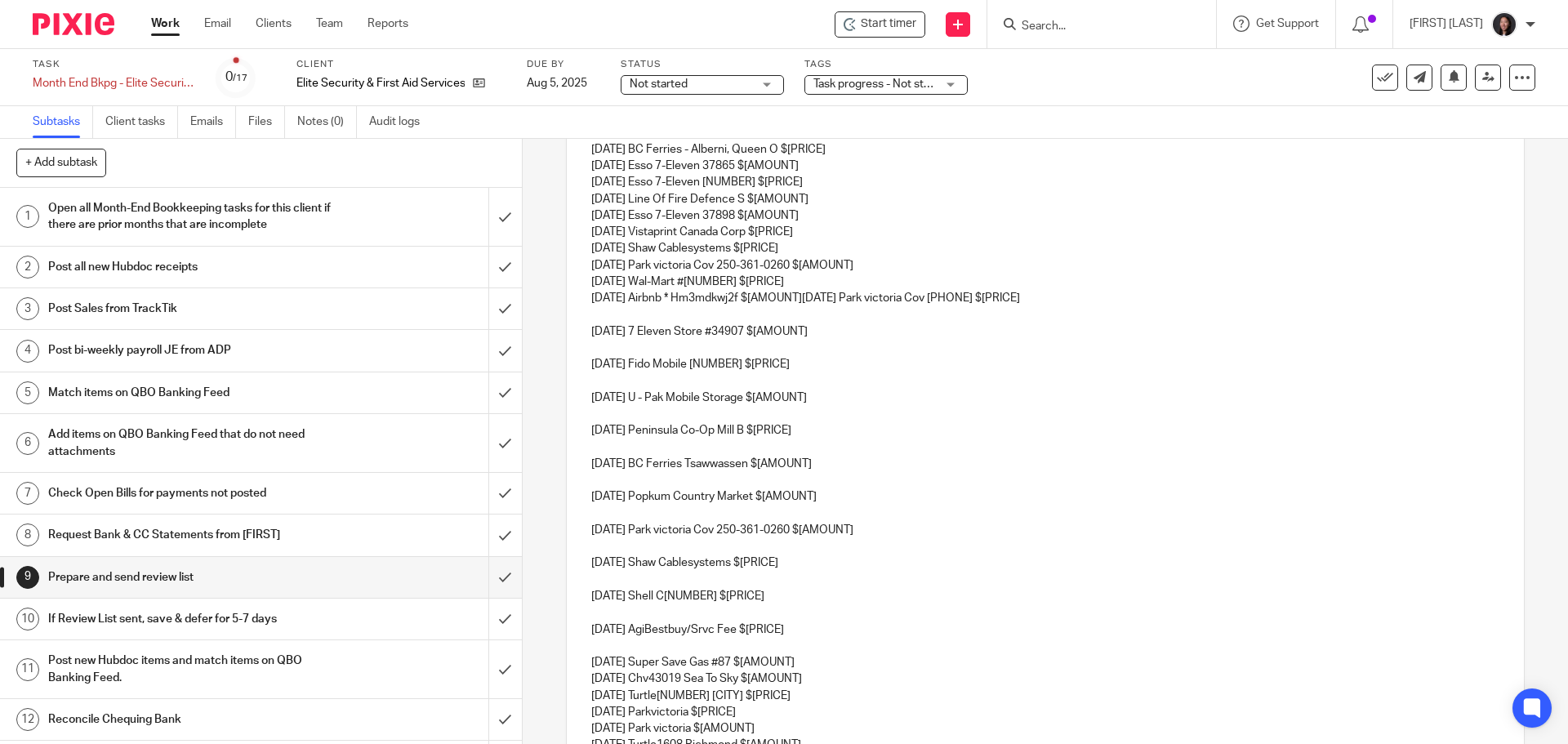 click on "05/04/2025 U - Pak Mobile Storage $144.48 05/04/2025 BC Ferries - Alberni, Queen O $4.82 05/05/2025 Esso 7-Eleven 37865 $60.00 05/07/2025 Esso 7-Eleven 37900 $75.00 05/11/2025 Line Of Fire Defence S $50.40 05/15/2025 Esso 7-Eleven 37898 $50.00 05/15/2025 Vistaprint Canada Corp $96.31 05/16/2025 Shaw Cablesystems $146.71 05/16/2025 Parkvictoria Cov 250-361-0260 $10.00 05/20/2025 Wal-Mart #1214 $5.01 05/30/2025 Airbnb * Hm3mdkwj2f $234.06 05/30/2025 Parkvictoria Cov 250-361-0260 $10.00" at bounding box center [1045, 216] 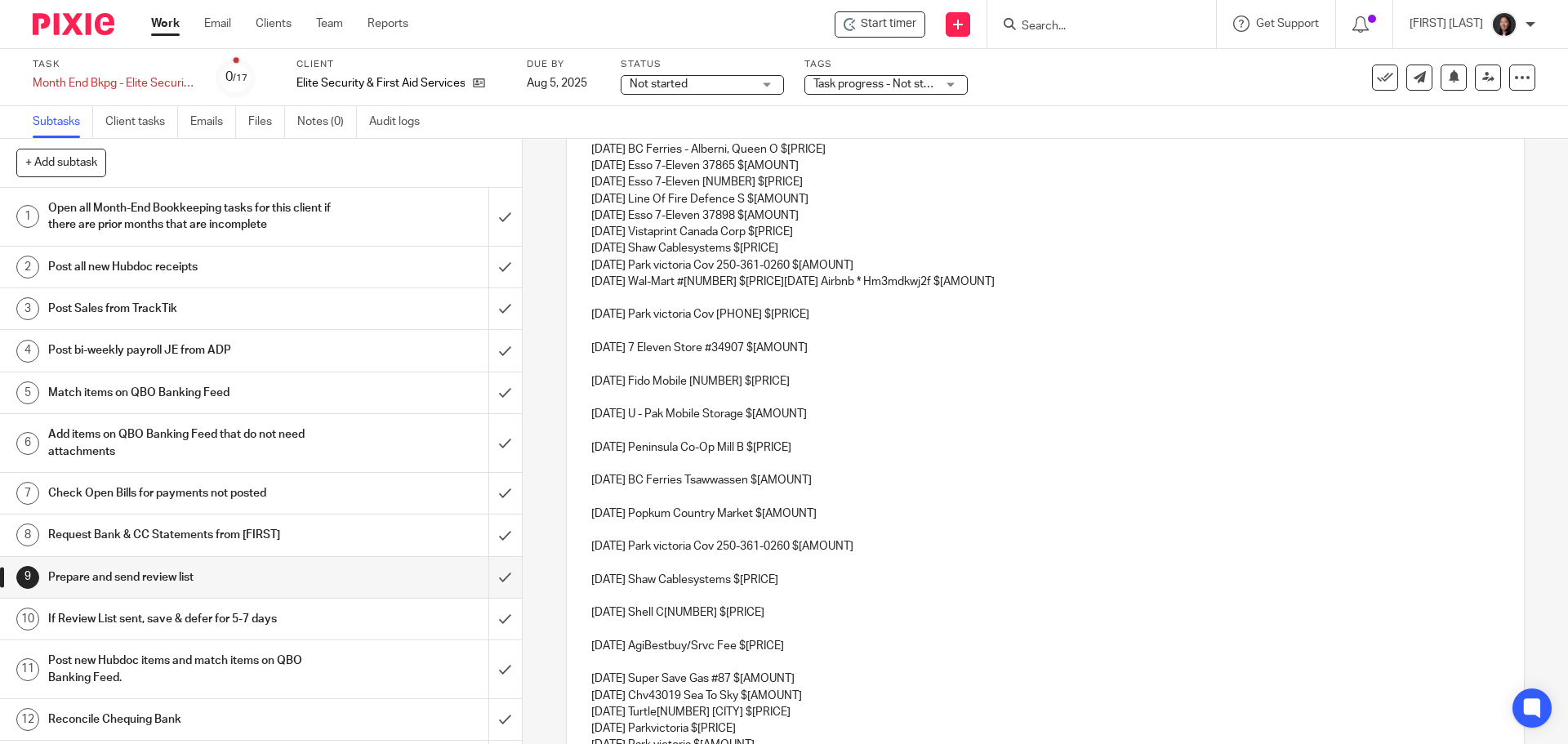 click on "05/04/2025 U - Pak Mobile Storage $144.48 05/04/2025 BC Ferries - Alberni, Queen O $4.82 05/05/2025 Esso 7-Eleven 37865 $60.00 05/07/2025 Esso 7-Eleven 37900 $75.00 05/11/2025 Line Of Fire Defence S $50.40 05/15/2025 Esso 7-Eleven 37898 $50.00 05/15/2025 Vistaprint Canada Corp $96.31 05/16/2025 Shaw Cablesystems $146.71 05/16/2025 Parkvictoria Cov 250-361-0260 $10.00 05/20/2025 Wal-Mart #1214 $5.01 05/30/2025 Airbnb * Hm3mdkwj2f $234.06" at bounding box center (1045, 207) 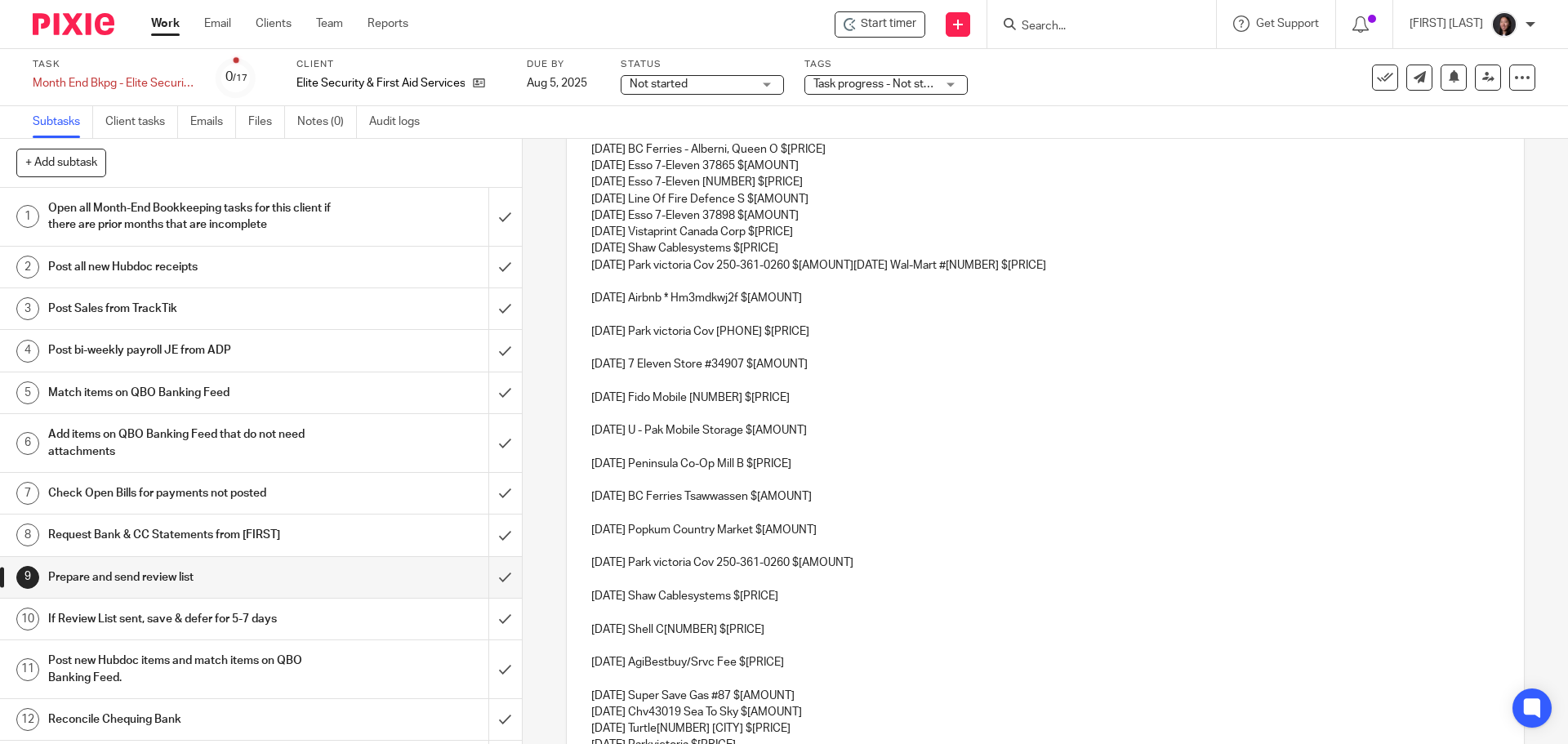click on "05/04/2025 U - Pak Mobile Storage $144.48 05/04/2025 BC Ferries - Alberni, Queen O $4.82 05/05/2025 Esso 7-Eleven 37865 $60.00 05/07/2025 Esso 7-Eleven 37900 $75.00 05/11/2025 Line Of Fire Defence S $50.40 05/15/2025 Esso 7-Eleven 37898 $50.00 05/15/2025 Vistaprint Canada Corp $96.31 05/16/2025 Shaw Cablesystems $146.71 05/16/2025 Parkvictoria Cov 250-361-0260 $10.00 05/20/2025 Wal-Mart #1214 $5.01" at bounding box center (1045, 199) 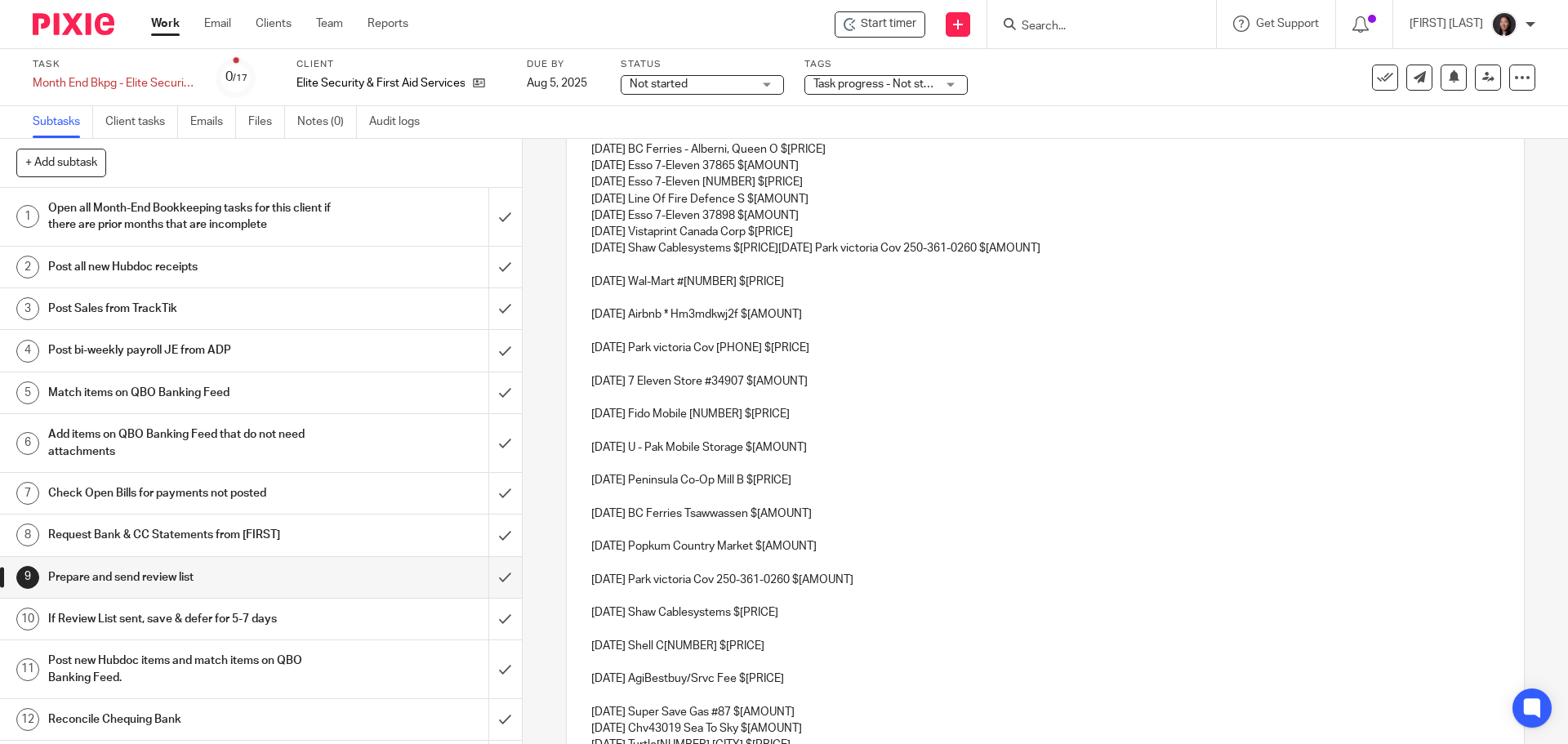 click on "05/04/2025 U - Pak Mobile Storage $144.48 05/04/2025 BC Ferries - Alberni, Queen O $4.82 05/05/2025 Esso 7-Eleven 37865 $60.00 05/07/2025 Esso 7-Eleven 37900 $75.00 05/11/2025 Line Of Fire Defence S $50.40 05/15/2025 Esso 7-Eleven 37898 $50.00 05/15/2025 Vistaprint Canada Corp $96.31 05/16/2025 Shaw Cablesystems $146.71 05/16/2025 Parkvictoria Cov 250-361-0260 $10.00" at bounding box center (1045, 191) 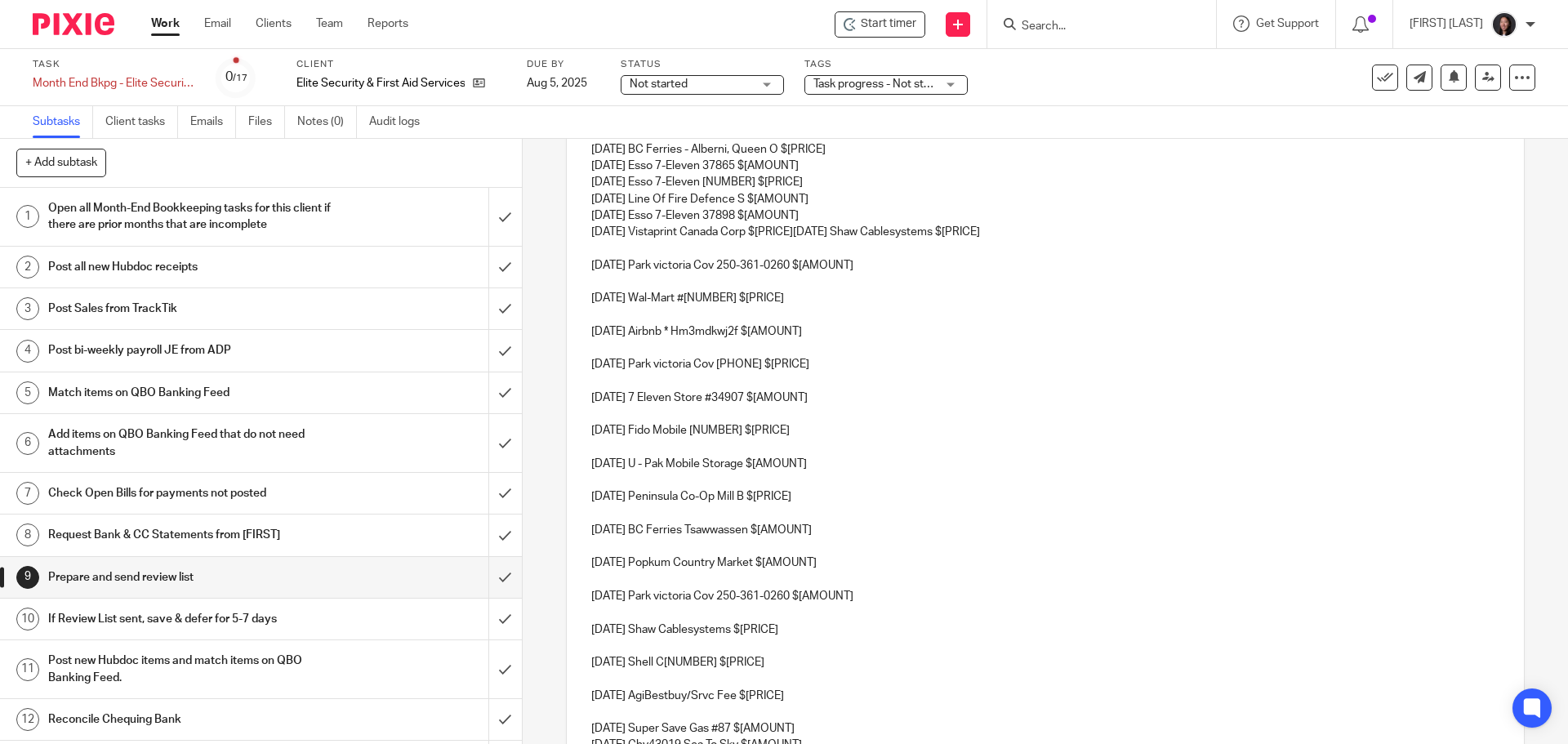 click on "05/04/2025 U - Pak Mobile Storage $144.48 05/04/2025 BC Ferries - Alberni, Queen O $4.82 05/05/2025 Esso 7-Eleven 37865 $60.00 05/07/2025 Esso 7-Eleven 37900 $75.00 05/11/2025 Line Of Fire Defence S $50.40 05/15/2025 Esso 7-Eleven 37898 $50.00 05/15/2025 Vistaprint Canada Corp $96.31 05/16/2025 Shaw Cablesystems $146.71" at bounding box center (1045, 183) 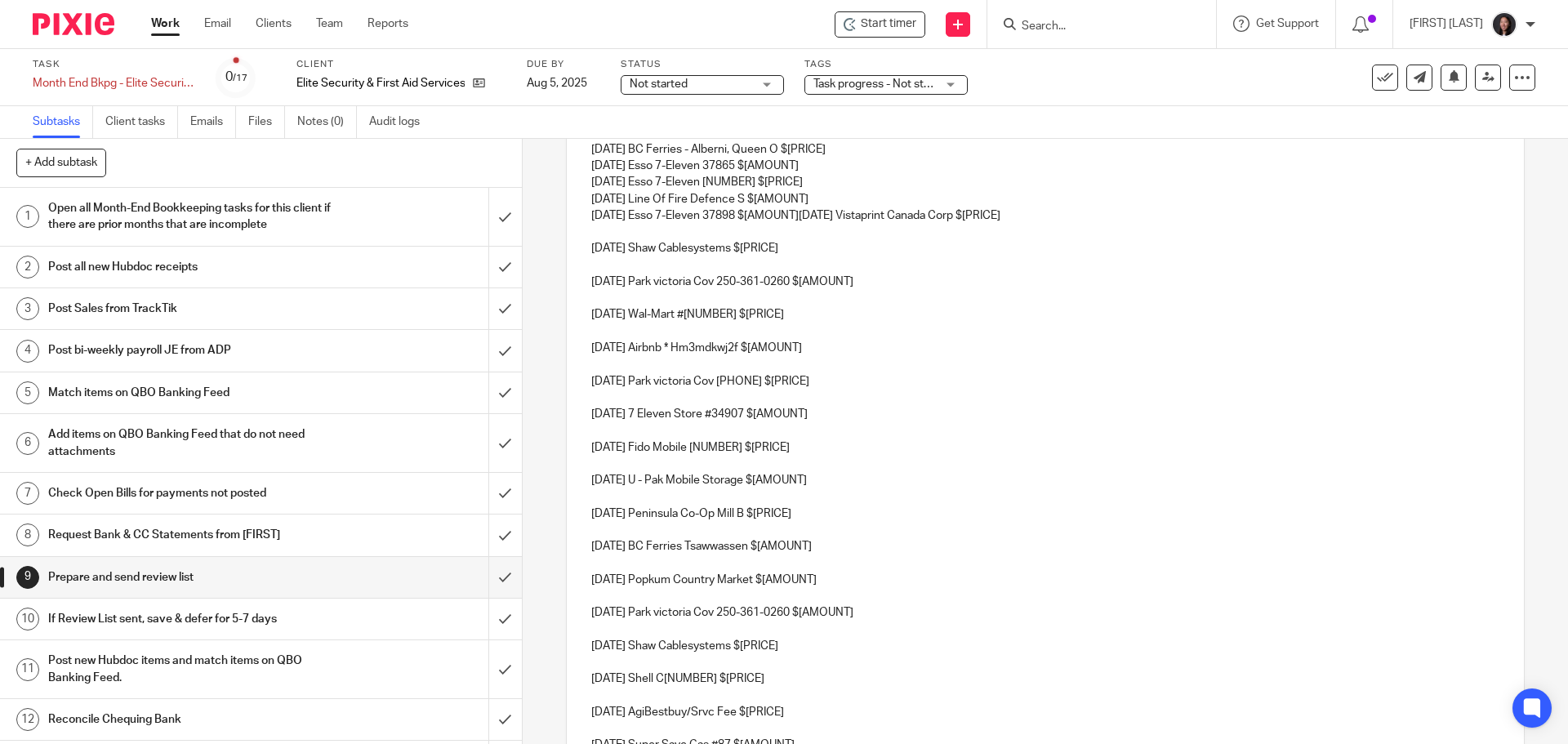 click on "05/04/2025 U - Pak Mobile Storage $144.48 05/04/2025 BC Ferries - Alberni, Queen O $4.82 05/05/2025 Esso 7-Eleven 37865 $60.00 05/07/2025 Esso 7-Eleven 37900 $75.00 05/11/2025 Line Of Fire Defence S $50.40 05/15/2025 Esso 7-Eleven 37898 $50.00 05/15/2025 Vistaprint Canada Corp $96.31" at bounding box center (1045, 175) 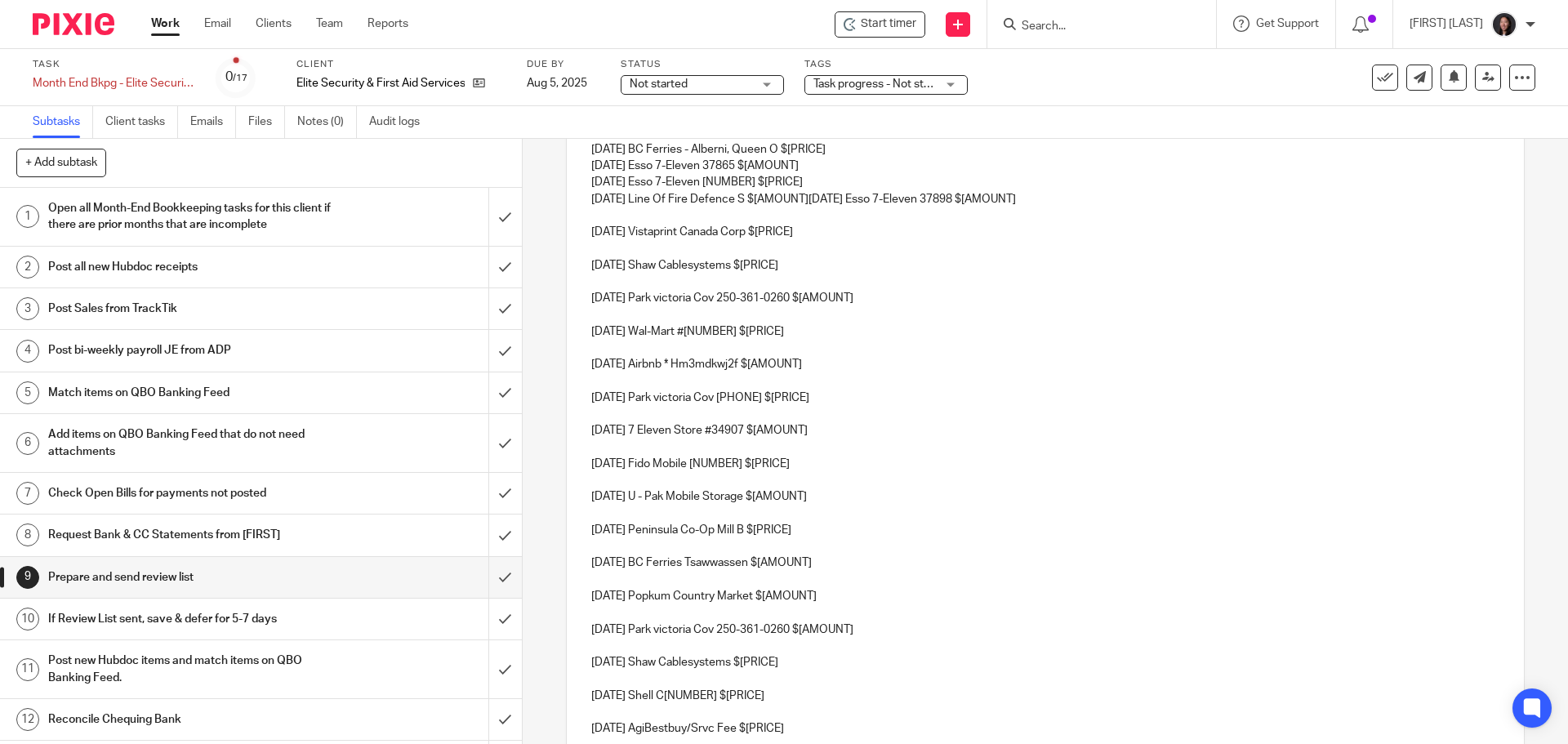 click on "05/04/2025 U - Pak Mobile Storage $144.48 05/04/2025 BC Ferries - Alberni, Queen O $4.82 05/05/2025 Esso 7-Eleven 37865 $60.00 05/07/2025 Esso 7-Eleven 37900 $75.00 05/11/2025 Line Of Fire Defence S $50.40 05/15/2025 Esso 7-Eleven 37898 $50.00" at bounding box center (1045, 166) 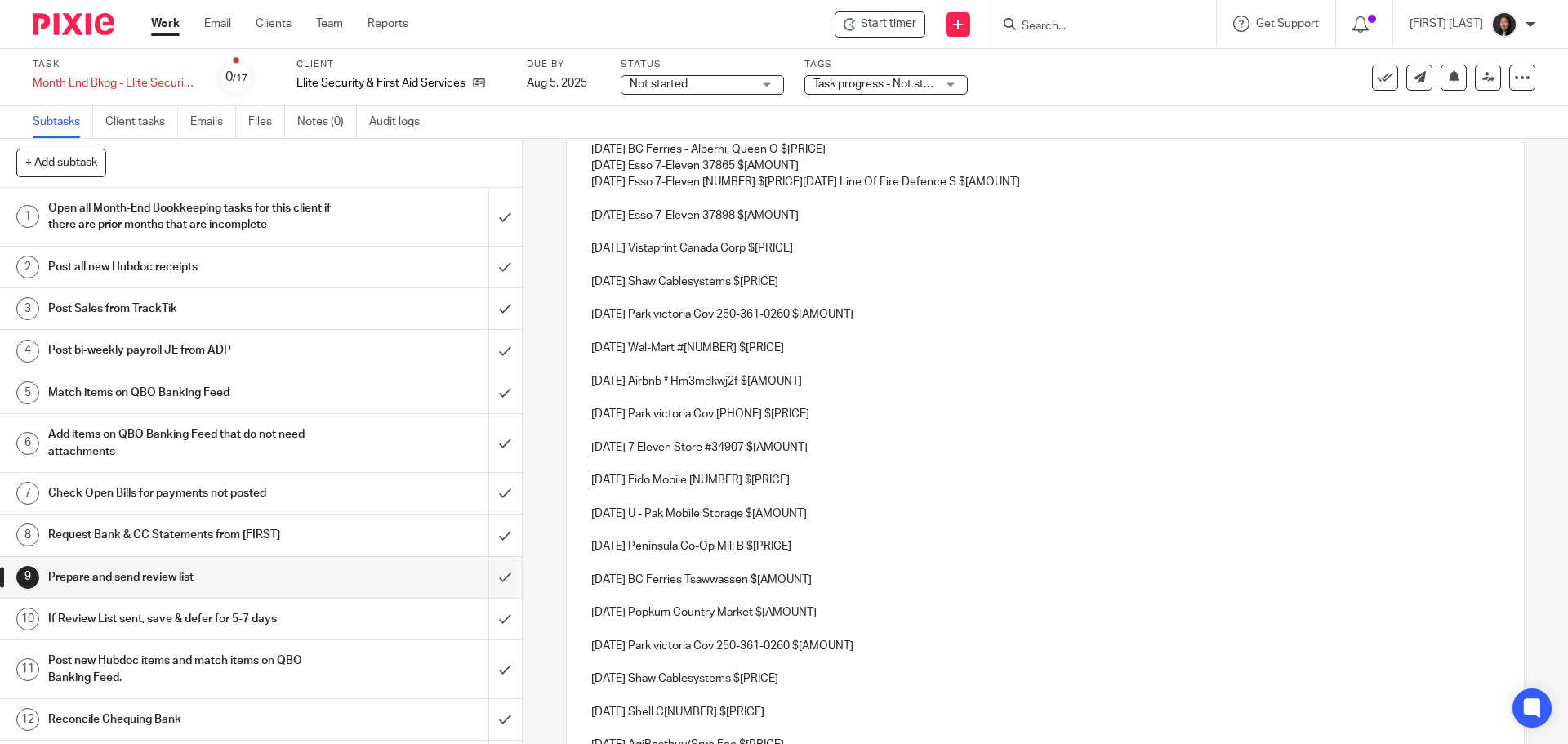 click on "05/04/2025 U - Pak Mobile Storage $144.48 05/04/2025 BC Ferries - Alberni, Queen O $4.82 05/05/2025 Esso 7-Eleven 37865 $60.00 05/07/2025 Esso 7-Eleven 37900 $75.00 05/11/2025 Line Of Fire Defence S $50.40" at bounding box center [1045, 158] 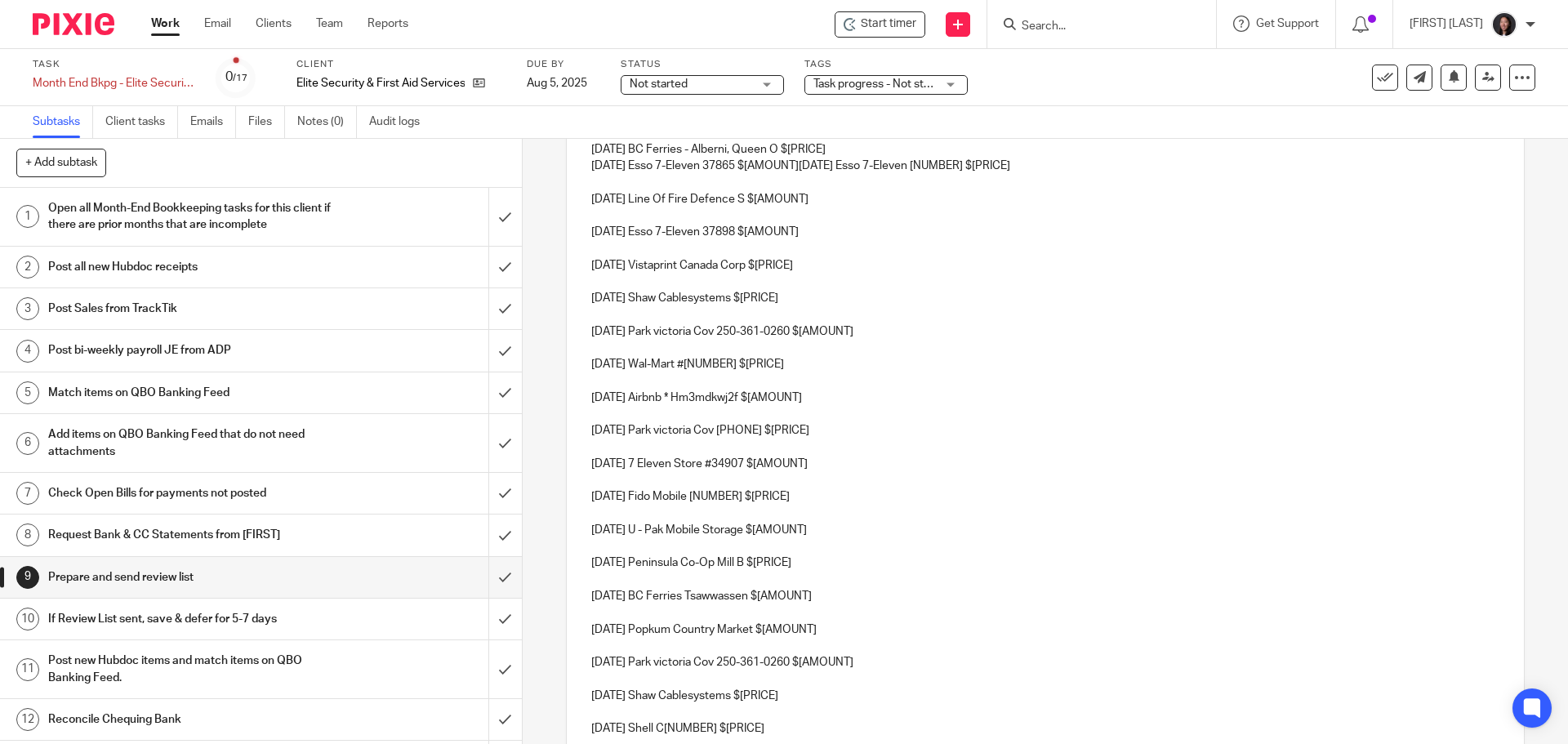 click on "05/04/2025 U - Pak Mobile Storage $144.48 05/04/2025 BC Ferries - Alberni, Queen O $4.82 05/05/2025 Esso 7-Eleven 37865 $60.00 05/07/2025 Esso 7-Eleven 37900 $75.00" at bounding box center [1045, 149] 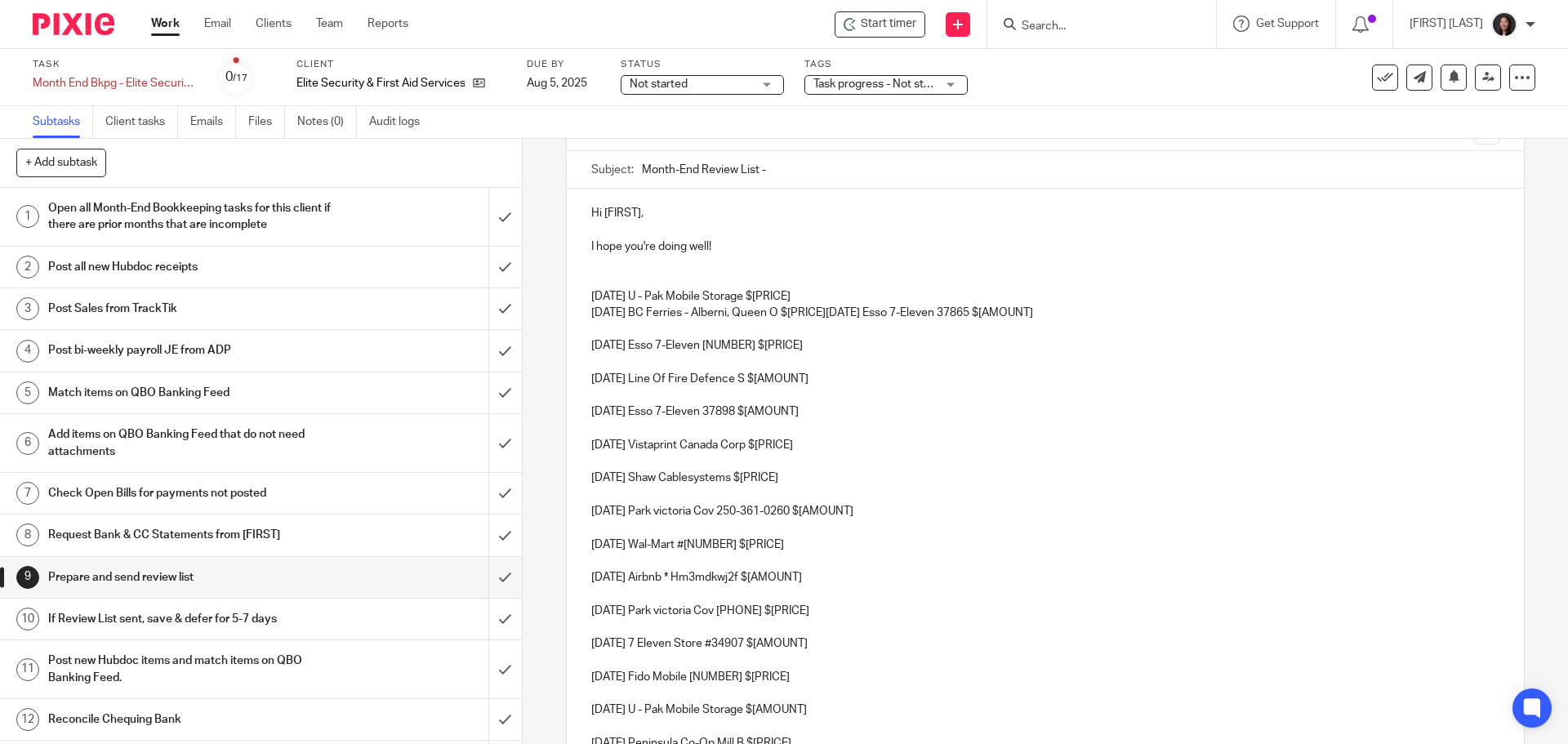 scroll, scrollTop: 108, scrollLeft: 0, axis: vertical 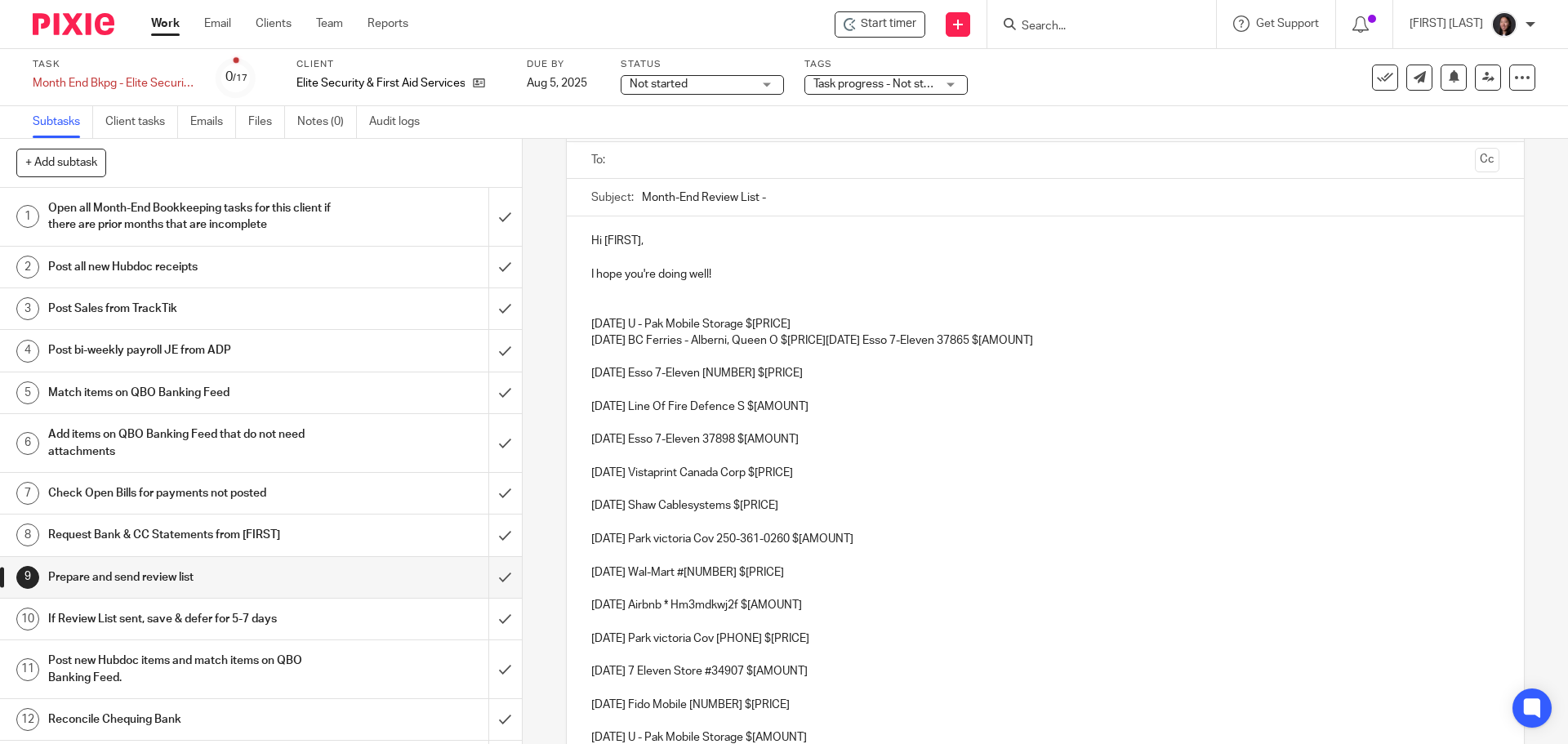 click on "05/04/2025 U - Pak Mobile Storage $144.48 05/04/2025 BC Ferries - Alberni, Queen O $4.82 05/05/2025 Esso 7-Eleven 37865 $60.00" at bounding box center (1045, 332) 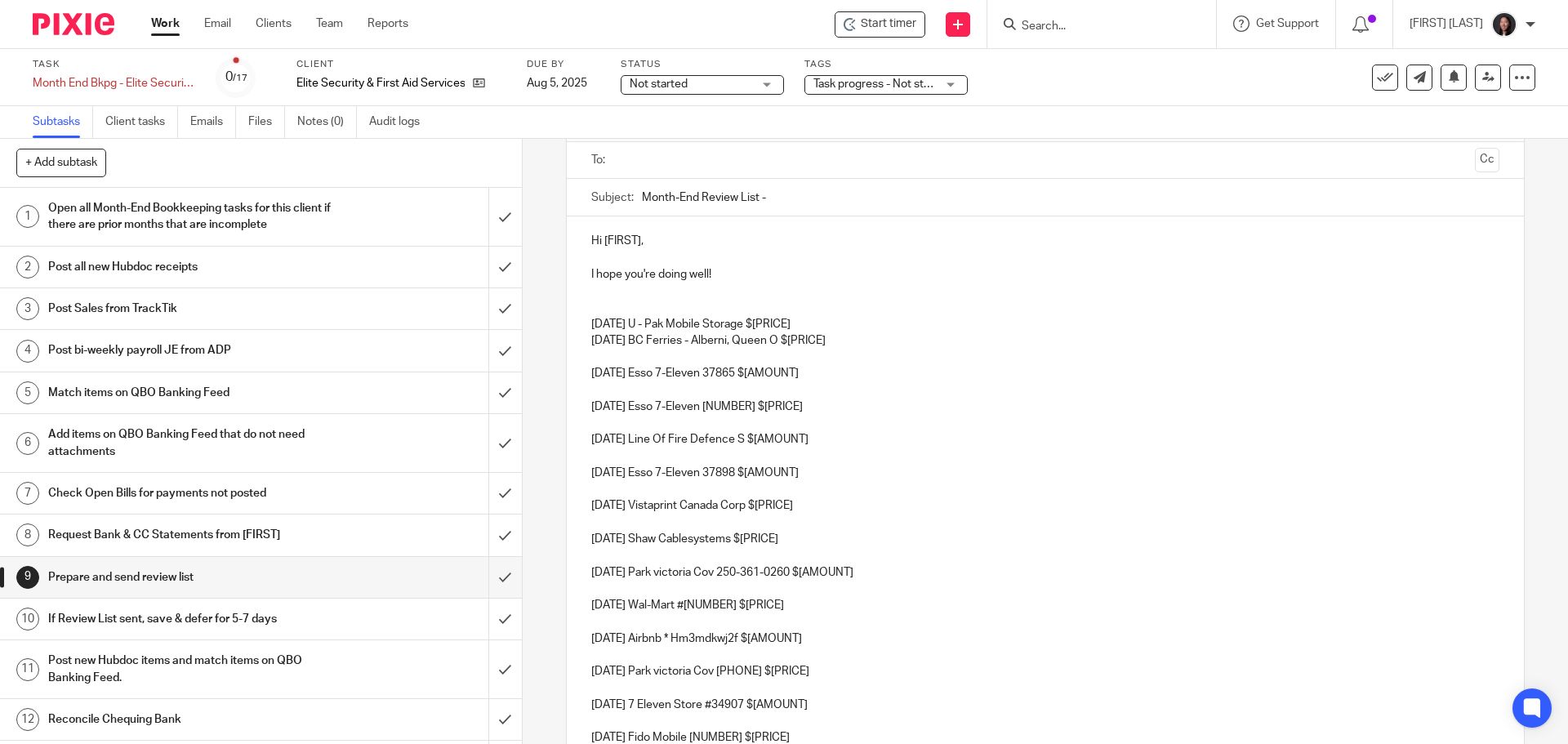 click on "Hi Richard, I hope you're doing well! 05/04/2025 U - Pak Mobile Storage $144.48 05/04/2025 BC Ferries - Alberni, Queen O $4.82 05/05/2025 Esso 7-Eleven 37865 $60.00 05/07/2025 Esso 7-Eleven 37900 $75.00 05/11/2025 Line Of Fire Defence S $50.40 05/15/2025 Esso 7-Eleven 37898 $50.00 05/15/2025 Vistaprint Canada Corp $96.31 05/16/2025 Shaw Cablesystems $146.71 05/16/2025 Parkvictoria Cov 250-361-0260 $10.00 05/20/2025 Wal-Mart #1214 $5.01 05/30/2025 Airbnb * Hm3mdkwj2f $234.06 05/30/2025 Parkvictoria Cov 250-361-0260 $10.00 05/30/2025 7 Eleven Store #34907 $84.50 06/01/2025 Fido Mobile 9104 $266.58 06/04/2025 U - Pak Mobile Storage $144.48 06/04/2025 Peninsula Co-Op Mill B $102.97 06/04/2025 BC Ferries Tsawwassen $197.00 06/05/2025 Popkum Country Market $90.00 06/13/2025 Parkvictoria Cov 250-361-0260 $10.00 06/14/2025 Shaw Cablesystems $146.71 06/14/2025 Shell C01029 $80.00 06/15/2025 AgiBestbuy/Srvc Fee $224.00 06/17/2025 Super Save Gas #87 $80.00 06/18/2025 Chv43019 Sea To Sky $57.69" at bounding box center [1045, 1025] 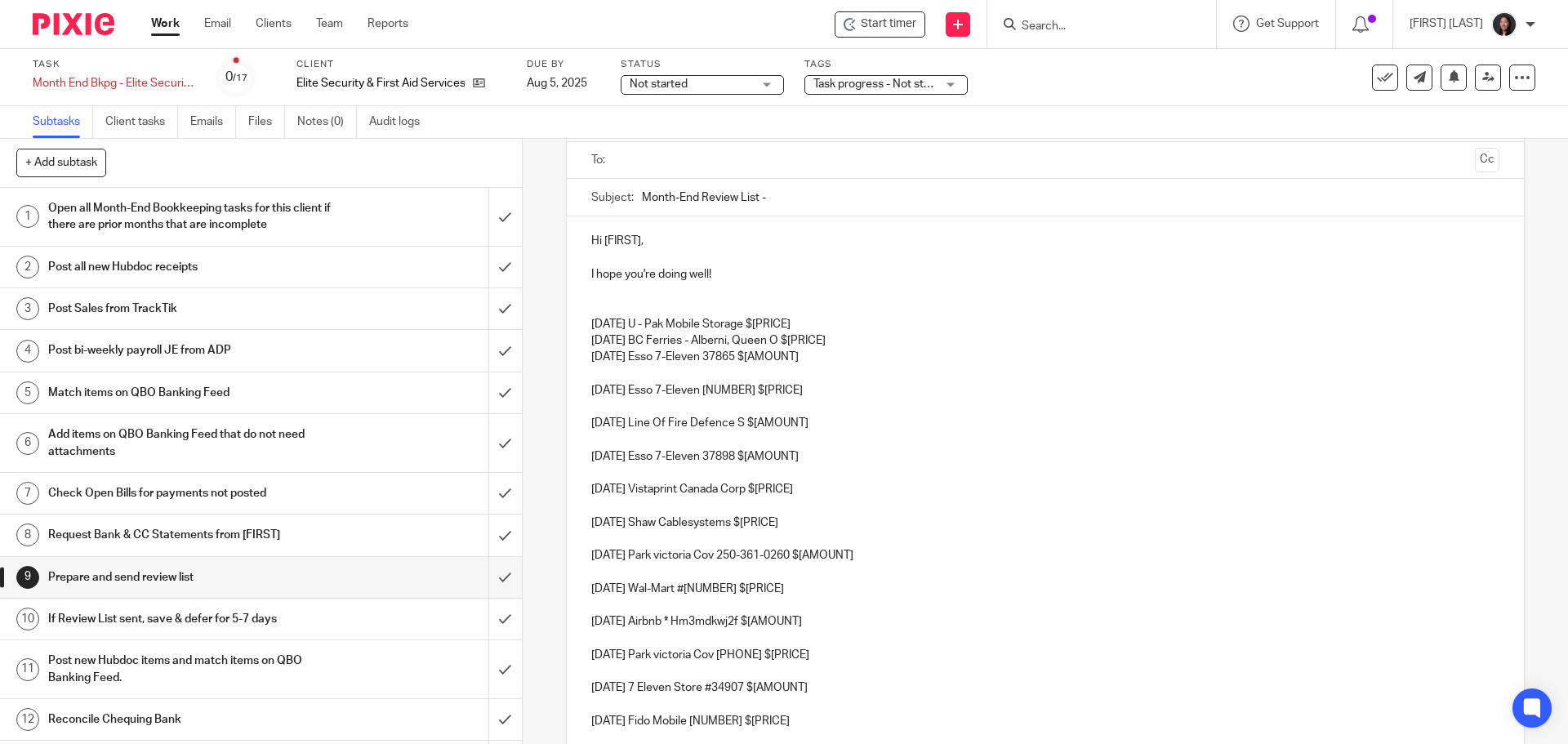 click on "Hi Richard, I hope you're doing well! 05/04/2025 U - Pak Mobile Storage $144.48 05/04/2025 BC Ferries - Alberni, Queen O $4.82 05/05/2025 Esso 7-Eleven 37865 $60.00 05/07/2025 Esso 7-Eleven 37900 $75.00 05/11/2025 Line Of Fire Defence S $50.40 05/15/2025 Esso 7-Eleven 37898 $50.00 05/15/2025 Vistaprint Canada Corp $96.31 05/16/2025 Shaw Cablesystems $146.71 05/16/2025 Parkvictoria Cov 250-361-0260 $10.00 05/20/2025 Wal-Mart #1214 $5.01 05/30/2025 Airbnb * Hm3mdkwj2f $234.06 05/30/2025 Parkvictoria Cov 250-361-0260 $10.00 05/30/2025 7 Eleven Store #34907 $84.50 06/01/2025 Fido Mobile 9104 $266.58 06/04/2025 U - Pak Mobile Storage $144.48 06/04/2025 Peninsula Co-Op Mill B $102.97 06/04/2025 BC Ferries Tsawwassen $197.00 06/05/2025 Popkum Country Market $90.00 06/13/2025 Parkvictoria Cov 250-361-0260 $10.00 06/14/2025 Shaw Cablesystems $146.71 06/14/2025 Shell C01029 $80.00 06/15/2025 AgiBestbuy/Srvc Fee $224.00 06/17/2025 Super Save Gas #87 $80.00 06/18/2025 Chv43019 Sea To Sky $57.69" at bounding box center (1045, 1017) 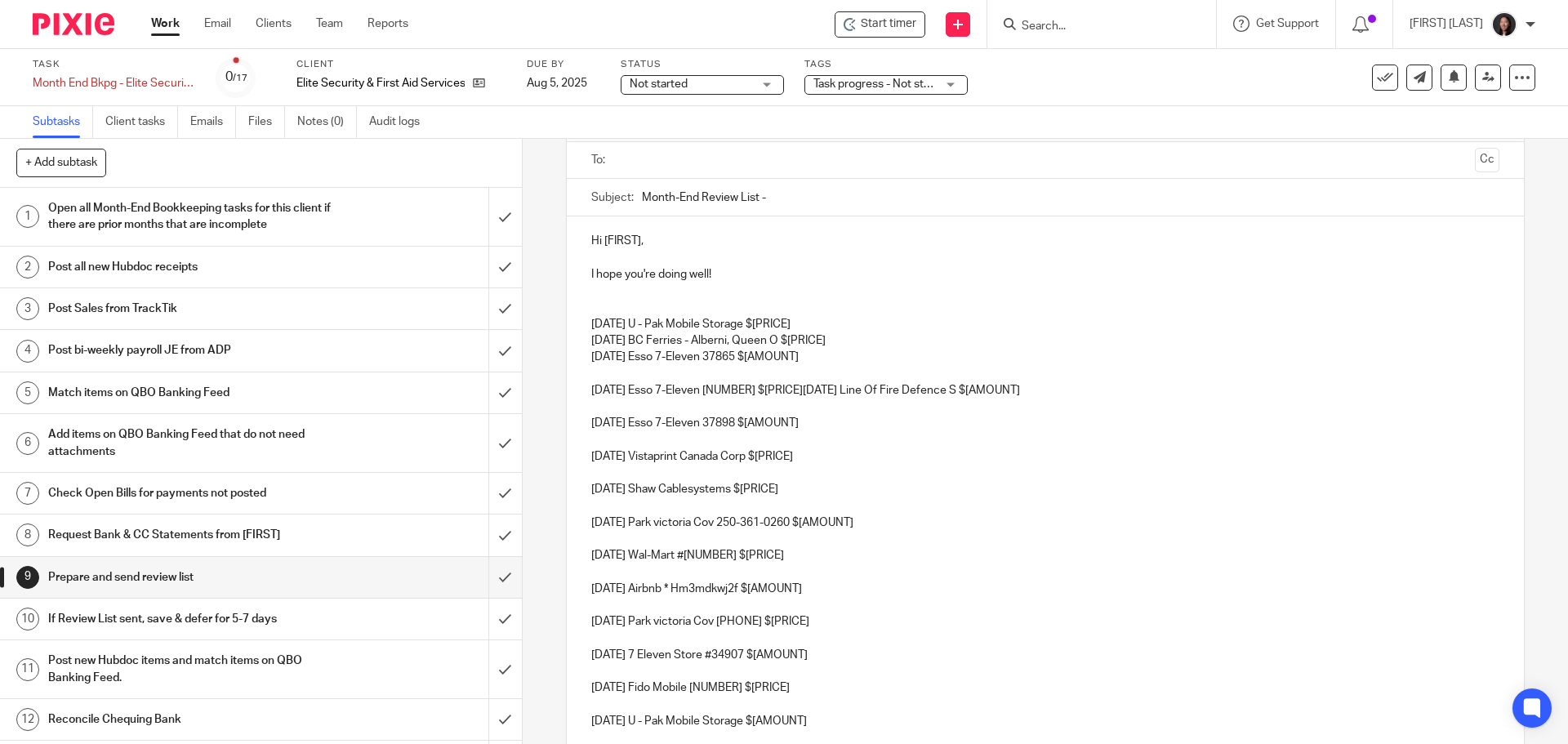 scroll, scrollTop: 0, scrollLeft: 0, axis: both 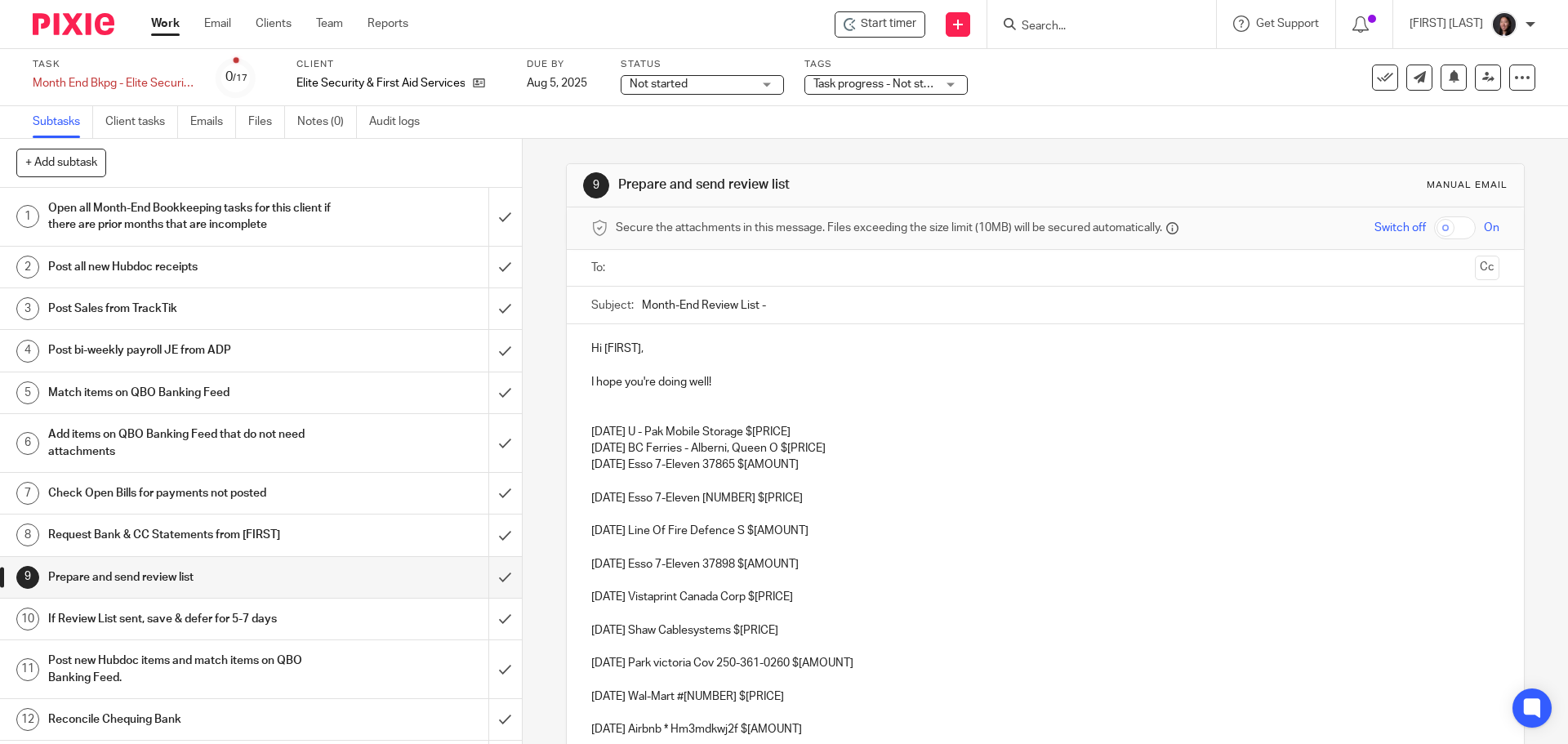 click on "Hi Richard, I hope you're doing well! 05/04/2025 U - Pak Mobile Storage $144.48 05/04/2025 BC Ferries - Alberni, Queen O $4.82 05/05/2025 Esso 7-Eleven 37865 $60.00 05/07/2025 Esso 7-Eleven 37900 $75.00 05/11/2025 Line Of Fire Defence S $50.40 05/15/2025 Esso 7-Eleven 37898 $50.00 05/15/2025 Vistaprint Canada Corp $96.31 05/16/2025 Shaw Cablesystems $146.71 05/16/2025 Parkvictoria Cov 250-361-0260 $10.00 05/20/2025 Wal-Mart #1214 $5.01 05/30/2025 Airbnb * Hm3mdkwj2f $234.06 05/30/2025 Parkvictoria Cov 250-361-0260 $10.00 05/30/2025 7 Eleven Store #34907 $84.50 06/01/2025 Fido Mobile 9104 $266.58 06/04/2025 U - Pak Mobile Storage $144.48 06/04/2025 Peninsula Co-Op Mill B $102.97 06/04/2025 BC Ferries Tsawwassen $197.00 06/05/2025 Popkum Country Market $90.00 06/13/2025 Parkvictoria Cov 250-361-0260 $10.00 06/14/2025 Shaw Cablesystems $146.71 06/14/2025 Shell C01029 $80.00 06/15/2025 AgiBestbuy/Srvc Fee $224.00 06/17/2025 Super Save Gas #87 $80.00 06/18/2025 Chv43019 Sea To Sky $57.69" at bounding box center [1045, 1125] 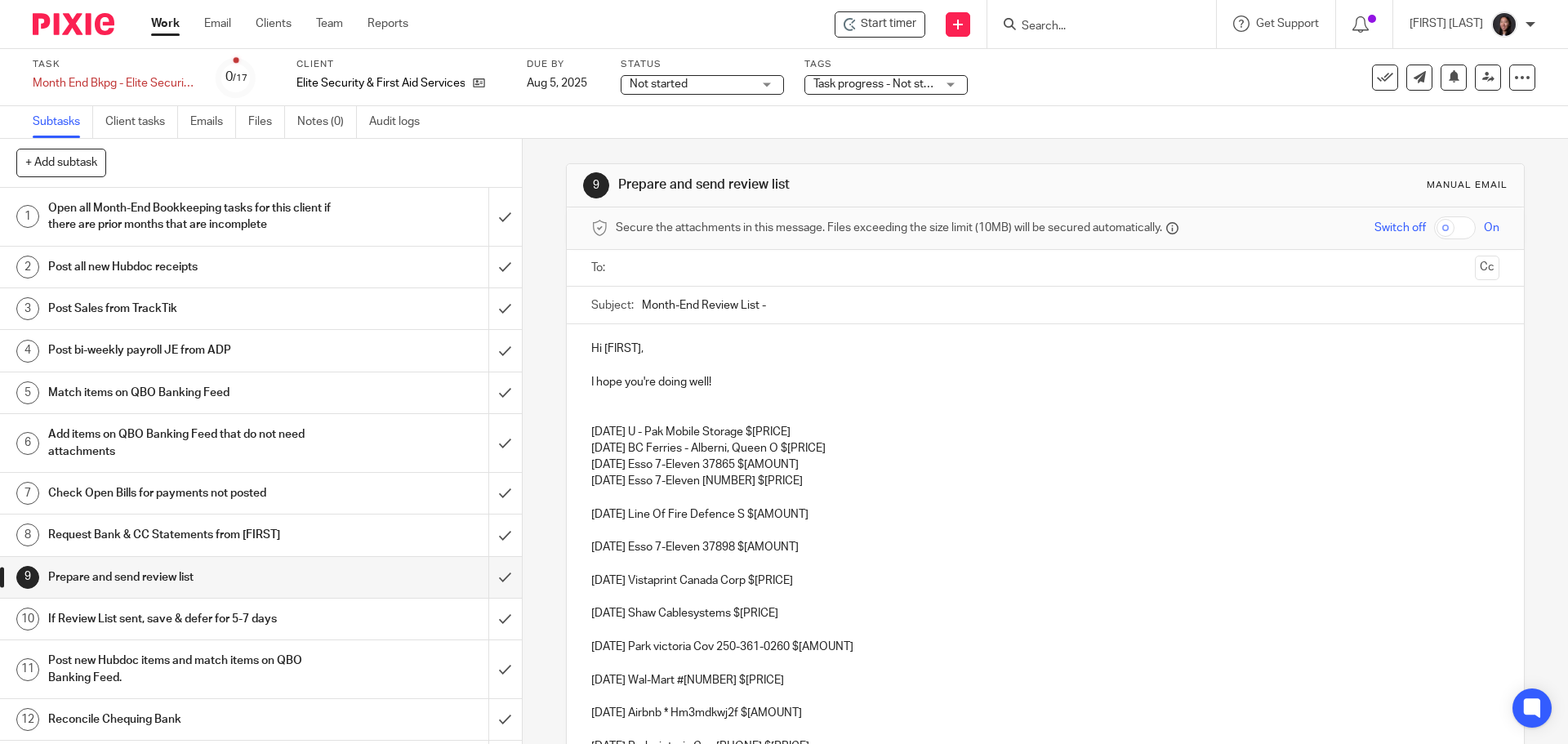 drag, startPoint x: 576, startPoint y: 513, endPoint x: 585, endPoint y: 513, distance: 9 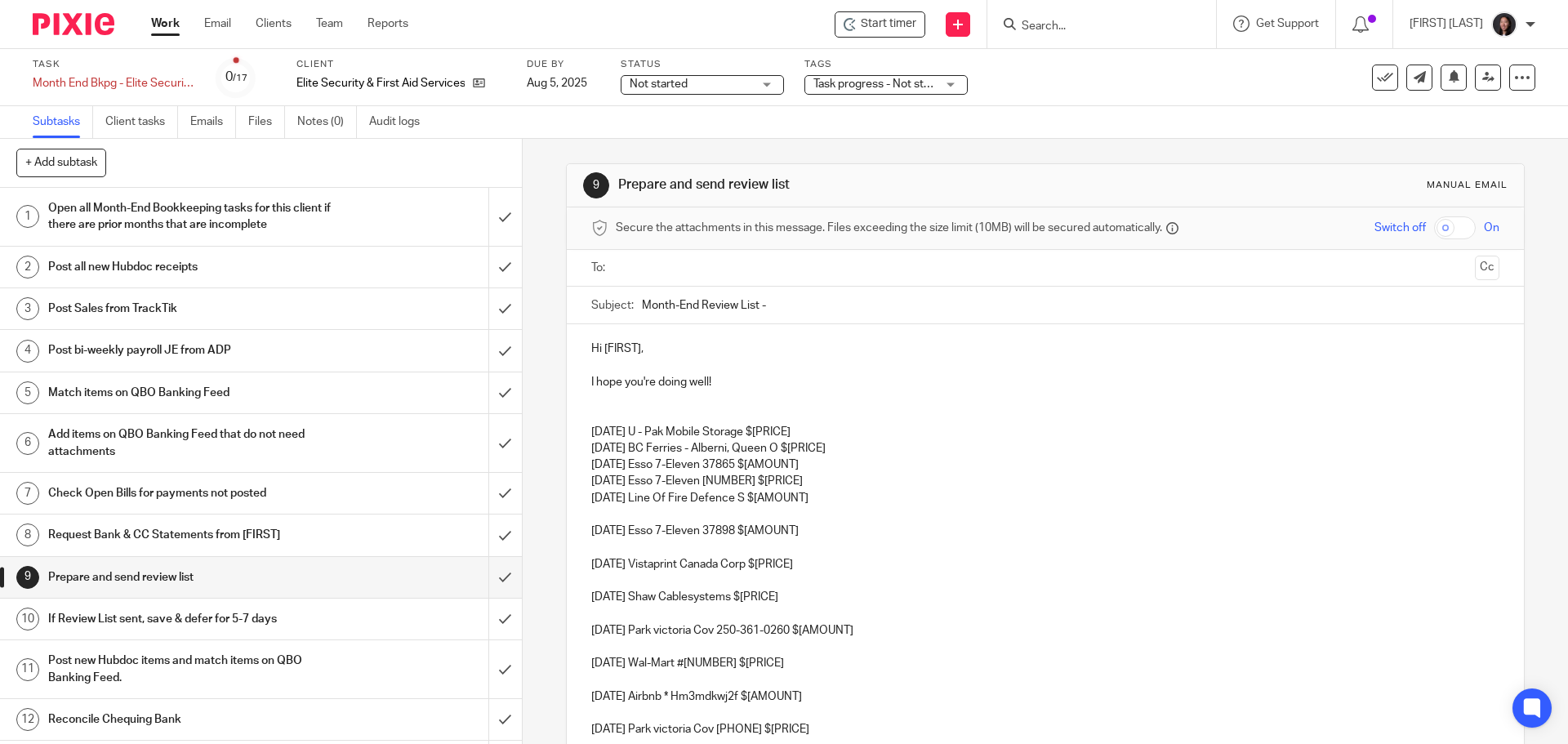 click on "Hi Richard, I hope you're doing well! 05/04/2025 U - Pak Mobile Storage $144.48 05/04/2025 BC Ferries - Alberni, Queen O $4.82 05/05/2025 Esso 7-Eleven 37865 $60.00 05/07/2025 Esso 7-Eleven 37900 $75.00 05/11/2025 Line Of Fire Defence S $50.40 05/15/2025 Esso 7-Eleven 37898 $50.00 05/15/2025 Vistaprint Canada Corp $96.31 05/16/2025 Shaw Cablesystems $146.71 05/16/2025 Parkvictoria Cov 250-361-0260 $10.00 05/20/2025 Wal-Mart #1214 $5.01 05/30/2025 Airbnb * Hm3mdkwj2f $234.06 05/30/2025 Parkvictoria Cov 250-361-0260 $10.00 05/30/2025 7 Eleven Store #34907 $84.50 06/01/2025 Fido Mobile 9104 $266.58 06/04/2025 U - Pak Mobile Storage $144.48 06/04/2025 Peninsula Co-Op Mill B $102.97 06/04/2025 BC Ferries Tsawwassen $197.00 06/05/2025 Popkum Country Market $90.00 06/13/2025 Parkvictoria Cov 250-361-0260 $10.00 06/14/2025 Shaw Cablesystems $146.71 06/14/2025 Shell C01029 $80.00 06/15/2025 AgiBestbuy/Srvc Fee $224.00 06/17/2025 Super Save Gas #87 $80.00 06/18/2025 Chv43019 Sea To Sky $57.69" at bounding box center [1045, 1108] 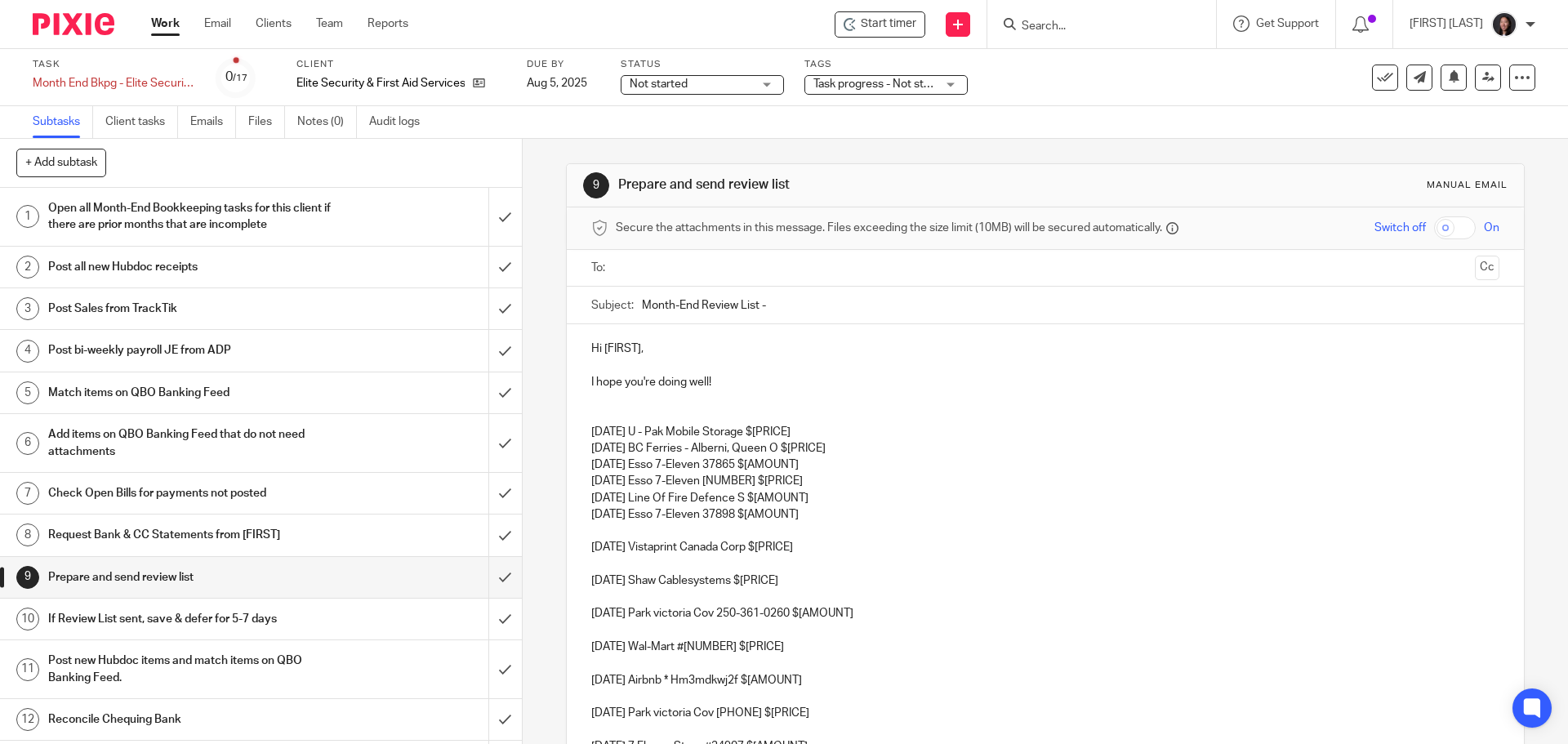 click on "Hi Richard, I hope you're doing well! 05/04/2025 U - Pak Mobile Storage $144.48 05/04/2025 BC Ferries - Alberni, Queen O $4.82 05/05/2025 Esso 7-Eleven 37865 $60.00 05/07/2025 Esso 7-Eleven 37900 $75.00 05/11/2025 Line Of Fire Defence S $50.40 05/15/2025 Esso 7-Eleven 37898 $50.00 05/15/2025 Vistaprint Canada Corp $96.31 05/16/2025 Shaw Cablesystems $146.71 05/16/2025 Parkvictoria Cov 250-361-0260 $10.00 05/20/2025 Wal-Mart #1214 $5.01 05/30/2025 Airbnb * Hm3mdkwj2f $234.06 05/30/2025 Parkvictoria Cov 250-361-0260 $10.00 05/30/2025 7 Eleven Store #34907 $84.50 06/01/2025 Fido Mobile 9104 $266.58 06/04/2025 U - Pak Mobile Storage $144.48 06/04/2025 Peninsula Co-Op Mill B $102.97 06/04/2025 BC Ferries Tsawwassen $197.00 06/05/2025 Popkum Country Market $90.00 06/13/2025 Parkvictoria Cov 250-361-0260 $10.00 06/14/2025 Shaw Cablesystems $146.71 06/14/2025 Shell C01029 $80.00 06/15/2025 AgiBestbuy/Srvc Fee $224.00 06/17/2025 Super Save Gas #87 $80.00 06/18/2025 Chv43019 Sea To Sky $57.69" at bounding box center (1045, 1099) 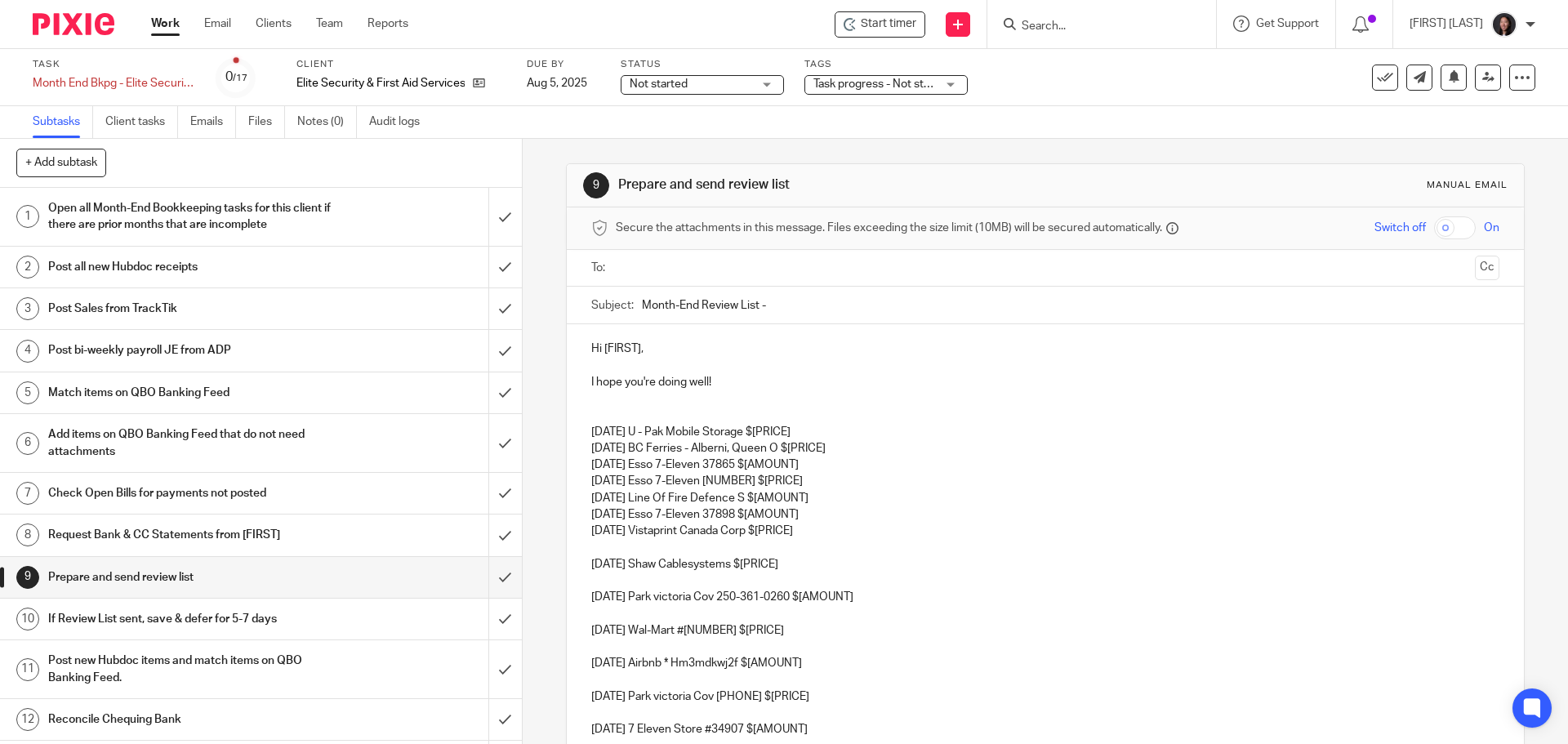 click on "Hi Richard, I hope you're doing well! 05/04/2025 U - Pak Mobile Storage $144.48 05/04/2025 BC Ferries - Alberni, Queen O $4.82 05/05/2025 Esso 7-Eleven 37865 $60.00 05/07/2025 Esso 7-Eleven 37900 $75.00 05/11/2025 Line Of Fire Defence S $50.40 05/15/2025 Esso 7-Eleven 37898 $50.00 05/15/2025 Vistaprint Canada Corp $96.31 05/16/2025 Shaw Cablesystems $146.71 05/16/2025 Parkvictoria Cov 250-361-0260 $10.00 05/20/2025 Wal-Mart #1214 $5.01 05/30/2025 Airbnb * Hm3mdkwj2f $234.06 05/30/2025 Parkvictoria Cov 250-361-0260 $10.00 05/30/2025 7 Eleven Store #34907 $84.50 06/01/2025 Fido Mobile 9104 $266.58 06/04/2025 U - Pak Mobile Storage $144.48 06/04/2025 Peninsula Co-Op Mill B $102.97 06/04/2025 BC Ferries Tsawwassen $197.00 06/05/2025 Popkum Country Market $90.00 06/13/2025 Parkvictoria Cov 250-361-0260 $10.00 06/14/2025 Shaw Cablesystems $146.71 06/14/2025 Shell C01029 $80.00 06/15/2025 AgiBestbuy/Srvc Fee $224.00 06/17/2025 Super Save Gas #87 $80.00 06/18/2025 Chv43019 Sea To Sky $57.69" at bounding box center [1045, 1091] 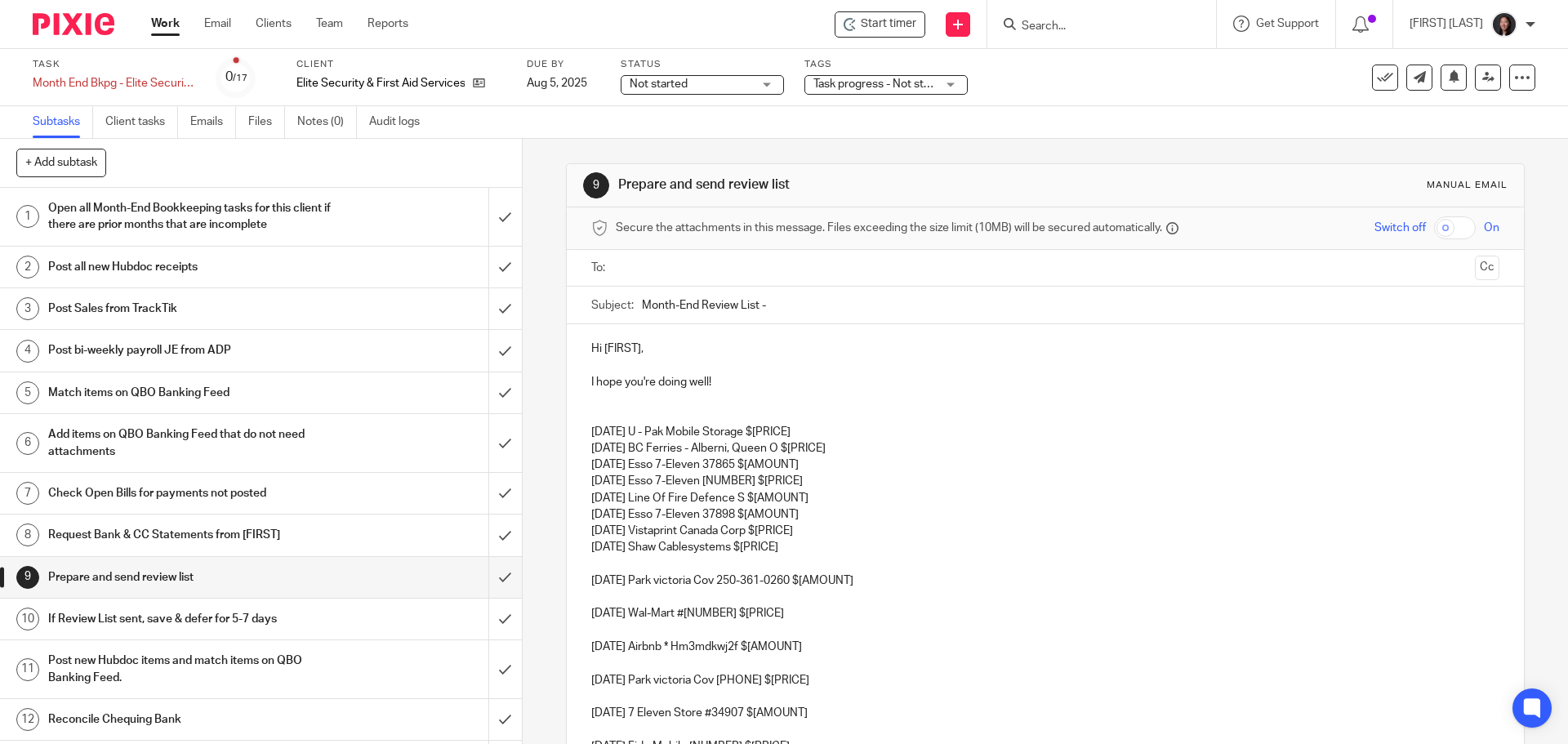 click on "Hi Richard, I hope you're doing well! 05/04/2025 U - Pak Mobile Storage $144.48 05/04/2025 BC Ferries - Alberni, Queen O $4.82 05/05/2025 Esso 7-Eleven 37865 $60.00 05/07/2025 Esso 7-Eleven 37900 $75.00 05/11/2025 Line Of Fire Defence S $50.40 05/15/2025 Esso 7-Eleven 37898 $50.00 05/15/2025 Vistaprint Canada Corp $96.31 05/16/2025 Shaw Cablesystems $146.71 05/16/2025 Parkvictoria Cov 250-361-0260 $10.00 05/20/2025 Wal-Mart #1214 $5.01 05/30/2025 Airbnb * Hm3mdkwj2f $234.06 05/30/2025 Parkvictoria Cov 250-361-0260 $10.00 05/30/2025 7 Eleven Store #34907 $84.50 06/01/2025 Fido Mobile 9104 $266.58 06/04/2025 U - Pak Mobile Storage $144.48 06/04/2025 Peninsula Co-Op Mill B $102.97 06/04/2025 BC Ferries Tsawwassen $197.00 06/05/2025 Popkum Country Market $90.00 06/13/2025 Parkvictoria Cov 250-361-0260 $10.00 06/14/2025 Shaw Cablesystems $146.71 06/14/2025 Shell C01029 $80.00 06/15/2025 AgiBestbuy/Srvc Fee $224.00 06/17/2025 Super Save Gas #87 $80.00 06/18/2025 Chv43019 Sea To Sky $57.69" at bounding box center (1045, 1083) 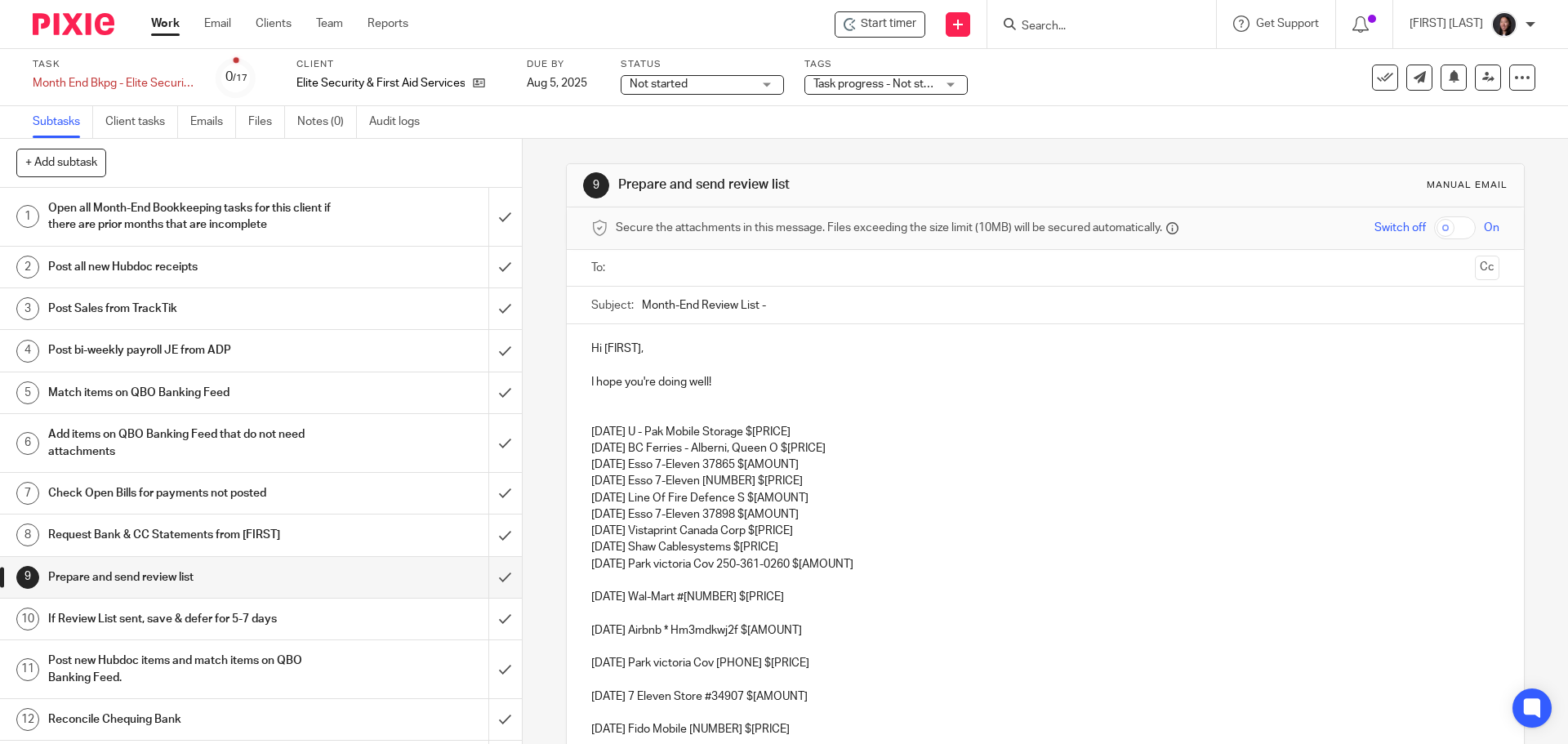 click on "Hi Richard, I hope you're doing well! 05/04/2025 U - Pak Mobile Storage $144.48 05/04/2025 BC Ferries - Alberni, Queen O $4.82 05/05/2025 Esso 7-Eleven 37865 $60.00 05/07/2025 Esso 7-Eleven 37900 $75.00 05/11/2025 Line Of Fire Defence S $50.40 05/15/2025 Esso 7-Eleven 37898 $50.00 05/15/2025 Vistaprint Canada Corp $96.31 05/16/2025 Shaw Cablesystems $146.71 05/16/2025 Parkvictoria Cov 250-361-0260 $10.00 05/20/2025 Wal-Mart #1214 $5.01 05/30/2025 Airbnb * Hm3mdkwj2f $234.06 05/30/2025 Parkvictoria Cov 250-361-0260 $10.00 05/30/2025 7 Eleven Store #34907 $84.50 06/01/2025 Fido Mobile 9104 $266.58 06/04/2025 U - Pak Mobile Storage $144.48 06/04/2025 Peninsula Co-Op Mill B $102.97 06/04/2025 BC Ferries Tsawwassen $197.00 06/05/2025 Popkum Country Market $90.00 06/13/2025 Parkvictoria Cov 250-361-0260 $10.00 06/14/2025 Shaw Cablesystems $146.71 06/14/2025 Shell C01029 $80.00 06/15/2025 AgiBestbuy/Srvc Fee $224.00 06/17/2025 Super Save Gas #87 $80.00 06/18/2025 Chv43019 Sea To Sky $57.69" at bounding box center [1045, 1075] 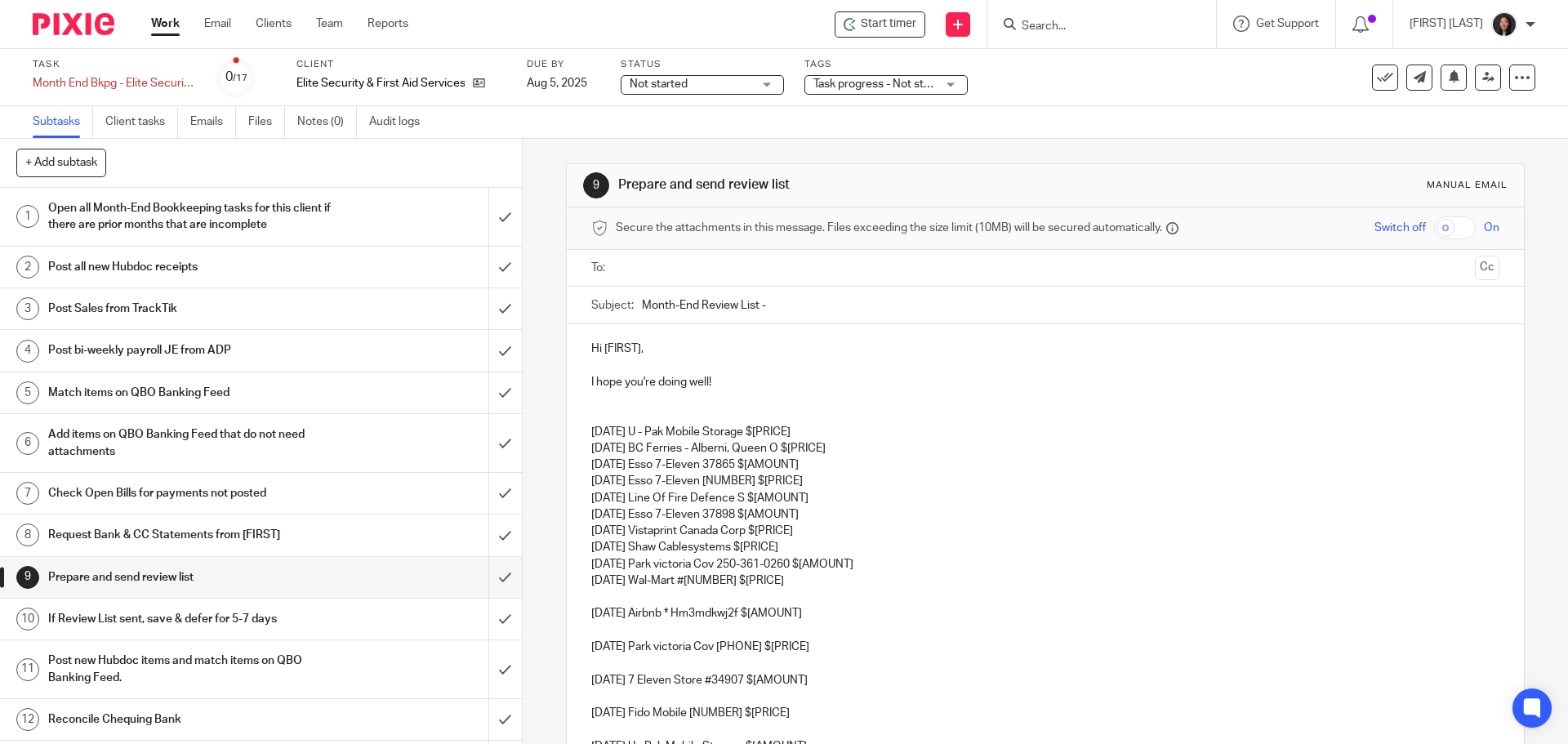 click on "Hi Richard, I hope you're doing well! 05/04/2025 U - Pak Mobile Storage $144.48 05/04/2025 BC Ferries - Alberni, Queen O $4.82 05/05/2025 Esso 7-Eleven 37865 $60.00 05/07/2025 Esso 7-Eleven 37900 $75.00 05/11/2025 Line Of Fire Defence S $50.40 05/15/2025 Esso 7-Eleven 37898 $50.00 05/15/2025 Vistaprint Canada Corp $96.31 05/16/2025 Shaw Cablesystems $146.71 05/16/2025 Parkvictoria Cov 250-361-0260 $10.00 05/20/2025 Wal-Mart #1214 $5.01 05/30/2025 Airbnb * Hm3mdkwj2f $234.06 05/30/2025 Parkvictoria Cov 250-361-0260 $10.00 05/30/2025 7 Eleven Store #34907 $84.50 06/01/2025 Fido Mobile 9104 $266.58 06/04/2025 U - Pak Mobile Storage $144.48 06/04/2025 Peninsula Co-Op Mill B $102.97 06/04/2025 BC Ferries Tsawwassen $197.00 06/05/2025 Popkum Country Market $90.00 06/13/2025 Parkvictoria Cov 250-361-0260 $10.00 06/14/2025 Shaw Cablesystems $146.71 06/14/2025 Shell C01029 $80.00 06/15/2025 AgiBestbuy/Srvc Fee $224.00 06/17/2025 Super Save Gas #87 $80.00 06/18/2025 Chv43019 Sea To Sky $57.69" at bounding box center (1045, 1067) 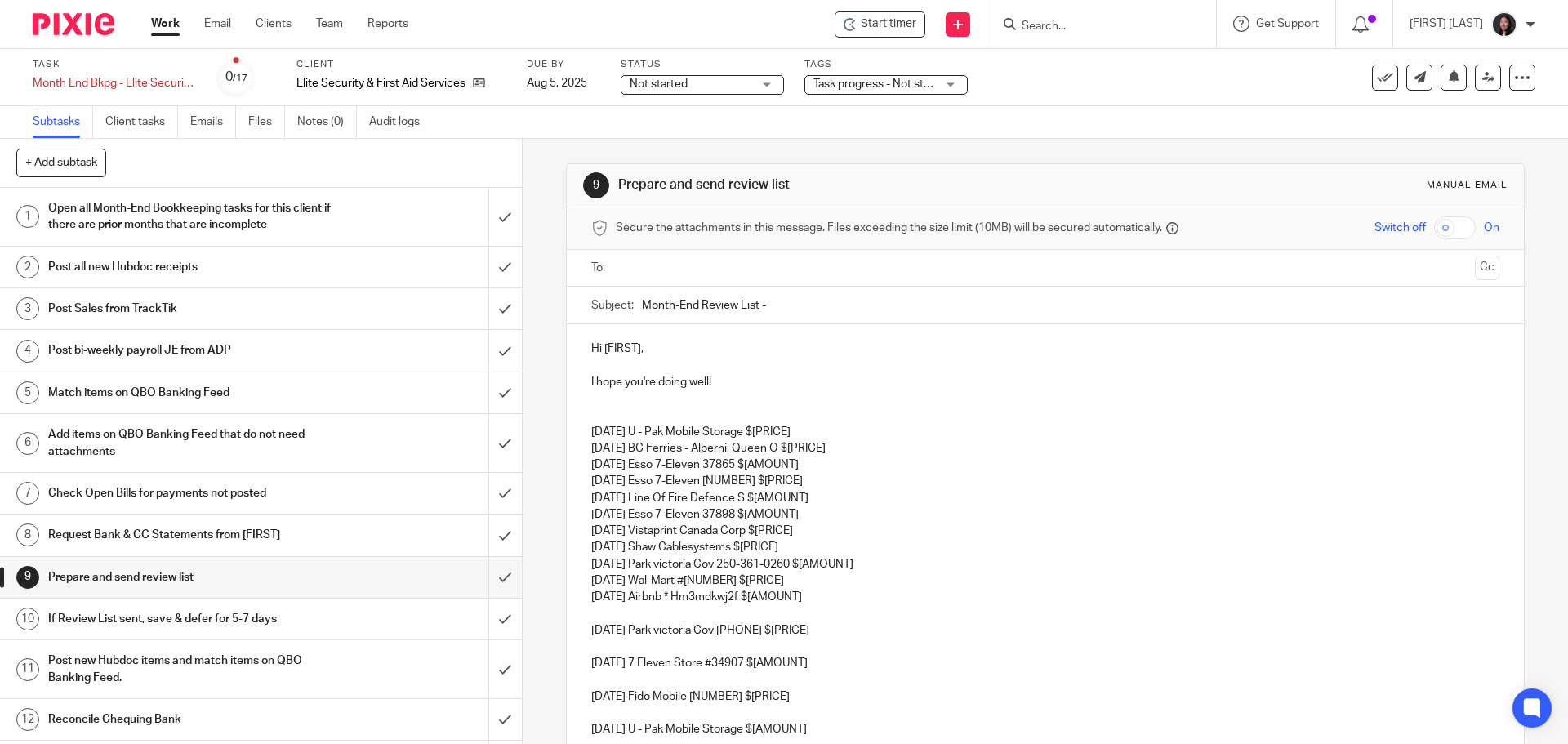 click on "Hi Richard, I hope you're doing well! 05/04/2025 U - Pak Mobile Storage $144.48 05/04/2025 BC Ferries - Alberni, Queen O $4.82 05/05/2025 Esso 7-Eleven 37865 $60.00 05/07/2025 Esso 7-Eleven 37900 $75.00 05/11/2025 Line Of Fire Defence S $50.40 05/15/2025 Esso 7-Eleven 37898 $50.00 05/15/2025 Vistaprint Canada Corp $96.31 05/16/2025 Shaw Cablesystems $146.71 05/16/2025 Parkvictoria Cov 250-361-0260 $10.00 05/20/2025 Wal-Mart #1214 $5.01 05/30/2025 Airbnb * Hm3mdkwj2f $234.06 05/30/2025 Parkvictoria Cov 250-361-0260 $10.00 05/30/2025 7 Eleven Store #34907 $84.50 06/01/2025 Fido Mobile 9104 $266.58 06/04/2025 U - Pak Mobile Storage $144.48 06/04/2025 Peninsula Co-Op Mill B $102.97 06/04/2025 BC Ferries Tsawwassen $197.00 06/05/2025 Popkum Country Market $90.00 06/13/2025 Parkvictoria Cov 250-361-0260 $10.00 06/14/2025 Shaw Cablesystems $146.71 06/14/2025 Shell C01029 $80.00 06/15/2025 AgiBestbuy/Srvc Fee $224.00 06/17/2025 Super Save Gas #87 $80.00 06/18/2025 Chv43019 Sea To Sky $57.69" at bounding box center [1045, 1058] 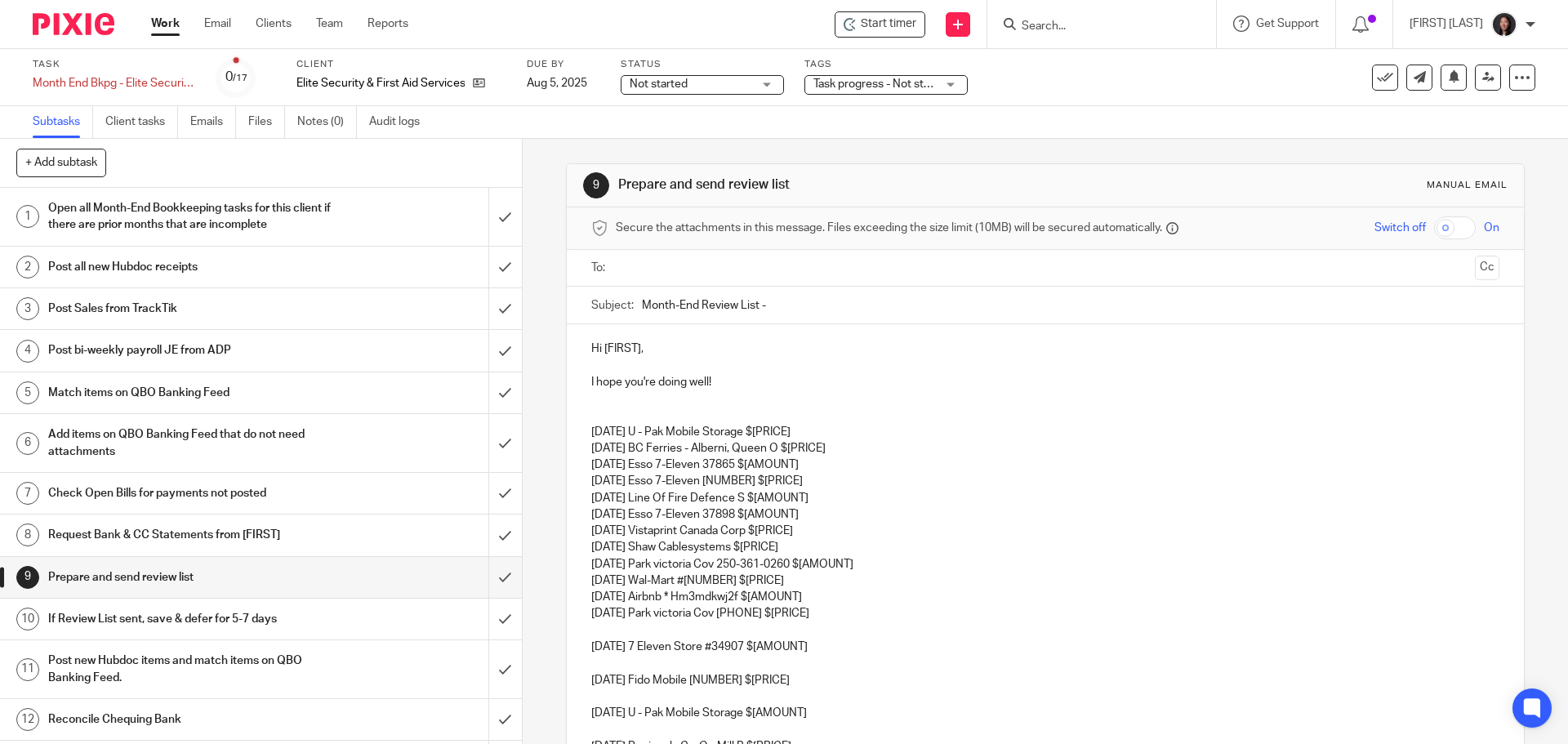click on "Hi Richard, I hope you're doing well! 05/04/2025 U - Pak Mobile Storage $144.48 05/04/2025 BC Ferries - Alberni, Queen O $4.82 05/05/2025 Esso 7-Eleven 37865 $60.00 05/07/2025 Esso 7-Eleven 37900 $75.00 05/11/2025 Line Of Fire Defence S $50.40 05/15/2025 Esso 7-Eleven 37898 $50.00 05/15/2025 Vistaprint Canada Corp $96.31 05/16/2025 Shaw Cablesystems $146.71 05/16/2025 Parkvictoria Cov 250-361-0260 $10.00 05/20/2025 Wal-Mart #1214 $5.01 05/30/2025 Airbnb * Hm3mdkwj2f $234.06 05/30/2025 Parkvictoria Cov 250-361-0260 $10.00 05/30/2025 7 Eleven Store #34907 $84.50 06/01/2025 Fido Mobile 9104 $266.58 06/04/2025 U - Pak Mobile Storage $144.48 06/04/2025 Peninsula Co-Op Mill B $102.97 06/04/2025 BC Ferries Tsawwassen $197.00 06/05/2025 Popkum Country Market $90.00 06/13/2025 Parkvictoria Cov 250-361-0260 $10.00 06/14/2025 Shaw Cablesystems $146.71 06/14/2025 Shell C01029 $80.00 06/15/2025 AgiBestbuy/Srvc Fee $224.00 06/17/2025 Super Save Gas #87 $80.00 06/18/2025 Chv43019 Sea To Sky $57.69" at bounding box center (1045, 1050) 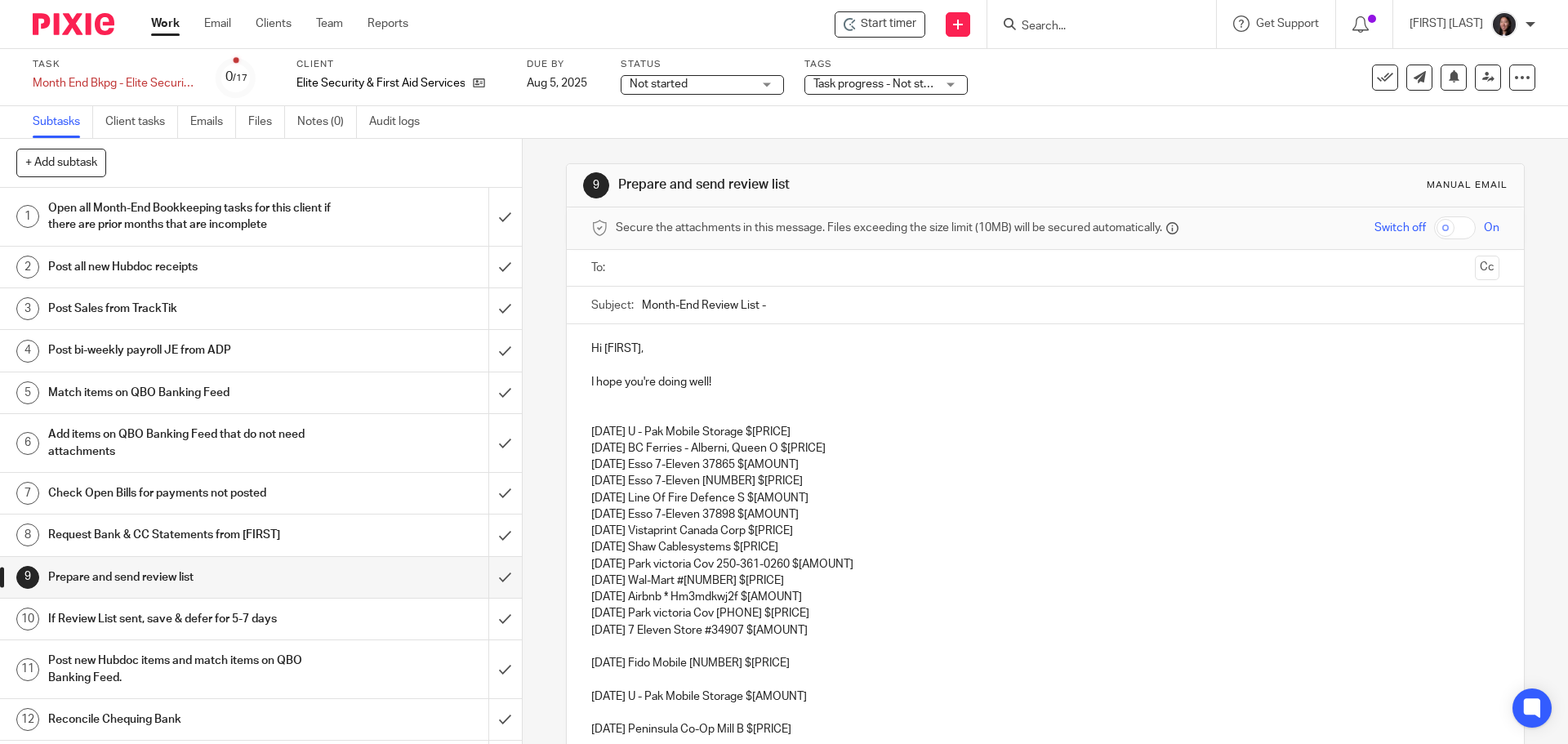 click on "05/30/2025 7 Eleven Store #34907 $84.50" at bounding box center [1045, 630] 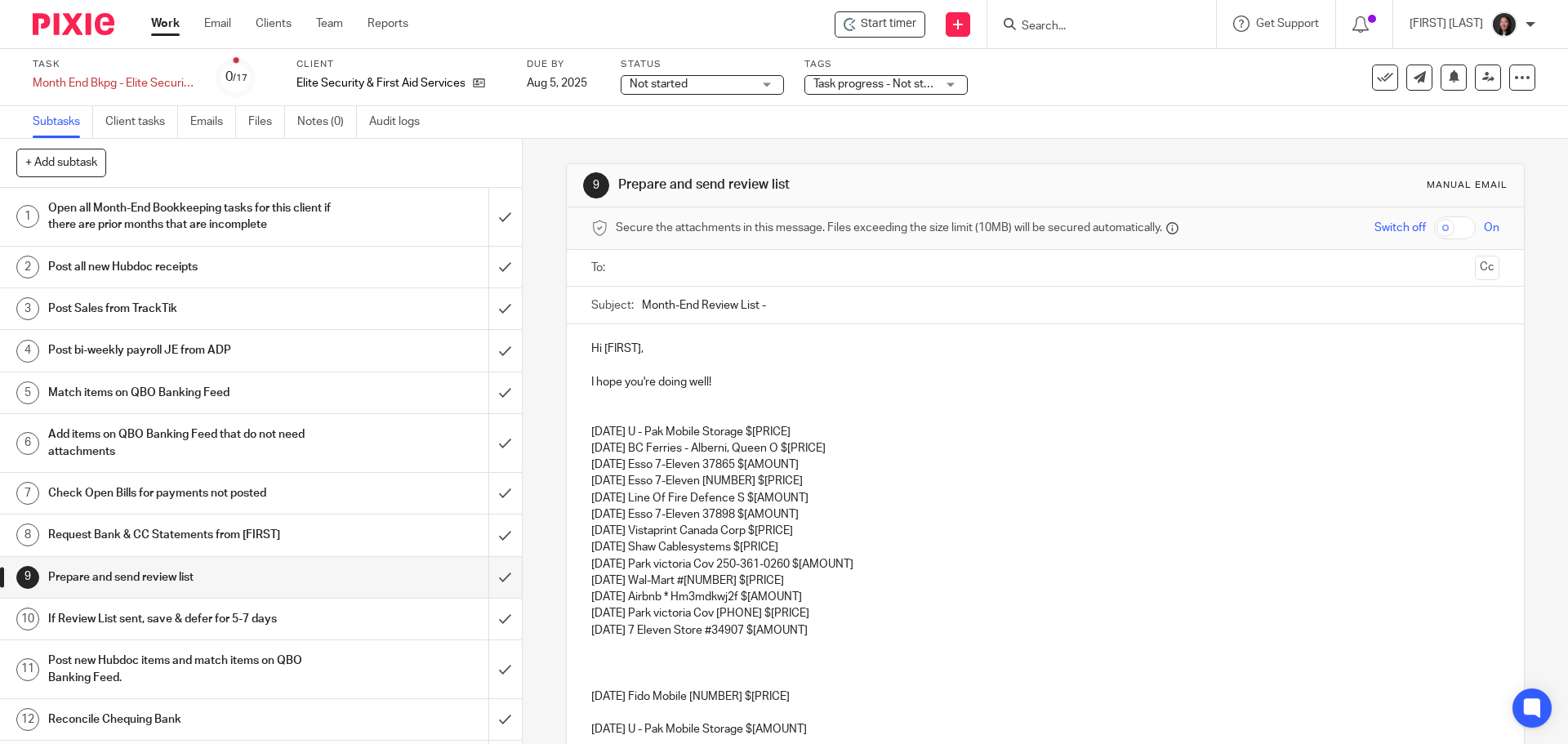 type 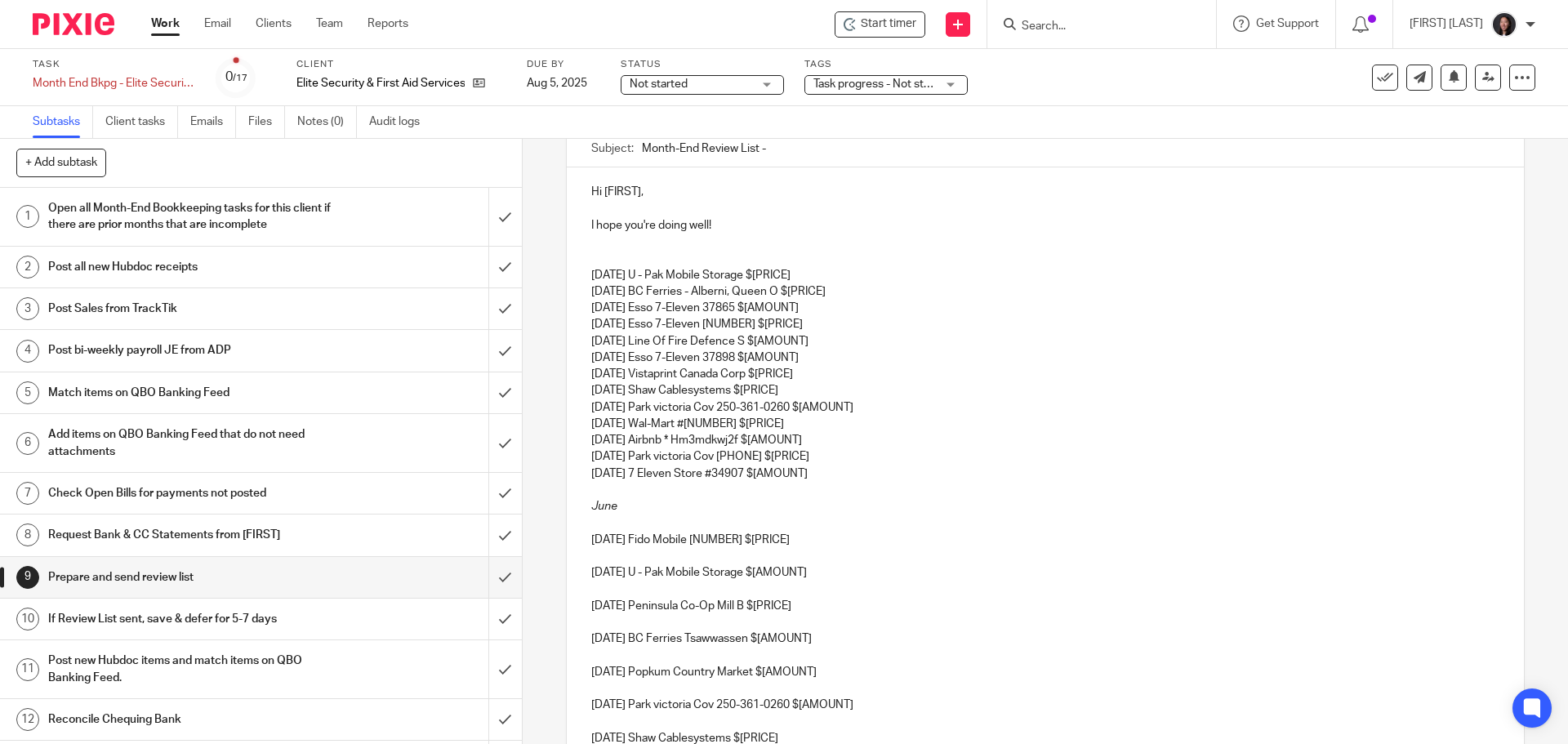 scroll, scrollTop: 191, scrollLeft: 0, axis: vertical 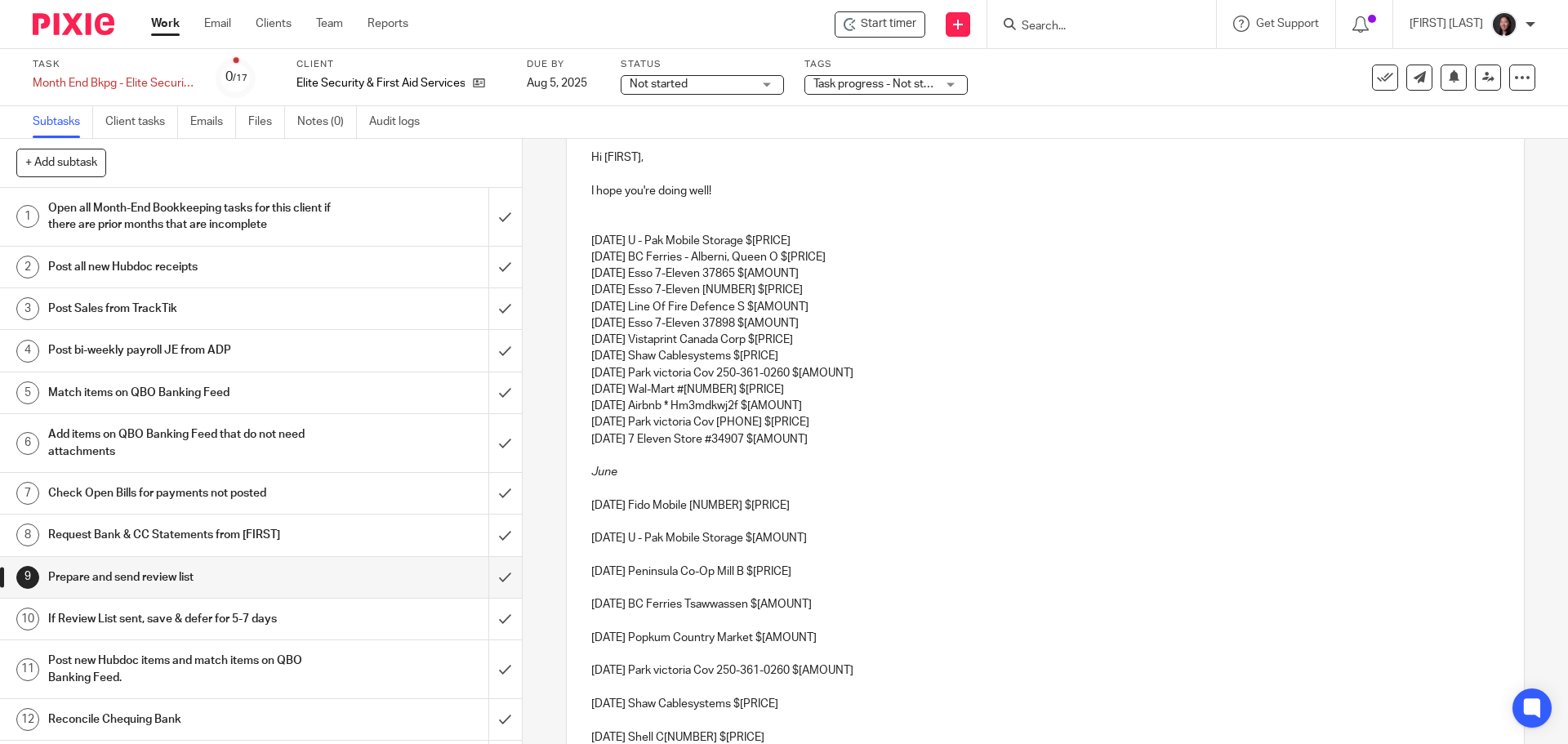 click on "Hi Richard, I hope you're doing well! 05/04/2025 U - Pak Mobile Storage $144.48 05/04/2025 BC Ferries - Alberni, Queen O $4.82 05/05/2025 Esso 7-Eleven 37865 $60.00 05/07/2025 Esso 7-Eleven 37900 $75.00 05/11/2025 Line Of Fire Defence S $50.40 05/15/2025 Esso 7-Eleven 37898 $50.00 05/15/2025 Vistaprint Canada Corp $96.31 05/16/2025 Shaw Cablesystems $146.71 05/16/2025 Parkvictoria Cov 250-361-0260 $10.00 05/20/2025 Wal-Mart #1214 $5.01 05/30/2025 Airbnb * Hm3mdkwj2f $234.06 05/30/2025 Parkvictoria Cov 250-361-0260 $10.00 05/30/2025 7 Eleven Store #34907 $84.50 June 06/01/2025 Fido Mobile 9104 $266.58 06/04/2025 U - Pak Mobile Storage $144.48 06/04/2025 Peninsula Co-Op Mill B $102.97 06/04/2025 BC Ferries Tsawwassen $197.00 06/05/2025 Popkum Country Market $90.00 06/13/2025 Parkvictoria Cov 250-361-0260 $10.00 06/14/2025 Shaw Cablesystems $146.71 06/14/2025 Shell C01029 $80.00 06/15/2025 AgiBestbuy/Srvc Fee $224.00 06/17/2025 Super Save Gas #87 $80.00 06/18/2025 Chv43019 Sea To Sky $57.69" at bounding box center [1045, 867] 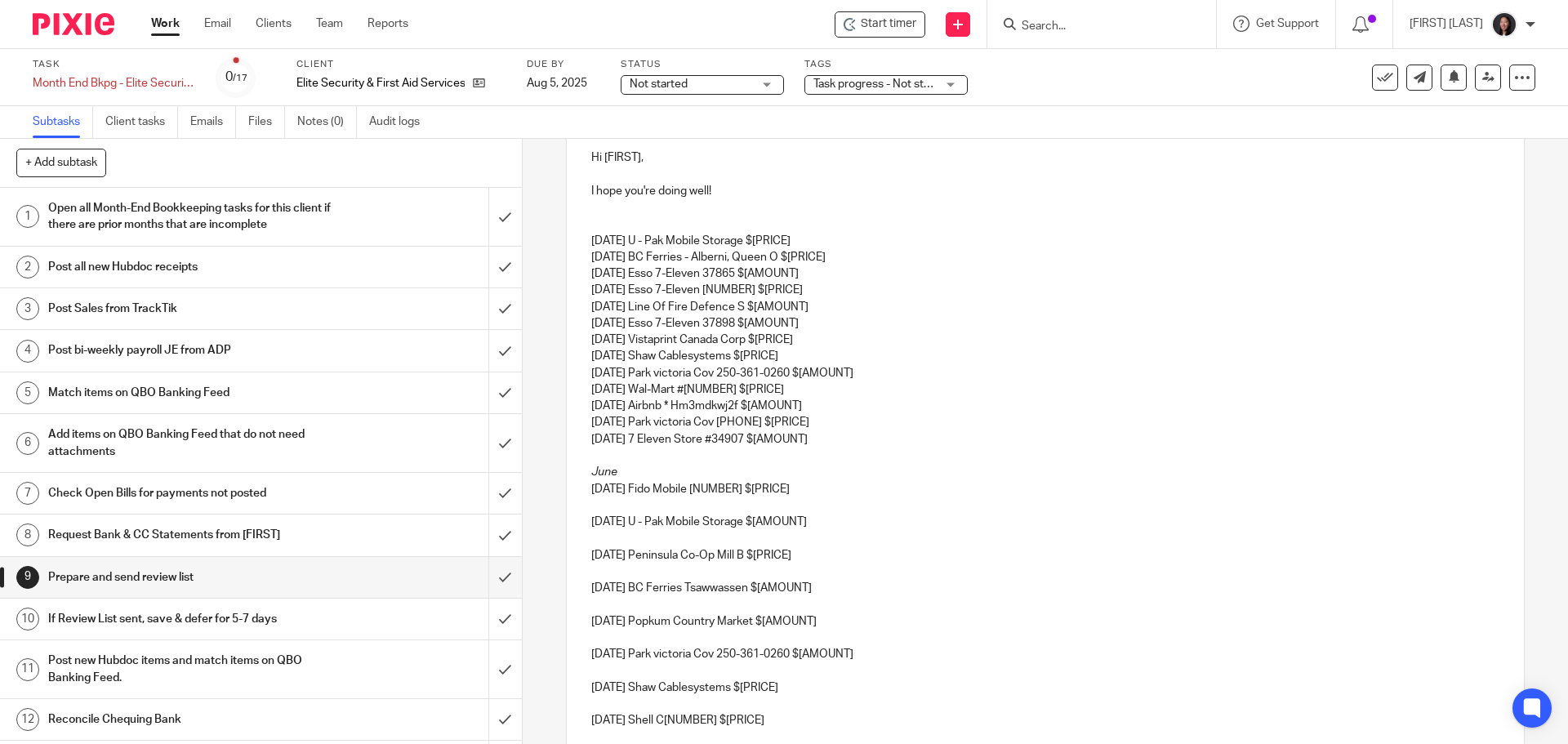 click on "Hi Richard, I hope you're doing well! 05/04/2025 U - Pak Mobile Storage $144.48 05/04/2025 BC Ferries - Alberni, Queen O $4.82 05/05/2025 Esso 7-Eleven 37865 $60.00 05/07/2025 Esso 7-Eleven 37900 $75.00 05/11/2025 Line Of Fire Defence S $50.40 05/15/2025 Esso 7-Eleven 37898 $50.00 05/15/2025 Vistaprint Canada Corp $96.31 05/16/2025 Shaw Cablesystems $146.71 05/16/2025 Parkvictoria Cov 250-361-0260 $10.00 05/20/2025 Wal-Mart #1214 $5.01 05/30/2025 Airbnb * Hm3mdkwj2f $234.06 05/30/2025 Parkvictoria Cov 250-361-0260 $10.00 05/30/2025 7 Eleven Store #34907 $84.50 June 06/01/2025 Fido Mobile 9104 $266.58 06/04/2025 U - Pak Mobile Storage $144.48 06/04/2025 Peninsula Co-Op Mill B $102.97 06/04/2025 BC Ferries Tsawwassen $197.00 06/05/2025 Popkum Country Market $90.00 06/13/2025 Parkvictoria Cov 250-361-0260 $10.00 06/14/2025 Shaw Cablesystems $146.71 06/14/2025 Shell C01029 $80.00 06/15/2025 AgiBestbuy/Srvc Fee $224.00 06/17/2025 Super Save Gas #87 $80.00 06/18/2025 Chv43019 Sea To Sky $57.69" at bounding box center [1045, 859] 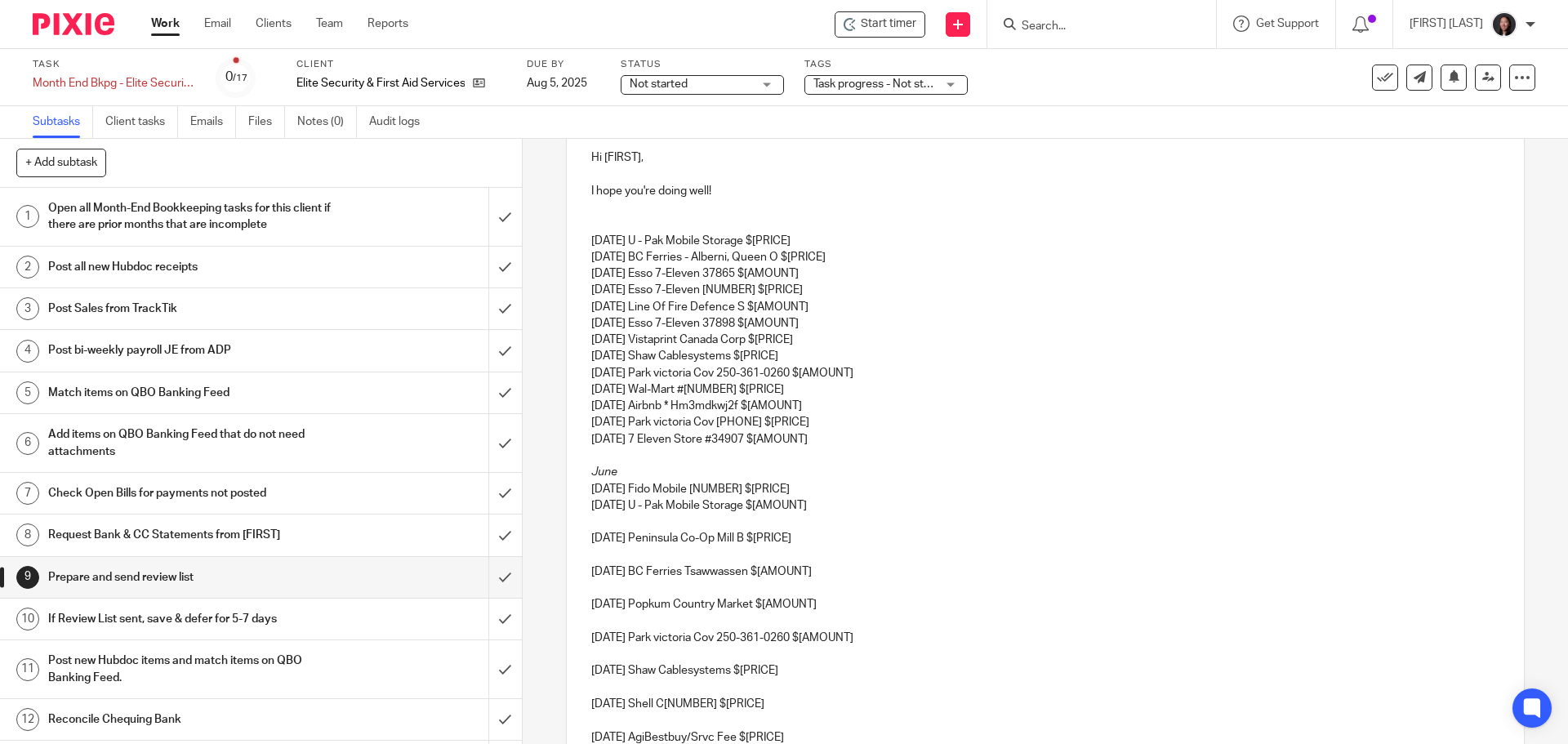 click on "Hi Richard, I hope you're doing well! 05/04/2025 U - Pak Mobile Storage $144.48 05/04/2025 BC Ferries - Alberni, Queen O $4.82 05/05/2025 Esso 7-Eleven 37865 $60.00 05/07/2025 Esso 7-Eleven 37900 $75.00 05/11/2025 Line Of Fire Defence S $50.40 05/15/2025 Esso 7-Eleven 37898 $50.00 05/15/2025 Vistaprint Canada Corp $96.31 05/16/2025 Shaw Cablesystems $146.71 05/16/2025 Parkvictoria Cov 250-361-0260 $10.00 05/20/2025 Wal-Mart #1214 $5.01 05/30/2025 Airbnb * Hm3mdkwj2f $234.06 05/30/2025 Parkvictoria Cov 250-361-0260 $10.00 05/30/2025 7 Eleven Store #34907 $84.50 June 06/01/2025 Fido Mobile 9104 $266.58 06/04/2025 U - Pak Mobile Storage $144.48 06/04/2025 Peninsula Co-Op Mill B $102.97 06/04/2025 BC Ferries Tsawwassen $197.00 06/05/2025 Popkum Country Market $90.00 06/13/2025 Parkvictoria Cov 250-361-0260 $10.00 06/14/2025 Shaw Cablesystems $146.71 06/14/2025 Shell C01029 $80.00 06/15/2025 AgiBestbuy/Srvc Fee $224.00 06/17/2025 Super Save Gas #87 $80.00 06/18/2025 Chv43019 Sea To Sky $57.69" at bounding box center (1045, 851) 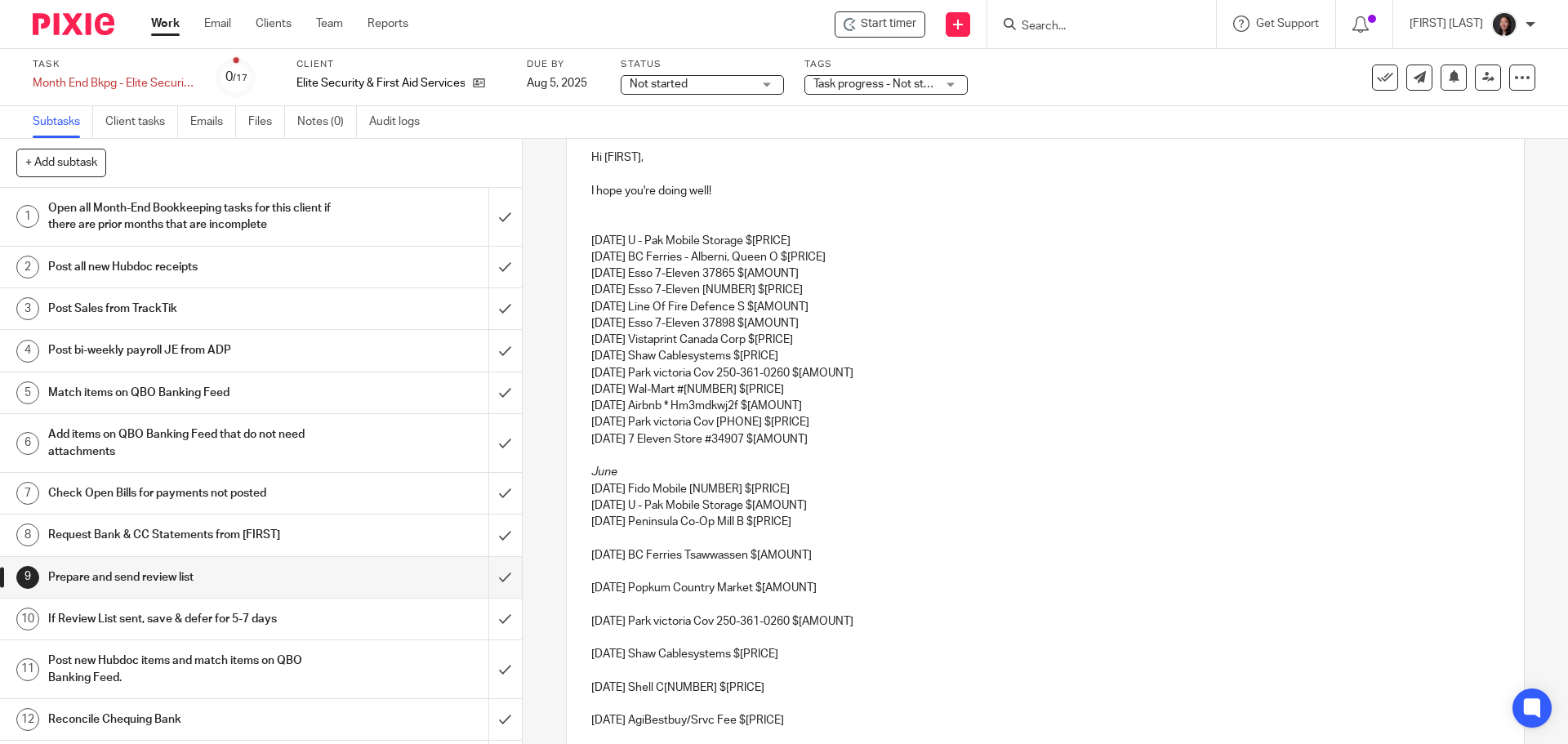 click on "Hi Richard, I hope you're doing well! 05/04/2025 U - Pak Mobile Storage $144.48 05/04/2025 BC Ferries - Alberni, Queen O $4.82 05/05/2025 Esso 7-Eleven 37865 $60.00 05/07/2025 Esso 7-Eleven 37900 $75.00 05/11/2025 Line Of Fire Defence S $50.40 05/15/2025 Esso 7-Eleven 37898 $50.00 05/15/2025 Vistaprint Canada Corp $96.31 05/16/2025 Shaw Cablesystems $146.71 05/16/2025 Parkvictoria Cov 250-361-0260 $10.00 05/20/2025 Wal-Mart #1214 $5.01 05/30/2025 Airbnb * Hm3mdkwj2f $234.06 05/30/2025 Parkvictoria Cov 250-361-0260 $10.00 05/30/2025 7 Eleven Store #34907 $84.50 June 06/01/2025 Fido Mobile 9104 $266.58 06/04/2025 U - Pak Mobile Storage $144.48 06/04/2025 Peninsula Co-Op Mill B $102.97 06/04/2025 BC Ferries Tsawwassen $197.00 06/05/2025 Popkum Country Market $90.00 06/13/2025 Parkvictoria Cov 250-361-0260 $10.00 06/14/2025 Shaw Cablesystems $146.71 06/14/2025 Shell C01029 $80.00 06/15/2025 AgiBestbuy/Srvc Fee $224.00 06/17/2025 Super Save Gas #87 $80.00 06/18/2025 Chv43019 Sea To Sky $57.69" at bounding box center [1045, 842] 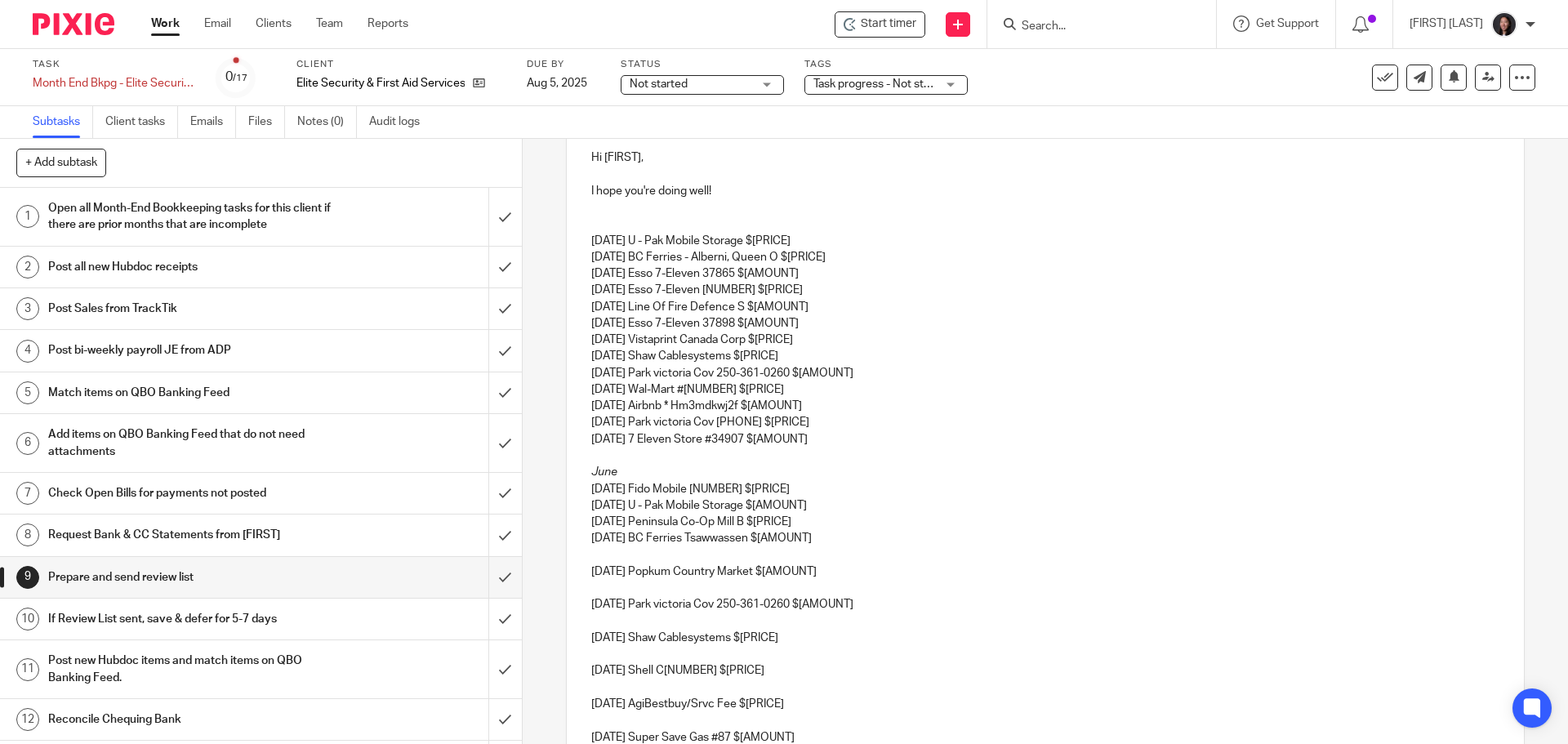 click on "Hi Richard, I hope you're doing well! 05/04/2025 U - Pak Mobile Storage $144.48 05/04/2025 BC Ferries - Alberni, Queen O $4.82 05/05/2025 Esso 7-Eleven 37865 $60.00 05/07/2025 Esso 7-Eleven 37900 $75.00 05/11/2025 Line Of Fire Defence S $50.40 05/15/2025 Esso 7-Eleven 37898 $50.00 05/15/2025 Vistaprint Canada Corp $96.31 05/16/2025 Shaw Cablesystems $146.71 05/16/2025 Parkvictoria Cov 250-361-0260 $10.00 05/20/2025 Wal-Mart #1214 $5.01 05/30/2025 Airbnb * Hm3mdkwj2f $234.06 05/30/2025 Parkvictoria Cov 250-361-0260 $10.00 05/30/2025 7 Eleven Store #34907 $84.50 June 06/01/2025 Fido Mobile 9104 $266.58 06/04/2025 U - Pak Mobile Storage $144.48 06/04/2025 Peninsula Co-Op Mill B $102.97 06/04/2025 BC Ferries Tsawwassen $197.00 06/05/2025 Popkum Country Market $90.00 06/13/2025 Parkvictoria Cov 250-361-0260 $10.00 06/14/2025 Shaw Cablesystems $146.71 06/14/2025 Shell C01029 $80.00 06/15/2025 AgiBestbuy/Srvc Fee $224.00 06/17/2025 Super Save Gas #87 $80.00 06/18/2025 Chv43019 Sea To Sky $57.69" at bounding box center (1045, 834) 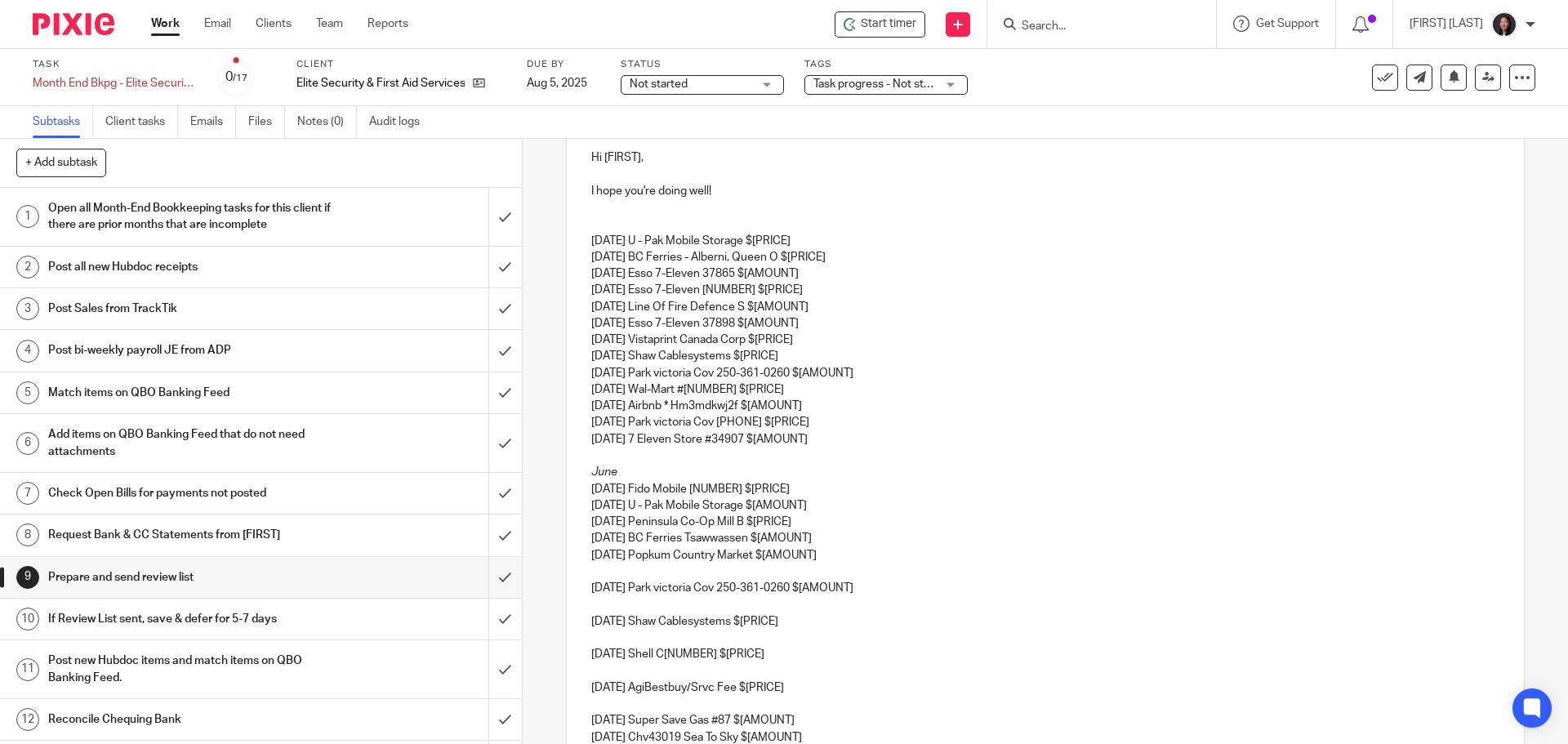 click on "Hi Richard, I hope you're doing well! 05/04/2025 U - Pak Mobile Storage $144.48 05/04/2025 BC Ferries - Alberni, Queen O $4.82 05/05/2025 Esso 7-Eleven 37865 $60.00 05/07/2025 Esso 7-Eleven 37900 $75.00 05/11/2025 Line Of Fire Defence S $50.40 05/15/2025 Esso 7-Eleven 37898 $50.00 05/15/2025 Vistaprint Canada Corp $96.31 05/16/2025 Shaw Cablesystems $146.71 05/16/2025 Parkvictoria Cov 250-361-0260 $10.00 05/20/2025 Wal-Mart #1214 $5.01 05/30/2025 Airbnb * Hm3mdkwj2f $234.06 05/30/2025 Parkvictoria Cov 250-361-0260 $10.00 05/30/2025 7 Eleven Store #34907 $84.50 June 06/01/2025 Fido Mobile 9104 $266.58 06/04/2025 U - Pak Mobile Storage $144.48 06/04/2025 Peninsula Co-Op Mill B $102.97 06/04/2025 BC Ferries Tsawwassen $197.00 06/05/2025 Popkum Country Market $90.00 06/13/2025 Parkvictoria Cov 250-361-0260 $10.00 06/14/2025 Shaw Cablesystems $146.71 06/14/2025 Shell C01029 $80.00 06/15/2025 AgiBestbuy/Srvc Fee $224.00 06/17/2025 Super Save Gas #87 $80.00 06/18/2025 Chv43019 Sea To Sky $57.69" at bounding box center (1045, 826) 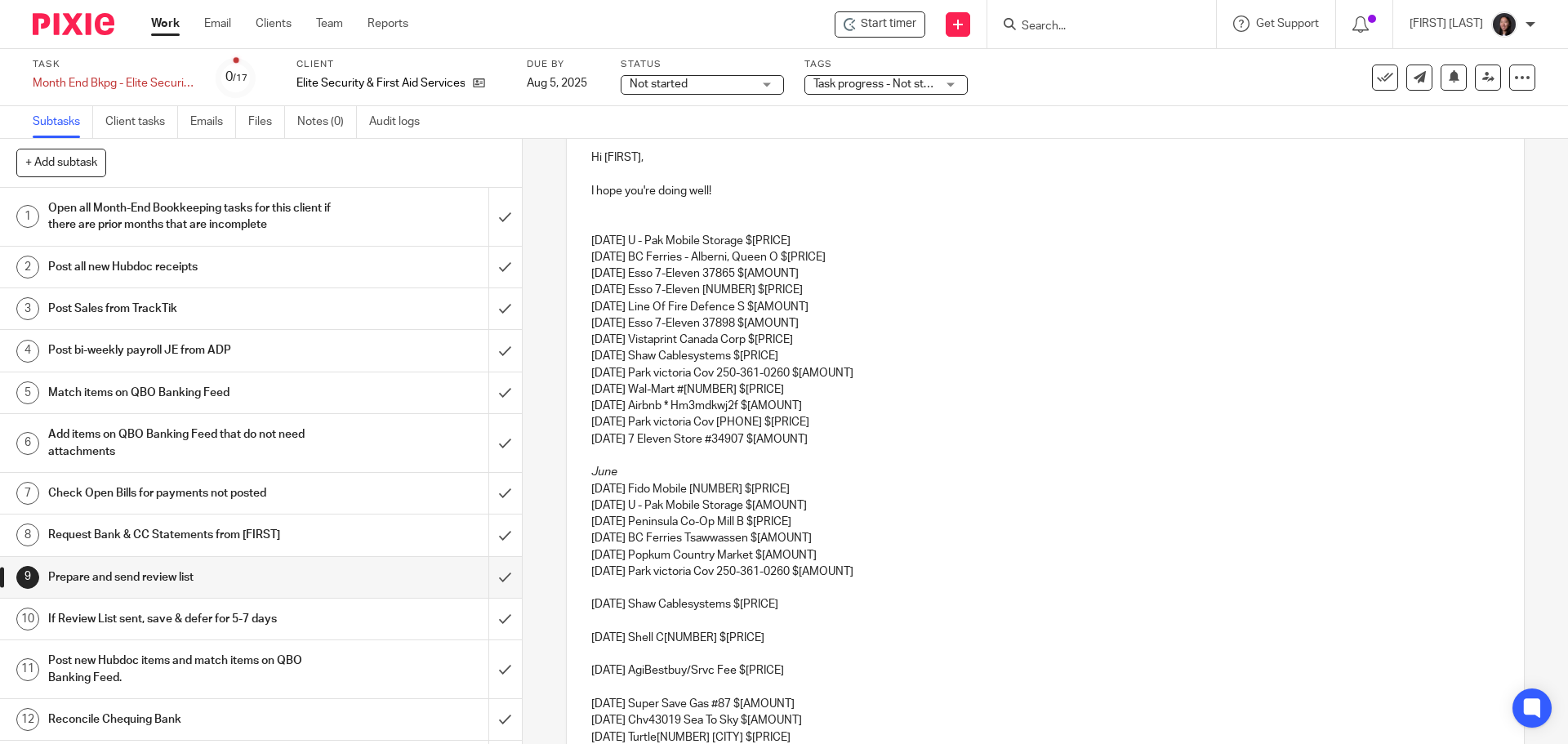 click on "Hi Richard, I hope you're doing well! 05/04/2025 U - Pak Mobile Storage $144.48 05/04/2025 BC Ferries - Alberni, Queen O $4.82 05/05/2025 Esso 7-Eleven 37865 $60.00 05/07/2025 Esso 7-Eleven 37900 $75.00 05/11/2025 Line Of Fire Defence S $50.40 05/15/2025 Esso 7-Eleven 37898 $50.00 05/15/2025 Vistaprint Canada Corp $96.31 05/16/2025 Shaw Cablesystems $146.71 05/16/2025 Parkvictoria Cov 250-361-0260 $10.00 05/20/2025 Wal-Mart #1214 $5.01 05/30/2025 Airbnb * Hm3mdkwj2f $234.06 05/30/2025 Parkvictoria Cov 250-361-0260 $10.00 05/30/2025 7 Eleven Store #34907 $84.50 June 06/01/2025 Fido Mobile 9104 $266.58 06/04/2025 U - Pak Mobile Storage $144.48 06/04/2025 Peninsula Co-Op Mill B $102.97 06/04/2025 BC Ferries Tsawwassen $197.00 06/05/2025 Popkum Country Market $90.00 06/13/2025 Parkvictoria Cov 250-361-0260 $10.00 06/14/2025 Shaw Cablesystems $146.71 06/14/2025 Shell C01029 $80.00 06/15/2025 AgiBestbuy/Srvc Fee $224.00 06/17/2025 Super Save Gas #87 $80.00 06/18/2025 Chv43019 Sea To Sky $57.69" at bounding box center [1045, 818] 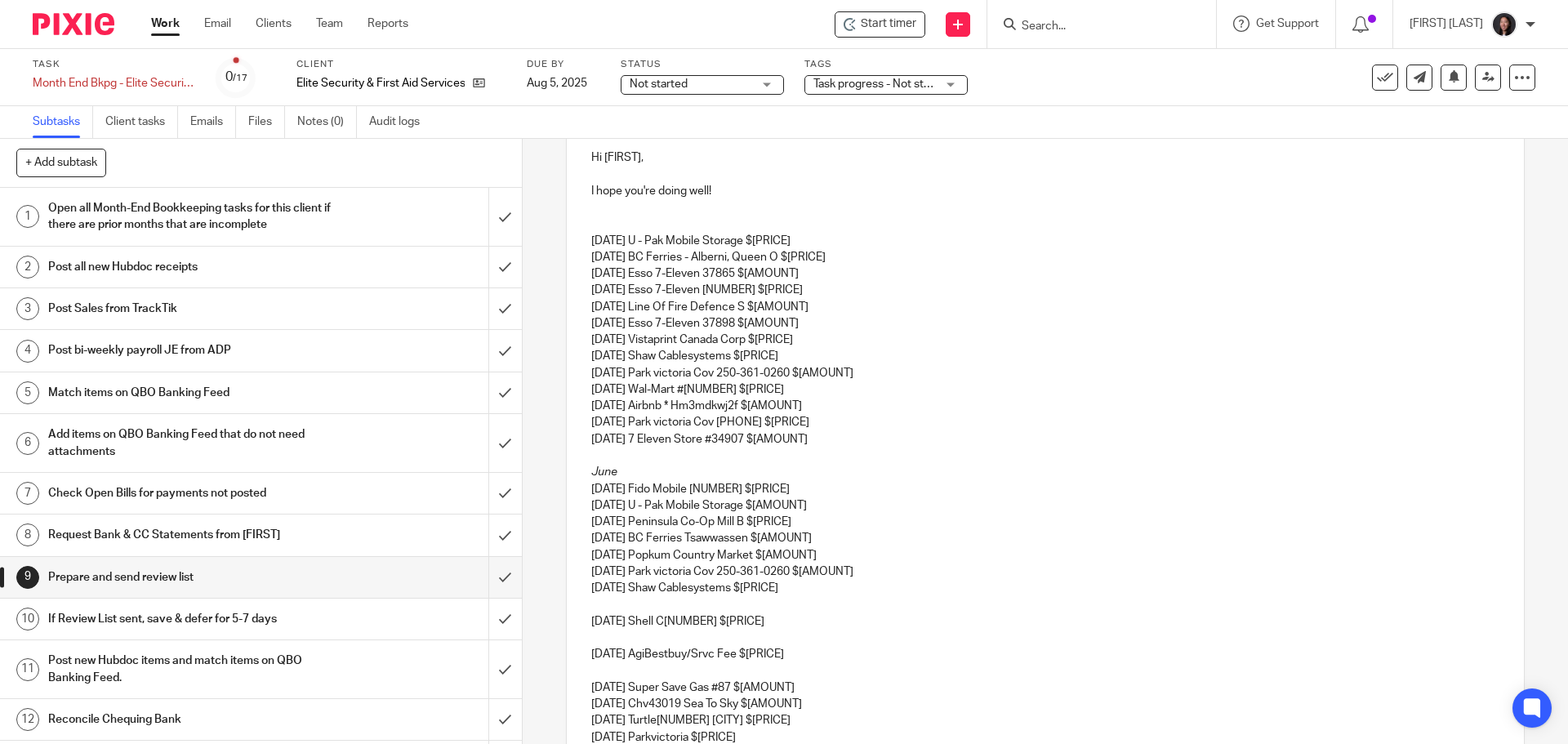 click on "Hi Richard, I hope you're doing well! 05/04/2025 U - Pak Mobile Storage $144.48 05/04/2025 BC Ferries - Alberni, Queen O $4.82 05/05/2025 Esso 7-Eleven 37865 $60.00 05/07/2025 Esso 7-Eleven 37900 $75.00 05/11/2025 Line Of Fire Defence S $50.40 05/15/2025 Esso 7-Eleven 37898 $50.00 05/15/2025 Vistaprint Canada Corp $96.31 05/16/2025 Shaw Cablesystems $146.71 05/16/2025 Parkvictoria Cov 250-361-0260 $10.00 05/20/2025 Wal-Mart #1214 $5.01 05/30/2025 Airbnb * Hm3mdkwj2f $234.06 05/30/2025 Parkvictoria Cov 250-361-0260 $10.00 05/30/2025 7 Eleven Store #34907 $84.50 June 06/01/2025 Fido Mobile 9104 $266.58 06/04/2025 U - Pak Mobile Storage $144.48 06/04/2025 Peninsula Co-Op Mill B $102.97 06/04/2025 BC Ferries Tsawwassen $197.00 06/05/2025 Popkum Country Market $90.00 06/13/2025 Parkvictoria Cov 250-361-0260 $10.00 06/14/2025 Shaw Cablesystems $146.71 06/14/2025 Shell C01029 $80.00 06/15/2025 AgiBestbuy/Srvc Fee $224.00 06/17/2025 Super Save Gas #87 $80.00 06/18/2025 Chv43019 Sea To Sky $57.69" at bounding box center (1045, 809) 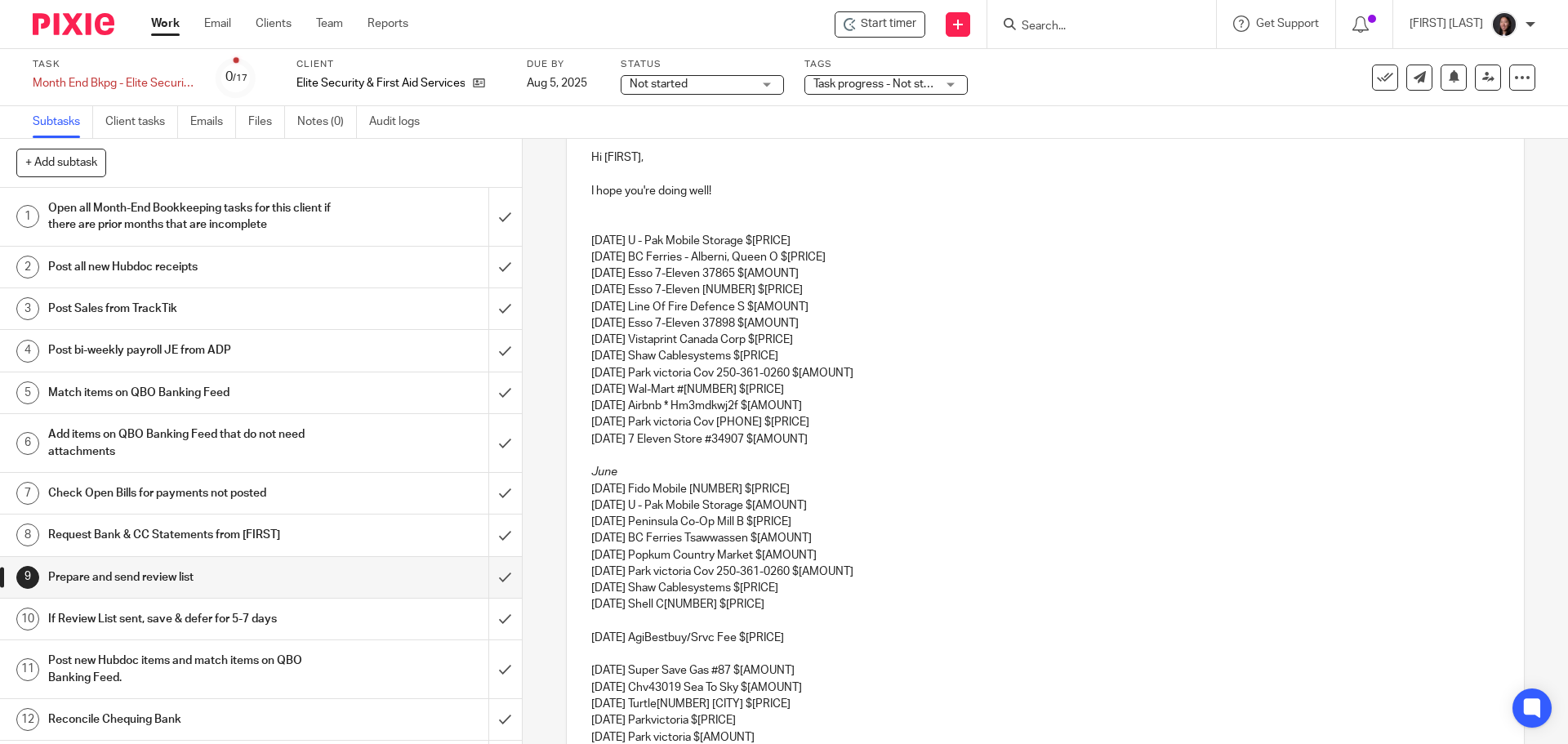 click on "Hi Richard, I hope you're doing well! 05/04/2025 U - Pak Mobile Storage $144.48 05/04/2025 BC Ferries - Alberni, Queen O $4.82 05/05/2025 Esso 7-Eleven 37865 $60.00 05/07/2025 Esso 7-Eleven 37900 $75.00 05/11/2025 Line Of Fire Defence S $50.40 05/15/2025 Esso 7-Eleven 37898 $50.00 05/15/2025 Vistaprint Canada Corp $96.31 05/16/2025 Shaw Cablesystems $146.71 05/16/2025 Parkvictoria Cov 250-361-0260 $10.00 05/20/2025 Wal-Mart #1214 $5.01 05/30/2025 Airbnb * Hm3mdkwj2f $234.06 05/30/2025 Parkvictoria Cov 250-361-0260 $10.00 05/30/2025 7 Eleven Store #34907 $84.50 June 06/01/2025 Fido Mobile 9104 $266.58 06/04/2025 U - Pak Mobile Storage $144.48 06/04/2025 Peninsula Co-Op Mill B $102.97 06/04/2025 BC Ferries Tsawwassen $197.00 06/05/2025 Popkum Country Market $90.00 06/13/2025 Parkvictoria Cov 250-361-0260 $10.00 06/14/2025 Shaw Cablesystems $146.71 06/14/2025 Shell C01029 $80.00 06/15/2025 AgiBestbuy/Srvc Fee $224.00 06/17/2025 Super Save Gas #87 $80.00 06/18/2025 Chv43019 Sea To Sky $57.69" at bounding box center [1045, 801] 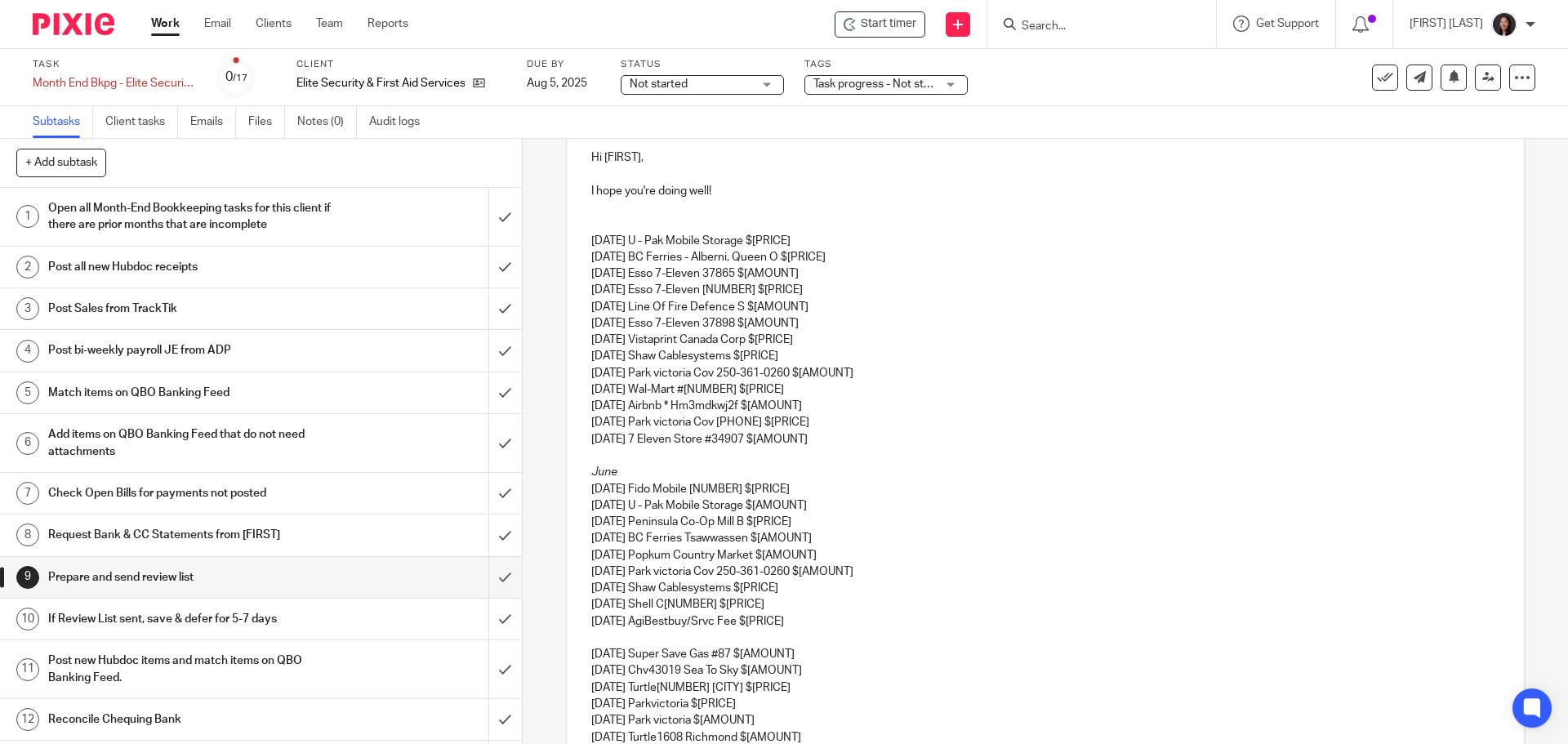 click on "Hi Richard, I hope you're doing well! 05/04/2025 U - Pak Mobile Storage $144.48 05/04/2025 BC Ferries - Alberni, Queen O $4.82 05/05/2025 Esso 7-Eleven 37865 $60.00 05/07/2025 Esso 7-Eleven 37900 $75.00 05/11/2025 Line Of Fire Defence S $50.40 05/15/2025 Esso 7-Eleven 37898 $50.00 05/15/2025 Vistaprint Canada Corp $96.31 05/16/2025 Shaw Cablesystems $146.71 05/16/2025 Parkvictoria Cov 250-361-0260 $10.00 05/20/2025 Wal-Mart #1214 $5.01 05/30/2025 Airbnb * Hm3mdkwj2f $234.06 05/30/2025 Parkvictoria Cov 250-361-0260 $10.00 05/30/2025 7 Eleven Store #34907 $84.50 June 06/01/2025 Fido Mobile 9104 $266.58 06/04/2025 U - Pak Mobile Storage $144.48 06/04/2025 Peninsula Co-Op Mill B $102.97 06/04/2025 BC Ferries Tsawwassen $197.00 06/05/2025 Popkum Country Market $90.00 06/13/2025 Parkvictoria Cov 250-361-0260 $10.00 06/14/2025 Shaw Cablesystems $146.71 06/14/2025 Shell C01029 $80.00 06/15/2025 AgiBestbuy/Srvc Fee $224.00 06/17/2025 Super Save Gas #87 $80.00 06/18/2025 Chv43019 Sea To Sky $57.69" at bounding box center [1045, 793] 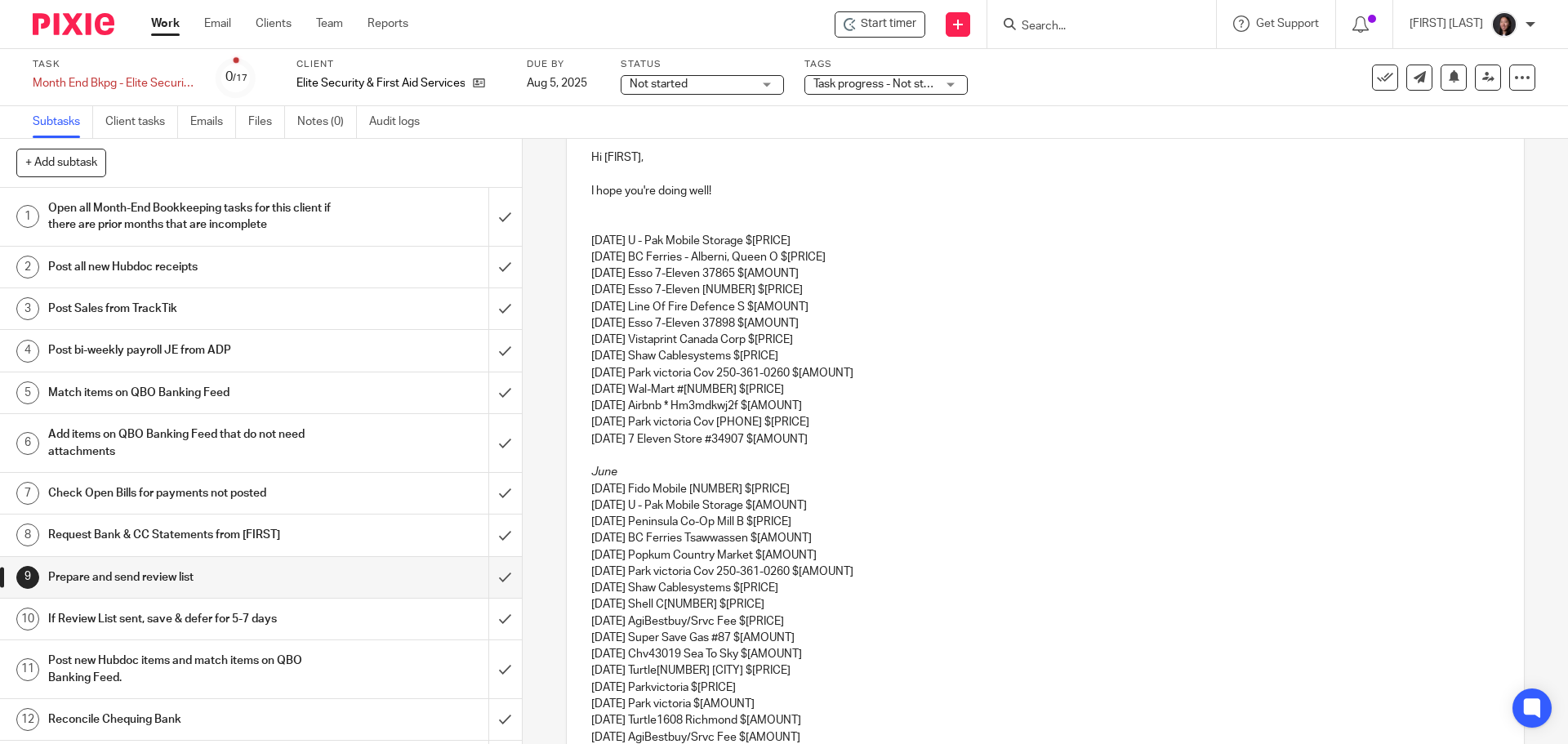 scroll, scrollTop: 381, scrollLeft: 0, axis: vertical 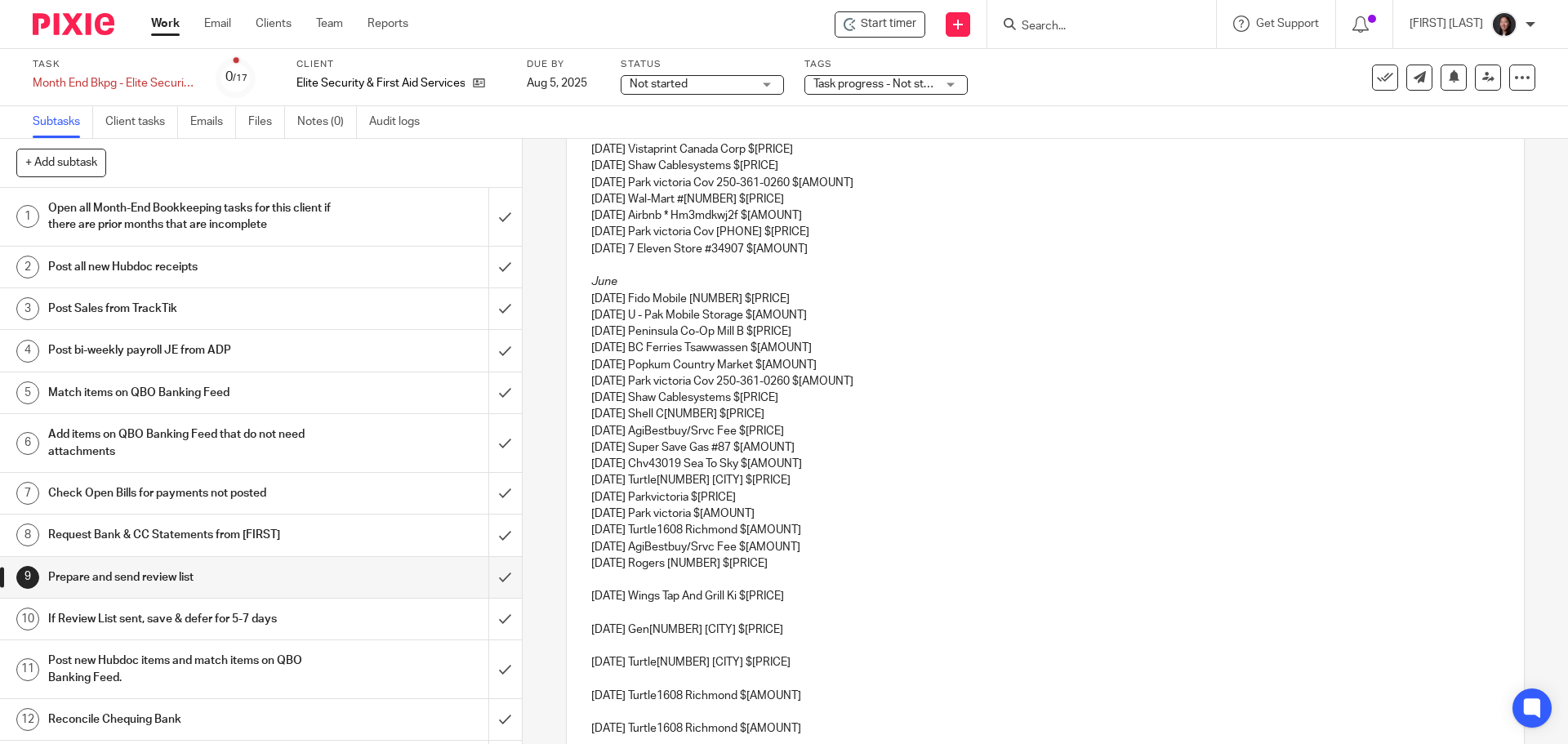 click on "Hi Richard, I hope you're doing well! 05/04/2025 U - Pak Mobile Storage $144.48 05/04/2025 BC Ferries - Alberni, Queen O $4.82 05/05/2025 Esso 7-Eleven 37865 $60.00 05/07/2025 Esso 7-Eleven 37900 $75.00 05/11/2025 Line Of Fire Defence S $50.40 05/15/2025 Esso 7-Eleven 37898 $50.00 05/15/2025 Vistaprint Canada Corp $96.31 05/16/2025 Shaw Cablesystems $146.71 05/16/2025 Parkvictoria Cov 250-361-0260 $10.00 05/20/2025 Wal-Mart #1214 $5.01 05/30/2025 Airbnb * Hm3mdkwj2f $234.06 05/30/2025 Parkvictoria Cov 250-361-0260 $10.00 05/30/2025 7 Eleven Store #34907 $84.50 June 06/01/2025 Fido Mobile 9104 $266.58 06/04/2025 U - Pak Mobile Storage $144.48 06/04/2025 Peninsula Co-Op Mill B $102.97 06/04/2025 BC Ferries Tsawwassen $197.00 06/05/2025 Popkum Country Market $90.00 06/13/2025 Parkvictoria Cov 250-361-0260 $10.00 06/14/2025 Shaw Cablesystems $146.71 06/14/2025 Shell C01029 $80.00 06/15/2025 AgiBestbuy/Srvc Fee $224.00 06/17/2025 Super Save Gas #87 $80.00 06/18/2025 Chv43019 Sea To Sky $57.69" at bounding box center (1045, 594) 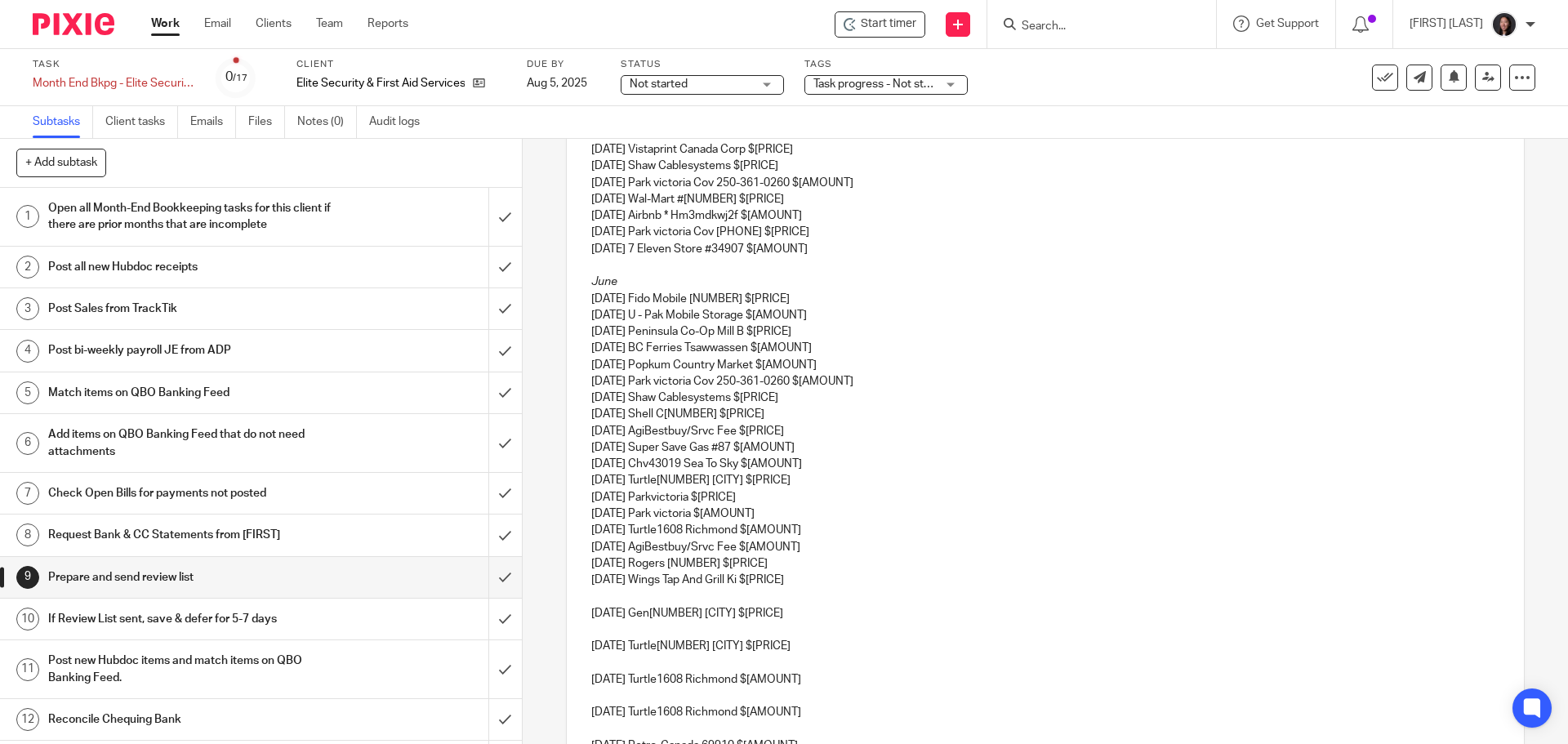 click on "Hi Richard, I hope you're doing well! 05/04/2025 U - Pak Mobile Storage $144.48 05/04/2025 BC Ferries - Alberni, Queen O $4.82 05/05/2025 Esso 7-Eleven 37865 $60.00 05/07/2025 Esso 7-Eleven 37900 $75.00 05/11/2025 Line Of Fire Defence S $50.40 05/15/2025 Esso 7-Eleven 37898 $50.00 05/15/2025 Vistaprint Canada Corp $96.31 05/16/2025 Shaw Cablesystems $146.71 05/16/2025 Parkvictoria Cov 250-361-0260 $10.00 05/20/2025 Wal-Mart #1214 $5.01 05/30/2025 Airbnb * Hm3mdkwj2f $234.06 05/30/2025 Parkvictoria Cov 250-361-0260 $10.00 05/30/2025 7 Eleven Store #34907 $84.50 June 06/01/2025 Fido Mobile 9104 $266.58 06/04/2025 U - Pak Mobile Storage $144.48 06/04/2025 Peninsula Co-Op Mill B $102.97 06/04/2025 BC Ferries Tsawwassen $197.00 06/05/2025 Popkum Country Market $90.00 06/13/2025 Parkvictoria Cov 250-361-0260 $10.00 06/14/2025 Shaw Cablesystems $146.71 06/14/2025 Shell C01029 $80.00 06/15/2025 AgiBestbuy/Srvc Fee $224.00 06/17/2025 Super Save Gas #87 $80.00 06/18/2025 Chv43019 Sea To Sky $57.69" at bounding box center (1045, 586) 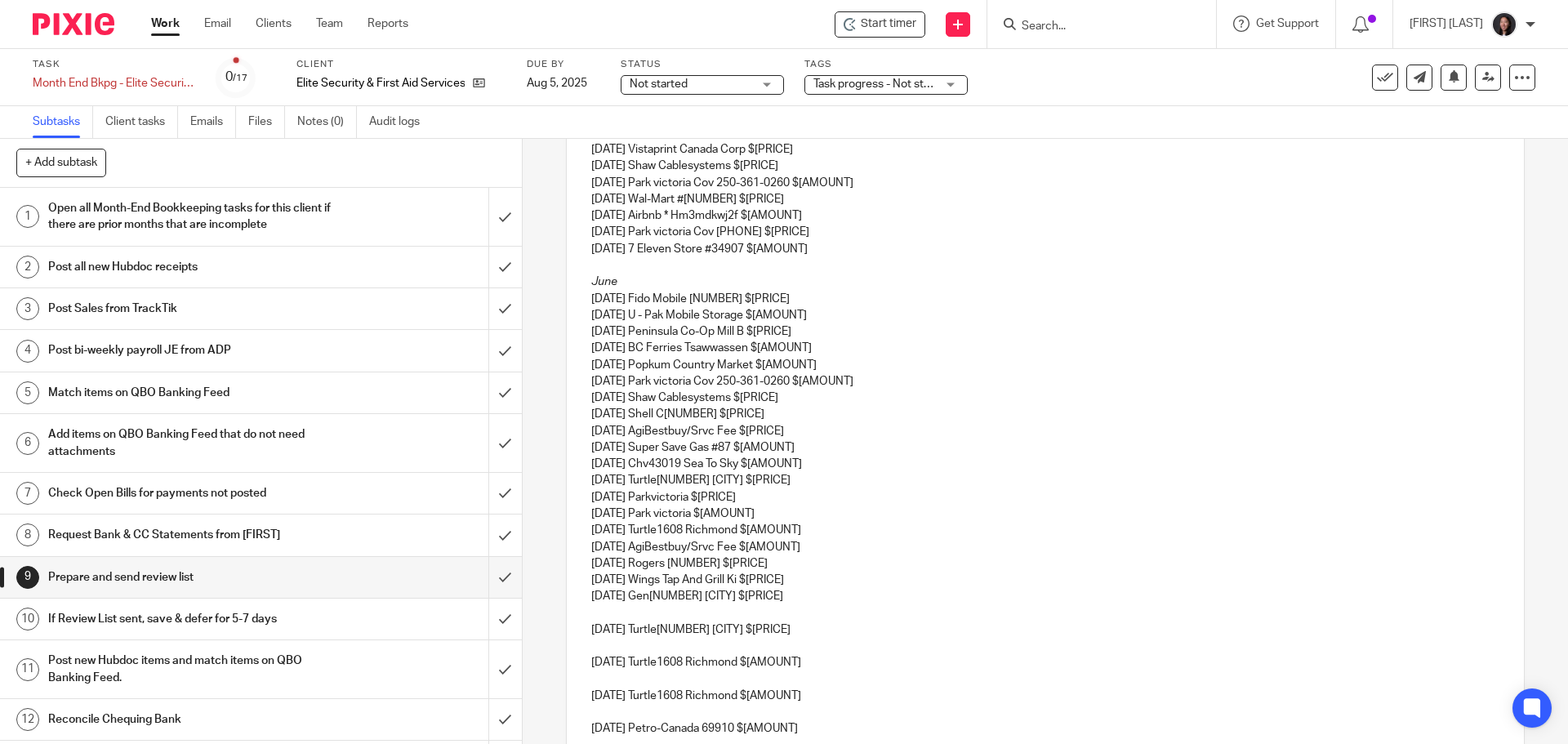 click on "Hi Richard, I hope you're doing well! 05/04/2025 U - Pak Mobile Storage $144.48 05/04/2025 BC Ferries - Alberni, Queen O $4.82 05/05/2025 Esso 7-Eleven 37865 $60.00 05/07/2025 Esso 7-Eleven 37900 $75.00 05/11/2025 Line Of Fire Defence S $50.40 05/15/2025 Esso 7-Eleven 37898 $50.00 05/15/2025 Vistaprint Canada Corp $96.31 05/16/2025 Shaw Cablesystems $146.71 05/16/2025 Parkvictoria Cov 250-361-0260 $10.00 05/20/2025 Wal-Mart #1214 $5.01 05/30/2025 Airbnb * Hm3mdkwj2f $234.06 05/30/2025 Parkvictoria Cov 250-361-0260 $10.00 05/30/2025 7 Eleven Store #34907 $84.50 June 06/01/2025 Fido Mobile 9104 $266.58 06/04/2025 U - Pak Mobile Storage $144.48 06/04/2025 Peninsula Co-Op Mill B $102.97 06/04/2025 BC Ferries Tsawwassen $197.00 06/05/2025 Popkum Country Market $90.00 06/13/2025 Parkvictoria Cov 250-361-0260 $10.00 06/14/2025 Shaw Cablesystems $146.71 06/14/2025 Shell C01029 $80.00 06/15/2025 AgiBestbuy/Srvc Fee $224.00 06/17/2025 Super Save Gas #87 $80.00 06/18/2025 Chv43019 Sea To Sky $57.69" at bounding box center (1045, 577) 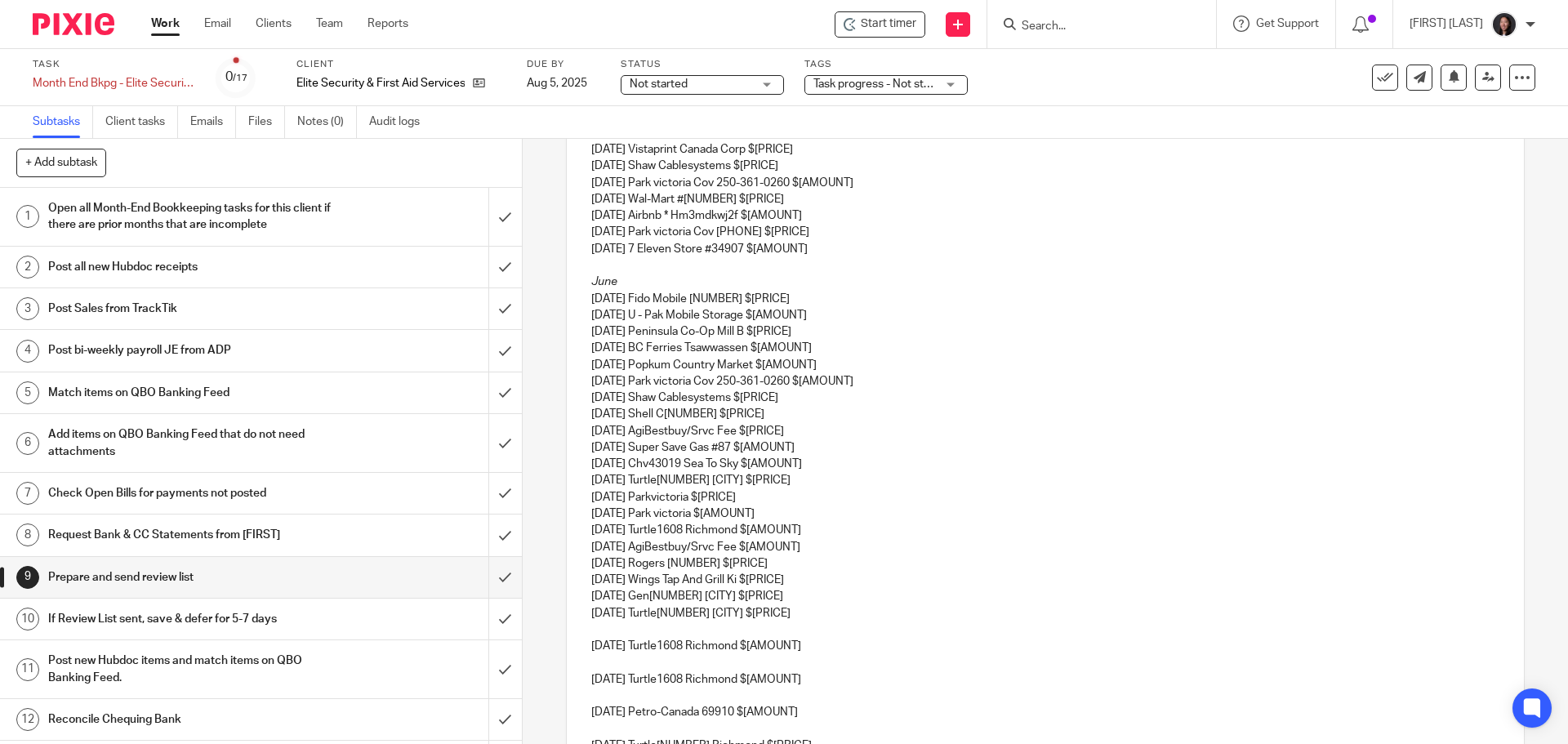 click on "Hi Richard, I hope you're doing well! 05/04/2025 U - Pak Mobile Storage $144.48 05/04/2025 BC Ferries - Alberni, Queen O $4.82 05/05/2025 Esso 7-Eleven 37865 $60.00 05/07/2025 Esso 7-Eleven 37900 $75.00 05/11/2025 Line Of Fire Defence S $50.40 05/15/2025 Esso 7-Eleven 37898 $50.00 05/15/2025 Vistaprint Canada Corp $96.31 05/16/2025 Shaw Cablesystems $146.71 05/16/2025 Parkvictoria Cov 250-361-0260 $10.00 05/20/2025 Wal-Mart #1214 $5.01 05/30/2025 Airbnb * Hm3mdkwj2f $234.06 05/30/2025 Parkvictoria Cov 250-361-0260 $10.00 05/30/2025 7 Eleven Store #34907 $84.50 June 06/01/2025 Fido Mobile 9104 $266.58 06/04/2025 U - Pak Mobile Storage $144.48 06/04/2025 Peninsula Co-Op Mill B $102.97 06/04/2025 BC Ferries Tsawwassen $197.00 06/05/2025 Popkum Country Market $90.00 06/13/2025 Parkvictoria Cov 250-361-0260 $10.00 06/14/2025 Shaw Cablesystems $146.71 06/14/2025 Shell C01029 $80.00 06/15/2025 AgiBestbuy/Srvc Fee $224.00 06/17/2025 Super Save Gas #87 $80.00 06/18/2025 Chv43019 Sea To Sky $57.69" at bounding box center (1045, 569) 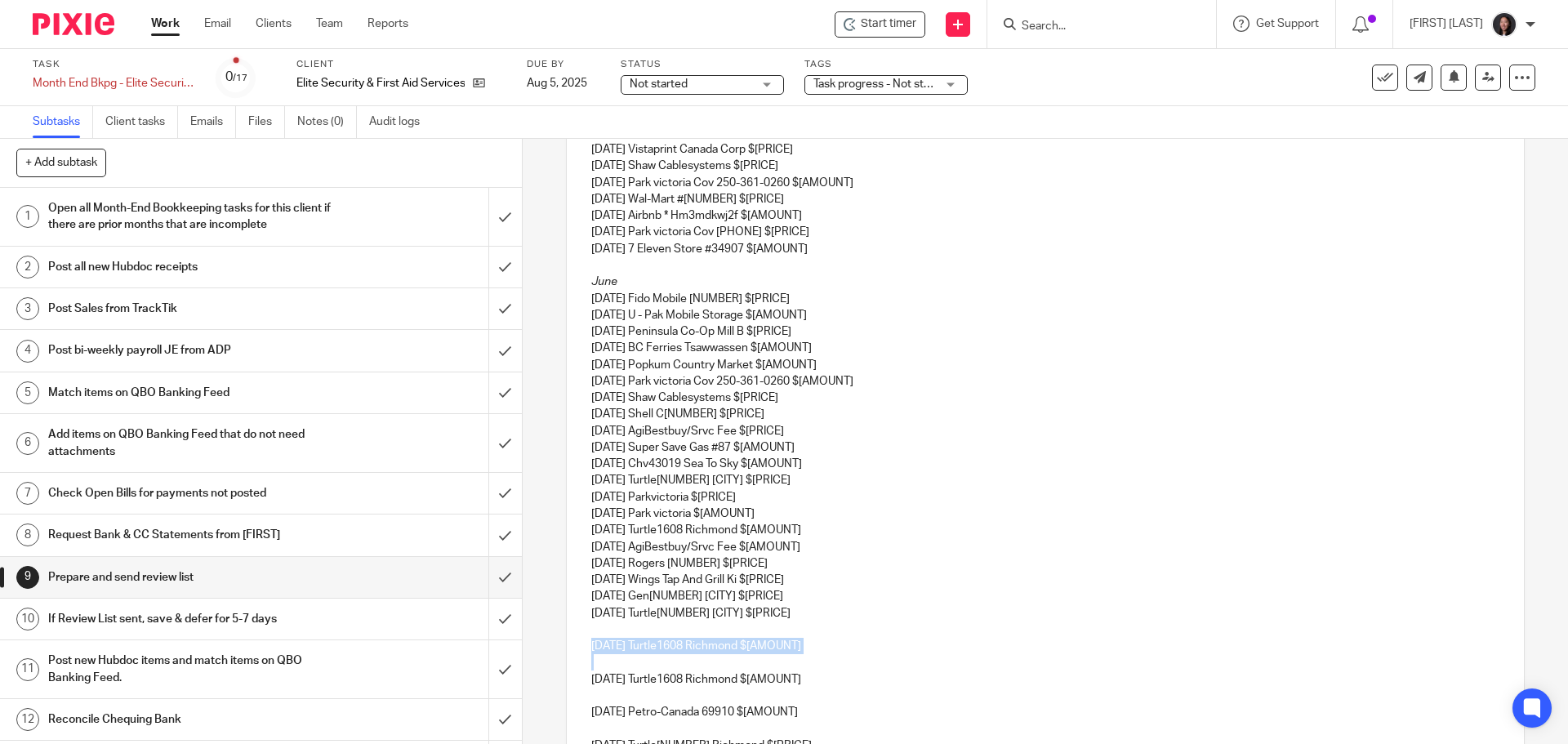click on "Hi Richard, I hope you're doing well! 05/04/2025 U - Pak Mobile Storage $144.48 05/04/2025 BC Ferries - Alberni, Queen O $4.82 05/05/2025 Esso 7-Eleven 37865 $60.00 05/07/2025 Esso 7-Eleven 37900 $75.00 05/11/2025 Line Of Fire Defence S $50.40 05/15/2025 Esso 7-Eleven 37898 $50.00 05/15/2025 Vistaprint Canada Corp $96.31 05/16/2025 Shaw Cablesystems $146.71 05/16/2025 Parkvictoria Cov 250-361-0260 $10.00 05/20/2025 Wal-Mart #1214 $5.01 05/30/2025 Airbnb * Hm3mdkwj2f $234.06 05/30/2025 Parkvictoria Cov 250-361-0260 $10.00 05/30/2025 7 Eleven Store #34907 $84.50 June 06/01/2025 Fido Mobile 9104 $266.58 06/04/2025 U - Pak Mobile Storage $144.48 06/04/2025 Peninsula Co-Op Mill B $102.97 06/04/2025 BC Ferries Tsawwassen $197.00 06/05/2025 Popkum Country Market $90.00 06/13/2025 Parkvictoria Cov 250-361-0260 $10.00 06/14/2025 Shaw Cablesystems $146.71 06/14/2025 Shell C01029 $80.00 06/15/2025 AgiBestbuy/Srvc Fee $224.00 06/17/2025 Super Save Gas #87 $80.00 06/18/2025 Chv43019 Sea To Sky $57.69" at bounding box center (1045, 569) 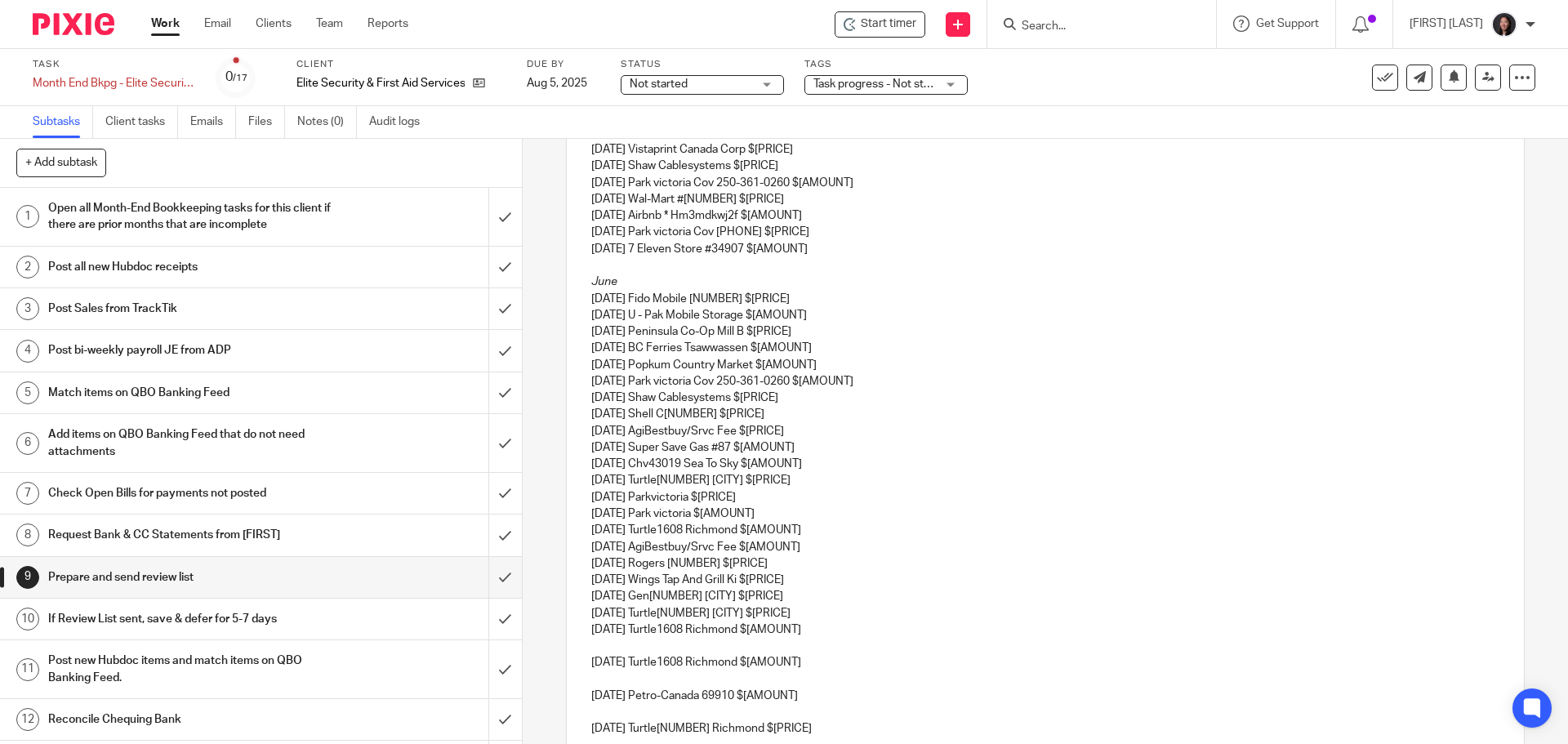 click on "Hi Richard, I hope you're doing well! 05/04/2025 U - Pak Mobile Storage $144.48 05/04/2025 BC Ferries - Alberni, Queen O $4.82 05/05/2025 Esso 7-Eleven 37865 $60.00 05/07/2025 Esso 7-Eleven 37900 $75.00 05/11/2025 Line Of Fire Defence S $50.40 05/15/2025 Esso 7-Eleven 37898 $50.00 05/15/2025 Vistaprint Canada Corp $96.31 05/16/2025 Shaw Cablesystems $146.71 05/16/2025 Parkvictoria Cov 250-361-0260 $10.00 05/20/2025 Wal-Mart #1214 $5.01 05/30/2025 Airbnb * Hm3mdkwj2f $234.06 05/30/2025 Parkvictoria Cov 250-361-0260 $10.00 05/30/2025 7 Eleven Store #34907 $84.50 June 06/01/2025 Fido Mobile 9104 $266.58 06/04/2025 U - Pak Mobile Storage $144.48 06/04/2025 Peninsula Co-Op Mill B $102.97 06/04/2025 BC Ferries Tsawwassen $197.00 06/05/2025 Popkum Country Market $90.00 06/13/2025 Parkvictoria Cov 250-361-0260 $10.00 06/14/2025 Shaw Cablesystems $146.71 06/14/2025 Shell C01029 $80.00 06/15/2025 AgiBestbuy/Srvc Fee $224.00 06/17/2025 Super Save Gas #87 $80.00 06/18/2025 Chv43019 Sea To Sky $57.69" at bounding box center [1045, 561] 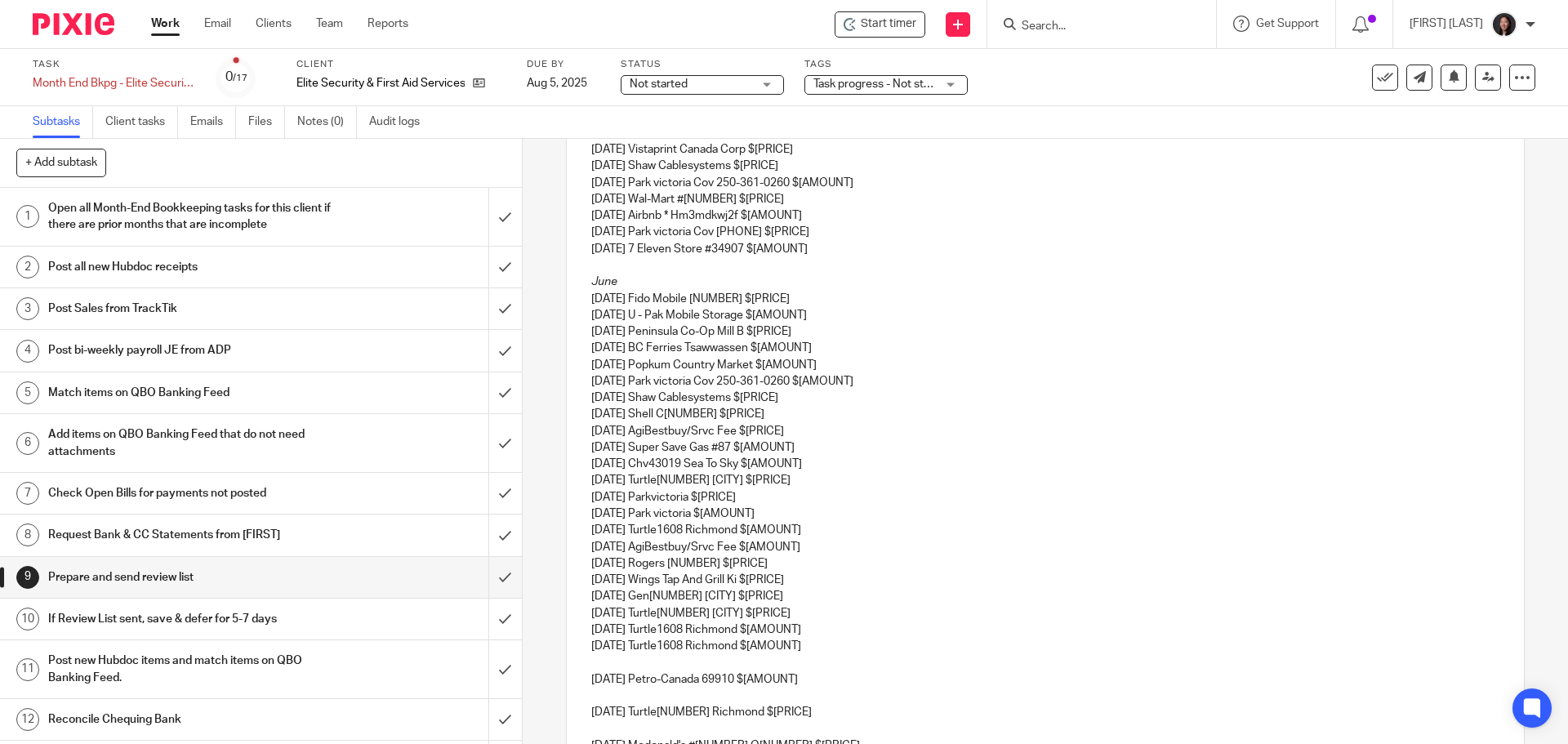 click on "Hi Richard, I hope you're doing well! 05/04/2025 U - Pak Mobile Storage $144.48 05/04/2025 BC Ferries - Alberni, Queen O $4.82 05/05/2025 Esso 7-Eleven 37865 $60.00 05/07/2025 Esso 7-Eleven 37900 $75.00 05/11/2025 Line Of Fire Defence S $50.40 05/15/2025 Esso 7-Eleven 37898 $50.00 05/15/2025 Vistaprint Canada Corp $96.31 05/16/2025 Shaw Cablesystems $146.71 05/16/2025 Parkvictoria Cov 250-361-0260 $10.00 05/20/2025 Wal-Mart #1214 $5.01 05/30/2025 Airbnb * Hm3mdkwj2f $234.06 05/30/2025 Parkvictoria Cov 250-361-0260 $10.00 05/30/2025 7 Eleven Store #34907 $84.50 June 06/01/2025 Fido Mobile 9104 $266.58 06/04/2025 U - Pak Mobile Storage $144.48 06/04/2025 Peninsula Co-Op Mill B $102.97 06/04/2025 BC Ferries Tsawwassen $197.00 06/05/2025 Popkum Country Market $90.00 06/13/2025 Parkvictoria Cov 250-361-0260 $10.00 06/14/2025 Shaw Cablesystems $146.71 06/14/2025 Shell C01029 $80.00 06/15/2025 AgiBestbuy/Srvc Fee $224.00 06/17/2025 Super Save Gas #87 $80.00 06/18/2025 Chv43019 Sea To Sky $57.69" at bounding box center [1045, 553] 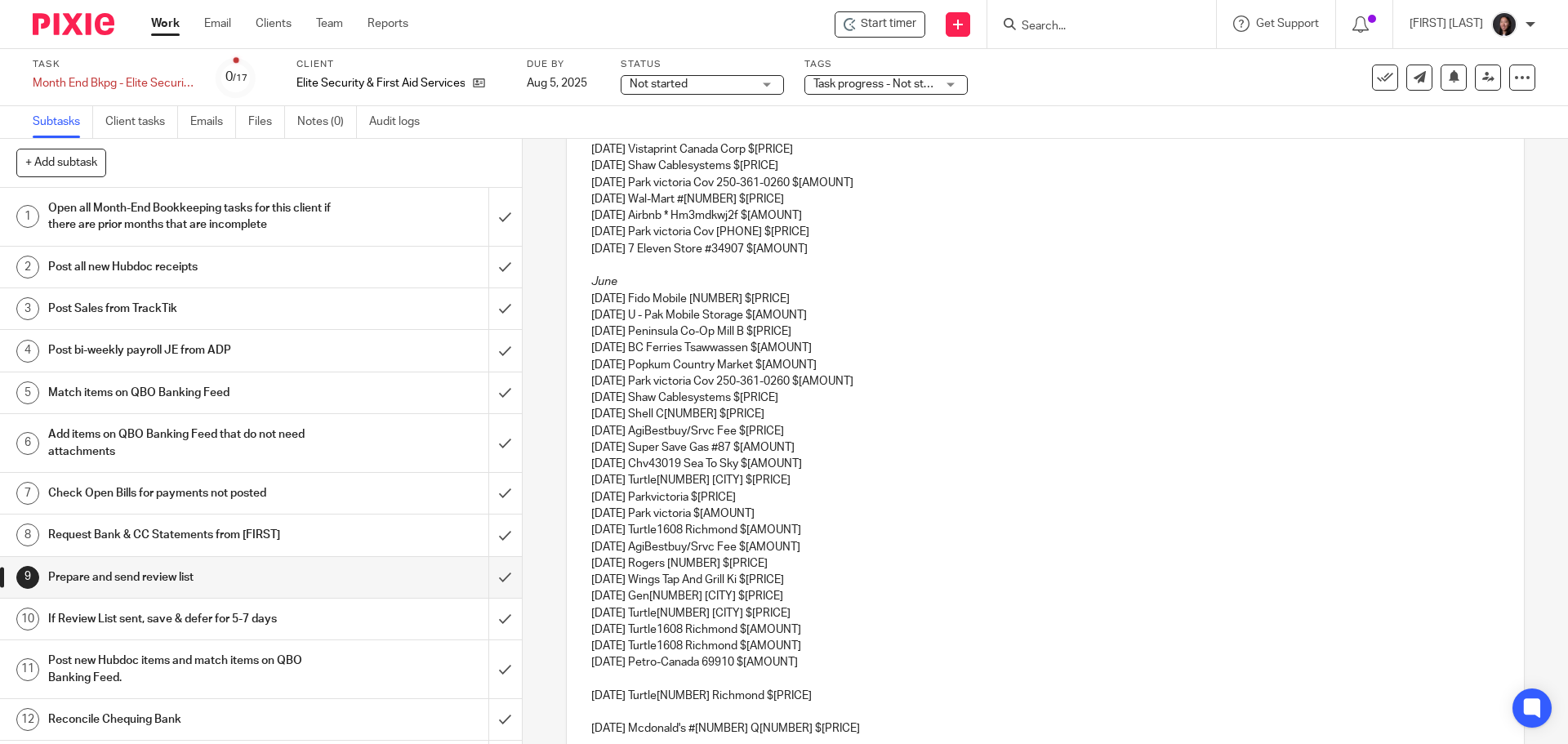 click on "06/29/2025 Petro-Canada 69910 $70.00" at bounding box center [1045, 662] 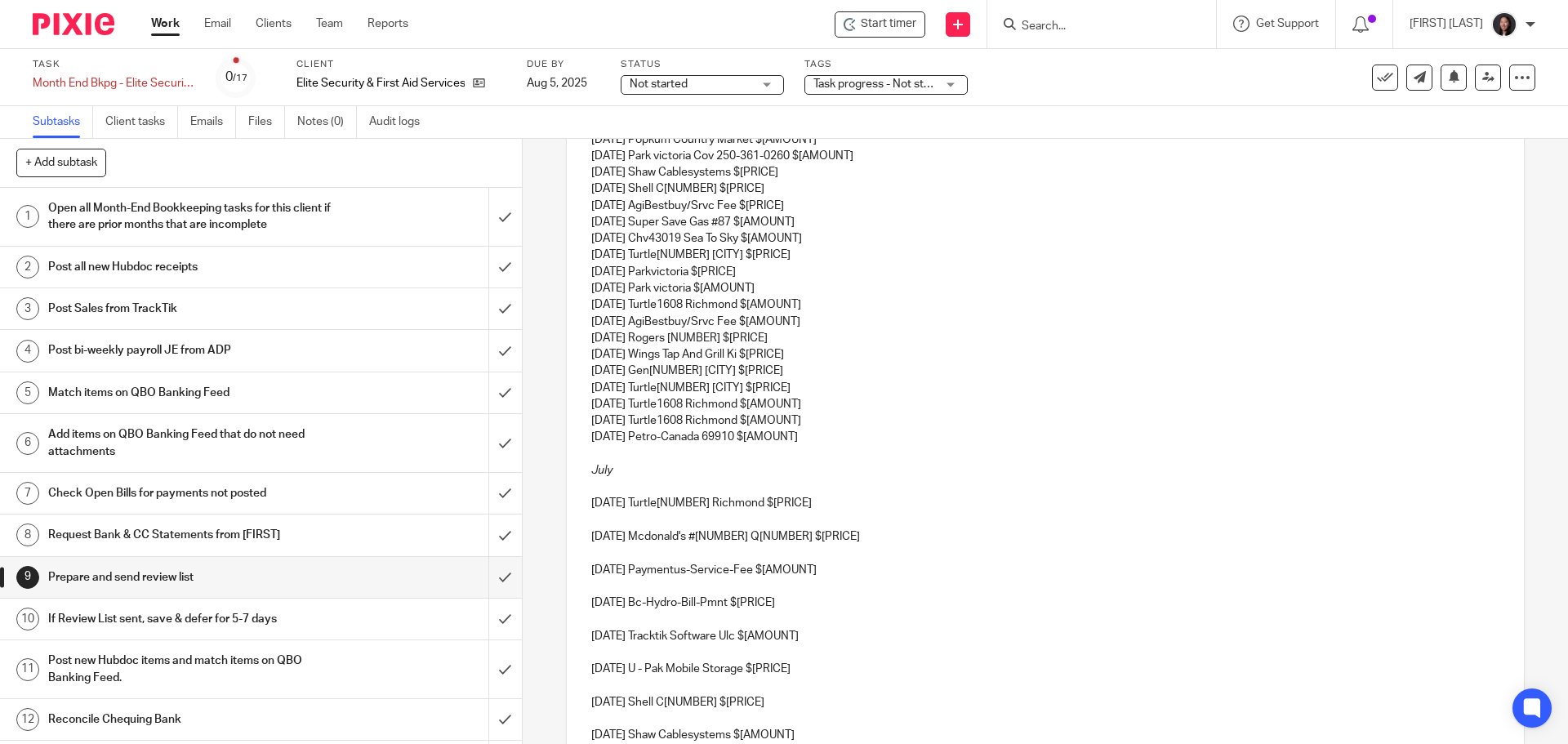 scroll, scrollTop: 763, scrollLeft: 0, axis: vertical 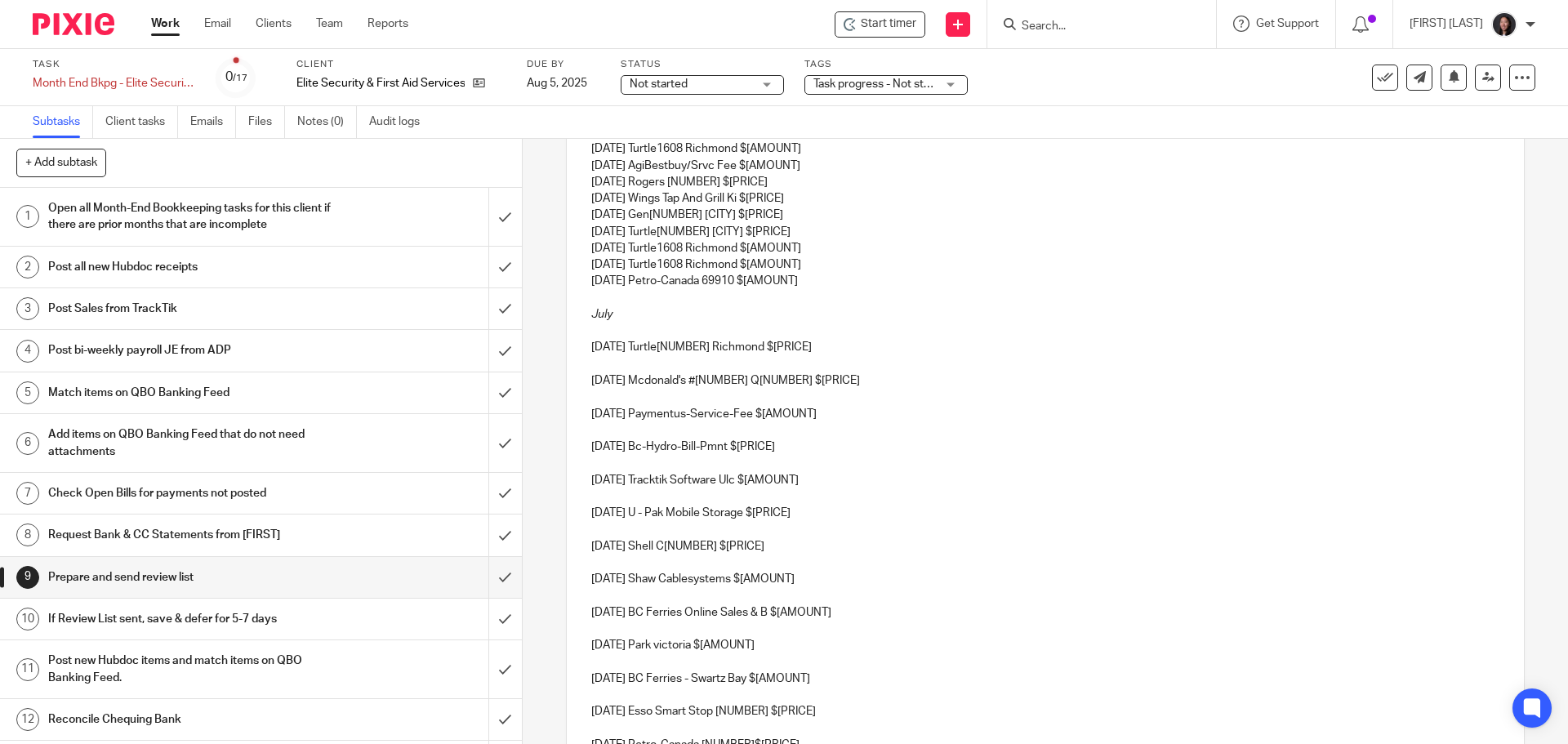 click on "Hi Richard, I hope you're doing well! 05/04/2025 U - Pak Mobile Storage $144.48 05/04/2025 BC Ferries - Alberni, Queen O $4.82 05/05/2025 Esso 7-Eleven 37865 $60.00 05/07/2025 Esso 7-Eleven 37900 $75.00 05/11/2025 Line Of Fire Defence S $50.40 05/15/2025 Esso 7-Eleven 37898 $50.00 05/15/2025 Vistaprint Canada Corp $96.31 05/16/2025 Shaw Cablesystems $146.71 05/16/2025 Parkvictoria Cov 250-361-0260 $10.00 05/20/2025 Wal-Mart #1214 $5.01 05/30/2025 Airbnb * Hm3mdkwj2f $234.06 05/30/2025 Parkvictoria Cov 250-361-0260 $10.00 05/30/2025 7 Eleven Store #34907 $84.50 June 06/01/2025 Fido Mobile 9104 $266.58 06/04/2025 U - Pak Mobile Storage $144.48 06/04/2025 Peninsula Co-Op Mill B $102.97 06/04/2025 BC Ferries Tsawwassen $197.00 06/05/2025 Popkum Country Market $90.00 06/13/2025 Parkvictoria Cov 250-361-0260 $10.00 06/14/2025 Shaw Cablesystems $146.71 06/14/2025 Shell C01029 $80.00 06/15/2025 AgiBestbuy/Srvc Fee $224.00 06/17/2025 Super Save Gas #87 $80.00 06/18/2025 Chv43019 Sea To Sky $57.69 July" at bounding box center (1045, 180) 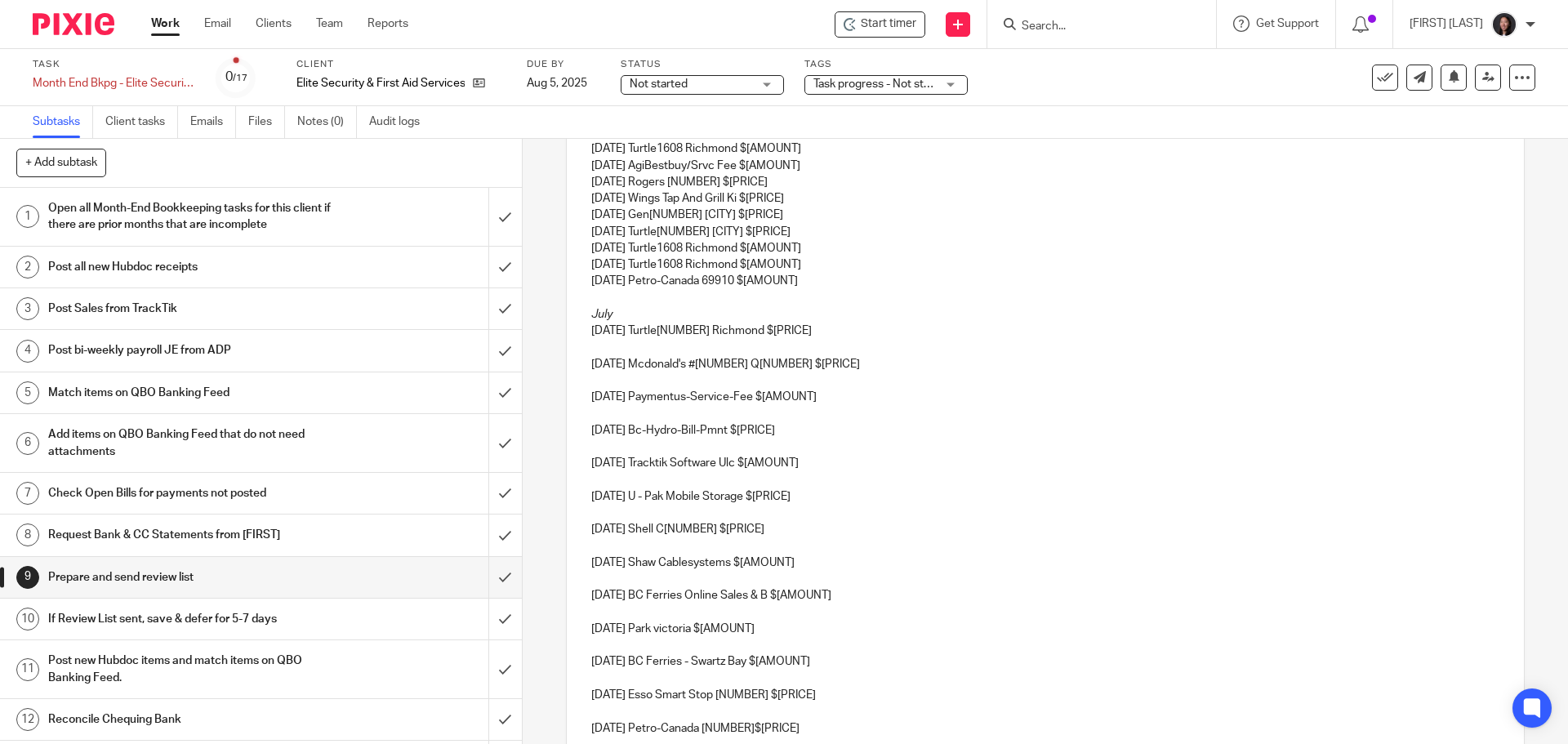 click on "Hi Richard, I hope you're doing well! 05/04/2025 U - Pak Mobile Storage $144.48 05/04/2025 BC Ferries - Alberni, Queen O $4.82 05/05/2025 Esso 7-Eleven 37865 $60.00 05/07/2025 Esso 7-Eleven 37900 $75.00 05/11/2025 Line Of Fire Defence S $50.40 05/15/2025 Esso 7-Eleven 37898 $50.00 05/15/2025 Vistaprint Canada Corp $96.31 05/16/2025 Shaw Cablesystems $146.71 05/16/2025 Parkvictoria Cov 250-361-0260 $10.00 05/20/2025 Wal-Mart #1214 $5.01 05/30/2025 Airbnb * Hm3mdkwj2f $234.06 05/30/2025 Parkvictoria Cov 250-361-0260 $10.00 05/30/2025 7 Eleven Store #34907 $84.50 June 06/01/2025 Fido Mobile 9104 $266.58 06/04/2025 U - Pak Mobile Storage $144.48 06/04/2025 Peninsula Co-Op Mill B $102.97 06/04/2025 BC Ferries Tsawwassen $197.00 06/05/2025 Popkum Country Market $90.00 06/13/2025 Parkvictoria Cov 250-361-0260 $10.00 06/14/2025 Shaw Cablesystems $146.71 06/14/2025 Shell C01029 $80.00 06/15/2025 AgiBestbuy/Srvc Fee $224.00 06/17/2025 Super Save Gas #87 $80.00 06/18/2025 Chv43019 Sea To Sky $57.69 July" at bounding box center (1045, 172) 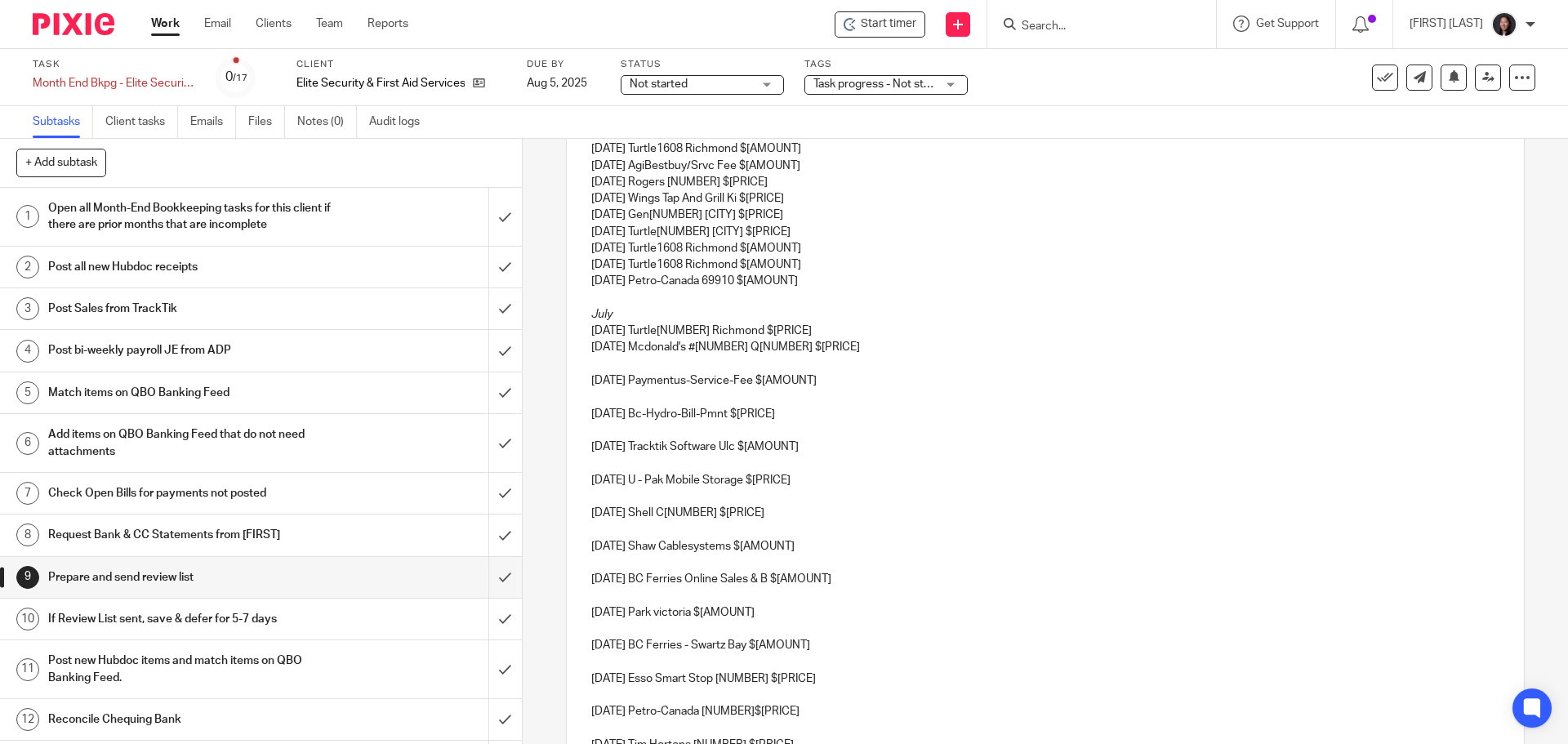 click on "Hi Richard, I hope you're doing well! 05/04/2025 U - Pak Mobile Storage $144.48 05/04/2025 BC Ferries - Alberni, Queen O $4.82 05/05/2025 Esso 7-Eleven 37865 $60.00 05/07/2025 Esso 7-Eleven 37900 $75.00 05/11/2025 Line Of Fire Defence S $50.40 05/15/2025 Esso 7-Eleven 37898 $50.00 05/15/2025 Vistaprint Canada Corp $96.31 05/16/2025 Shaw Cablesystems $146.71 05/16/2025 Parkvictoria Cov 250-361-0260 $10.00 05/20/2025 Wal-Mart #1214 $5.01 05/30/2025 Airbnb * Hm3mdkwj2f $234.06 05/30/2025 Parkvictoria Cov 250-361-0260 $10.00 05/30/2025 7 Eleven Store #34907 $84.50 June 06/01/2025 Fido Mobile 9104 $266.58 06/04/2025 U - Pak Mobile Storage $144.48 06/04/2025 Peninsula Co-Op Mill B $102.97 06/04/2025 BC Ferries Tsawwassen $197.00 06/05/2025 Popkum Country Market $90.00 06/13/2025 Parkvictoria Cov 250-361-0260 $10.00 06/14/2025 Shaw Cablesystems $146.71 06/14/2025 Shell C01029 $80.00 06/15/2025 AgiBestbuy/Srvc Fee $224.00 06/17/2025 Super Save Gas #87 $80.00 06/18/2025 Chv43019 Sea To Sky $57.69 July" at bounding box center (1045, 163) 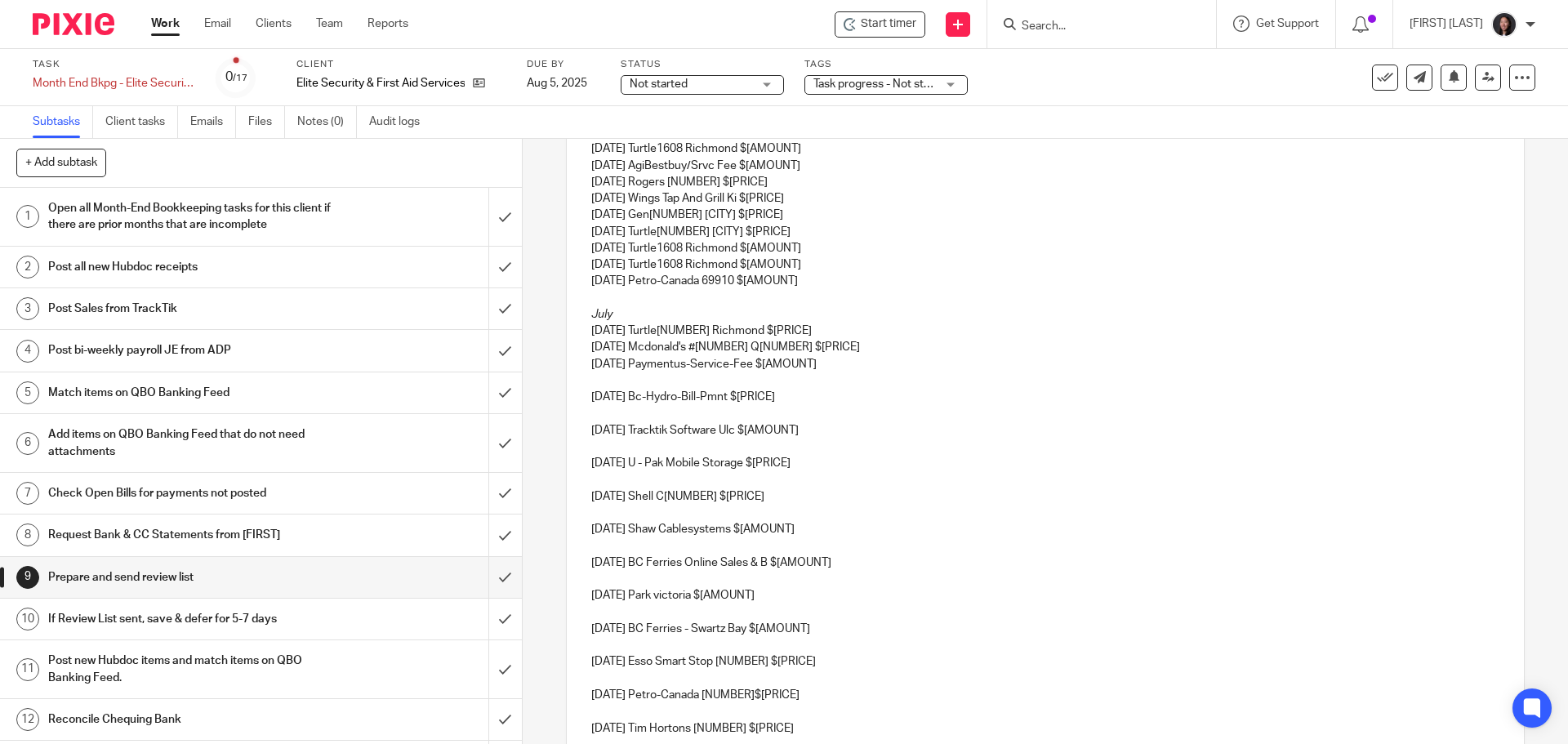 click on "Hi Richard, I hope you're doing well! 05/04/2025 U - Pak Mobile Storage $144.48 05/04/2025 BC Ferries - Alberni, Queen O $4.82 05/05/2025 Esso 7-Eleven 37865 $60.00 05/07/2025 Esso 7-Eleven 37900 $75.00 05/11/2025 Line Of Fire Defence S $50.40 05/15/2025 Esso 7-Eleven 37898 $50.00 05/15/2025 Vistaprint Canada Corp $96.31 05/16/2025 Shaw Cablesystems $146.71 05/16/2025 Parkvictoria Cov 250-361-0260 $10.00 05/20/2025 Wal-Mart #1214 $5.01 05/30/2025 Airbnb * Hm3mdkwj2f $234.06 05/30/2025 Parkvictoria Cov 250-361-0260 $10.00 05/30/2025 7 Eleven Store #34907 $84.50 June 06/01/2025 Fido Mobile 9104 $266.58 06/04/2025 U - Pak Mobile Storage $144.48 06/04/2025 Peninsula Co-Op Mill B $102.97 06/04/2025 BC Ferries Tsawwassen $197.00 06/05/2025 Popkum Country Market $90.00 06/13/2025 Parkvictoria Cov 250-361-0260 $10.00 06/14/2025 Shaw Cablesystems $146.71 06/14/2025 Shell C01029 $80.00 06/15/2025 AgiBestbuy/Srvc Fee $224.00 06/17/2025 Super Save Gas #87 $80.00 06/18/2025 Chv43019 Sea To Sky $57.69 July" at bounding box center (1045, 155) 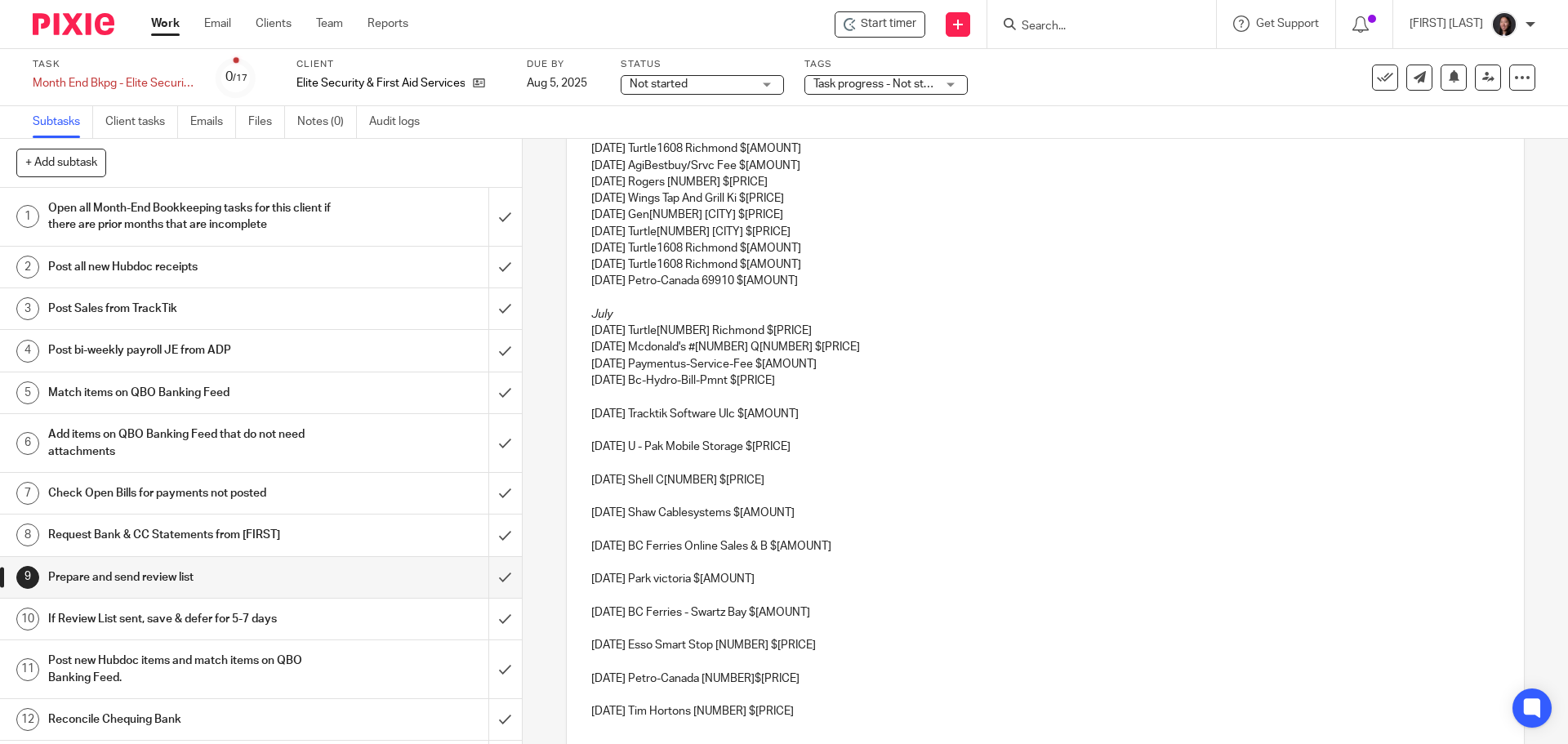 click on "Hi Richard, I hope you're doing well! 05/04/2025 U - Pak Mobile Storage $144.48 05/04/2025 BC Ferries - Alberni, Queen O $4.82 05/05/2025 Esso 7-Eleven 37865 $60.00 05/07/2025 Esso 7-Eleven 37900 $75.00 05/11/2025 Line Of Fire Defence S $50.40 05/15/2025 Esso 7-Eleven 37898 $50.00 05/15/2025 Vistaprint Canada Corp $96.31 05/16/2025 Shaw Cablesystems $146.71 05/16/2025 Parkvictoria Cov 250-361-0260 $10.00 05/20/2025 Wal-Mart #1214 $5.01 05/30/2025 Airbnb * Hm3mdkwj2f $234.06 05/30/2025 Parkvictoria Cov 250-361-0260 $10.00 05/30/2025 7 Eleven Store #34907 $84.50 June 06/01/2025 Fido Mobile 9104 $266.58 06/04/2025 U - Pak Mobile Storage $144.48 06/04/2025 Peninsula Co-Op Mill B $102.97 06/04/2025 BC Ferries Tsawwassen $197.00 06/05/2025 Popkum Country Market $90.00 06/13/2025 Parkvictoria Cov 250-361-0260 $10.00 06/14/2025 Shaw Cablesystems $146.71 06/14/2025 Shell C01029 $80.00 06/15/2025 AgiBestbuy/Srvc Fee $224.00 06/17/2025 Super Save Gas #87 $80.00 06/18/2025 Chv43019 Sea To Sky $57.69 July" at bounding box center [1045, 146] 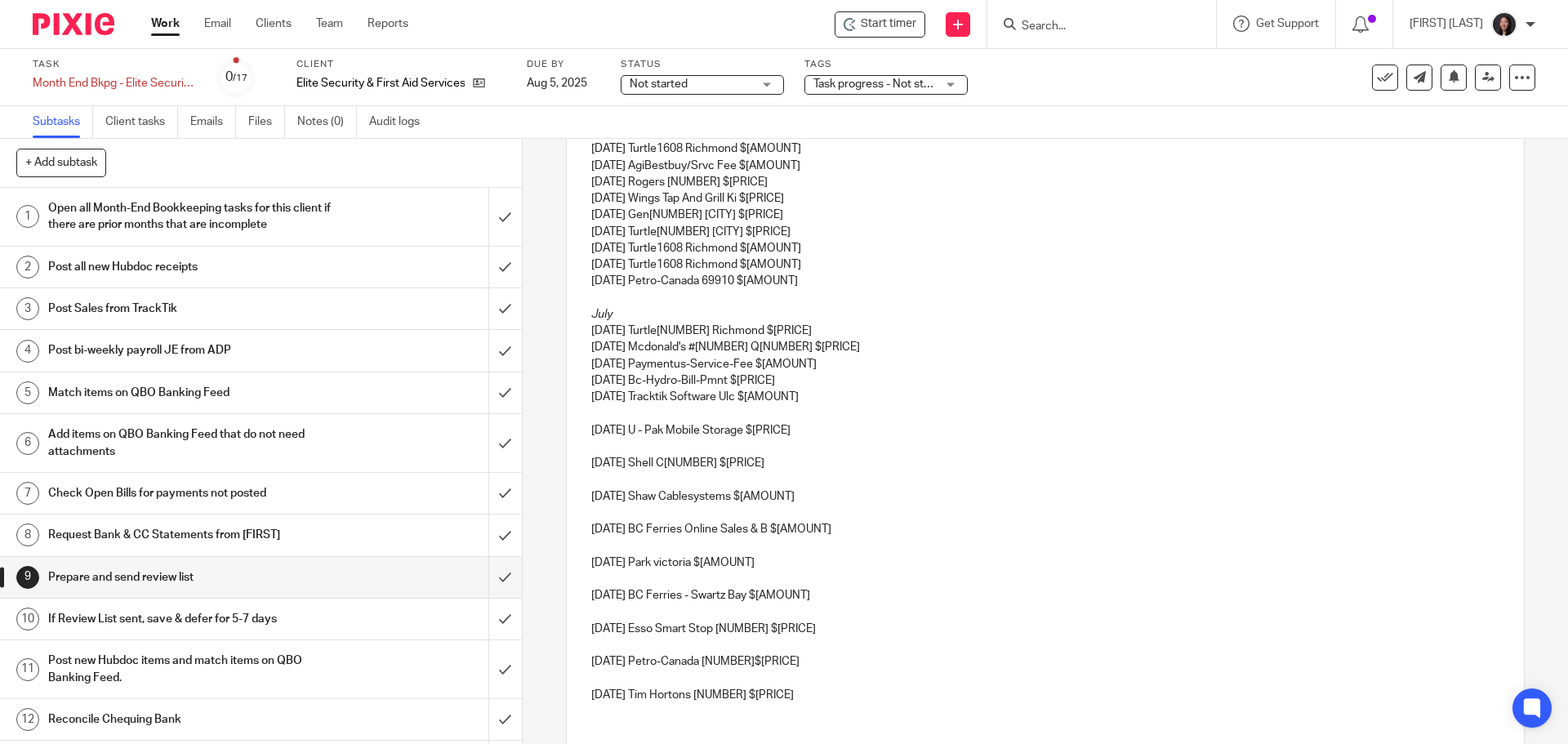 click on "Hi Richard, I hope you're doing well! 05/04/2025 U - Pak Mobile Storage $144.48 05/04/2025 BC Ferries - Alberni, Queen O $4.82 05/05/2025 Esso 7-Eleven 37865 $60.00 05/07/2025 Esso 7-Eleven 37900 $75.00 05/11/2025 Line Of Fire Defence S $50.40 05/15/2025 Esso 7-Eleven 37898 $50.00 05/15/2025 Vistaprint Canada Corp $96.31 05/16/2025 Shaw Cablesystems $146.71 05/16/2025 Parkvictoria Cov 250-361-0260 $10.00 05/20/2025 Wal-Mart #1214 $5.01 05/30/2025 Airbnb * Hm3mdkwj2f $234.06 05/30/2025 Parkvictoria Cov 250-361-0260 $10.00 05/30/2025 7 Eleven Store #34907 $84.50 June 06/01/2025 Fido Mobile 9104 $266.58 06/04/2025 U - Pak Mobile Storage $144.48 06/04/2025 Peninsula Co-Op Mill B $102.97 06/04/2025 BC Ferries Tsawwassen $197.00 06/05/2025 Popkum Country Market $90.00 06/13/2025 Parkvictoria Cov 250-361-0260 $10.00 06/14/2025 Shaw Cablesystems $146.71 06/14/2025 Shell C01029 $80.00 06/15/2025 AgiBestbuy/Srvc Fee $224.00 06/17/2025 Super Save Gas #87 $80.00 06/18/2025 Chv43019 Sea To Sky $57.69 July" at bounding box center (1045, 138) 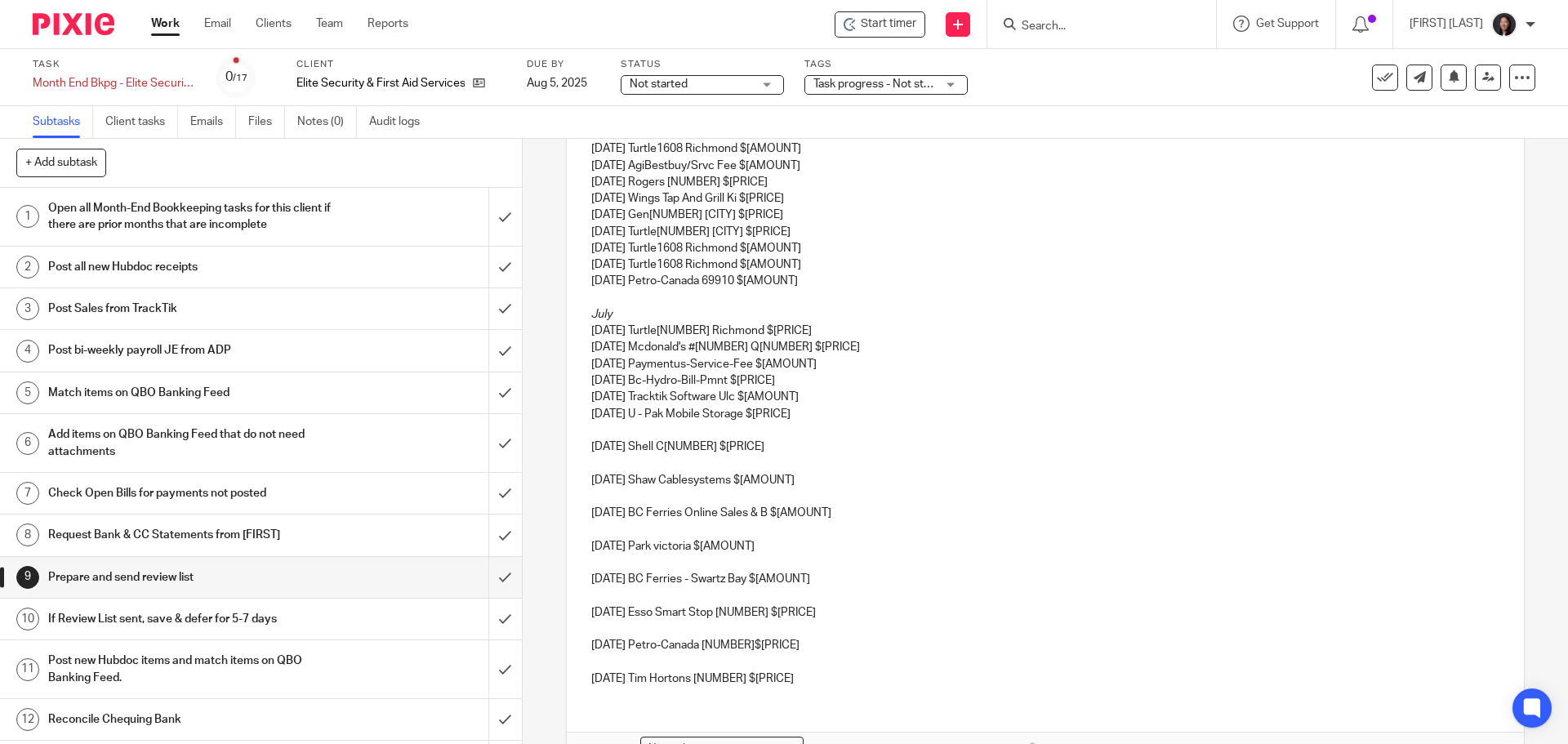 click on "Hi Richard, I hope you're doing well! 05/04/2025 U - Pak Mobile Storage $144.48 05/04/2025 BC Ferries - Alberni, Queen O $4.82 05/05/2025 Esso 7-Eleven 37865 $60.00 05/07/2025 Esso 7-Eleven 37900 $75.00 05/11/2025 Line Of Fire Defence S $50.40 05/15/2025 Esso 7-Eleven 37898 $50.00 05/15/2025 Vistaprint Canada Corp $96.31 05/16/2025 Shaw Cablesystems $146.71 05/16/2025 Parkvictoria Cov 250-361-0260 $10.00 05/20/2025 Wal-Mart #1214 $5.01 05/30/2025 Airbnb * Hm3mdkwj2f $234.06 05/30/2025 Parkvictoria Cov 250-361-0260 $10.00 05/30/2025 7 Eleven Store #34907 $84.50 June 06/01/2025 Fido Mobile 9104 $266.58 06/04/2025 U - Pak Mobile Storage $144.48 06/04/2025 Peninsula Co-Op Mill B $102.97 06/04/2025 BC Ferries Tsawwassen $197.00 06/05/2025 Popkum Country Market $90.00 06/13/2025 Parkvictoria Cov 250-361-0260 $10.00 06/14/2025 Shaw Cablesystems $146.71 06/14/2025 Shell C01029 $80.00 06/15/2025 AgiBestbuy/Srvc Fee $224.00 06/17/2025 Super Save Gas #87 $80.00 06/18/2025 Chv43019 Sea To Sky $57.69 July" at bounding box center [1045, 130] 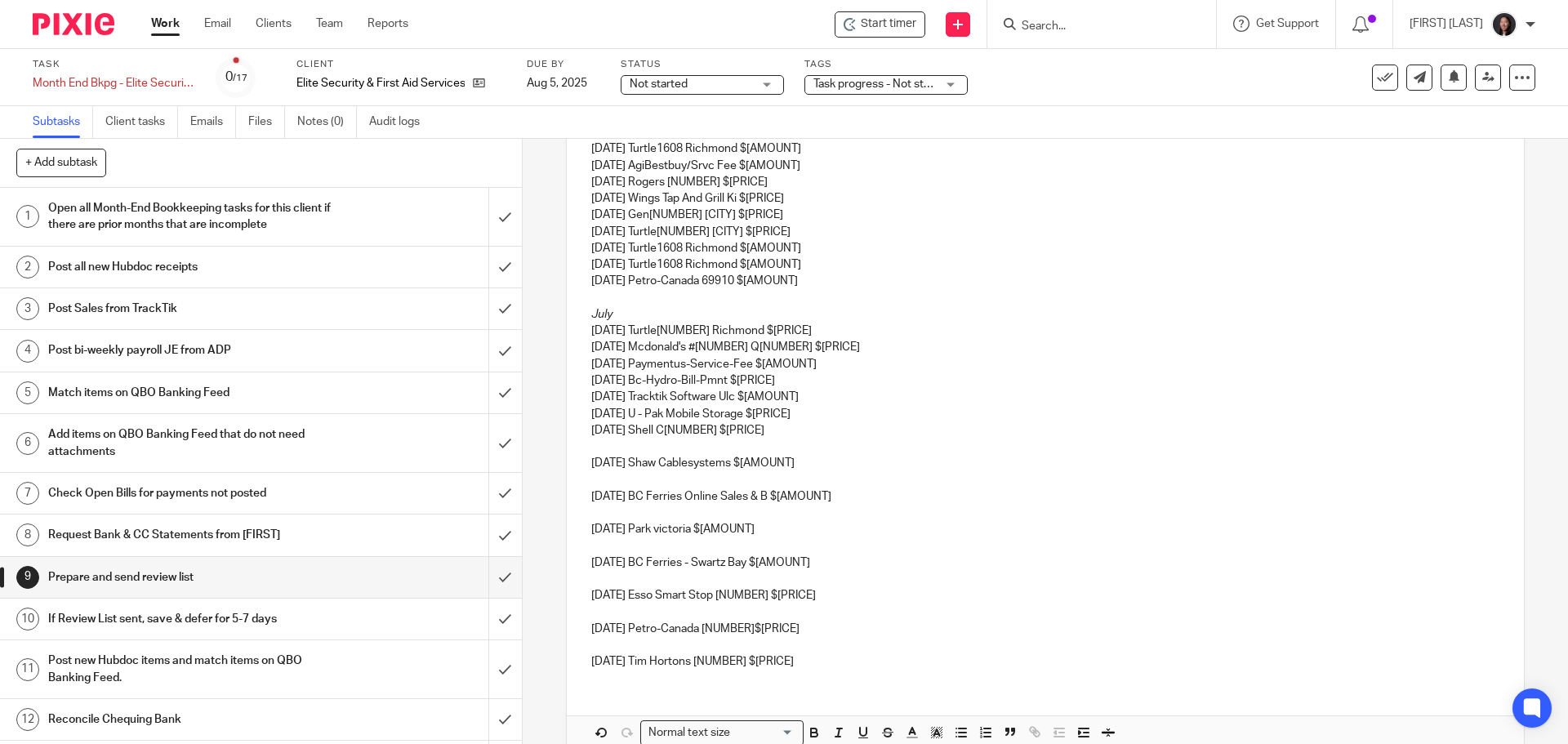 click on "Hi Richard, I hope you're doing well! 05/04/2025 U - Pak Mobile Storage $144.48 05/04/2025 BC Ferries - Alberni, Queen O $4.82 05/05/2025 Esso 7-Eleven 37865 $60.00 05/07/2025 Esso 7-Eleven 37900 $75.00 05/11/2025 Line Of Fire Defence S $50.40 05/15/2025 Esso 7-Eleven 37898 $50.00 05/15/2025 Vistaprint Canada Corp $96.31 05/16/2025 Shaw Cablesystems $146.71 05/16/2025 Parkvictoria Cov 250-361-0260 $10.00 05/20/2025 Wal-Mart #1214 $5.01 05/30/2025 Airbnb * Hm3mdkwj2f $234.06 05/30/2025 Parkvictoria Cov 250-361-0260 $10.00 05/30/2025 7 Eleven Store #34907 $84.50 June 06/01/2025 Fido Mobile 9104 $266.58 06/04/2025 U - Pak Mobile Storage $144.48 06/04/2025 Peninsula Co-Op Mill B $102.97 06/04/2025 BC Ferries Tsawwassen $197.00 06/05/2025 Popkum Country Market $90.00 06/13/2025 Parkvictoria Cov 250-361-0260 $10.00 06/14/2025 Shaw Cablesystems $146.71 06/14/2025 Shell C01029 $80.00 06/15/2025 AgiBestbuy/Srvc Fee $224.00 06/17/2025 Super Save Gas #87 $80.00 06/18/2025 Chv43019 Sea To Sky $57.69 July" at bounding box center [1045, 122] 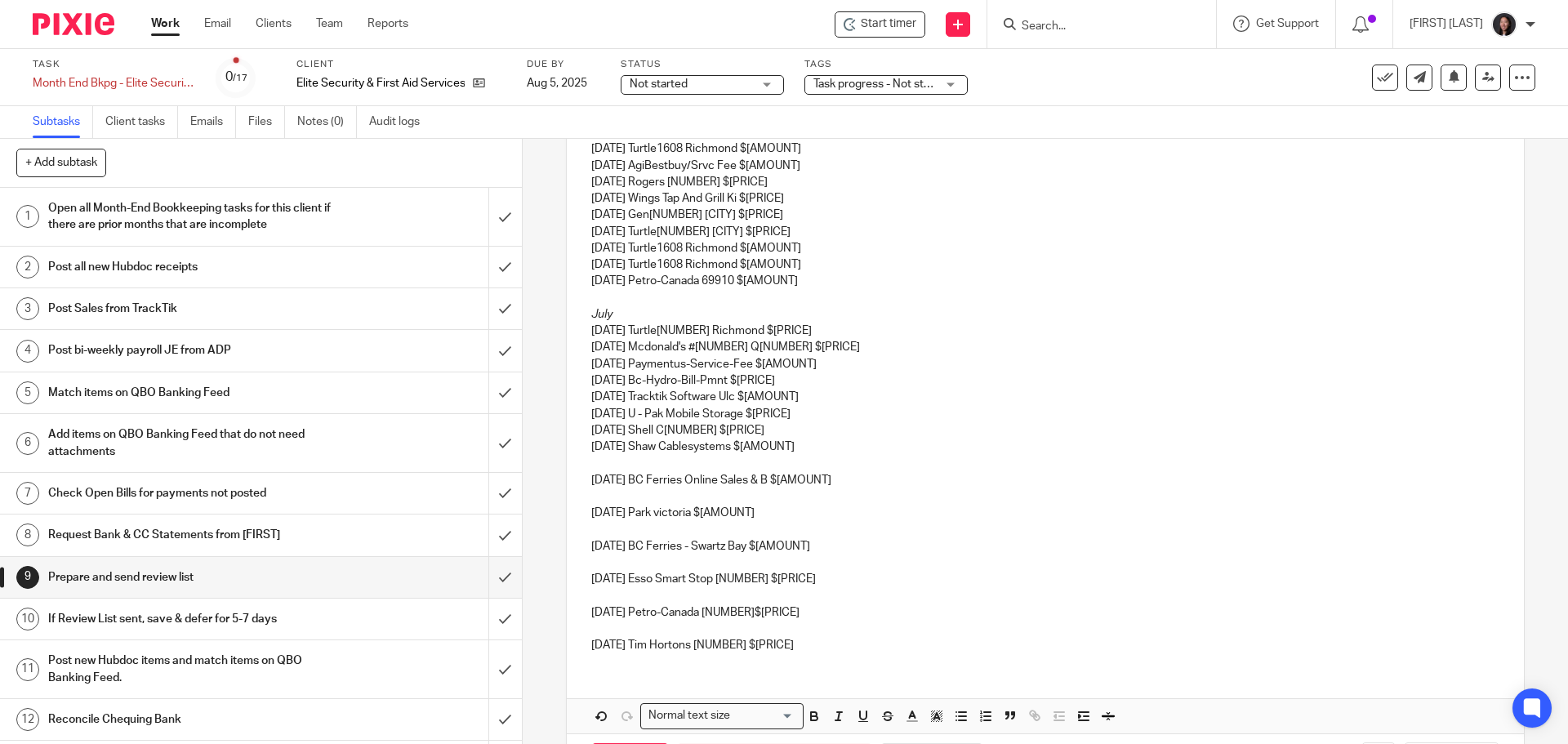 click on "Hi Richard, I hope you're doing well! 05/04/2025 U - Pak Mobile Storage $144.48 05/04/2025 BC Ferries - Alberni, Queen O $4.82 05/05/2025 Esso 7-Eleven 37865 $60.00 05/07/2025 Esso 7-Eleven 37900 $75.00 05/11/2025 Line Of Fire Defence S $50.40 05/15/2025 Esso 7-Eleven 37898 $50.00 05/15/2025 Vistaprint Canada Corp $96.31 05/16/2025 Shaw Cablesystems $146.71 05/16/2025 Parkvictoria Cov 250-361-0260 $10.00 05/20/2025 Wal-Mart #1214 $5.01 05/30/2025 Airbnb * Hm3mdkwj2f $234.06 05/30/2025 Parkvictoria Cov 250-361-0260 $10.00 05/30/2025 7 Eleven Store #34907 $84.50 June 06/01/2025 Fido Mobile 9104 $266.58 06/04/2025 U - Pak Mobile Storage $144.48 06/04/2025 Peninsula Co-Op Mill B $102.97 06/04/2025 BC Ferries Tsawwassen $197.00 06/05/2025 Popkum Country Market $90.00 06/13/2025 Parkvictoria Cov 250-361-0260 $10.00 06/14/2025 Shaw Cablesystems $146.71 06/14/2025 Shell C01029 $80.00 06/15/2025 AgiBestbuy/Srvc Fee $224.00 06/17/2025 Super Save Gas #87 $80.00 06/18/2025 Chv43019 Sea To Sky $57.69 July" at bounding box center [1045, 114] 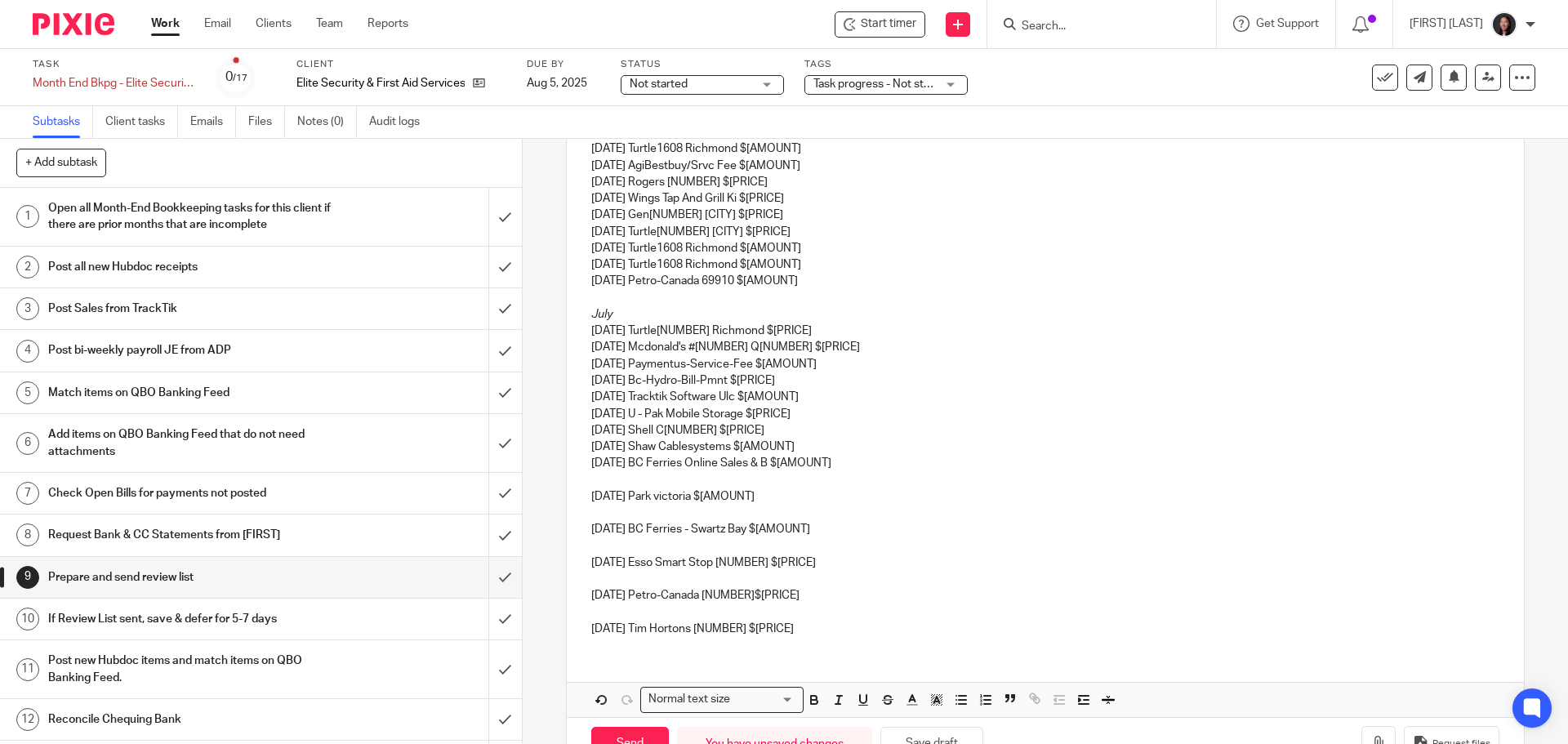 click on "Hi Richard, I hope you're doing well! 05/04/2025 U - Pak Mobile Storage $144.48 05/04/2025 BC Ferries - Alberni, Queen O $4.82 05/05/2025 Esso 7-Eleven 37865 $60.00 05/07/2025 Esso 7-Eleven 37900 $75.00 05/11/2025 Line Of Fire Defence S $50.40 05/15/2025 Esso 7-Eleven 37898 $50.00 05/15/2025 Vistaprint Canada Corp $96.31 05/16/2025 Shaw Cablesystems $146.71 05/16/2025 Parkvictoria Cov 250-361-0260 $10.00 05/20/2025 Wal-Mart #1214 $5.01 05/30/2025 Airbnb * Hm3mdkwj2f $234.06 05/30/2025 Parkvictoria Cov 250-361-0260 $10.00 05/30/2025 7 Eleven Store #34907 $84.50 June 06/01/2025 Fido Mobile 9104 $266.58 06/04/2025 U - Pak Mobile Storage $144.48 06/04/2025 Peninsula Co-Op Mill B $102.97 06/04/2025 BC Ferries Tsawwassen $197.00 06/05/2025 Popkum Country Market $90.00 06/13/2025 Parkvictoria Cov 250-361-0260 $10.00 06/14/2025 Shaw Cablesystems $146.71 06/14/2025 Shell C01029 $80.00 06/15/2025 AgiBestbuy/Srvc Fee $224.00 06/17/2025 Super Save Gas #87 $80.00 06/18/2025 Chv43019 Sea To Sky $57.69 July" at bounding box center (1045, 105) 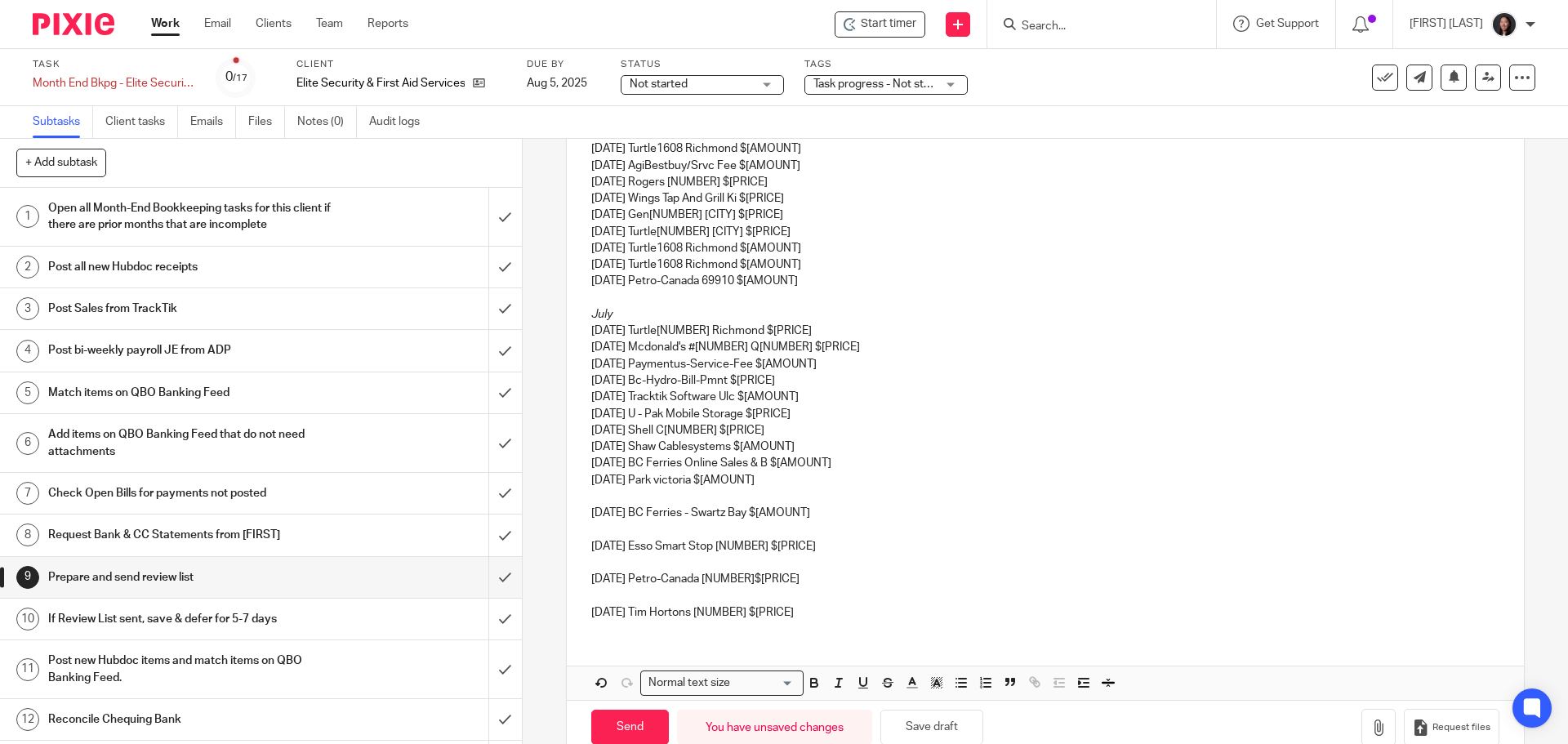 click on "Hi Richard, I hope you're doing well! 05/04/2025 U - Pak Mobile Storage $144.48 05/04/2025 BC Ferries - Alberni, Queen O $4.82 05/05/2025 Esso 7-Eleven 37865 $60.00 05/07/2025 Esso 7-Eleven 37900 $75.00 05/11/2025 Line Of Fire Defence S $50.40 05/15/2025 Esso 7-Eleven 37898 $50.00 05/15/2025 Vistaprint Canada Corp $96.31 05/16/2025 Shaw Cablesystems $146.71 05/16/2025 Parkvictoria Cov 250-361-0260 $10.00 05/20/2025 Wal-Mart #1214 $5.01 05/30/2025 Airbnb * Hm3mdkwj2f $234.06 05/30/2025 Parkvictoria Cov 250-361-0260 $10.00 05/30/2025 7 Eleven Store #34907 $84.50 June 06/01/2025 Fido Mobile 9104 $266.58 06/04/2025 U - Pak Mobile Storage $144.48 06/04/2025 Peninsula Co-Op Mill B $102.97 06/04/2025 BC Ferries Tsawwassen $197.00 06/05/2025 Popkum Country Market $90.00 06/13/2025 Parkvictoria Cov 250-361-0260 $10.00 06/14/2025 Shaw Cablesystems $146.71 06/14/2025 Shell C01029 $80.00 06/15/2025 AgiBestbuy/Srvc Fee $224.00 06/17/2025 Super Save Gas #87 $80.00 06/18/2025 Chv43019 Sea To Sky $57.69 July" at bounding box center (1045, 97) 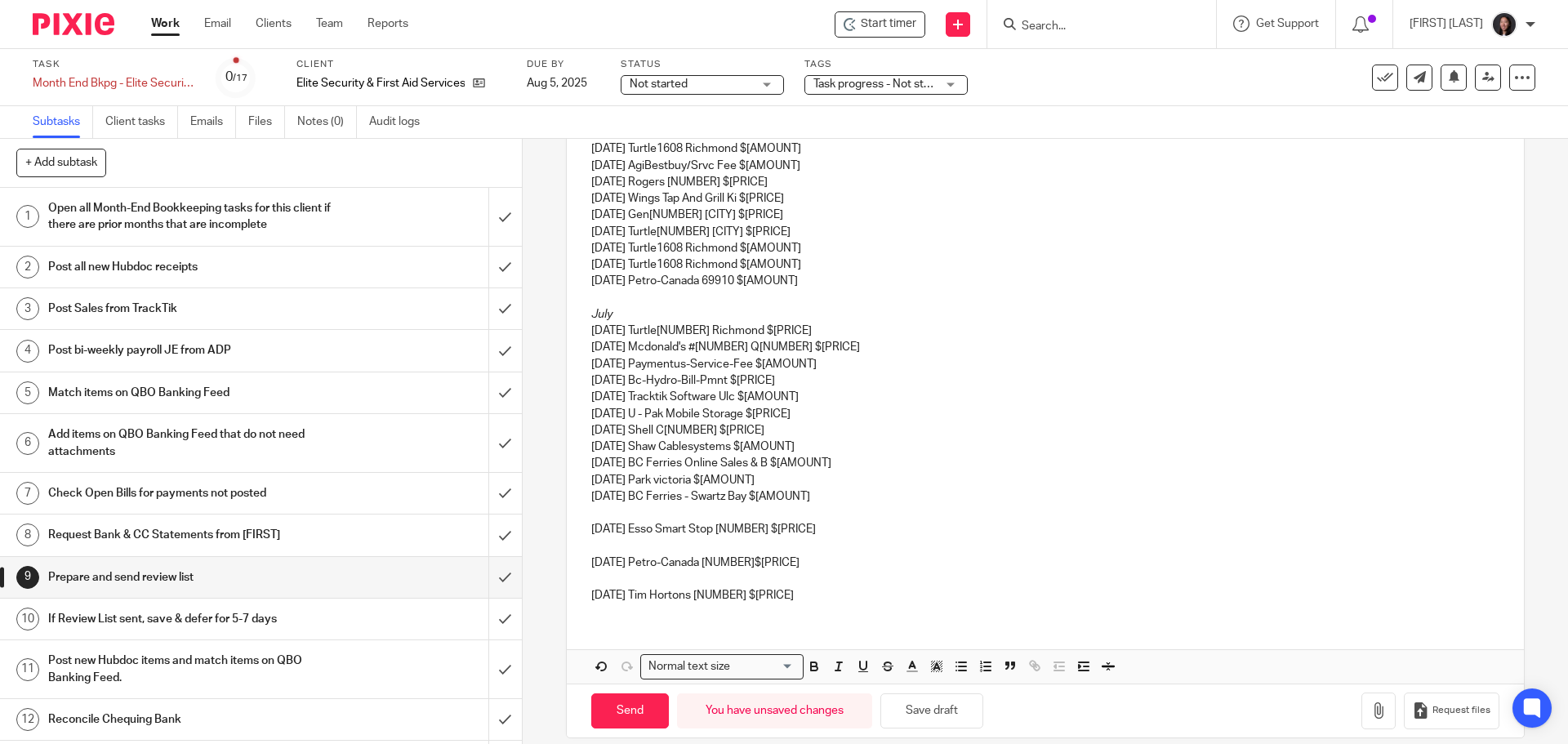 click on "Hi Richard, I hope you're doing well! 05/04/2025 U - Pak Mobile Storage $144.48 05/04/2025 BC Ferries - Alberni, Queen O $4.82 05/05/2025 Esso 7-Eleven 37865 $60.00 05/07/2025 Esso 7-Eleven 37900 $75.00 05/11/2025 Line Of Fire Defence S $50.40 05/15/2025 Esso 7-Eleven 37898 $50.00 05/15/2025 Vistaprint Canada Corp $96.31 05/16/2025 Shaw Cablesystems $146.71 05/16/2025 Parkvictoria Cov 250-361-0260 $10.00 05/20/2025 Wal-Mart #1214 $5.01 05/30/2025 Airbnb * Hm3mdkwj2f $234.06 05/30/2025 Parkvictoria Cov 250-361-0260 $10.00 05/30/2025 7 Eleven Store #34907 $84.50 June 06/01/2025 Fido Mobile 9104 $266.58 06/04/2025 U - Pak Mobile Storage $144.48 06/04/2025 Peninsula Co-Op Mill B $102.97 06/04/2025 BC Ferries Tsawwassen $197.00 06/05/2025 Popkum Country Market $90.00 06/13/2025 Parkvictoria Cov 250-361-0260 $10.00 06/14/2025 Shaw Cablesystems $146.71 06/14/2025 Shell C01029 $80.00 06/15/2025 AgiBestbuy/Srvc Fee $224.00 06/17/2025 Super Save Gas #87 $80.00 06/18/2025 Chv43019 Sea To Sky $57.69 July" at bounding box center [1045, 88] 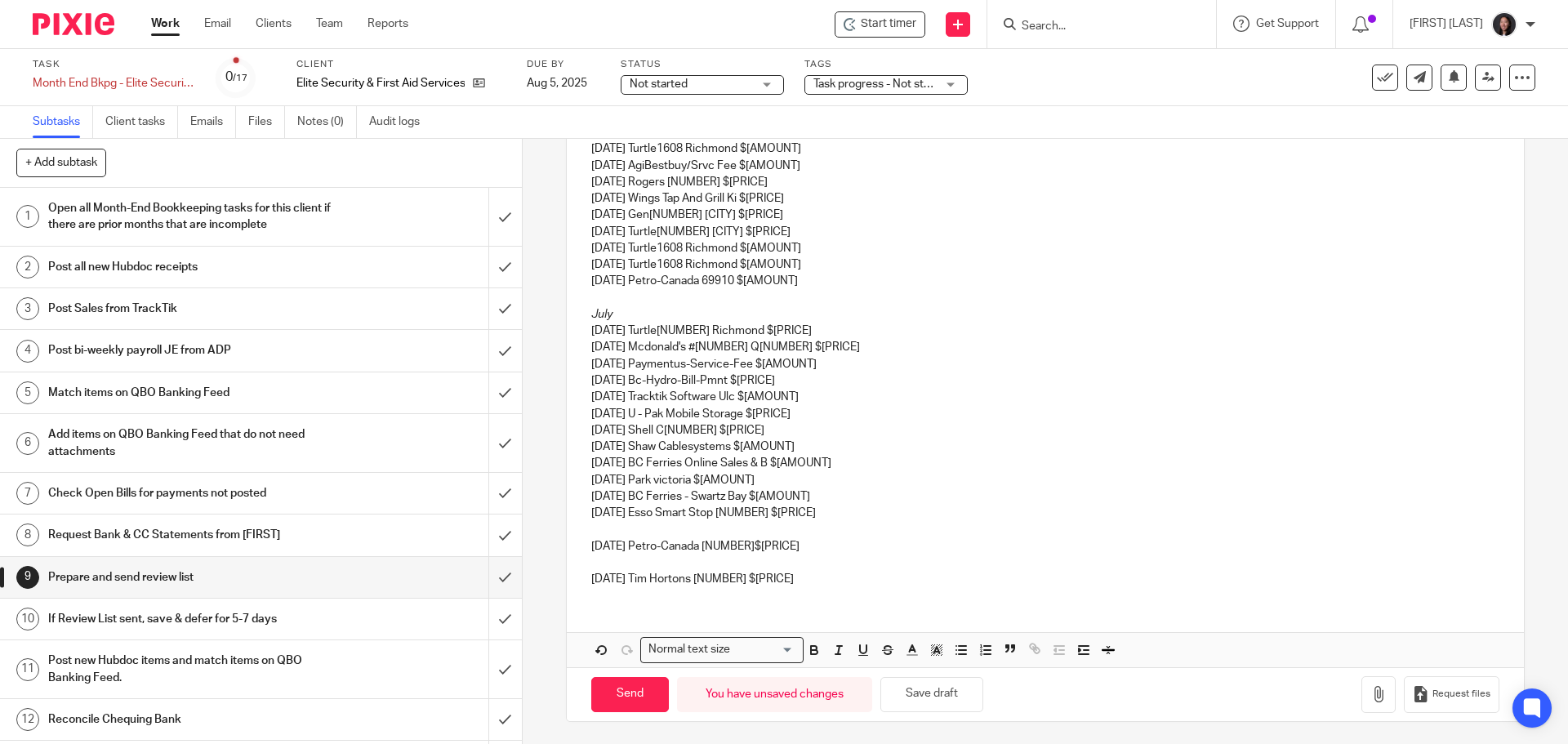 click on "Hi Richard, I hope you're doing well! 05/04/2025 U - Pak Mobile Storage $144.48 05/04/2025 BC Ferries - Alberni, Queen O $4.82 05/05/2025 Esso 7-Eleven 37865 $60.00 05/07/2025 Esso 7-Eleven 37900 $75.00 05/11/2025 Line Of Fire Defence S $50.40 05/15/2025 Esso 7-Eleven 37898 $50.00 05/15/2025 Vistaprint Canada Corp $96.31 05/16/2025 Shaw Cablesystems $146.71 05/16/2025 Parkvictoria Cov 250-361-0260 $10.00 05/20/2025 Wal-Mart #1214 $5.01 05/30/2025 Airbnb * Hm3mdkwj2f $234.06 05/30/2025 Parkvictoria Cov 250-361-0260 $10.00 05/30/2025 7 Eleven Store #34907 $84.50 June 06/01/2025 Fido Mobile 9104 $266.58 06/04/2025 U - Pak Mobile Storage $144.48 06/04/2025 Peninsula Co-Op Mill B $102.97 06/04/2025 BC Ferries Tsawwassen $197.00 06/05/2025 Popkum Country Market $90.00 06/13/2025 Parkvictoria Cov 250-361-0260 $10.00 06/14/2025 Shaw Cablesystems $146.71 06/14/2025 Shell C01029 $80.00 06/15/2025 AgiBestbuy/Srvc Fee $224.00 06/17/2025 Super Save Gas #87 $80.00 06/18/2025 Chv43019 Sea To Sky $57.69 July" at bounding box center [1045, 80] 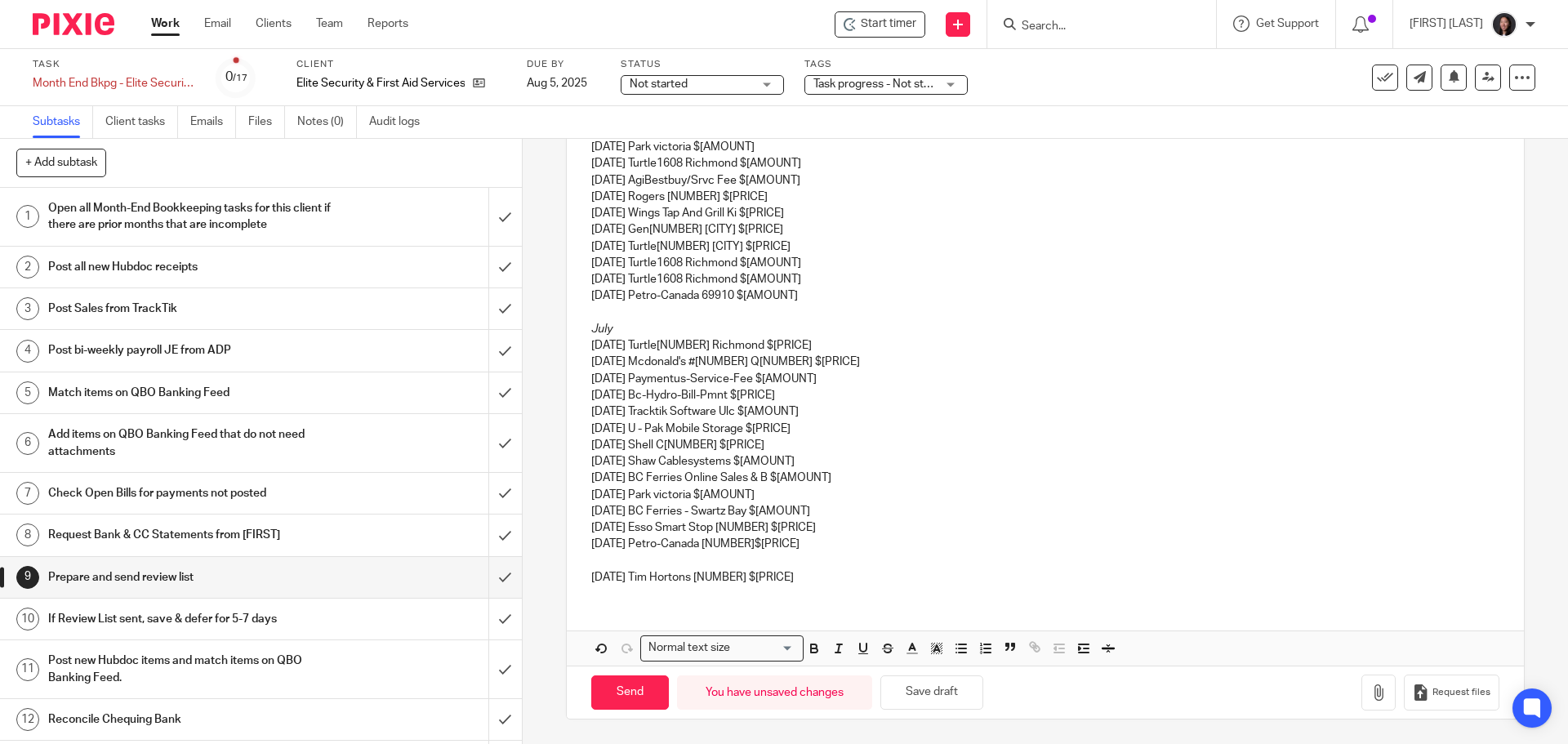 scroll, scrollTop: 748, scrollLeft: 0, axis: vertical 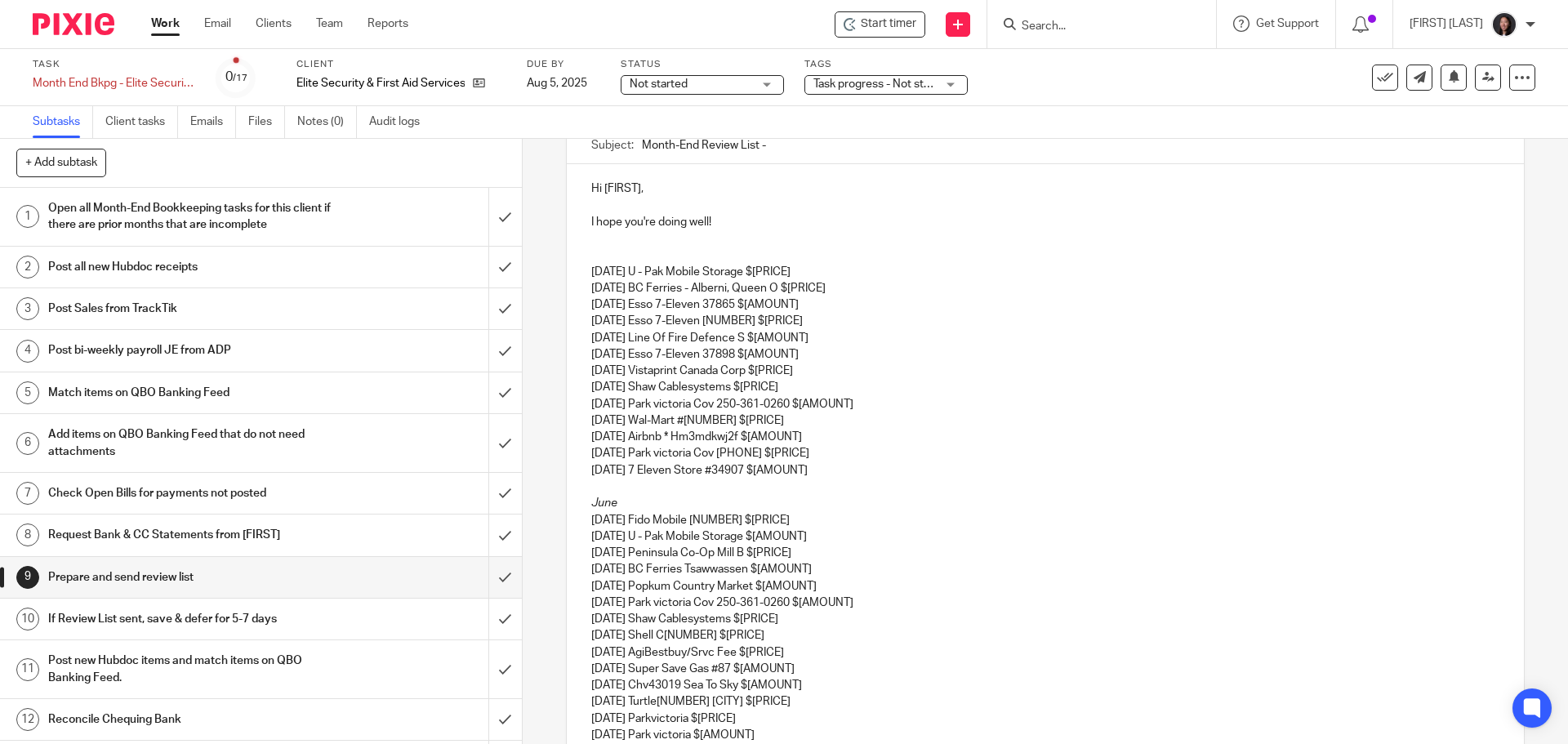 click on "Hi Richard, I hope you're doing well! 05/04/2025 U - Pak Mobile Storage $144.48 05/04/2025 BC Ferries - Alberni, Queen O $4.82 05/05/2025 Esso 7-Eleven 37865 $60.00 05/07/2025 Esso 7-Eleven 37900 $75.00 05/11/2025 Line Of Fire Defence S $50.40 05/15/2025 Esso 7-Eleven 37898 $50.00 05/15/2025 Vistaprint Canada Corp $96.31 05/16/2025 Shaw Cablesystems $146.71 05/16/2025 Parkvictoria Cov 250-361-0260 $10.00 05/20/2025 Wal-Mart #1214 $5.01 05/30/2025 Airbnb * Hm3mdkwj2f $234.06 05/30/2025 Parkvictoria Cov 250-361-0260 $10.00 05/30/2025 7 Eleven Store #34907 $84.50 June 06/01/2025 Fido Mobile 9104 $266.58 06/04/2025 U - Pak Mobile Storage $144.48 06/04/2025 Peninsula Co-Op Mill B $102.97 06/04/2025 BC Ferries Tsawwassen $197.00 06/05/2025 Popkum Country Market $90.00 06/13/2025 Parkvictoria Cov 250-361-0260 $10.00 06/14/2025 Shaw Cablesystems $146.71 06/14/2025 Shell C01029 $80.00 06/15/2025 AgiBestbuy/Srvc Fee $224.00 06/17/2025 Super Save Gas #87 $80.00 06/18/2025 Chv43019 Sea To Sky $57.69 July" at bounding box center (1045, 666) 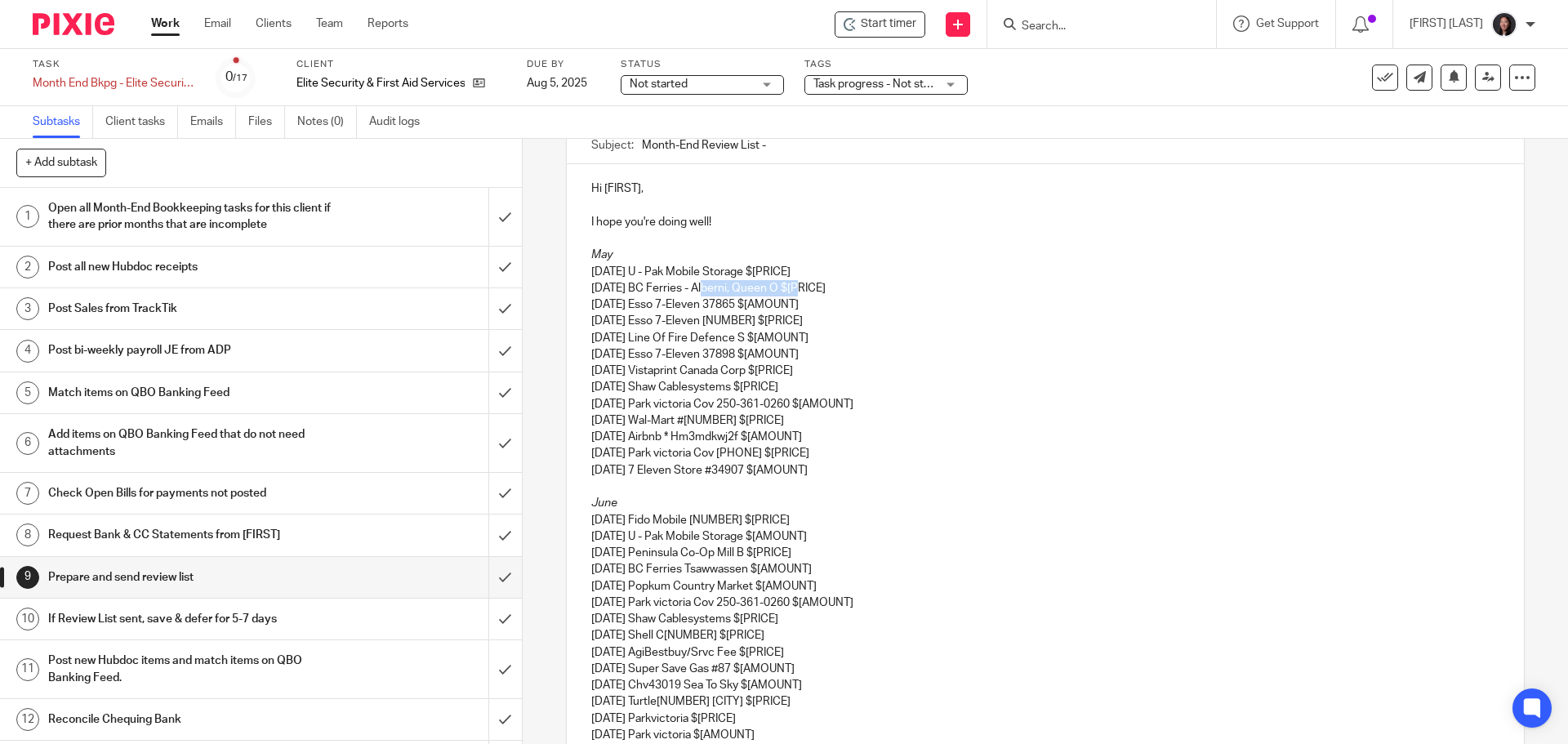 drag, startPoint x: 706, startPoint y: 288, endPoint x: 801, endPoint y: 288, distance: 95 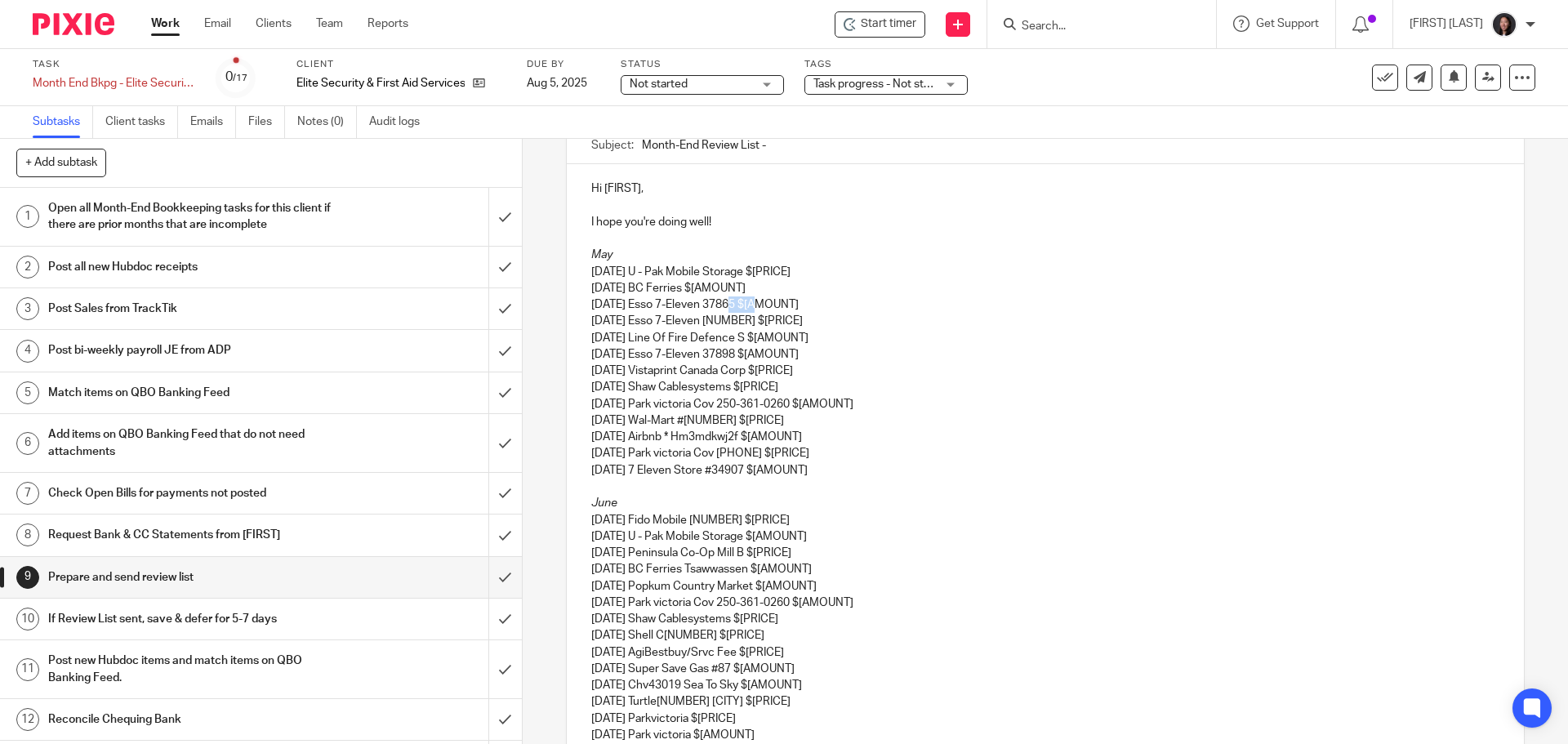 drag, startPoint x: 728, startPoint y: 308, endPoint x: 758, endPoint y: 305, distance: 30.149627 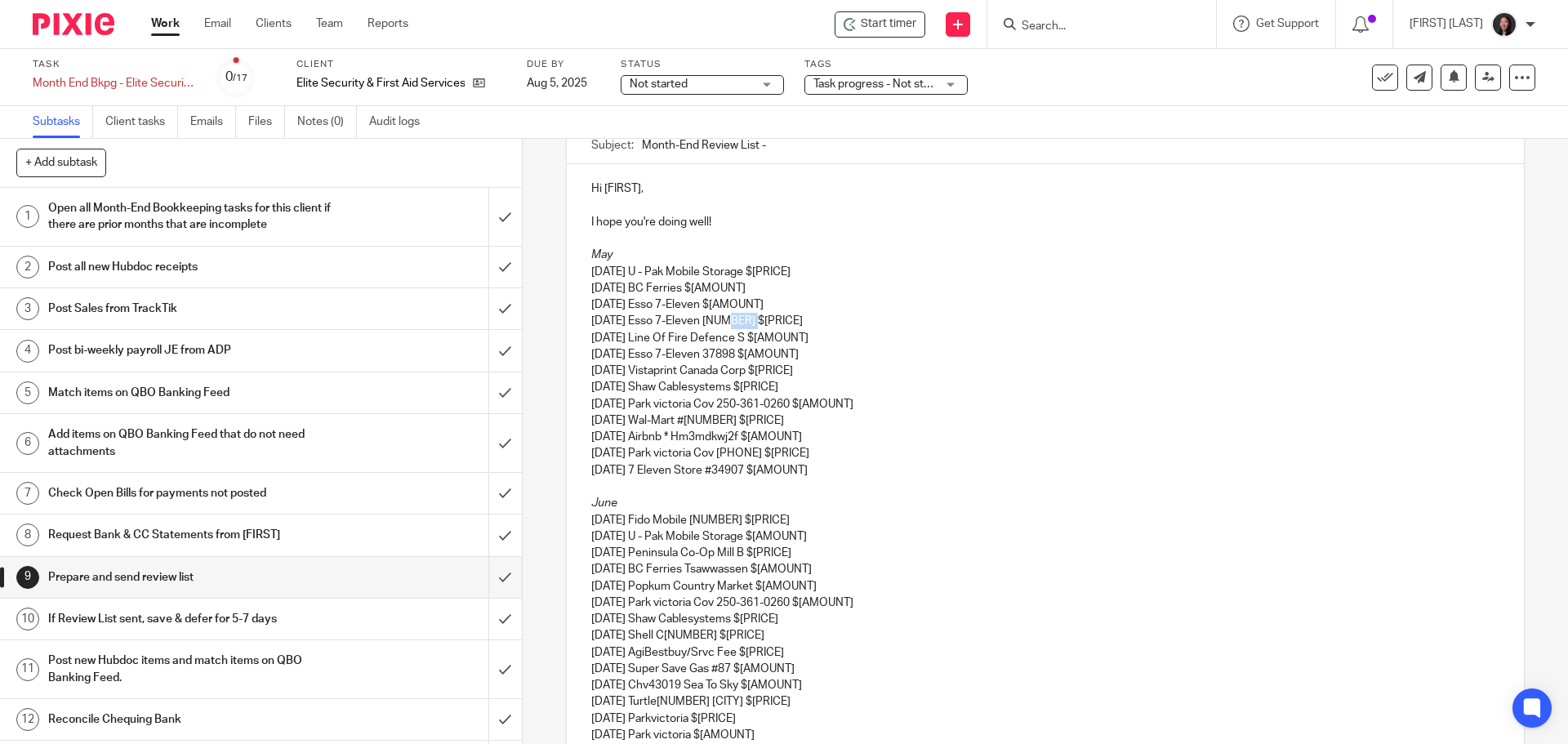 drag, startPoint x: 728, startPoint y: 324, endPoint x: 760, endPoint y: 322, distance: 32.062439 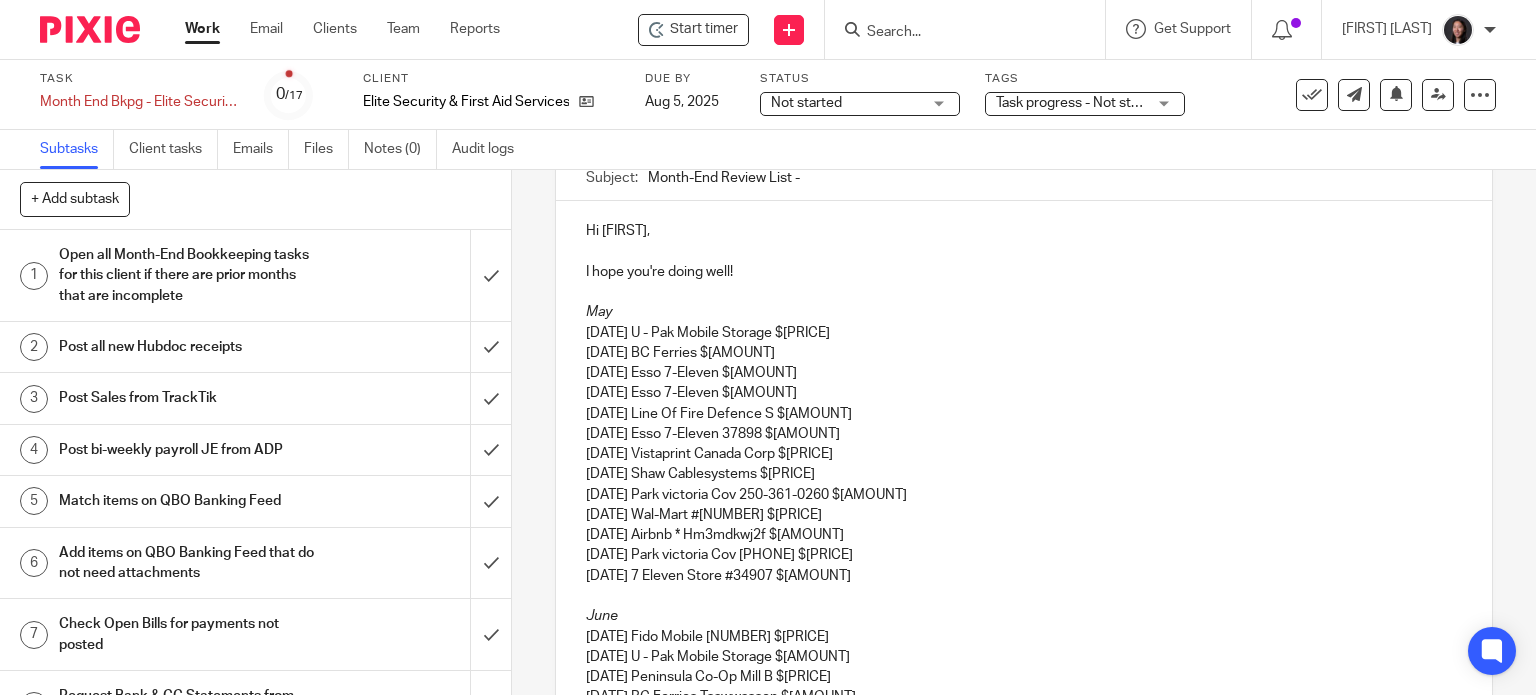 scroll, scrollTop: 196, scrollLeft: 0, axis: vertical 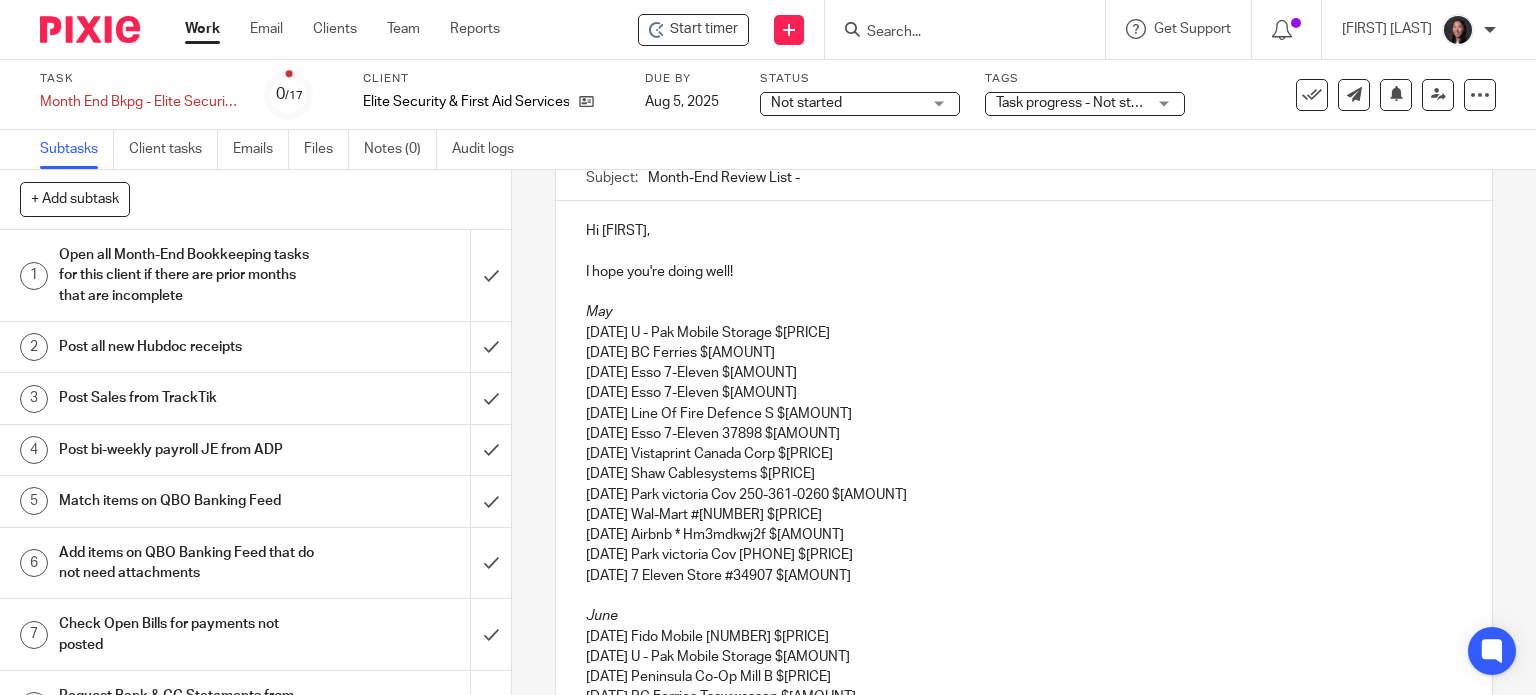 drag, startPoint x: 750, startPoint y: 408, endPoint x: 1257, endPoint y: 245, distance: 532.558 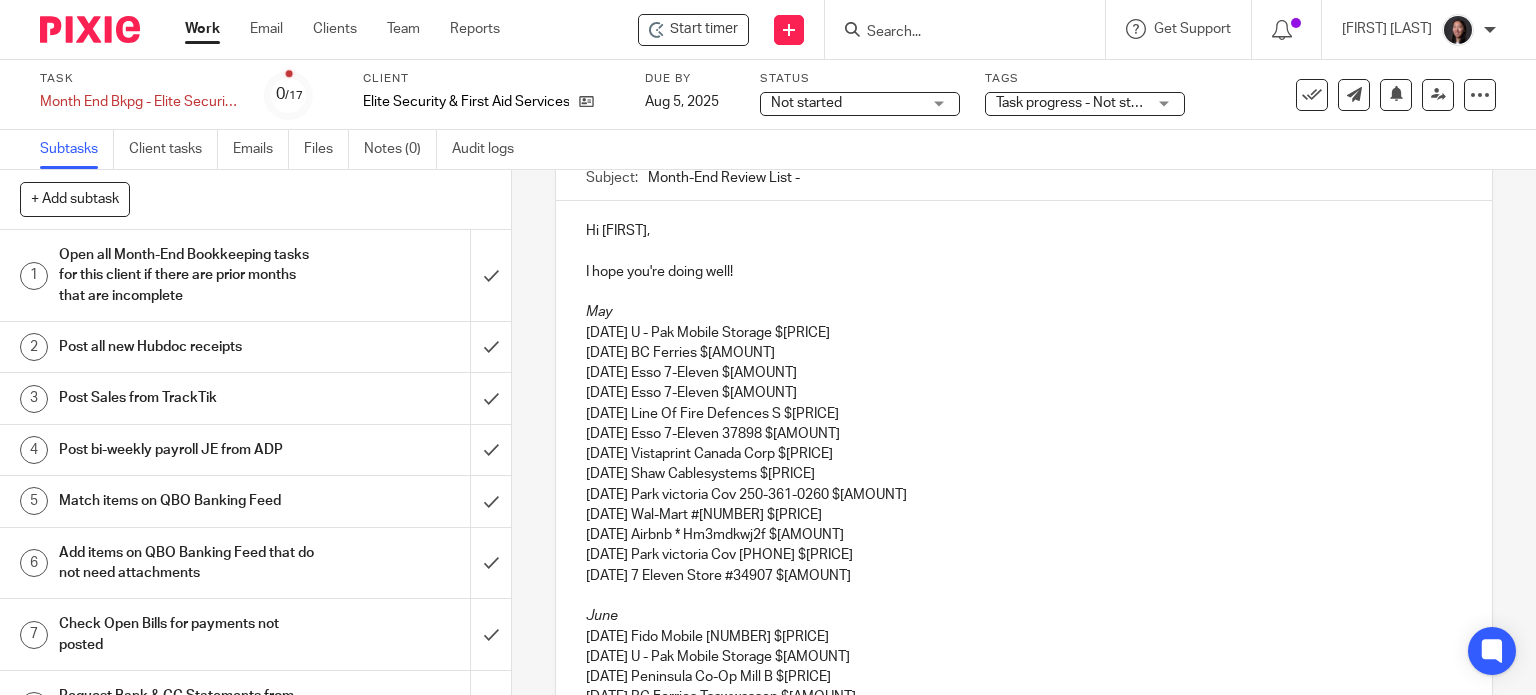 click on "05/11/2025 Line Of Fire Defences S $50.40" at bounding box center [1024, 414] 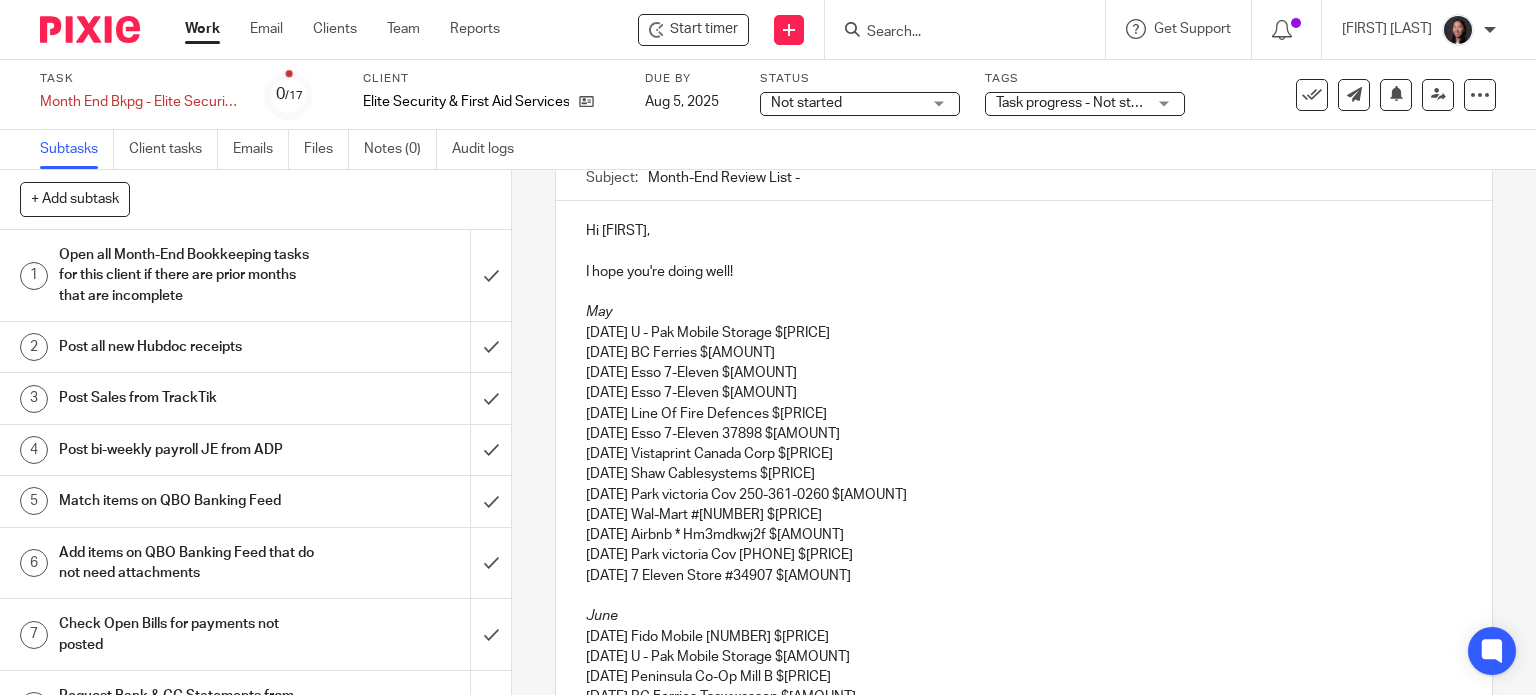click on "05/11/2025 Line Of Fire Defences $50.40" at bounding box center (1024, 414) 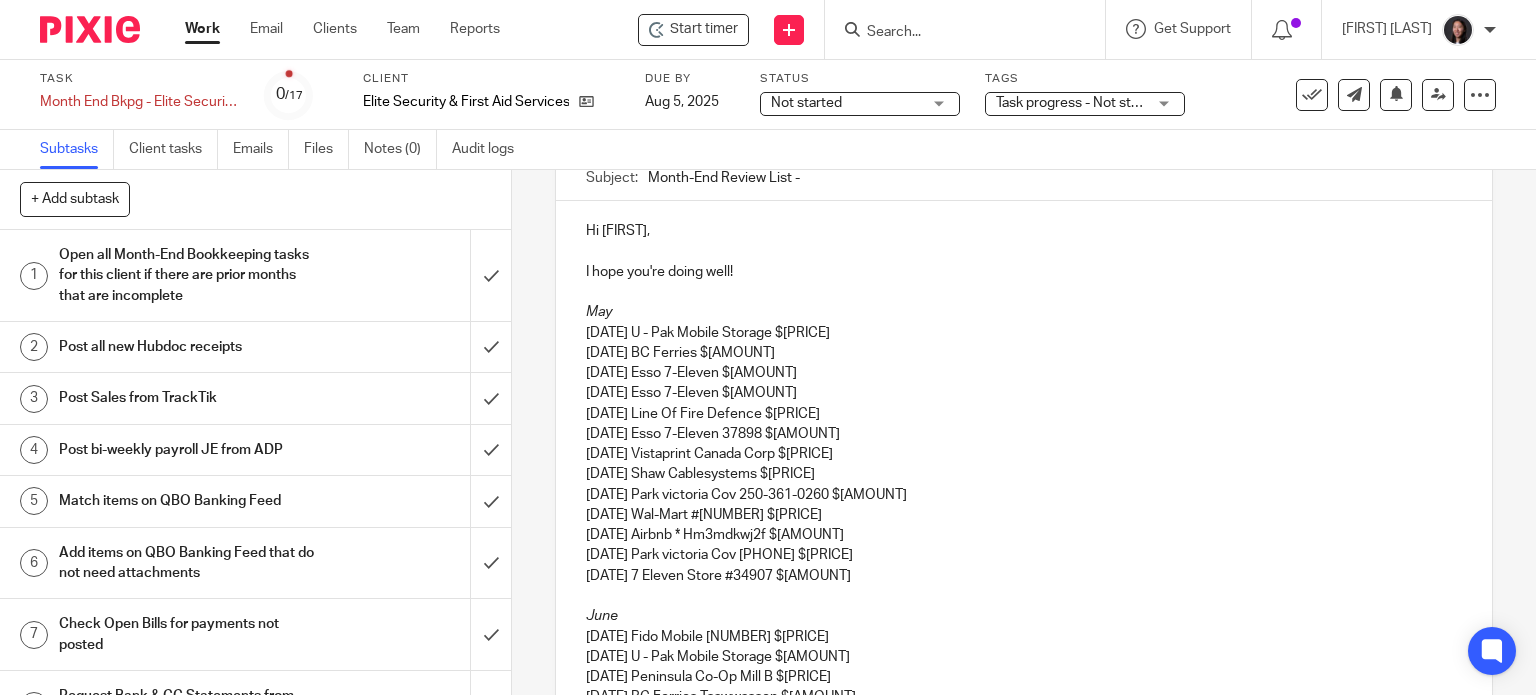 click on "05/11/2025 Line Of Fire Defence $50.40" at bounding box center (1024, 414) 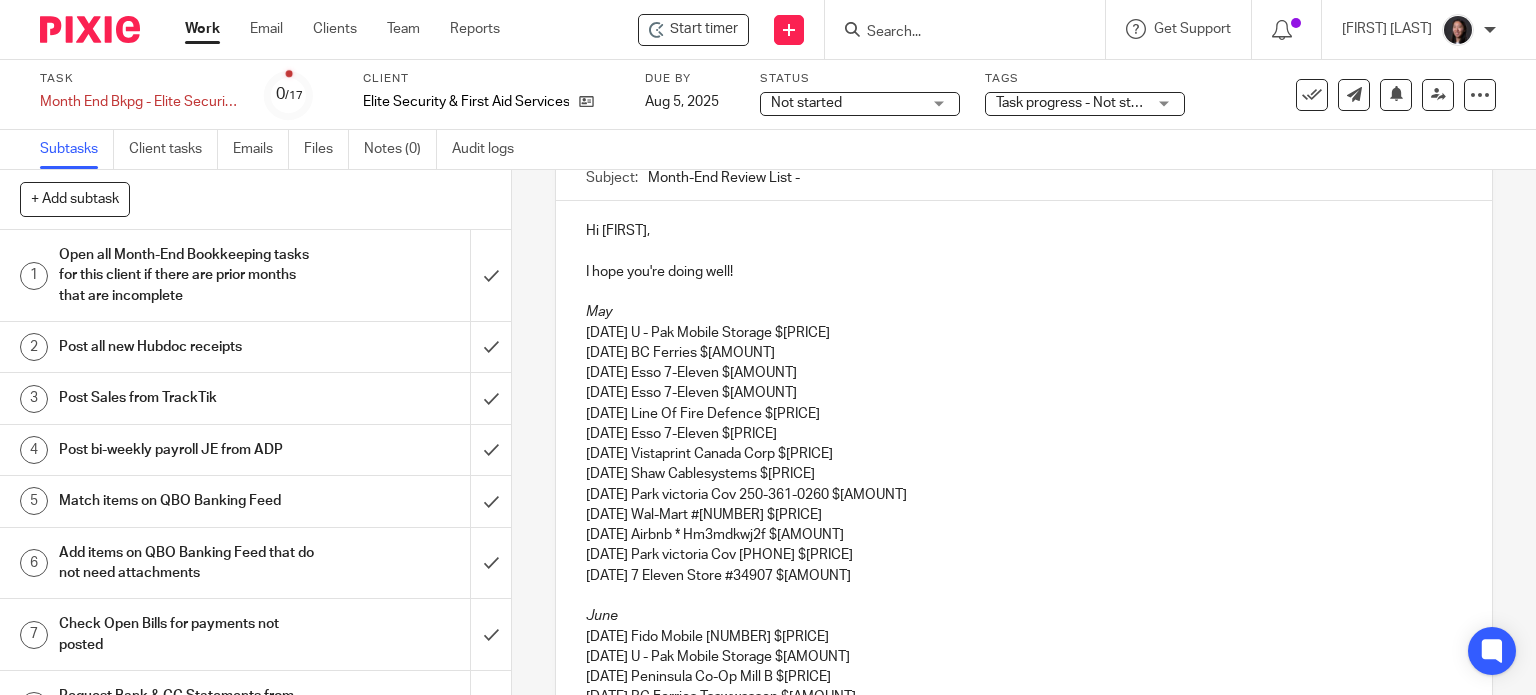 click on "05/15/2025 Vistaprint Canada Corp $96.31" at bounding box center [1024, 454] 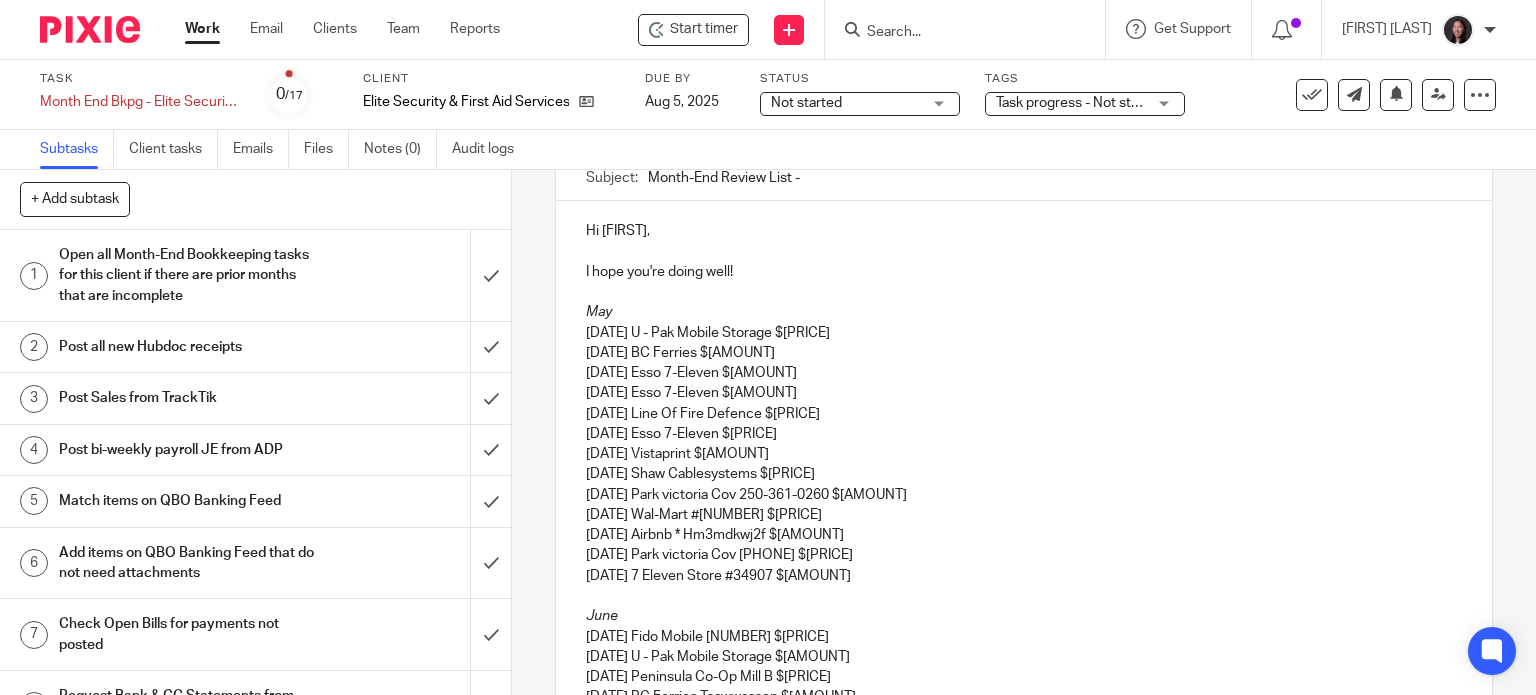 click on "05/16/2025 Shaw Cablesystems $146.71" at bounding box center [1024, 474] 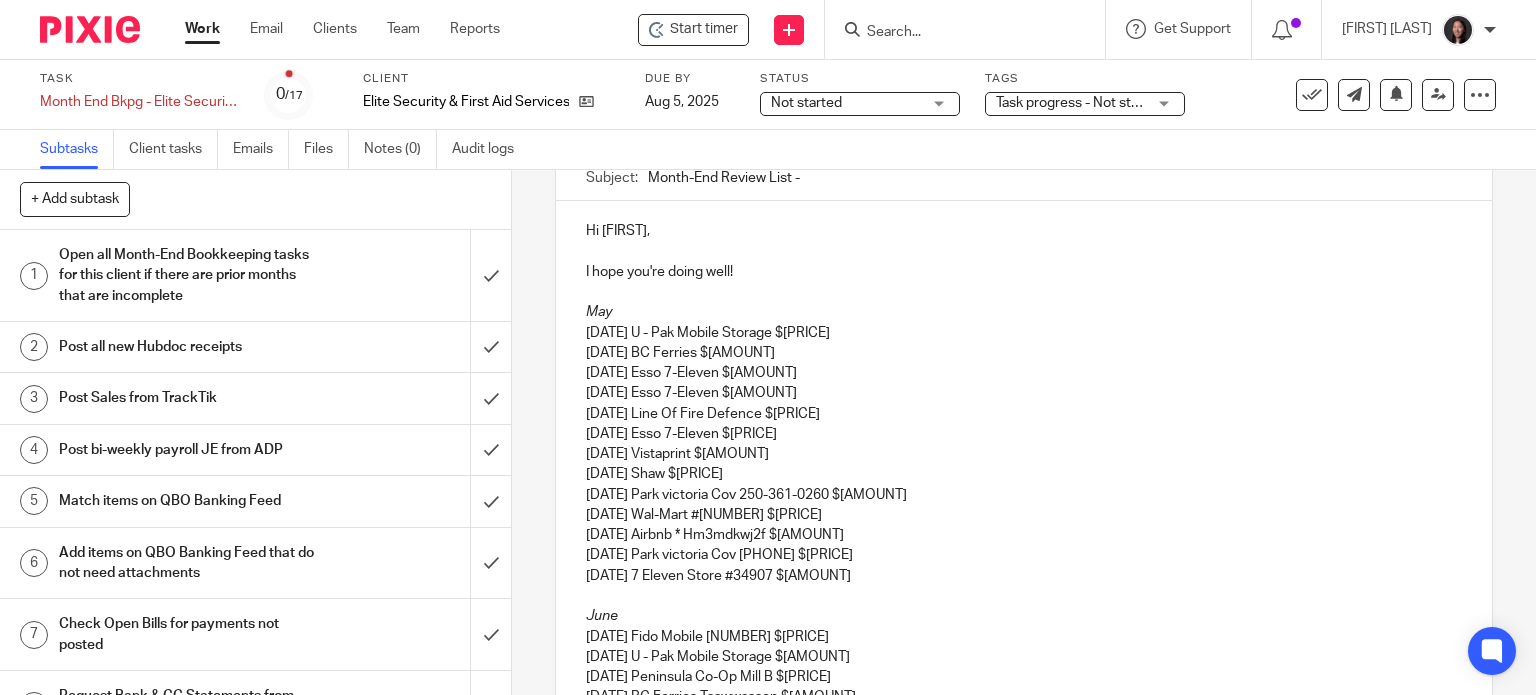click on "05/16/2025 Parkvictoria Cov 250-361-0260 $10.00" at bounding box center [1024, 495] 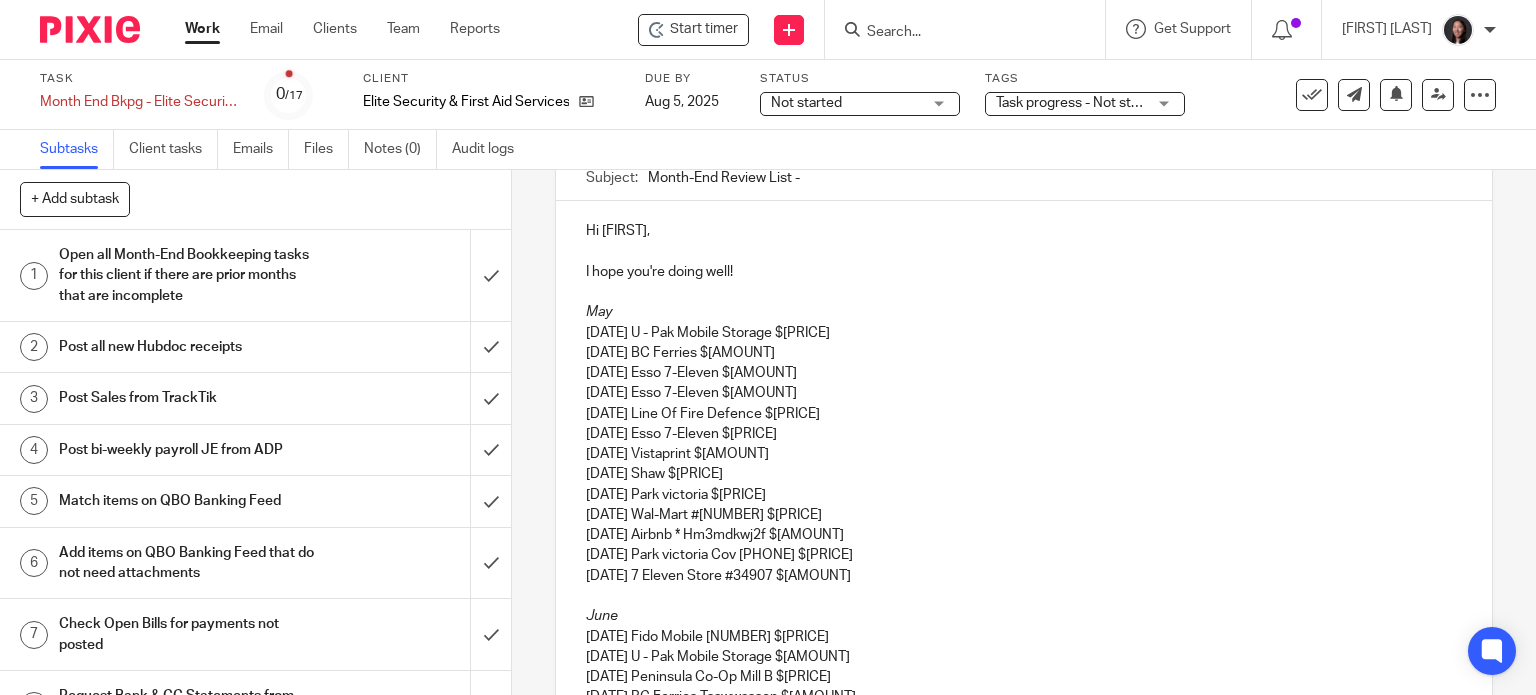 click on "05/20/2025 Wal-Mart #1214 $5.01" at bounding box center (1024, 515) 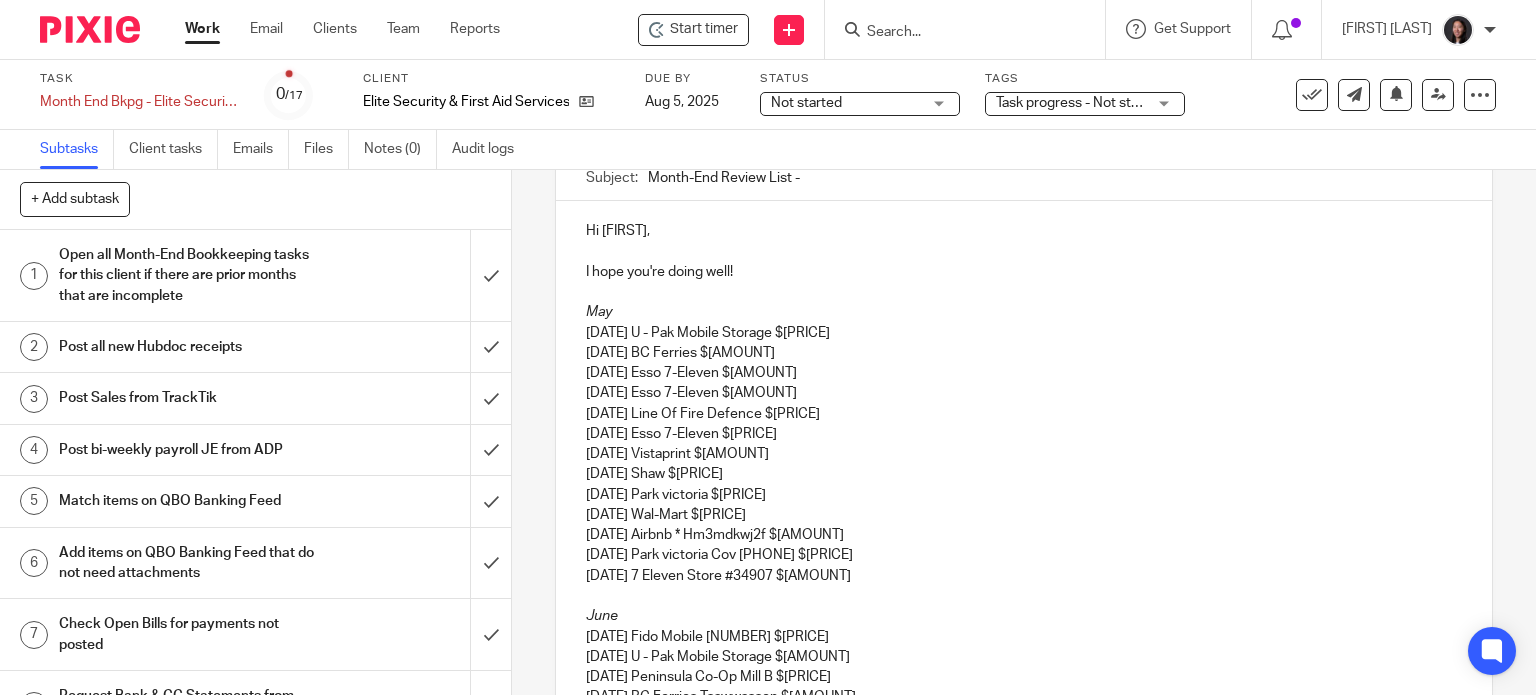 click on "05/30/2025 Airbnb * Hm3mdkwj2f $234.06" at bounding box center (1024, 535) 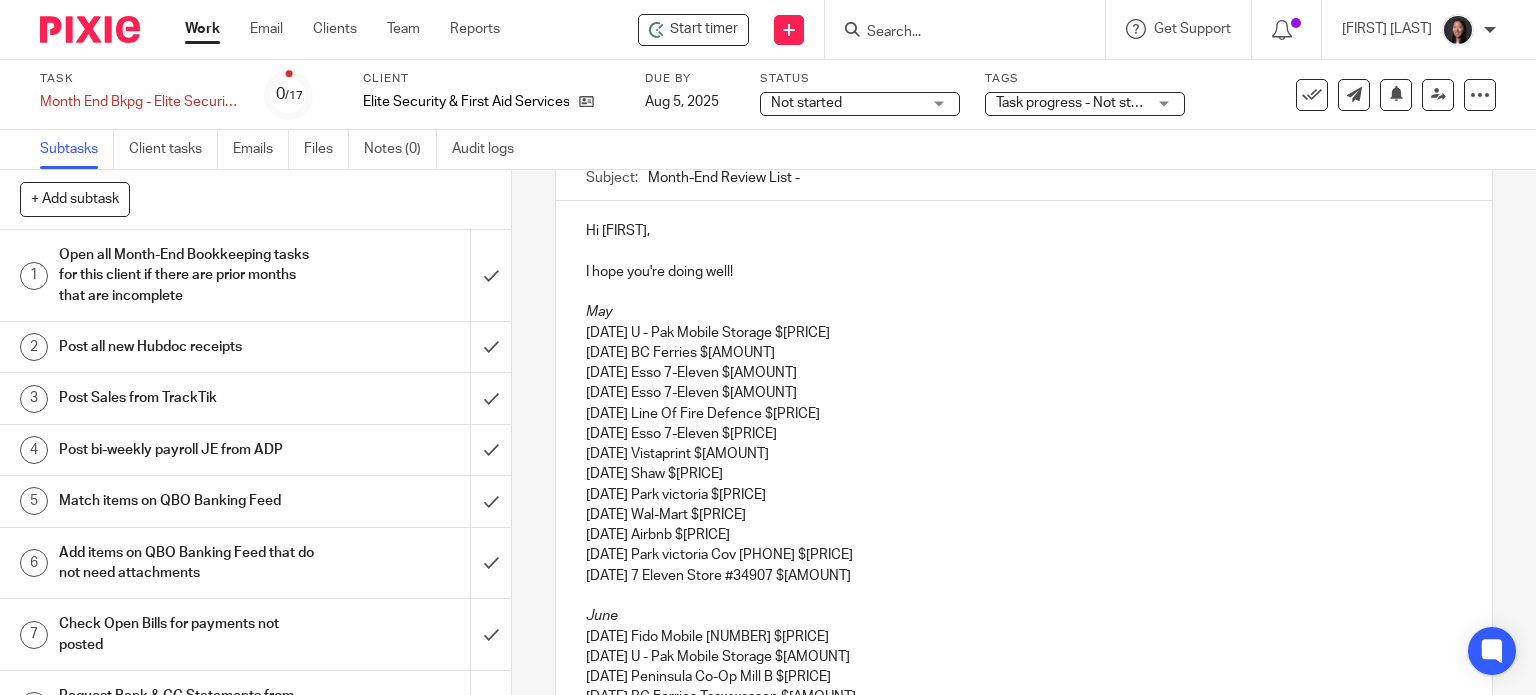 click on "05/30/2025 Parkvictoria Cov 250-361-0260 $10.00" at bounding box center [1024, 555] 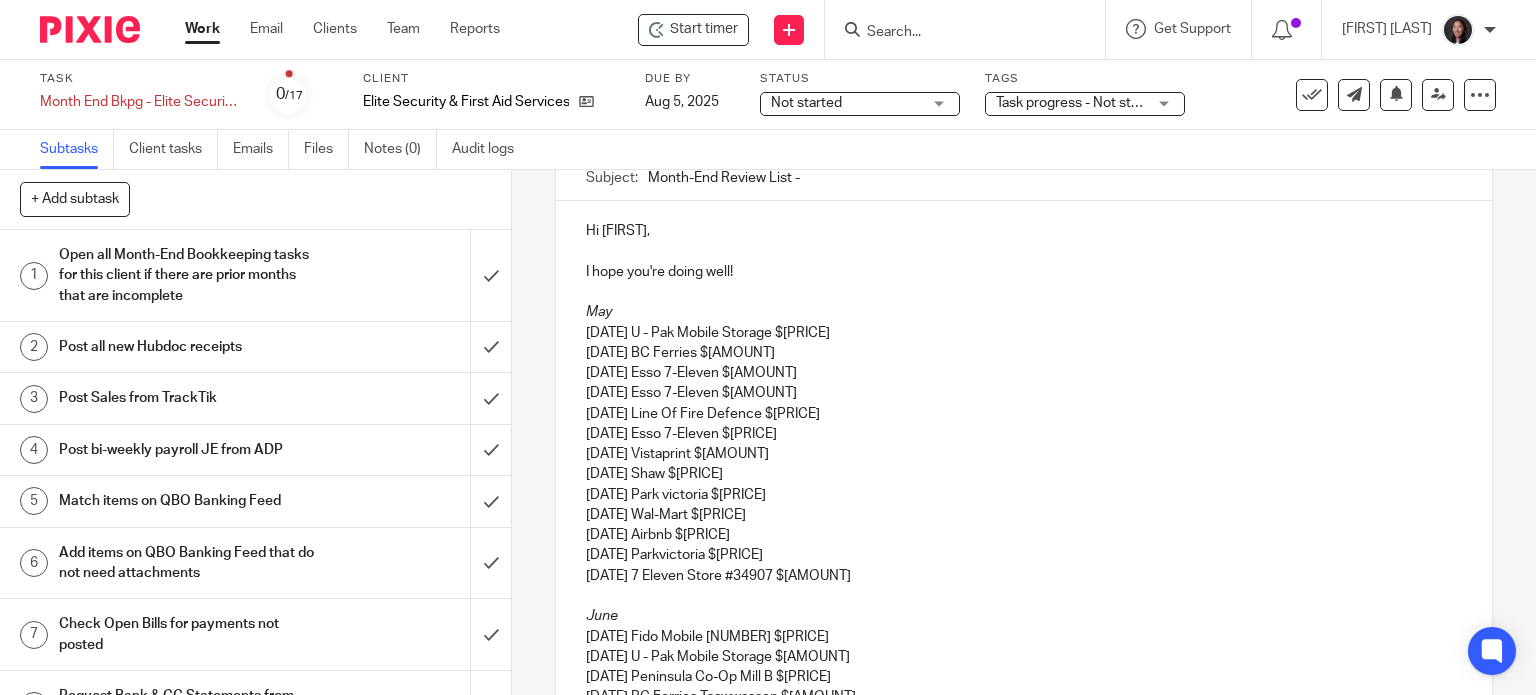 click on "05/30/2025 Parkvictoria $10.00" at bounding box center (1024, 555) 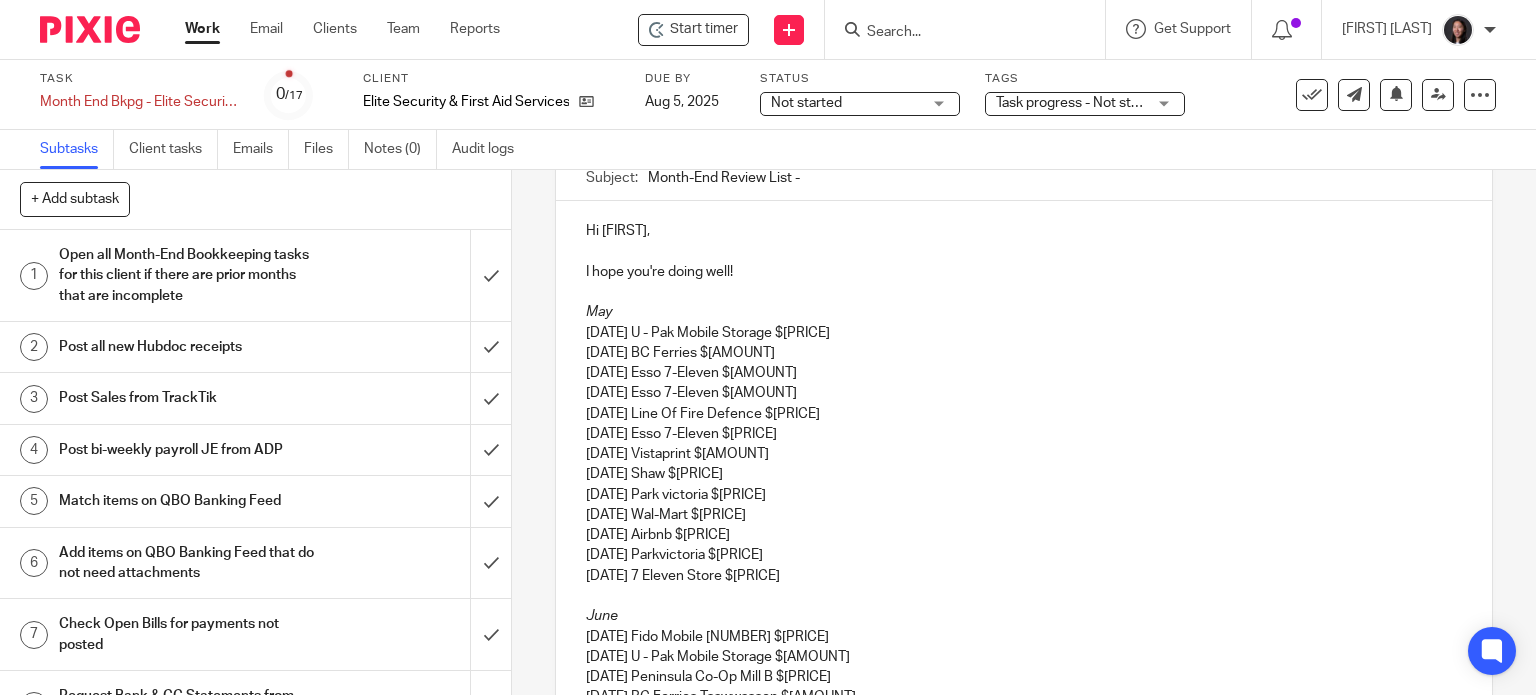 click on "05/30/2025 7 Eleven Store $84.50" at bounding box center (1024, 576) 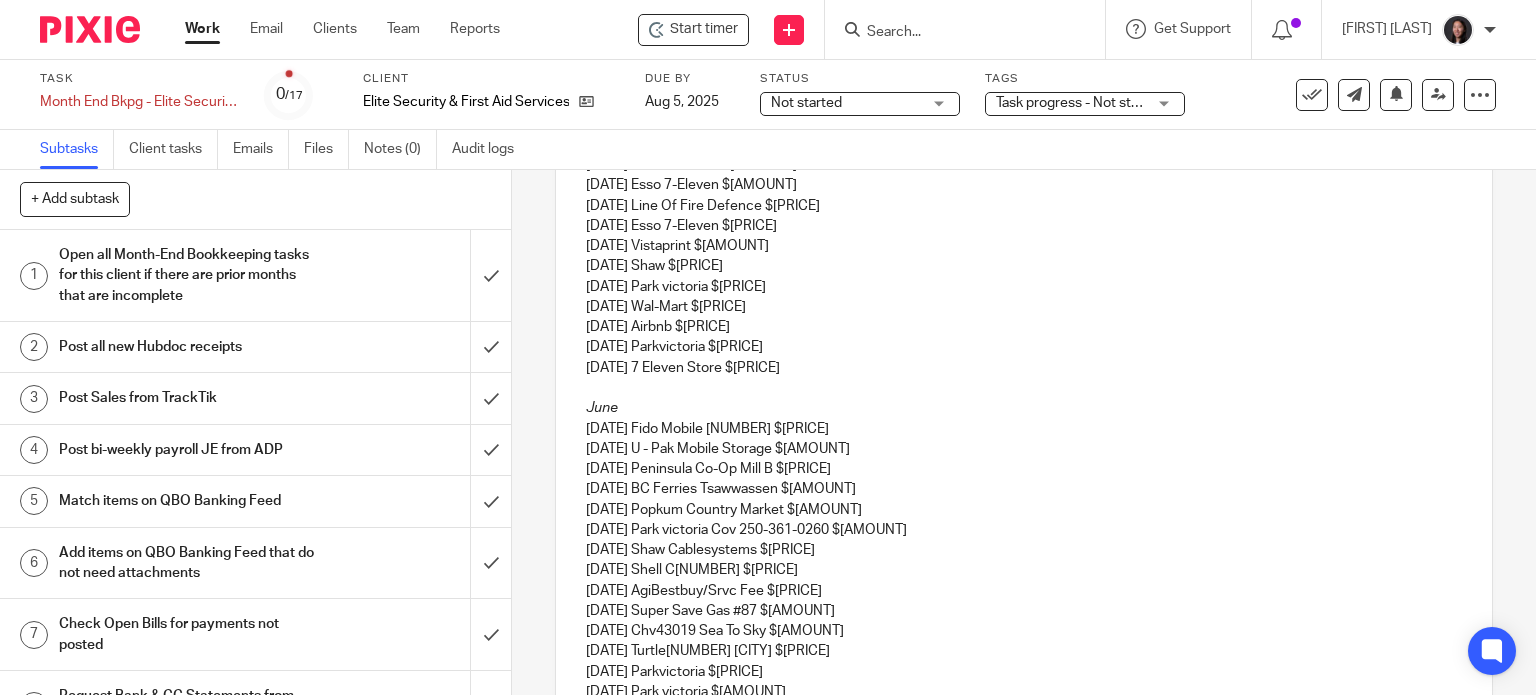 scroll, scrollTop: 428, scrollLeft: 0, axis: vertical 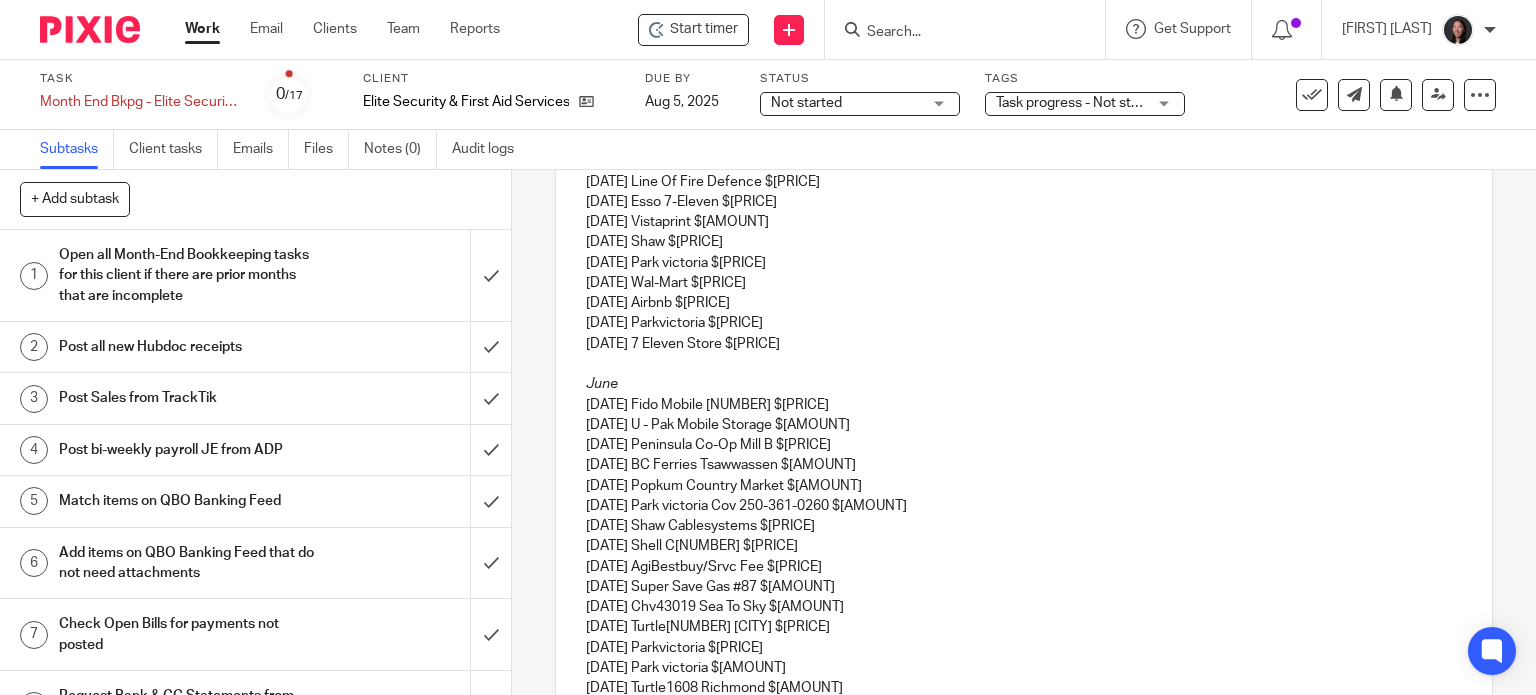 click on "06/01/2025 Fido Mobile 9104 $266.58" at bounding box center [1024, 405] 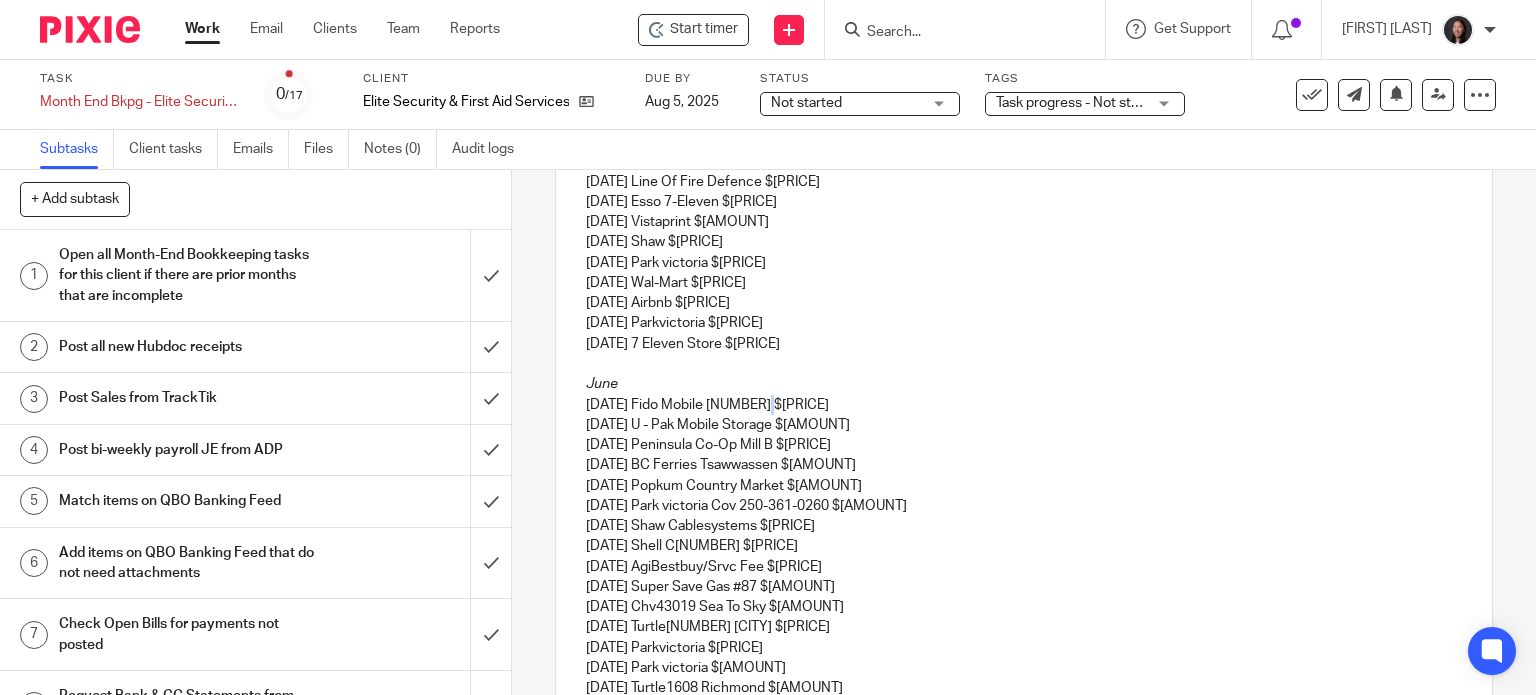 click on "06/01/2025 Fido Mobile 9104 $266.58" at bounding box center (1024, 405) 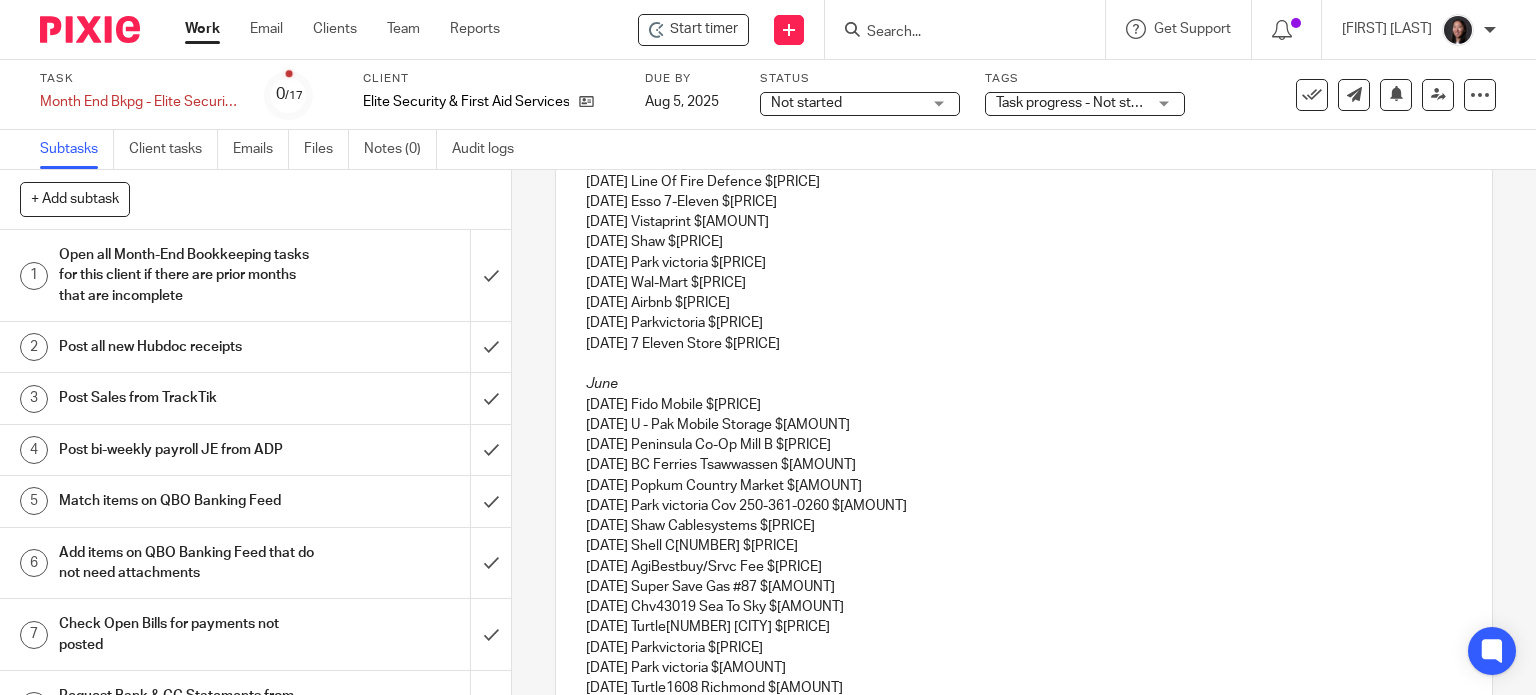 click on "06/04/2025 Peninsula Co-Op Mill B $102.97" at bounding box center [1024, 445] 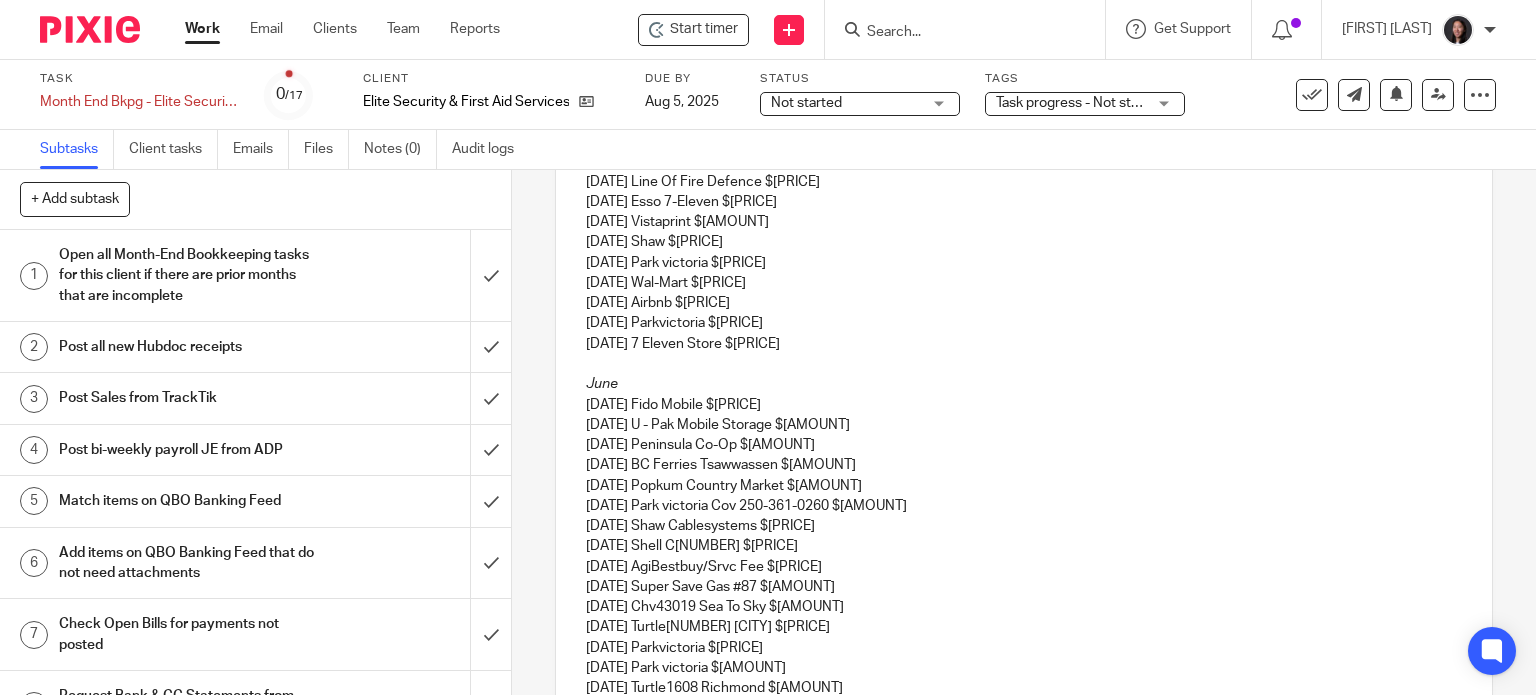 drag, startPoint x: 806, startPoint y: 458, endPoint x: 808, endPoint y: 468, distance: 10.198039 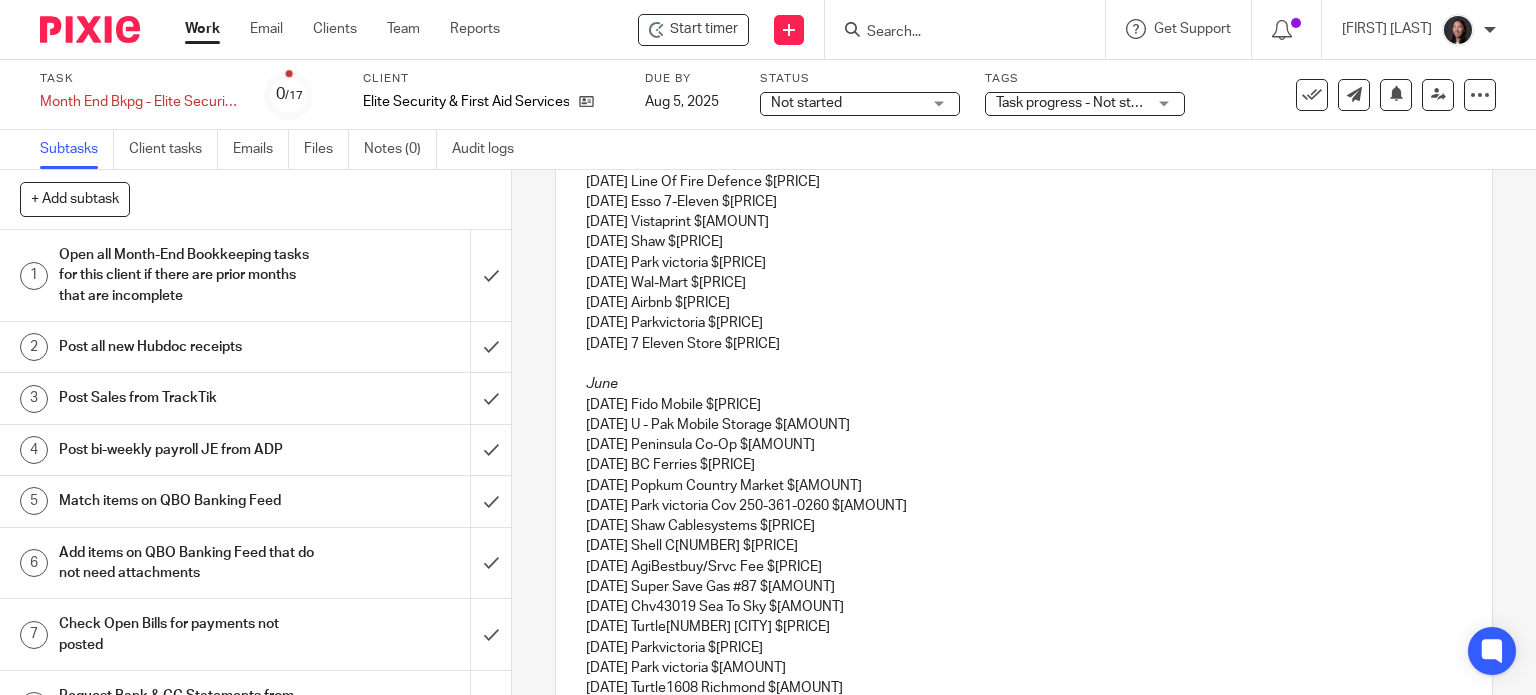 click on "06/13/2025 Parkvictoria Cov 250-361-0260 $10.00" at bounding box center (1024, 506) 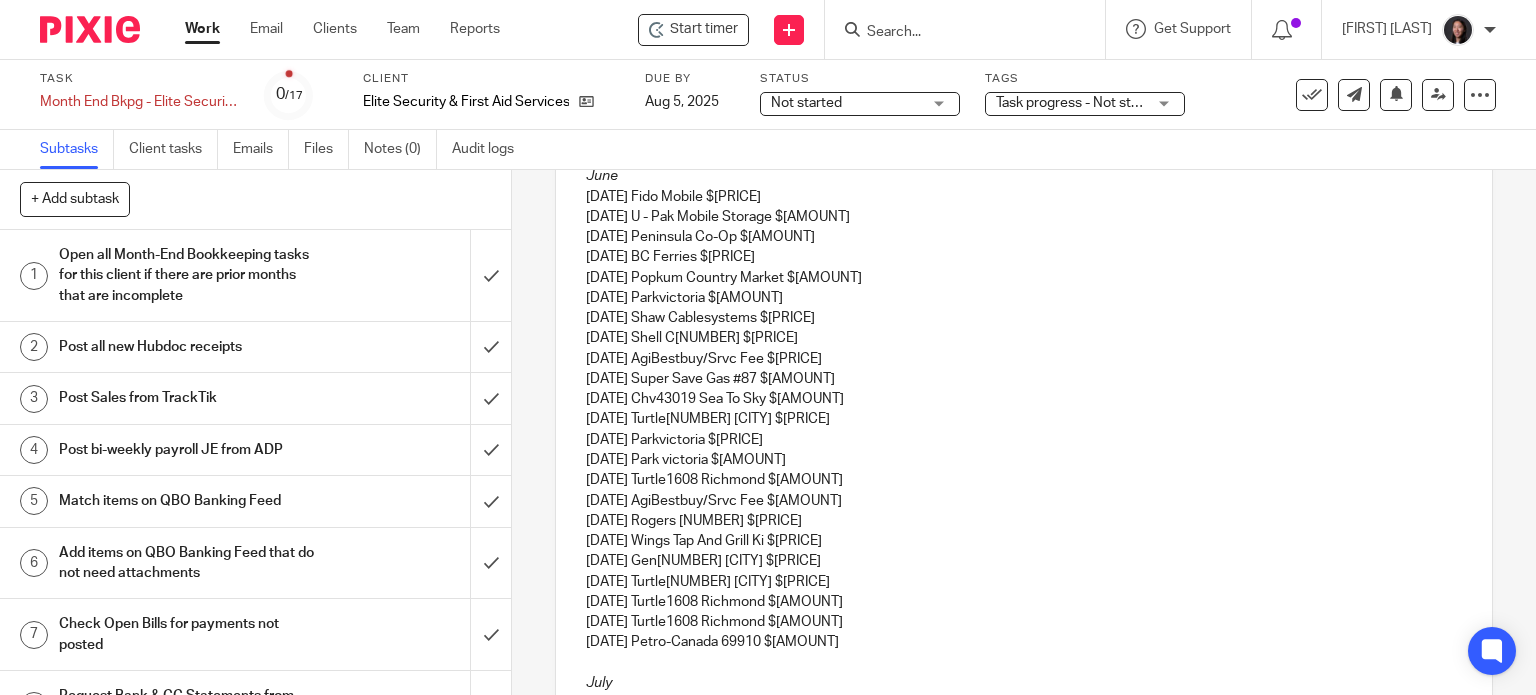 scroll, scrollTop: 662, scrollLeft: 0, axis: vertical 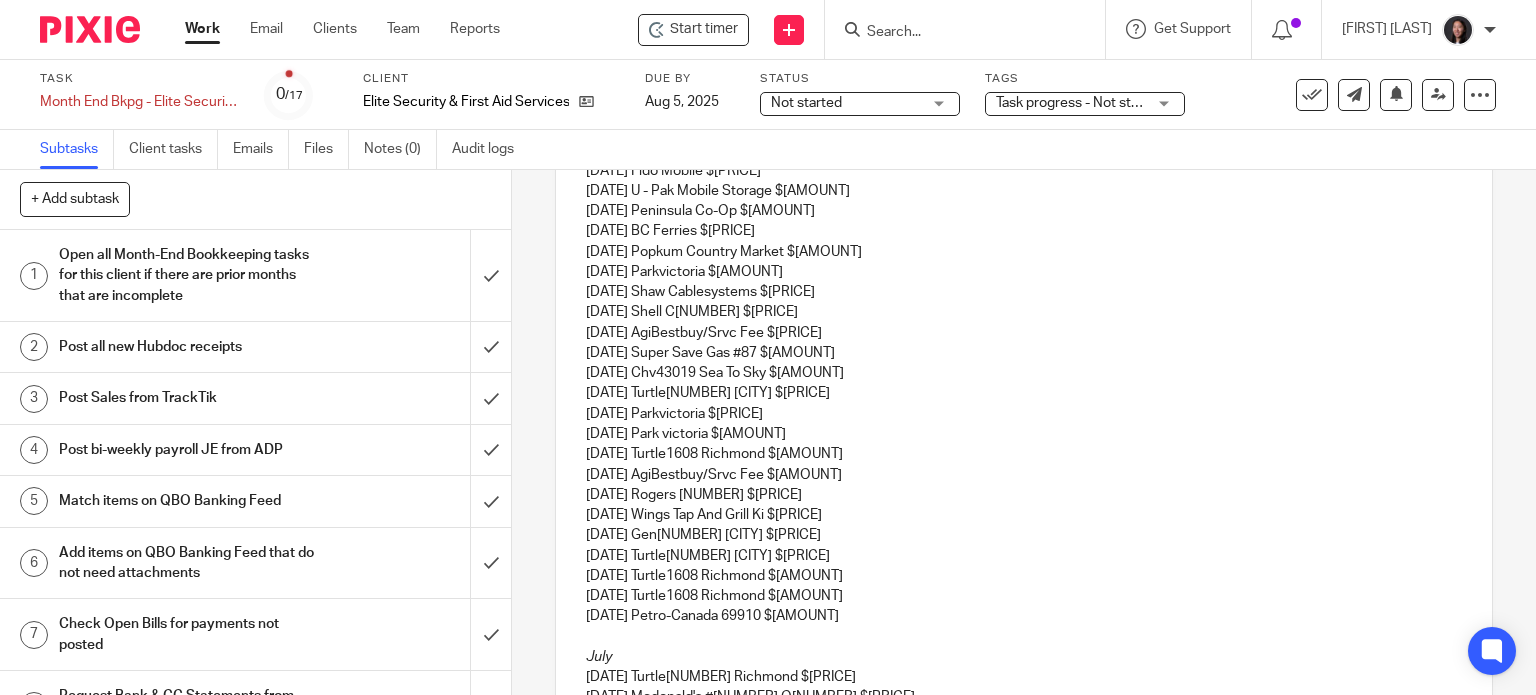 click on "06/14/2025 Shaw Cablesystems $146.71" at bounding box center (1024, 292) 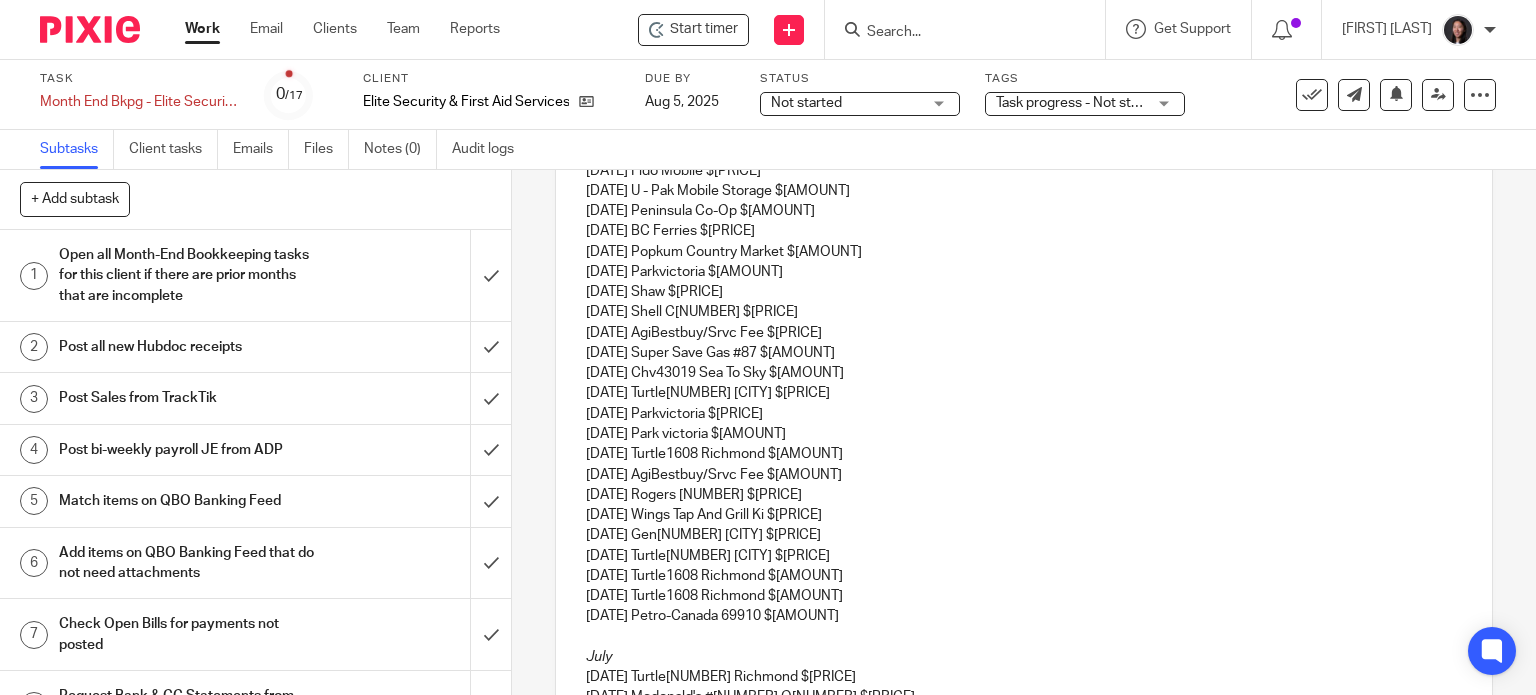 click on "06/14/2025 Shell C01029 $80.00" at bounding box center (1024, 312) 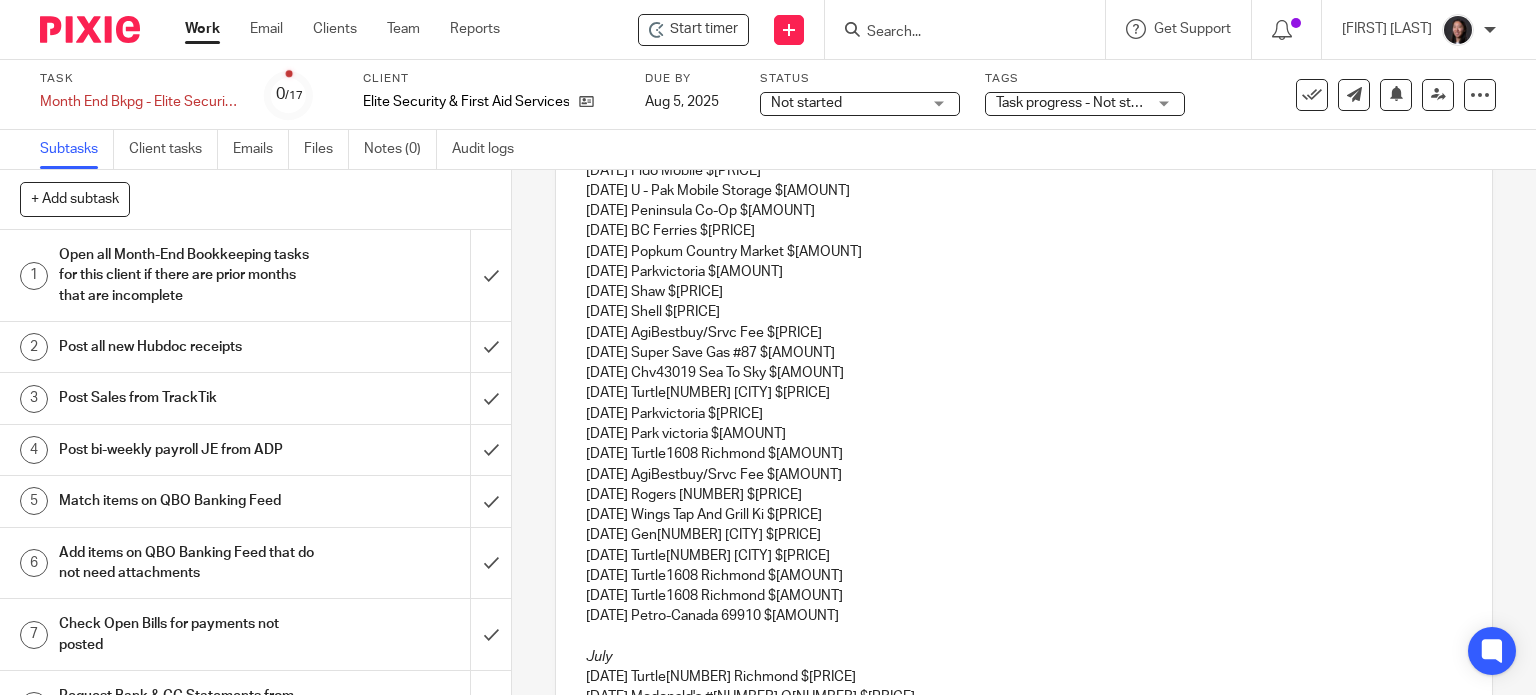click on "06/15/2025 AgiBestbuy/Srvc Fee $224.00" at bounding box center (1024, 333) 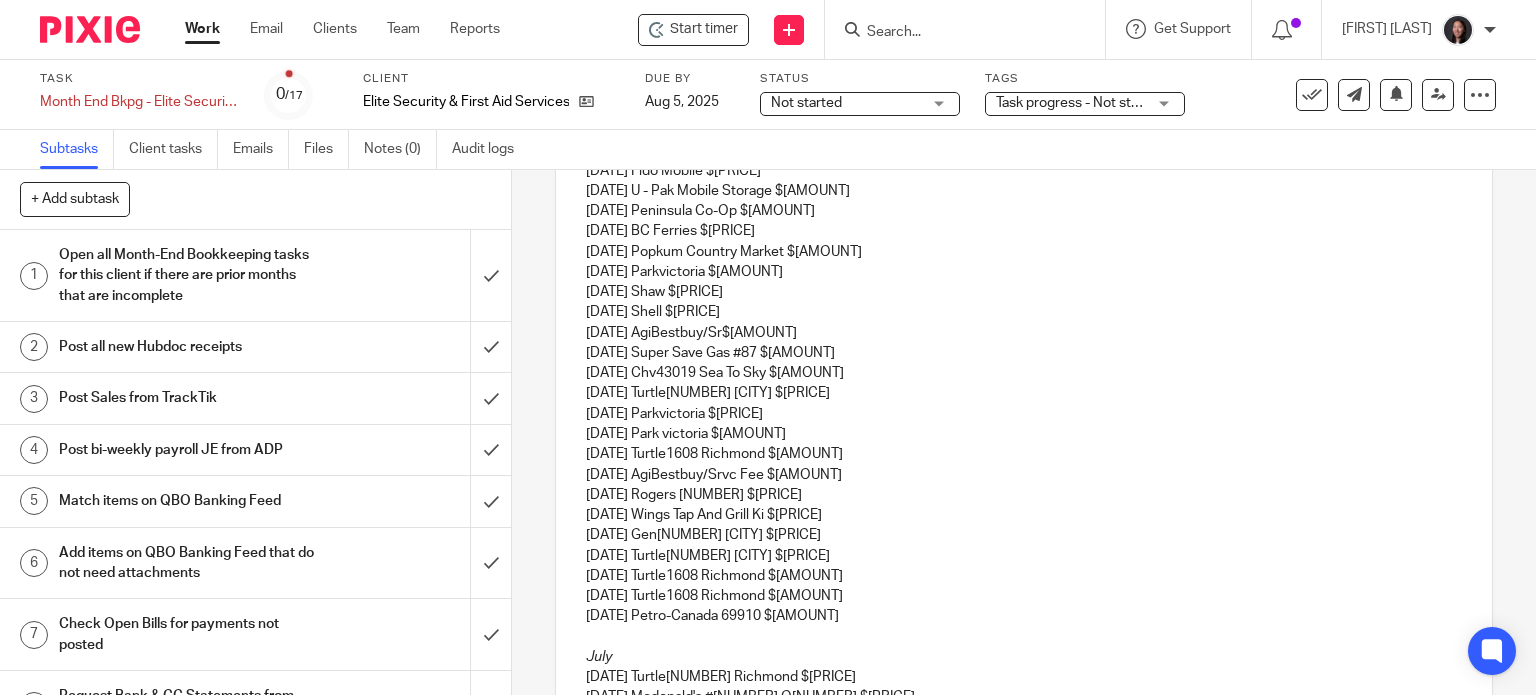 click on "06/15/2025 AgiBestbuy/Sr$224.00" at bounding box center [1024, 333] 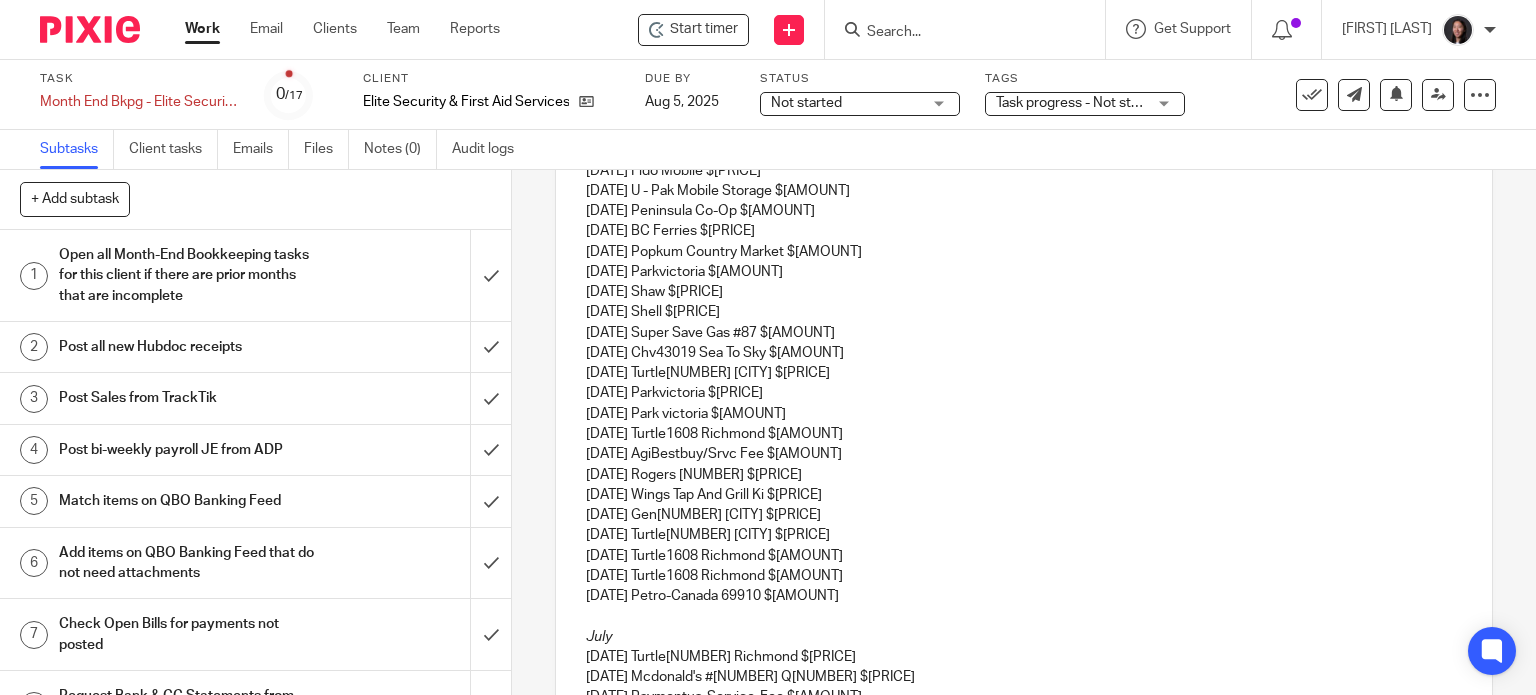 click on "06/17/2025 Super Save Gas #87 $80.00" at bounding box center (1024, 333) 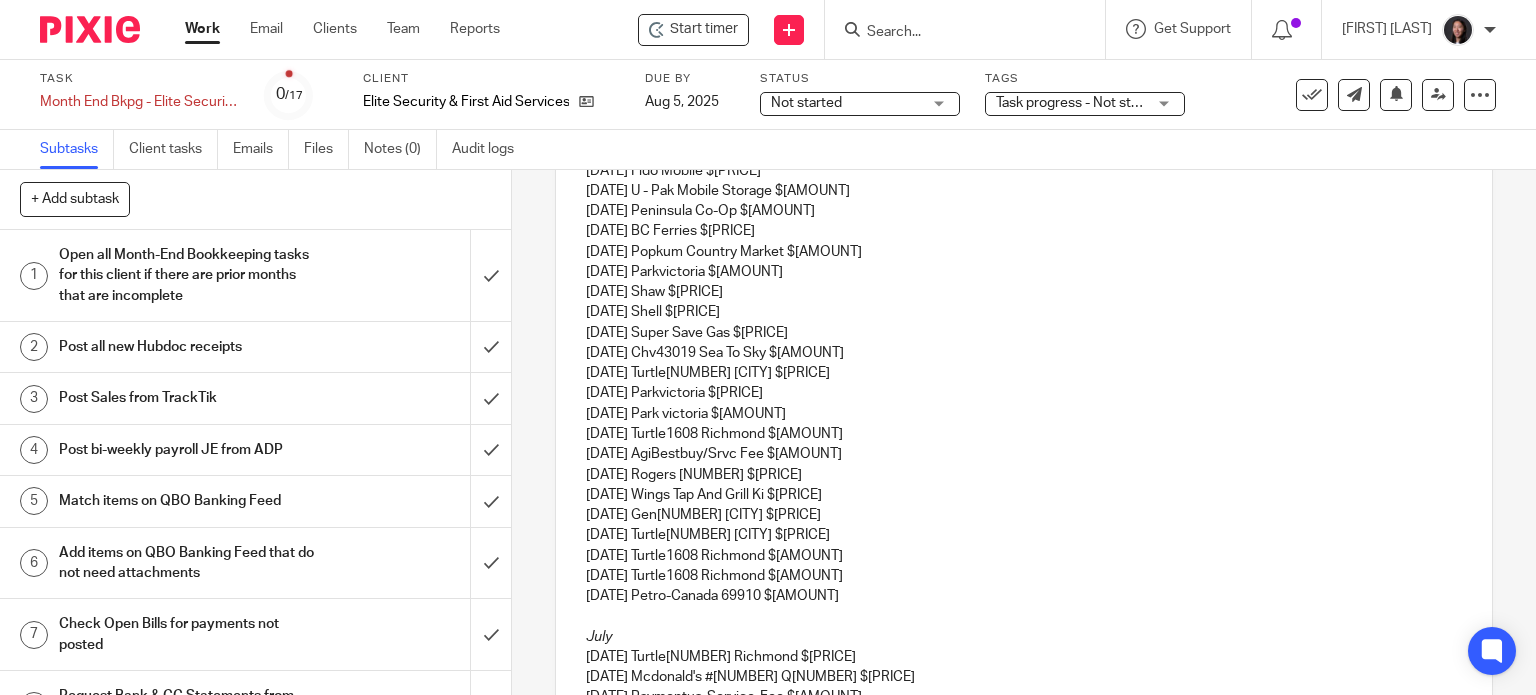drag, startPoint x: 796, startPoint y: 340, endPoint x: 797, endPoint y: 350, distance: 10.049875 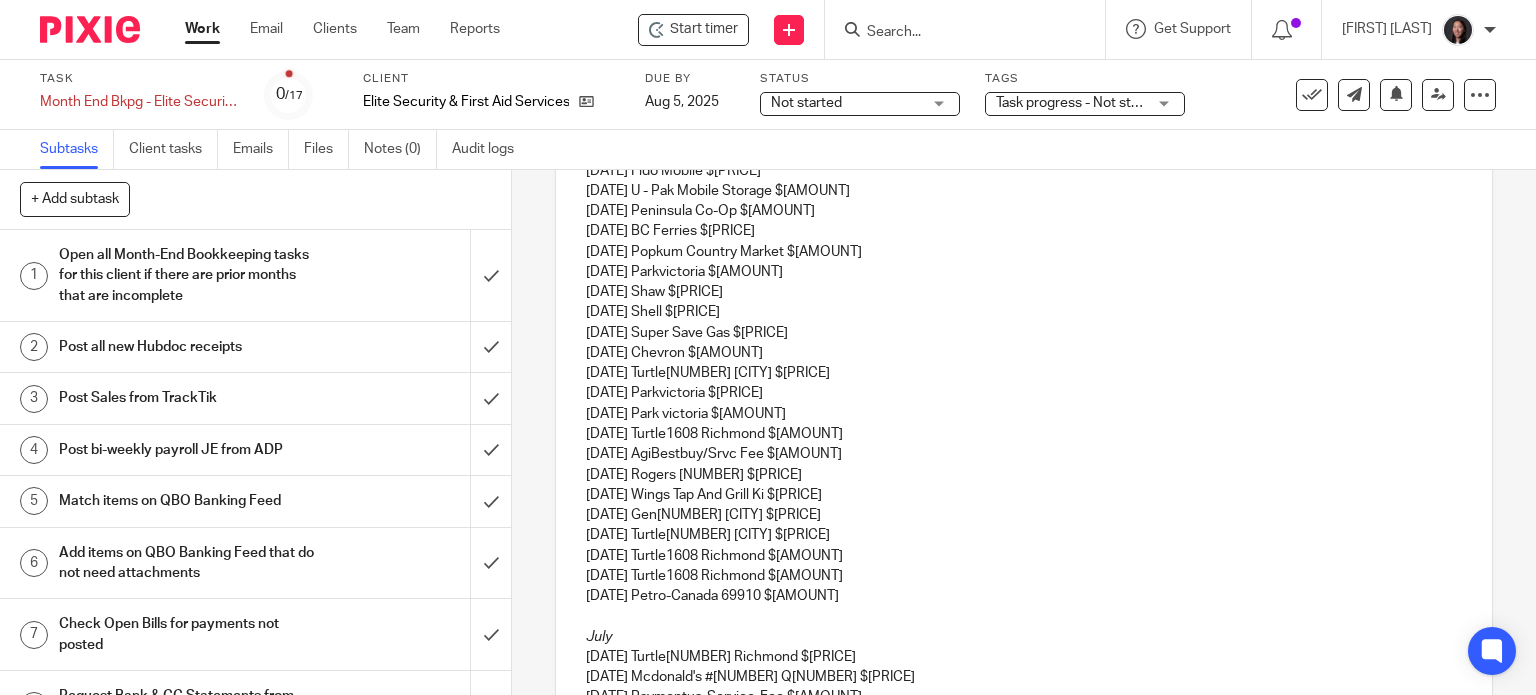 click on "06/18/2025 Turtle1608 Richmond $348.00" at bounding box center [1024, 373] 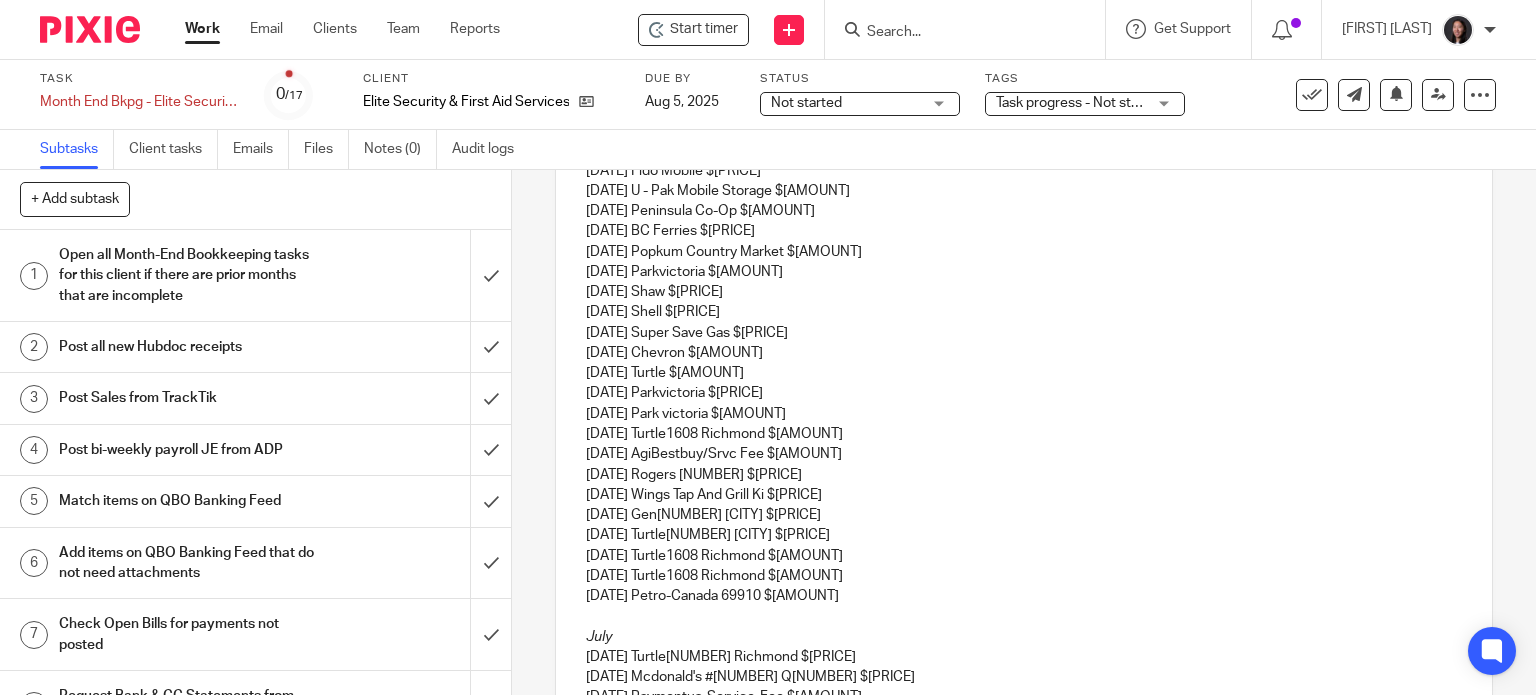 click on "06/22/2025 Turtle1608 Richmond $261.00" at bounding box center (1024, 434) 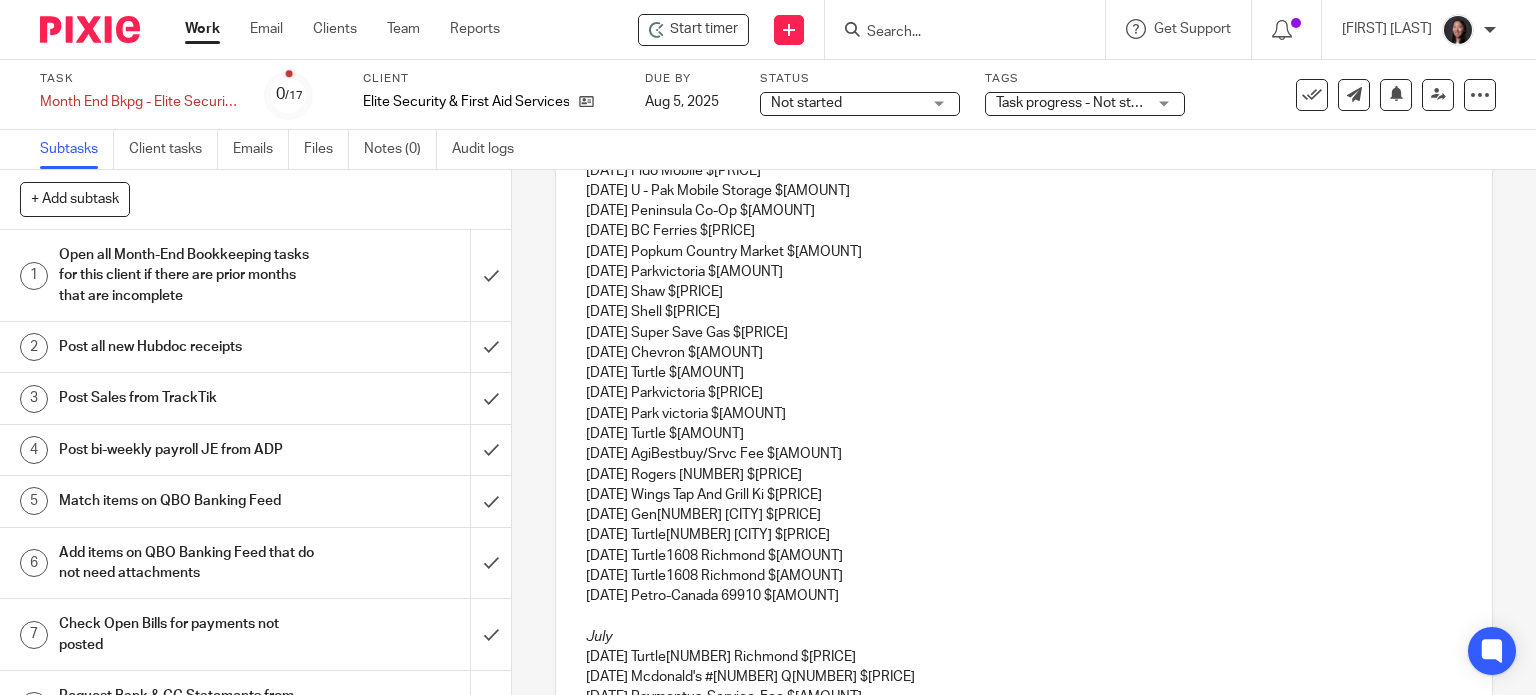 click on "06/25/2025 AgiBestbuy/Srvc Fee $162.06" at bounding box center [1024, 454] 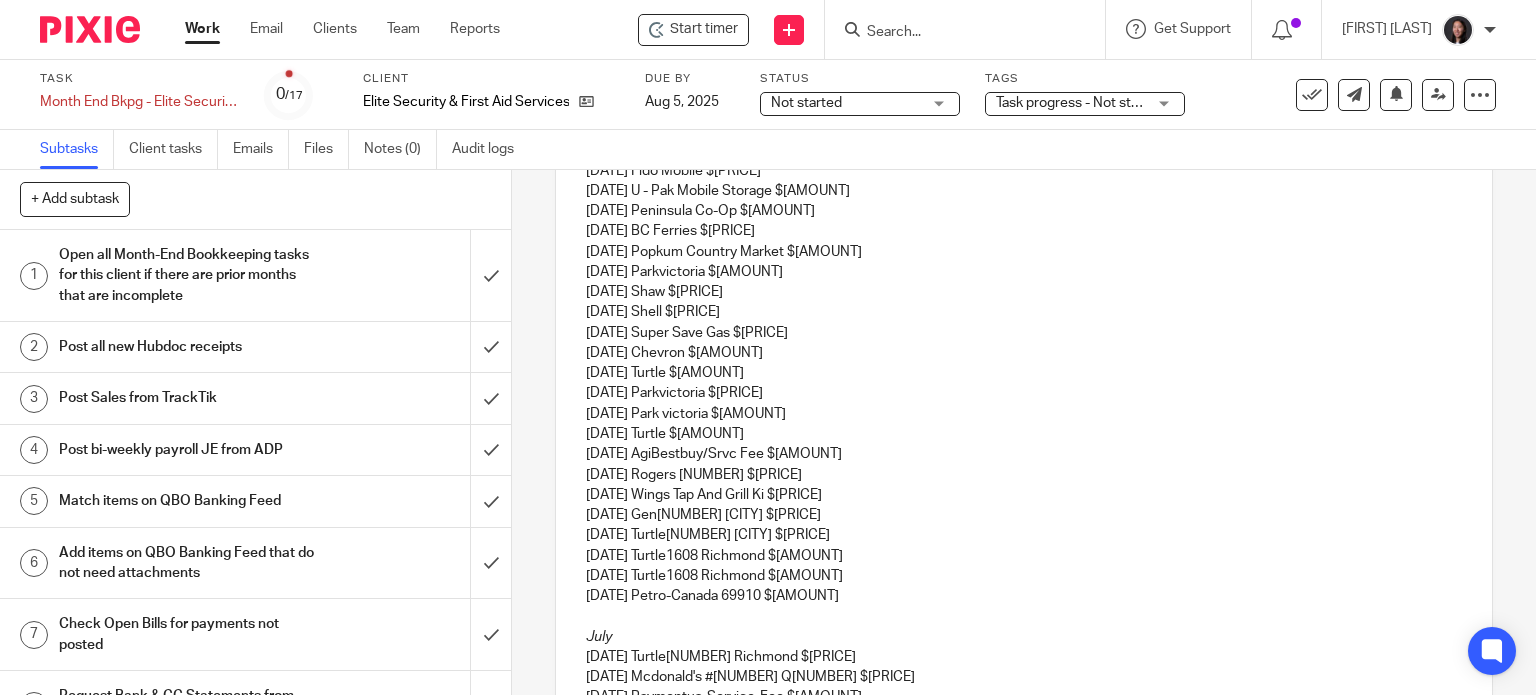 drag, startPoint x: 866, startPoint y: 450, endPoint x: 568, endPoint y: 458, distance: 298.10736 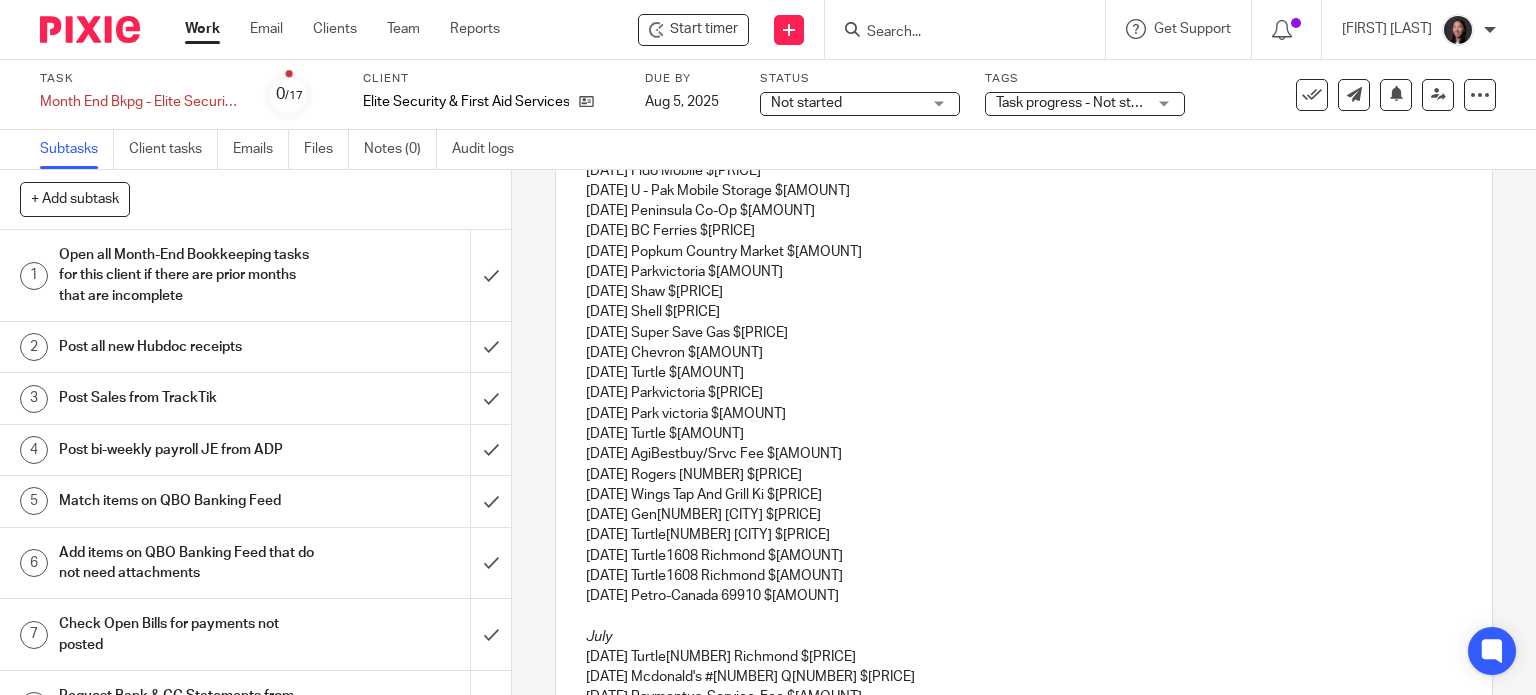 click on "Hi Richard, I hope you're doing well! May 05/04/2025 U - Pak Mobile Storage $144.48 05/04/2025 BC Ferries $4.82 05/05/2025 Esso 7-Eleven $60.00 05/07/2025 Esso 7-Eleven $75.00 05/11/2025 Line Of Fire Defence $50.40 05/15/2025 Esso 7-Eleven $50.00 05/15/2025 Vistaprint $96.31 05/16/2025 Shaw $146.71 05/16/2025 Parkvictoria $10.00 05/20/2025 Wal-Mart $5.01 05/30/2025 Airbnb $234.06 05/30/2025 Parkvictoria $10.00 05/30/2025 7 Eleven Store $84.50 June 06/01/2025 Fido Mobile $266.58 06/04/2025 U - Pak Mobile Storage $144.48 06/04/2025 Peninsula Co-Op $102.97 06/04/2025 BC Ferries $197.00 06/05/2025 Popkum Country Market $90.00 06/13/2025 Parkvictoria $10.00 06/14/2025 Shaw $146.71 06/14/2025 Shell $80.00 06/17/2025 Super Save Gas $80.00 06/18/2025 Chevron $57.69 06/18/2025 Turtle $348.00 06/19/2025 Parkvictoria $15.25 06/20/2025 Parkvictoria $15.25 06/22/2025 Turtle $261.00 06/25/2025 AgiBestbuy/Srvc Fee $162.06 06/28/2025 Rogers 4638 $224.59 06/28/2025 Wings Tap And Grill Ki $56.75 06/28/2025 Gen7 Osoyoos $60.00" at bounding box center [1024, 340] 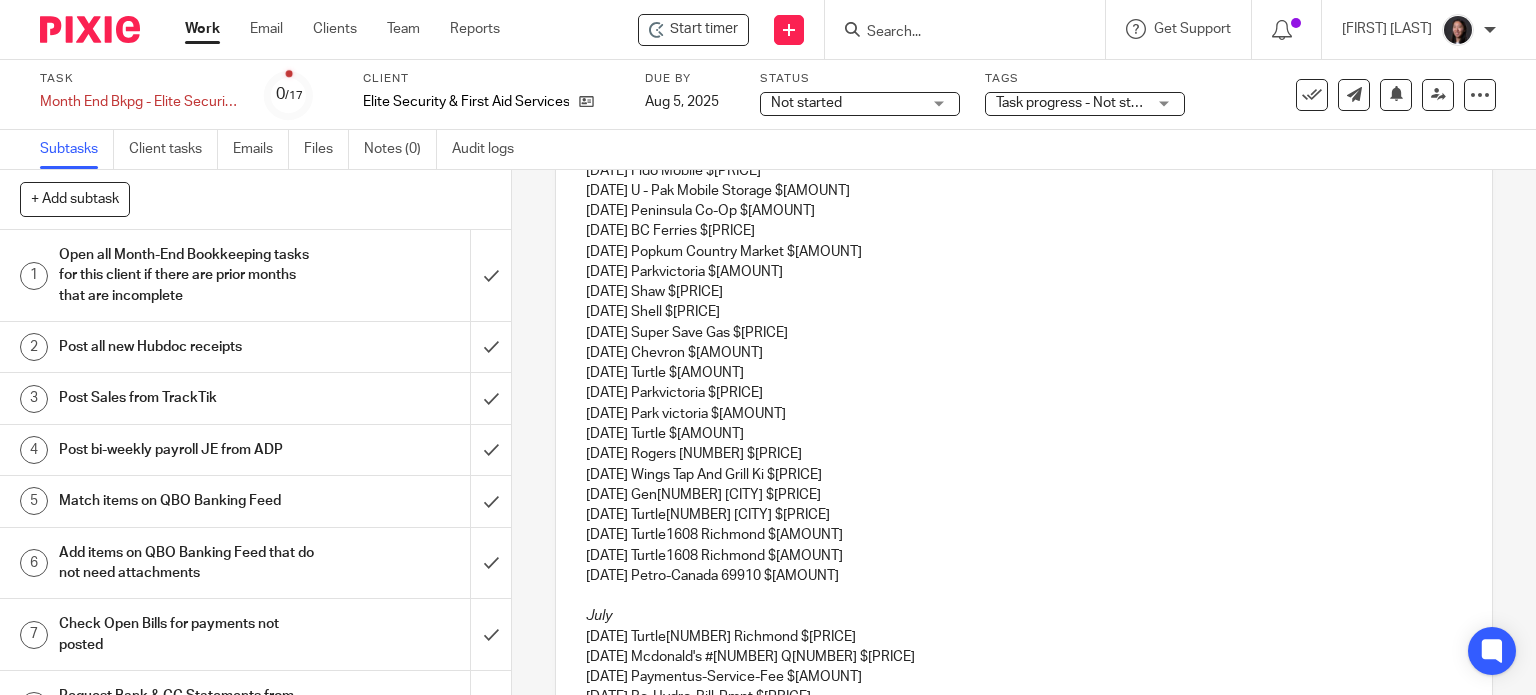 drag, startPoint x: 739, startPoint y: 455, endPoint x: 749, endPoint y: 460, distance: 11.18034 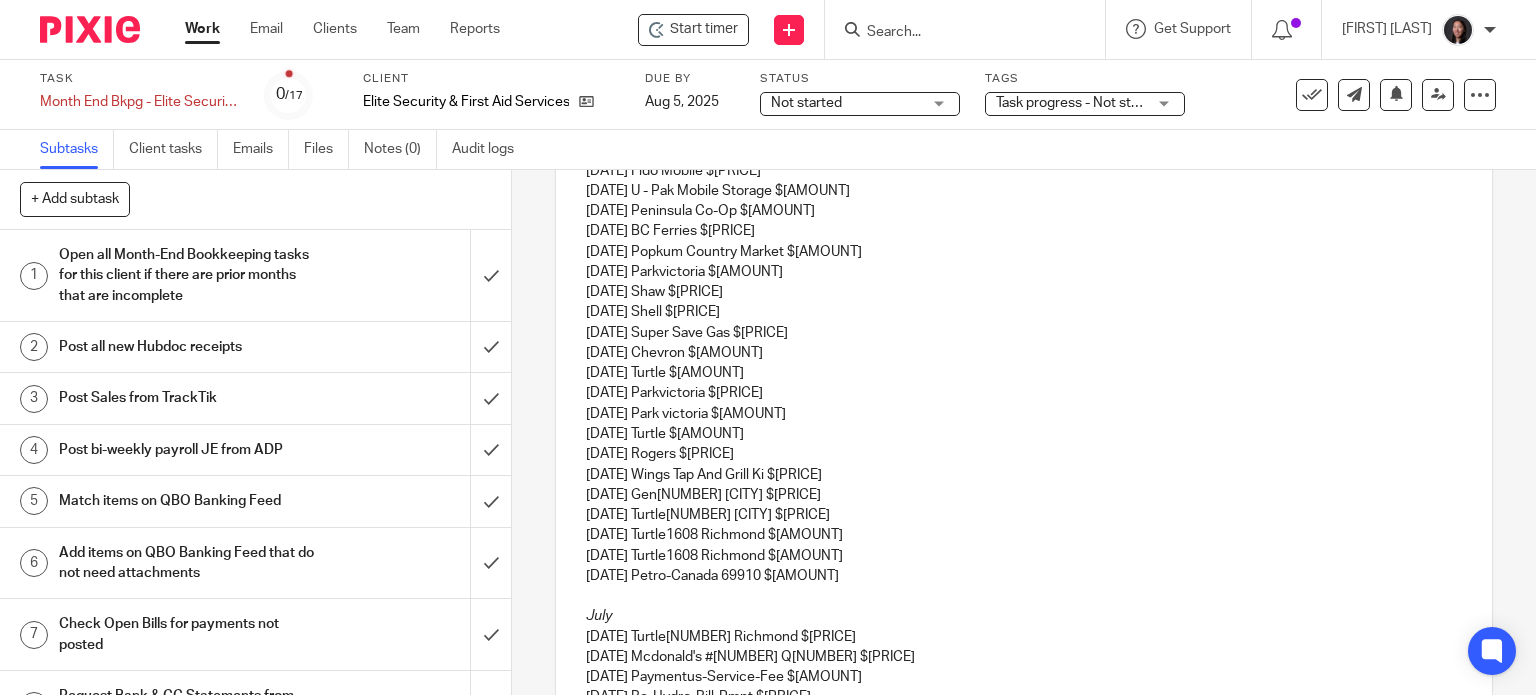 click on "06/28/2025 Wings Tap And Grill Ki $56.75" at bounding box center [1024, 475] 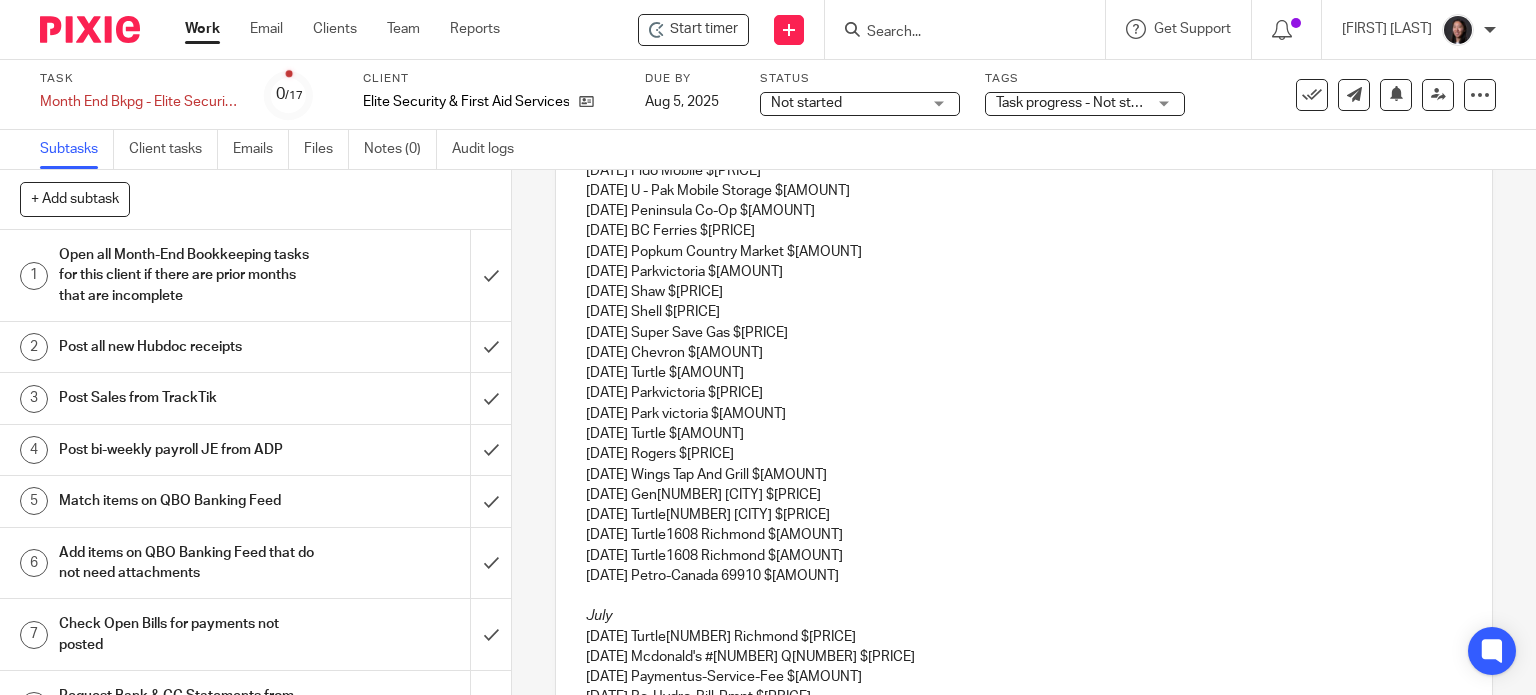 click on "06/28/2025 Turtle1608 Richmond $42.92" at bounding box center (1024, 515) 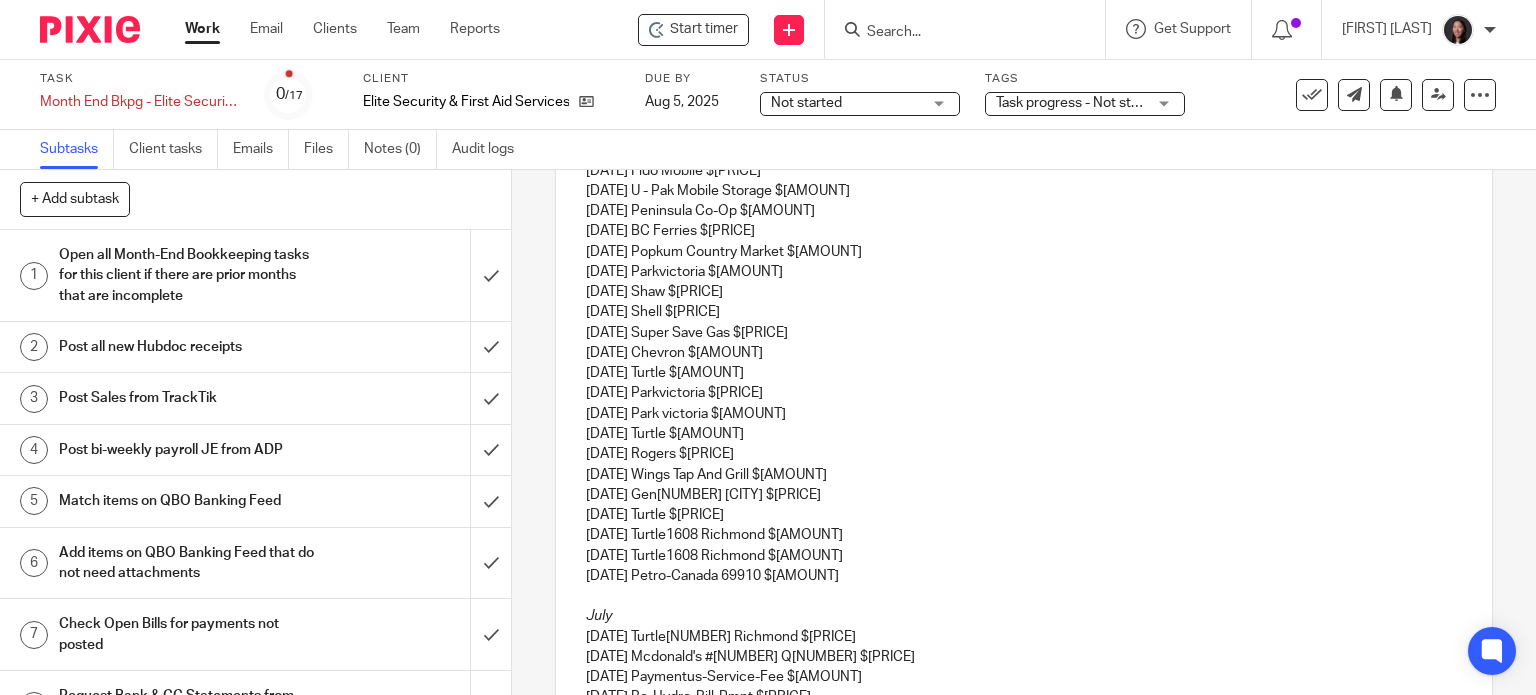 click on "06/28/2025 Turtle1608 Richmond $63.80" at bounding box center [1024, 556] 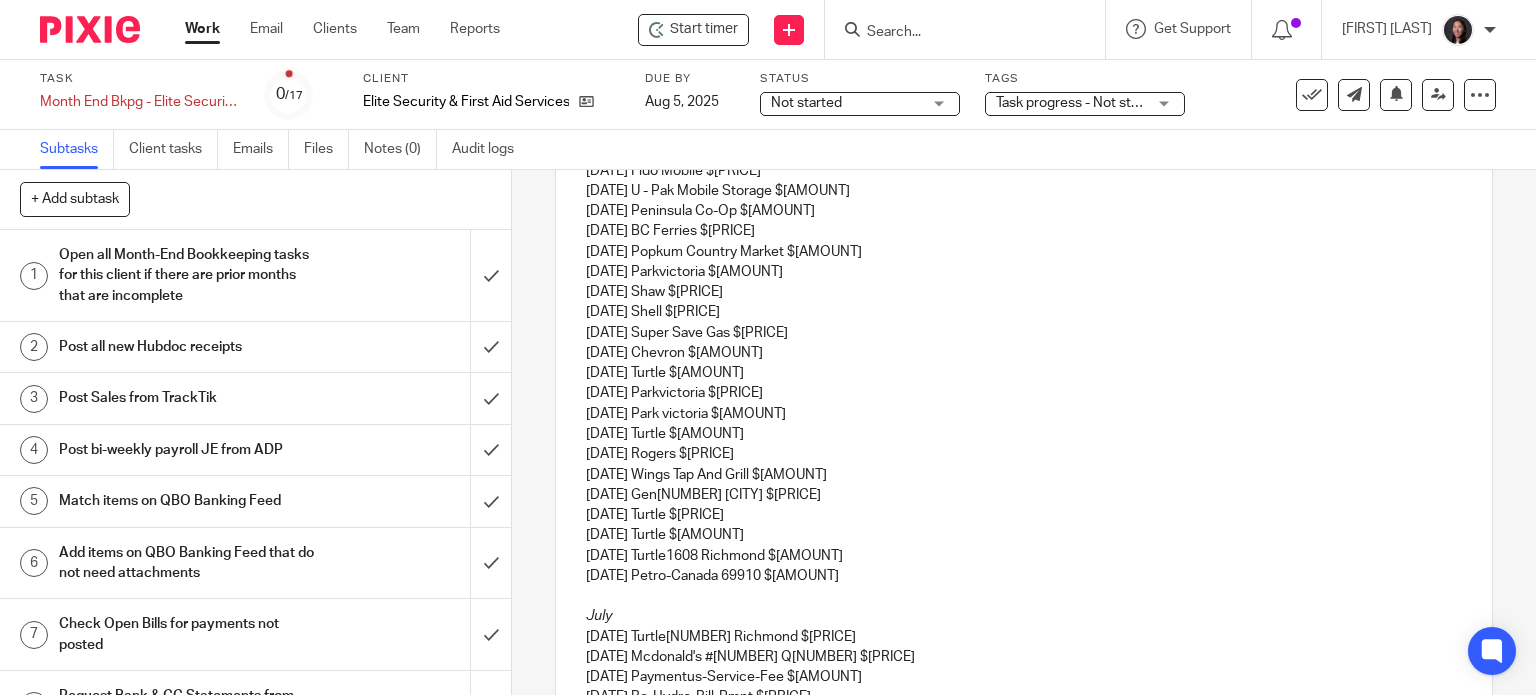 click on "06/29/2025 Petro-Canada 69910 $70.00" at bounding box center [1024, 576] 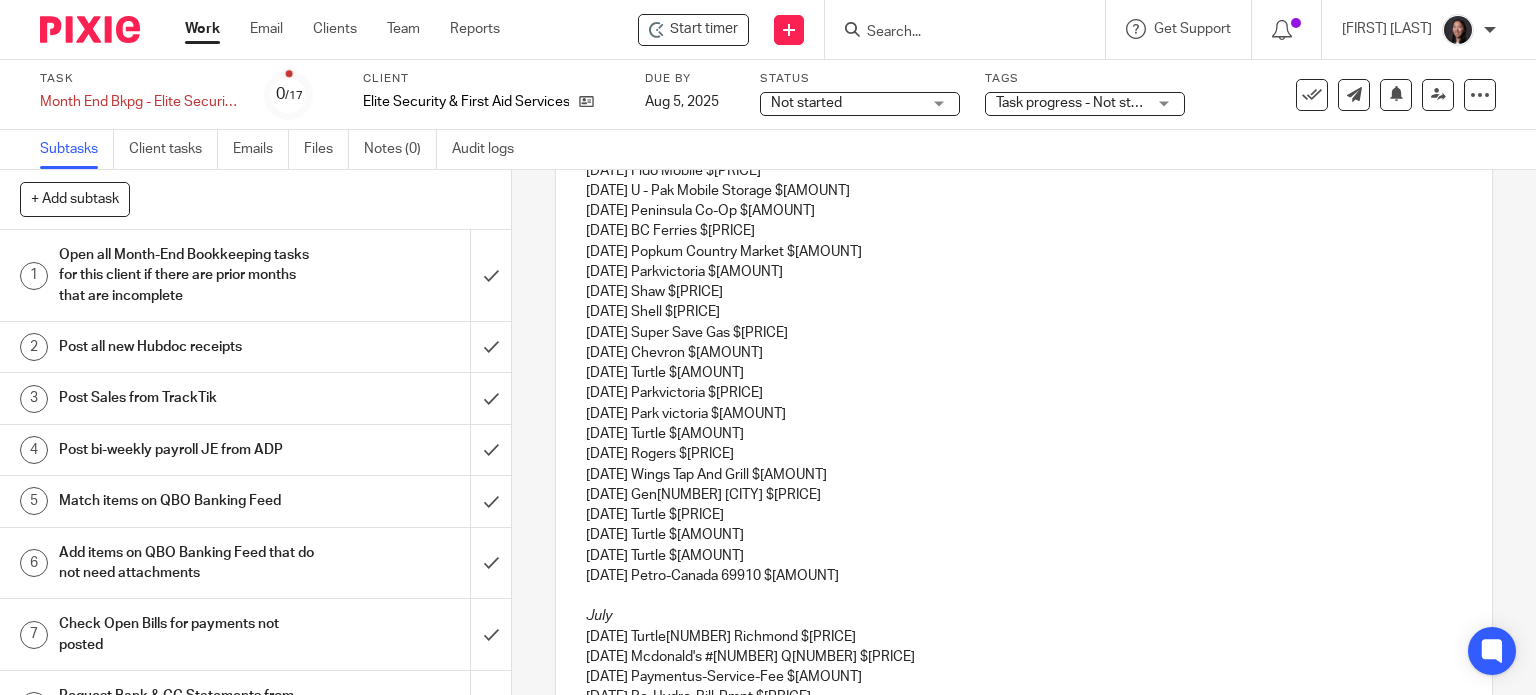 click on "06/29/2025 Petro-Canada 69910 $70.00" at bounding box center [1024, 576] 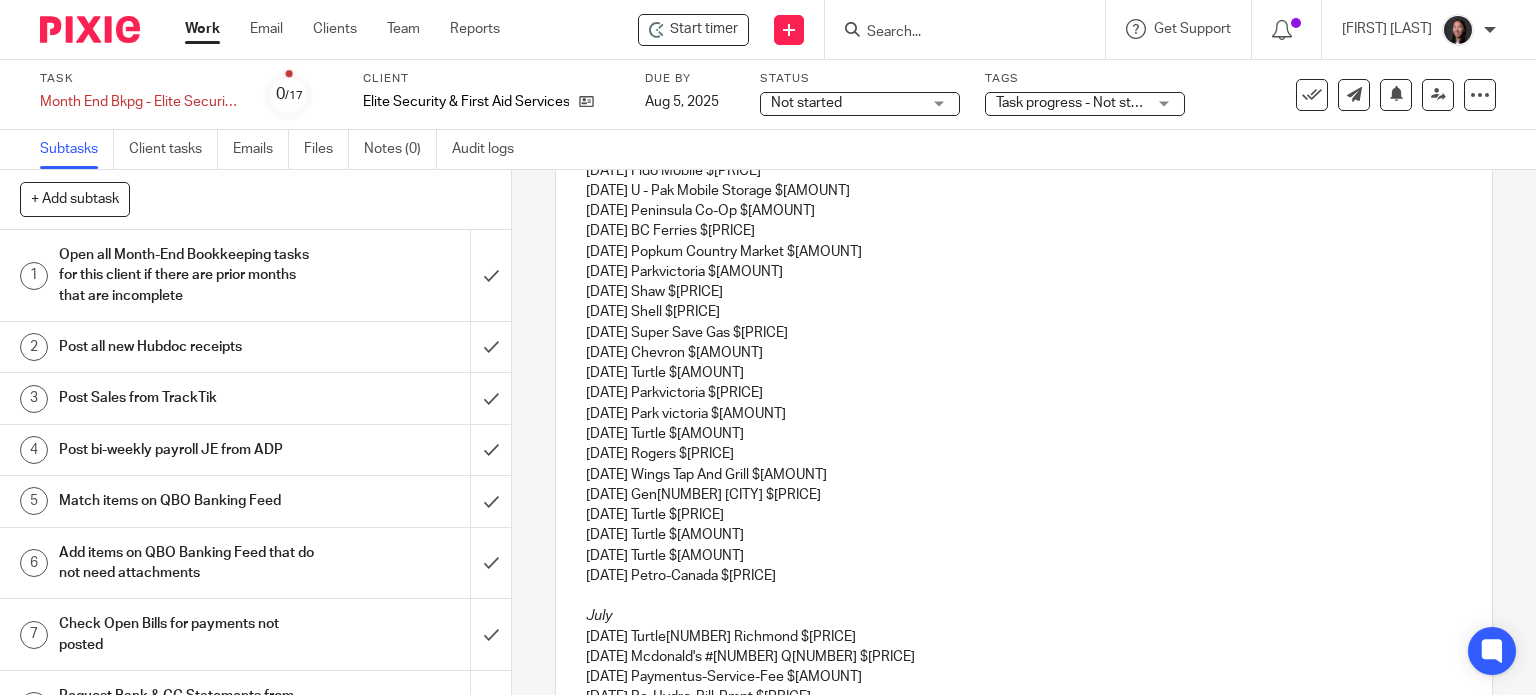scroll, scrollTop: 896, scrollLeft: 0, axis: vertical 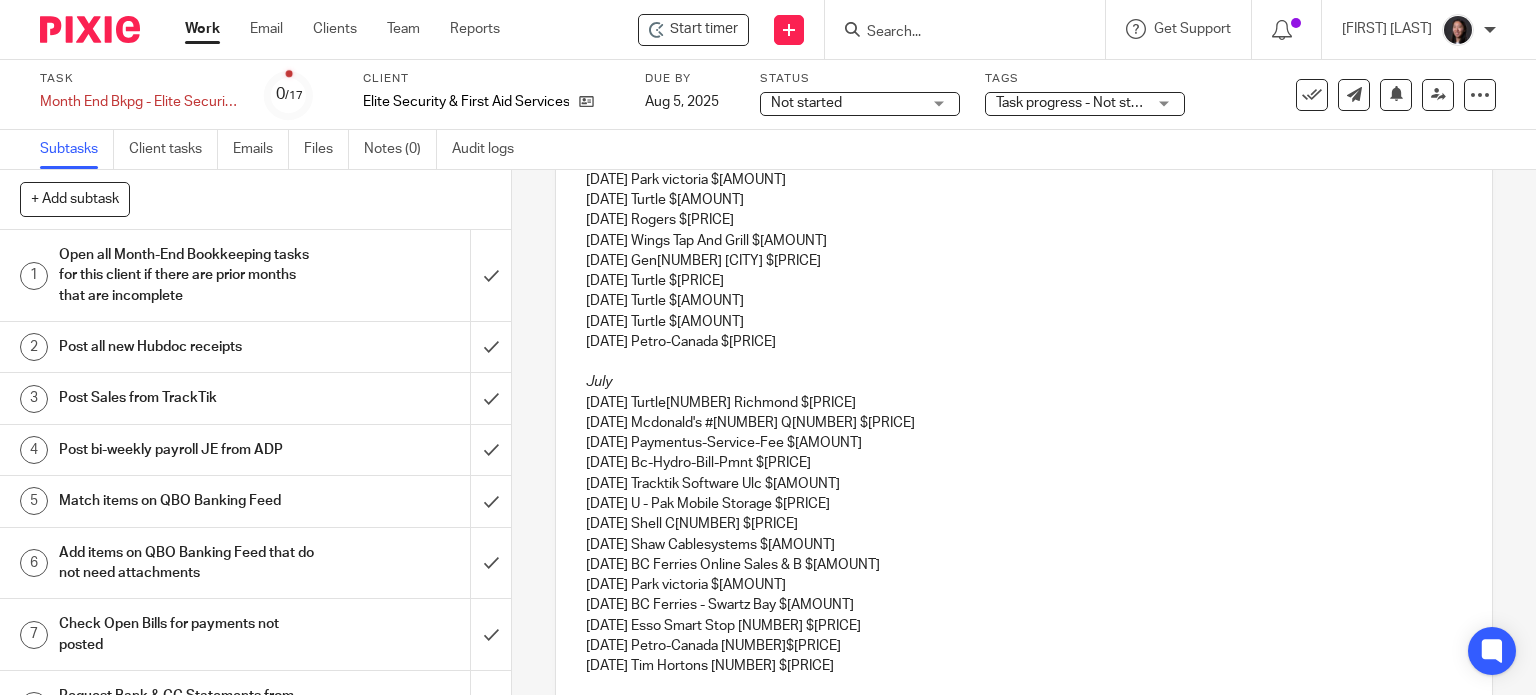 click on "07/01/2025 Turtle1608 Richmond $148.48" at bounding box center [1024, 403] 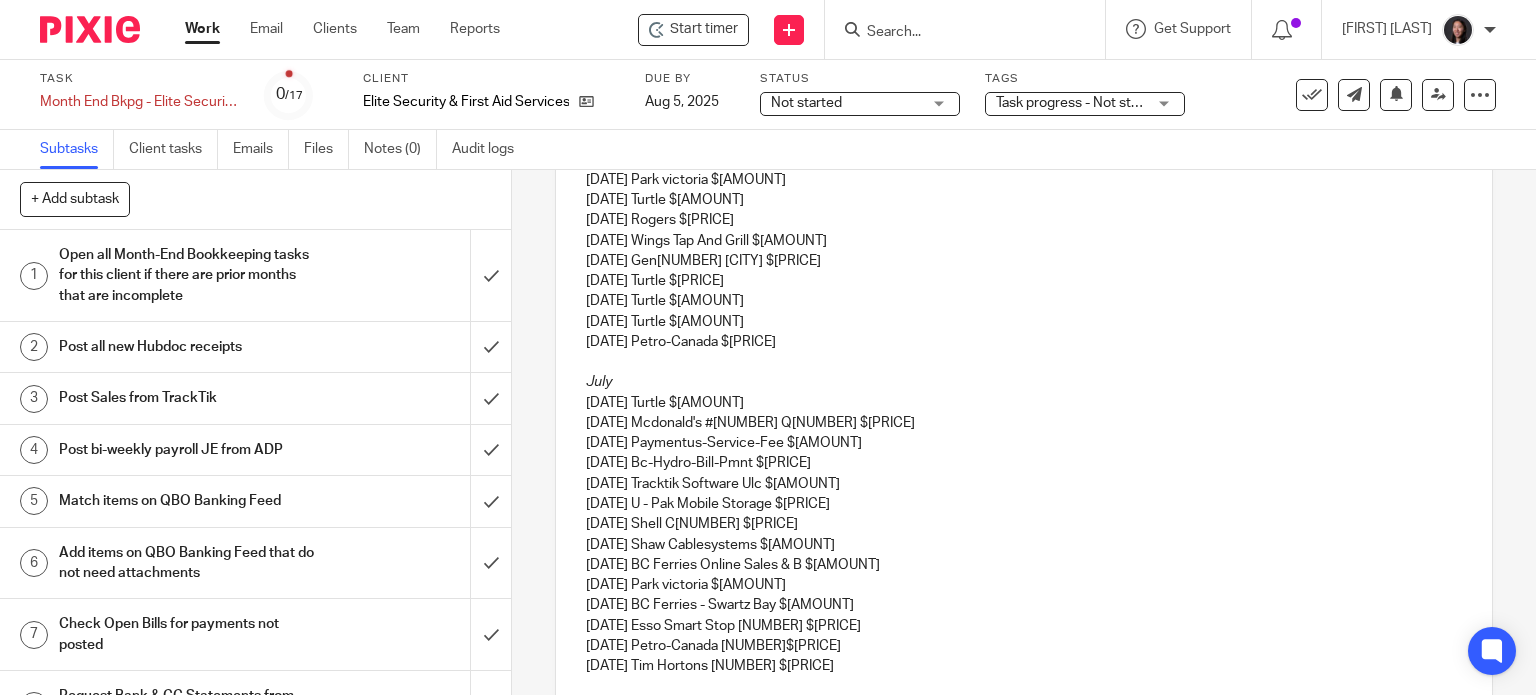 click on "07/01/2025 Mcdonald's #8606 Q04 $20.02" at bounding box center [1024, 423] 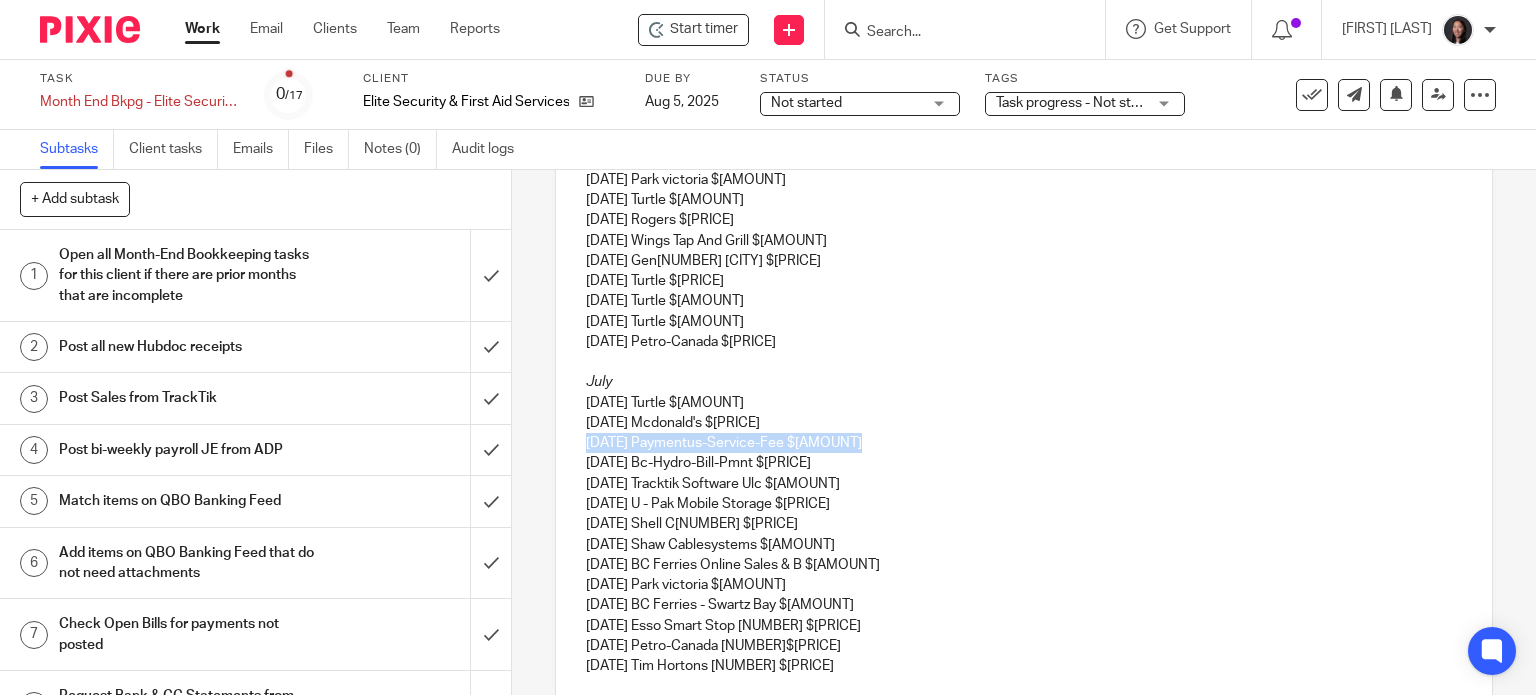 drag, startPoint x: 889, startPoint y: 446, endPoint x: 554, endPoint y: 444, distance: 335.00598 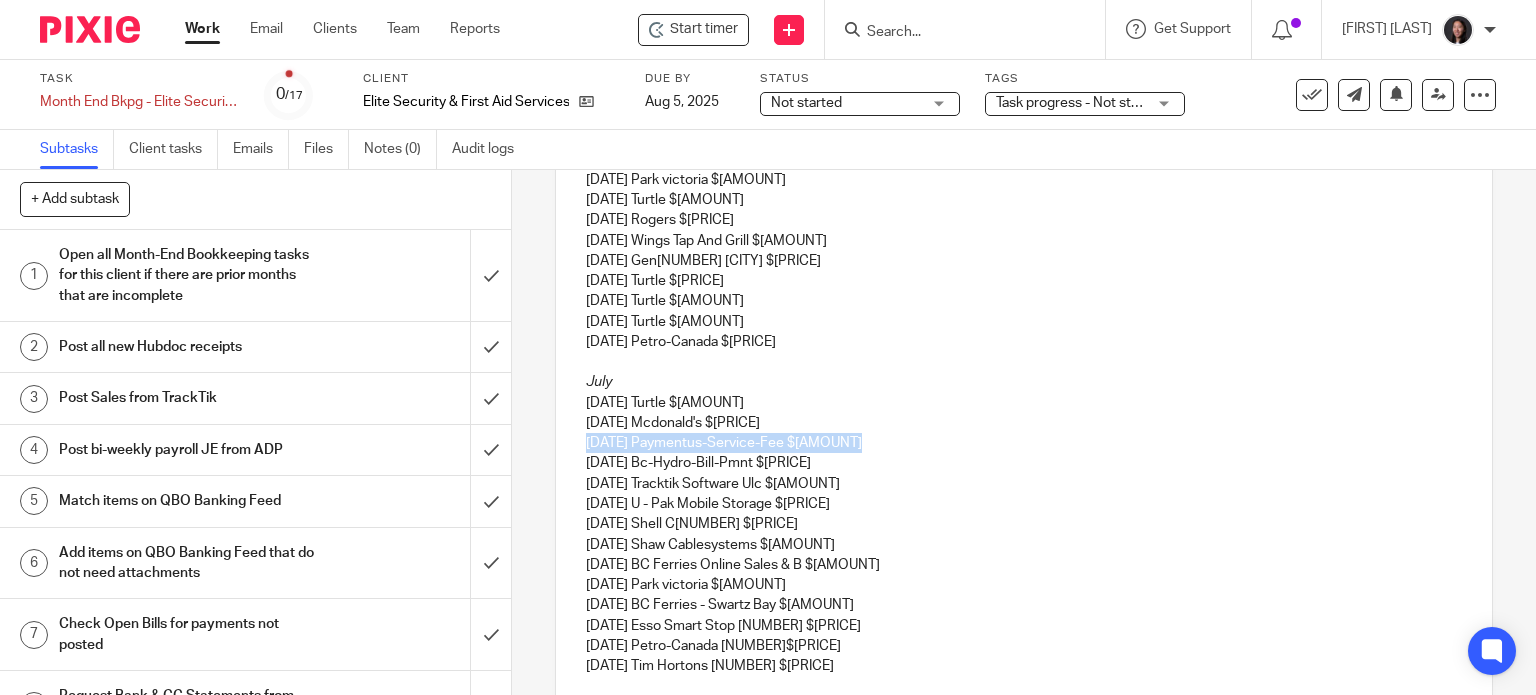 click on "Hi Richard, I hope you're doing well! May 05/04/2025 U - Pak Mobile Storage $144.48 05/04/2025 BC Ferries $4.82 05/05/2025 Esso 7-Eleven $60.00 05/07/2025 Esso 7-Eleven $75.00 05/11/2025 Line Of Fire Defence $50.40 05/15/2025 Esso 7-Eleven $50.00 05/15/2025 Vistaprint $96.31 05/16/2025 Shaw $146.71 05/16/2025 Parkvictoria $10.00 05/20/2025 Wal-Mart $5.01 05/30/2025 Airbnb $234.06 05/30/2025 Parkvictoria $10.00 05/30/2025 7 Eleven Store $84.50 June 06/01/2025 Fido Mobile $266.58 06/04/2025 U - Pak Mobile Storage $144.48 06/04/2025 Peninsula Co-Op $102.97 06/04/2025 BC Ferries $197.00 06/05/2025 Popkum Country Market $90.00 06/13/2025 Parkvictoria $10.00 06/14/2025 Shaw $146.71 06/14/2025 Shell $80.00 06/17/2025 Super Save Gas $80.00 06/18/2025 Chevron $57.69 06/18/2025 Turtle $348.00 06/19/2025 Parkvictoria $15.25 06/20/2025 Parkvictoria $15.25 06/22/2025 Turtle $261.00 06/28/2025 Rogers $224.59 06/28/2025 Wings Tap And Grill $56.75 06/28/2025 Gen7 Osoyoos $60.00 06/28/2025 Turtle $42.92 July" at bounding box center [1024, 96] 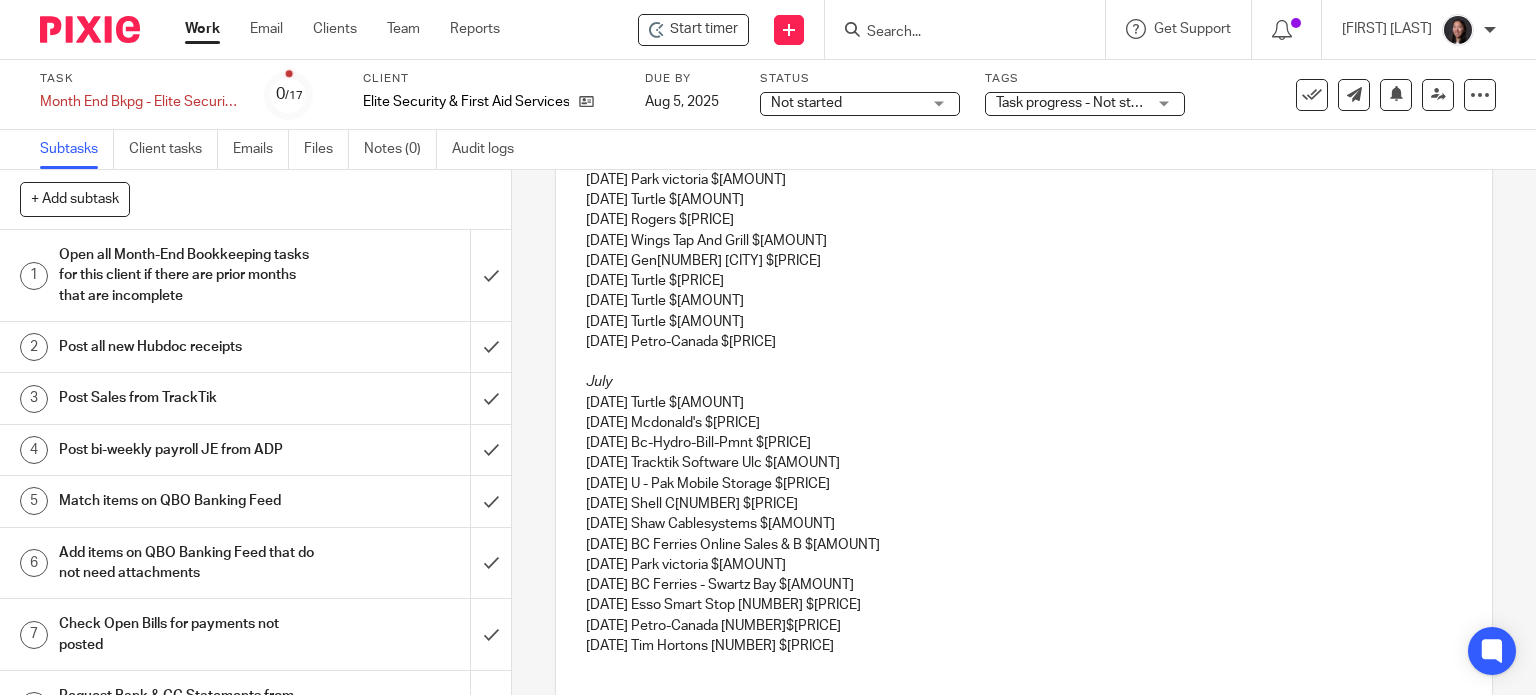 click on "07/02/2025 Bc-Hydro-Bill-Pmnt $257.02" at bounding box center [1024, 443] 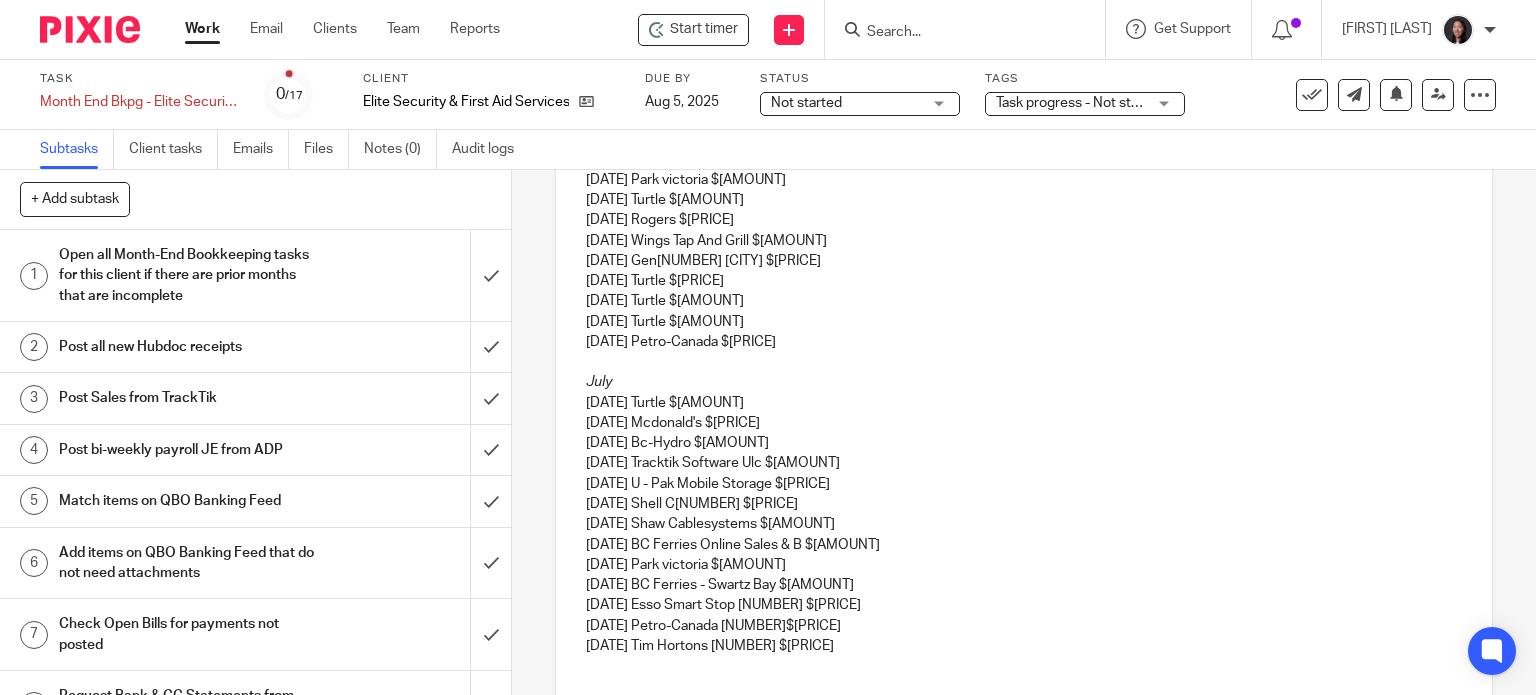 click on "07/02/2025 Bc-Hydro $257.02" at bounding box center [1024, 443] 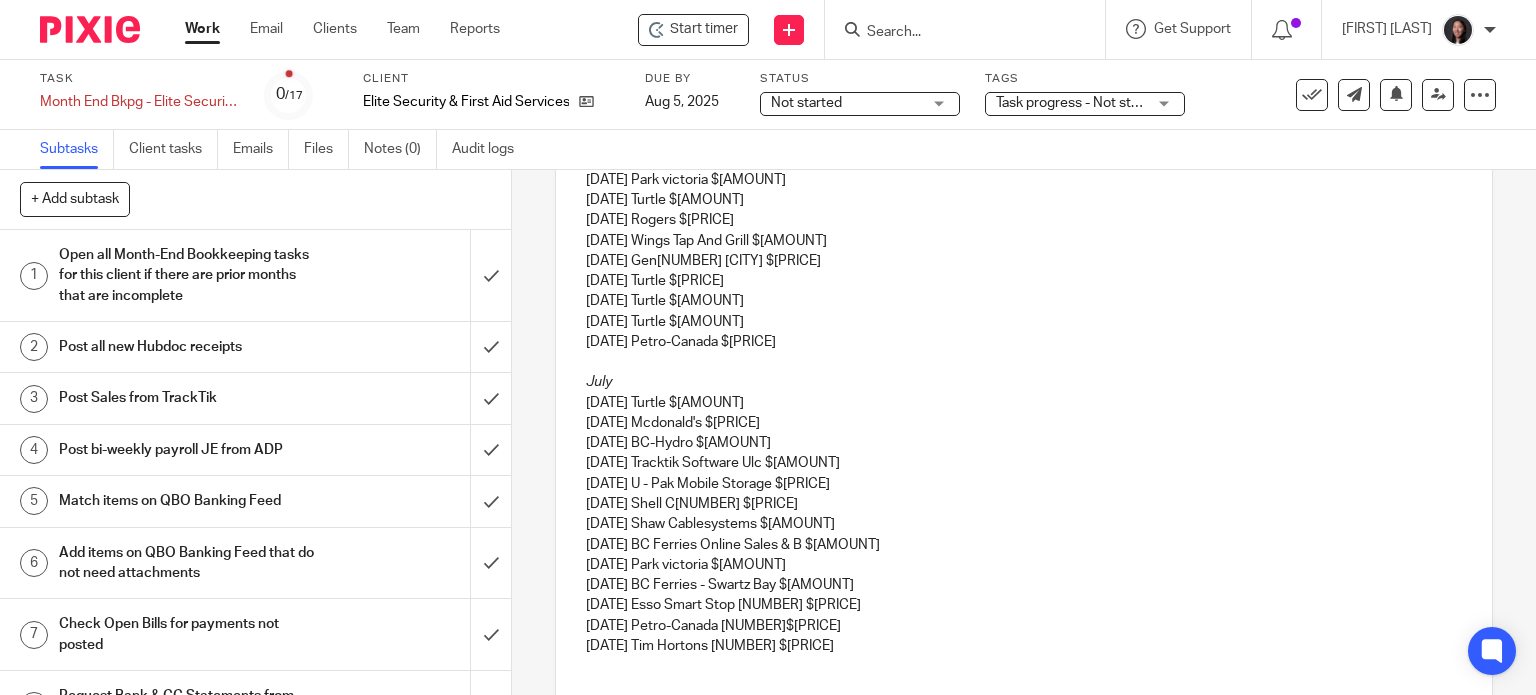 click on "07/02/2025 Tracktik Software Ulc $12.32" at bounding box center (1024, 463) 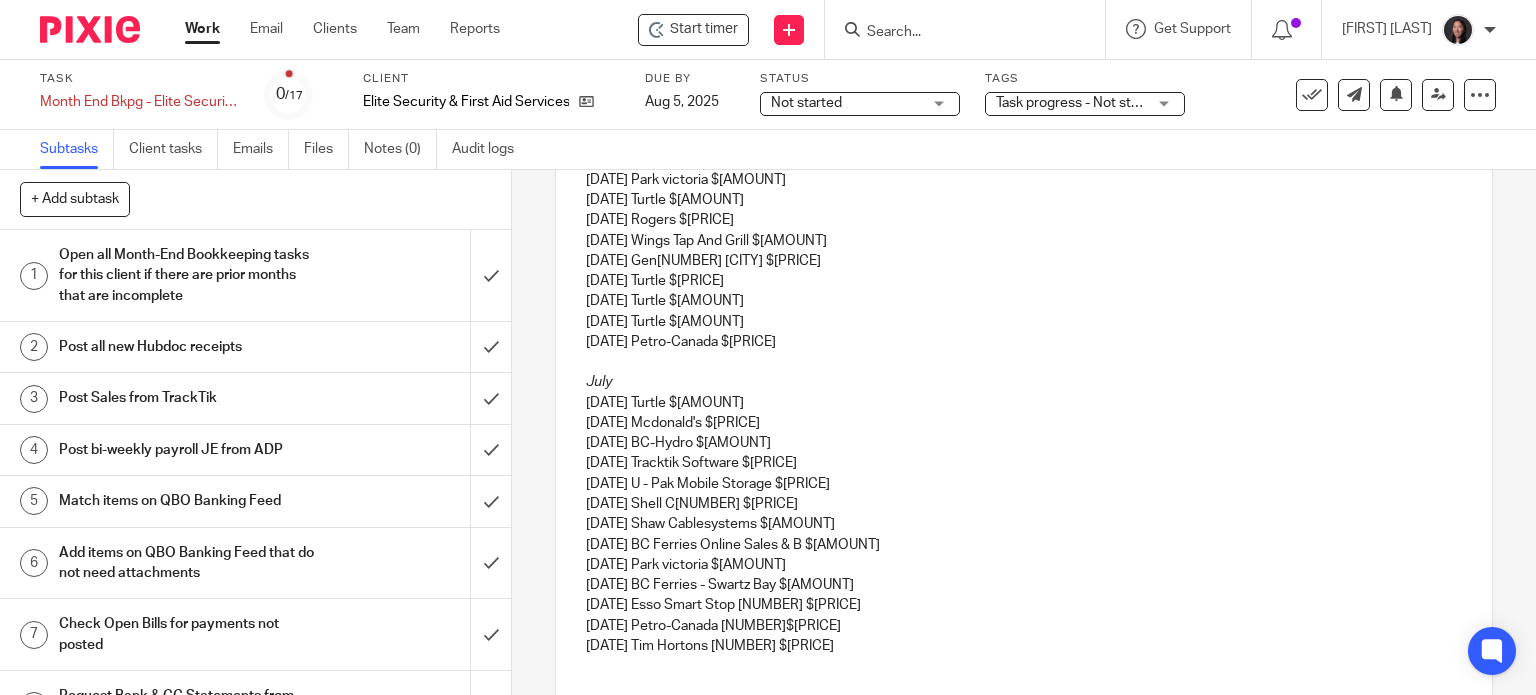 click on "07/08/2025 Shell C80219 $70.00" at bounding box center (1024, 504) 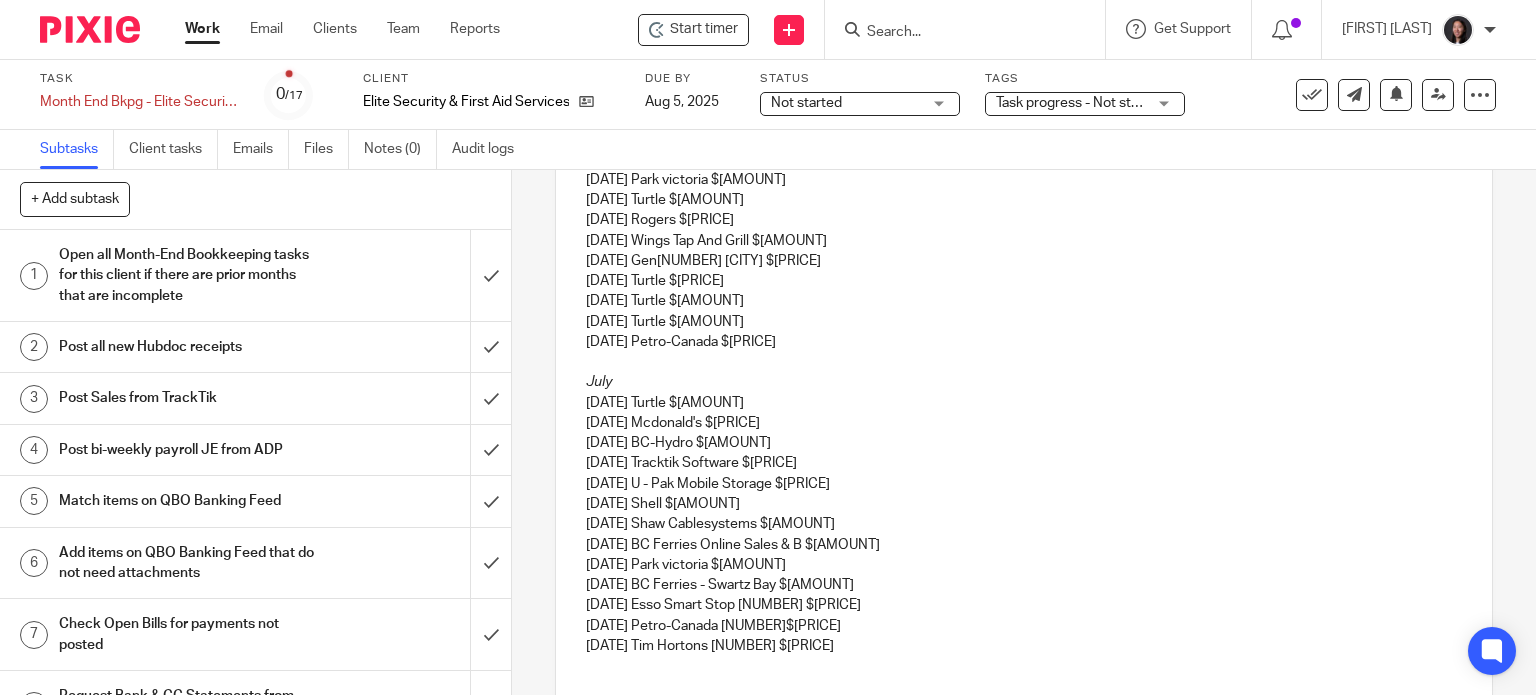 click on "07/14/2025 Shaw Cablesystems $146.71" at bounding box center [1024, 524] 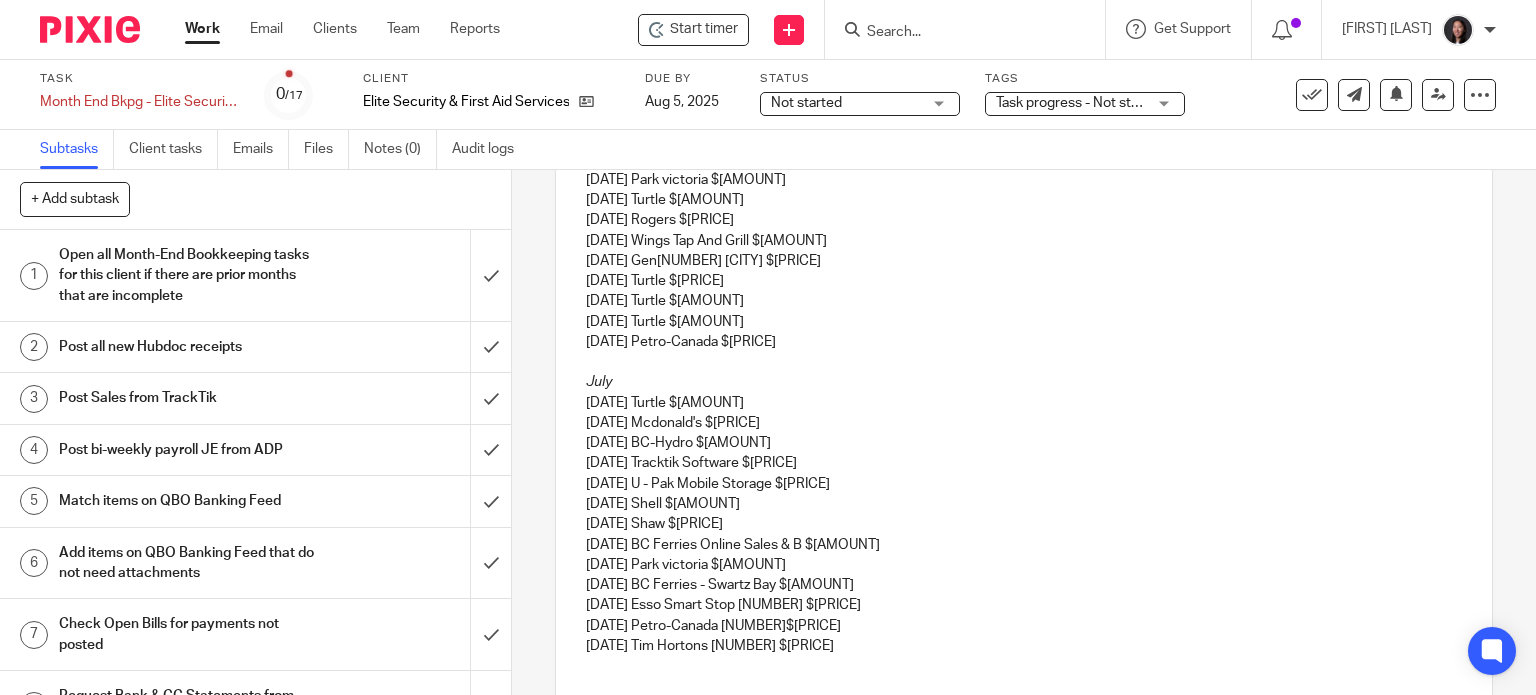 click on "07/14/2025 BC Ferries Online Sales & B $105.00" at bounding box center (1024, 545) 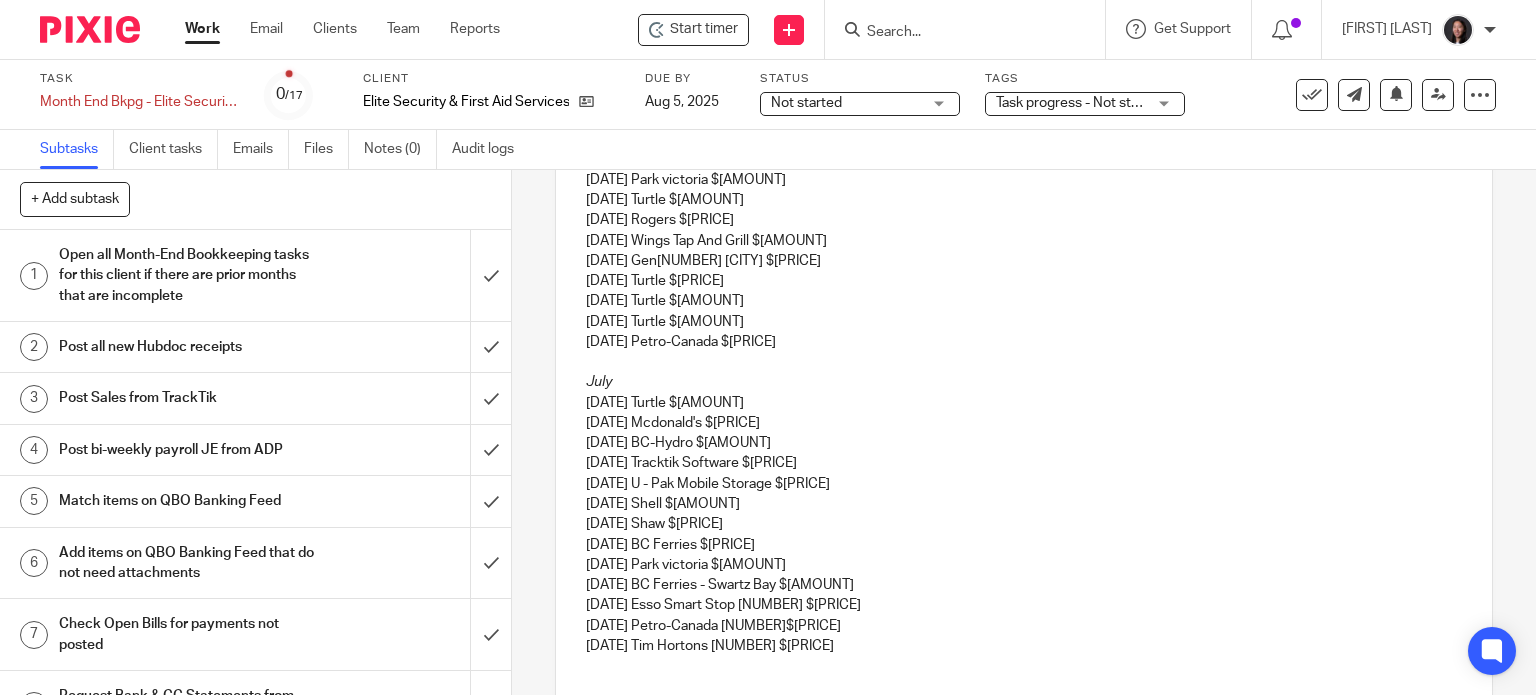 click on "07/15/2025 BC Ferries - Swartz Bay $95.00" at bounding box center [1024, 585] 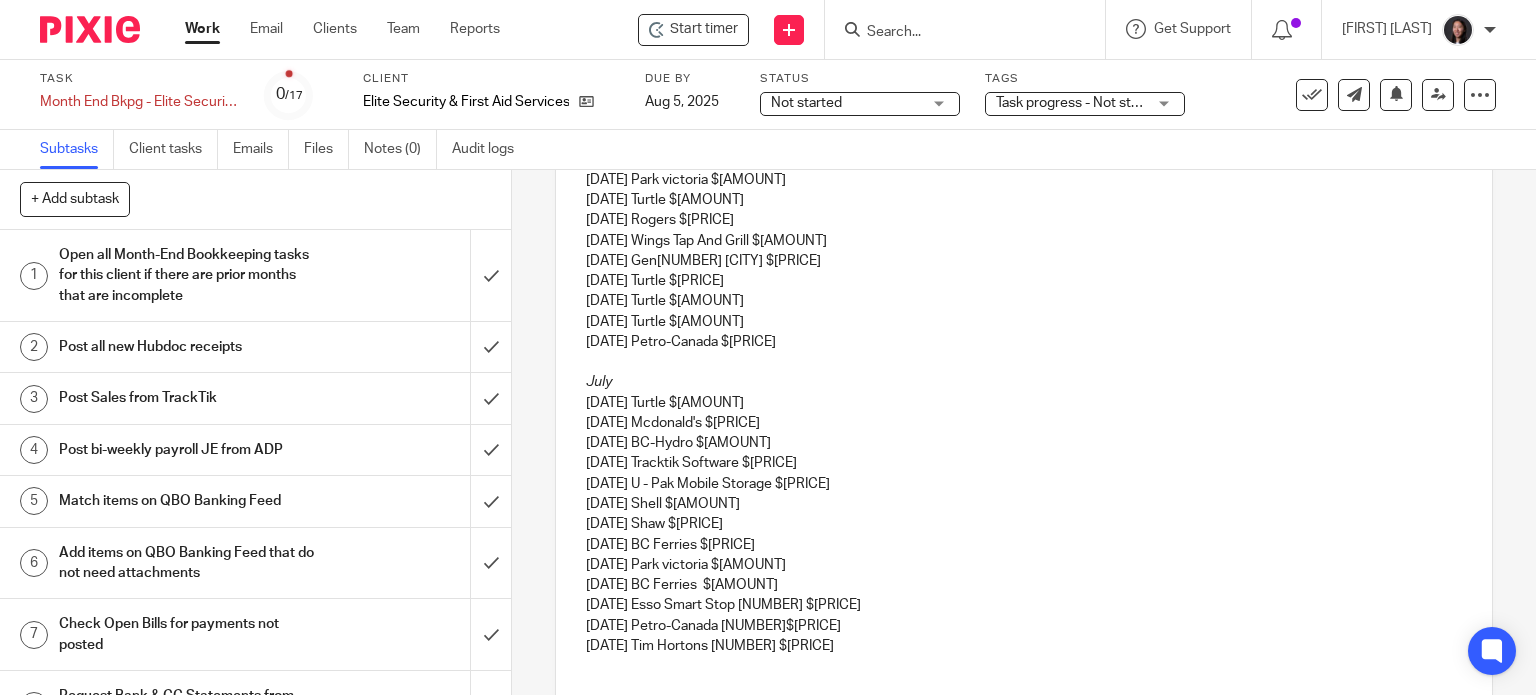 click on "07/15/2025 BC Ferries  $95.00" at bounding box center (1024, 585) 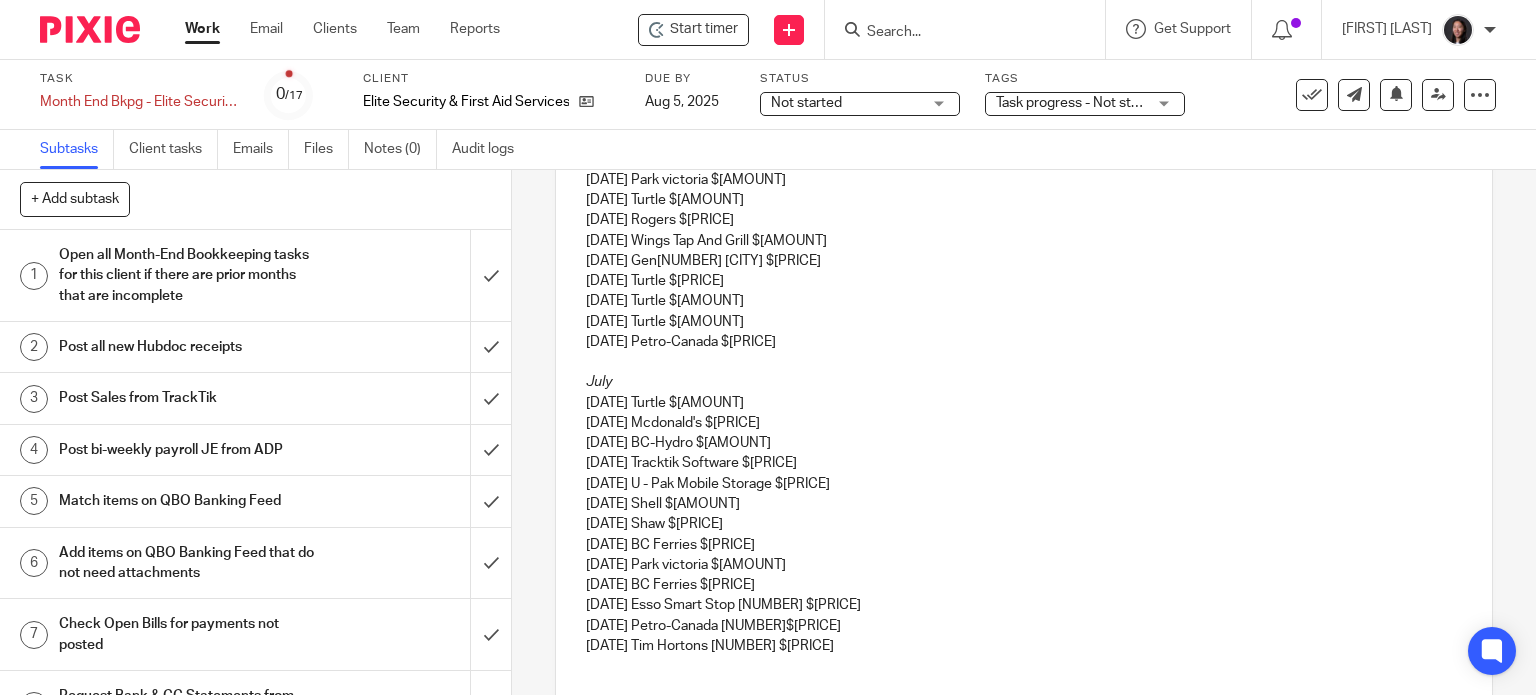 click on "07/15/2025 Esso Smart Stop 37903 $80.00" at bounding box center [1024, 605] 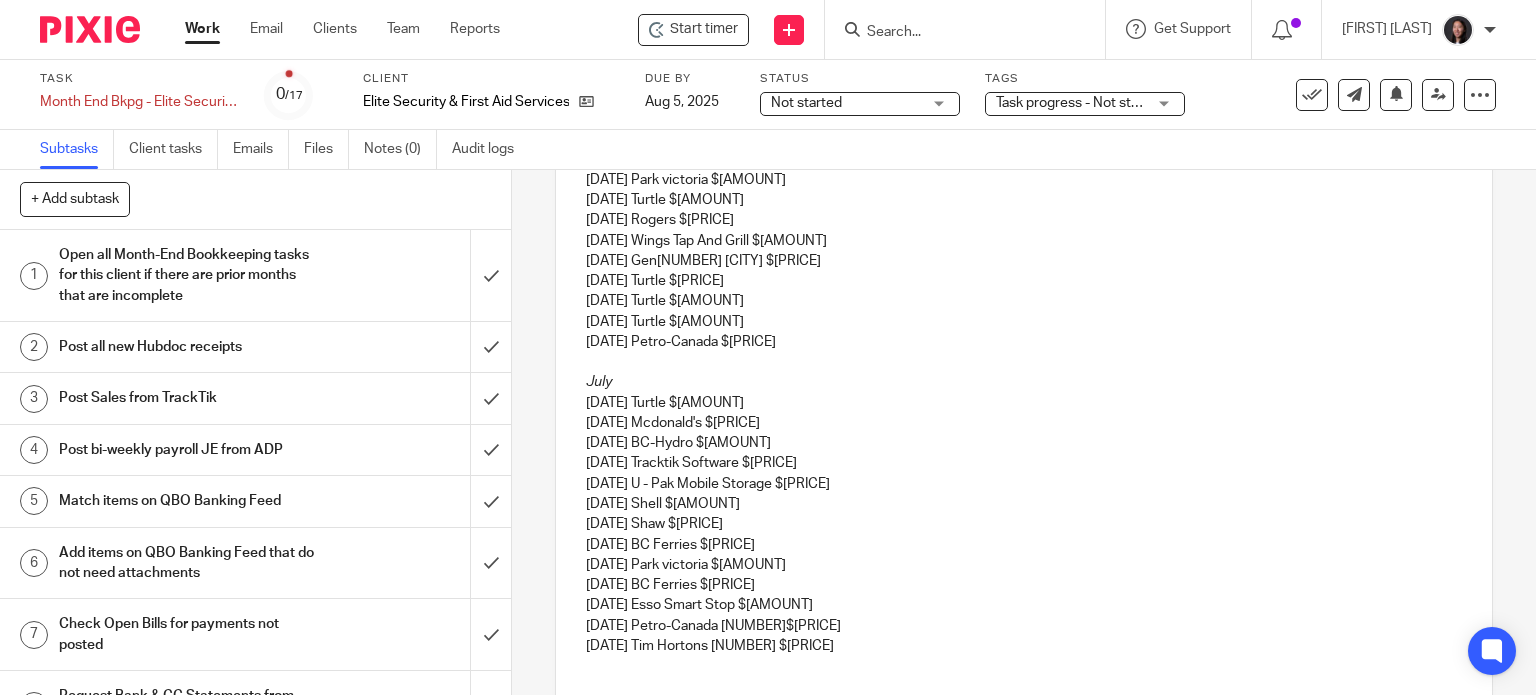 click on "07/17/2025 Petro-Canada 78056 $125.01" at bounding box center (1024, 626) 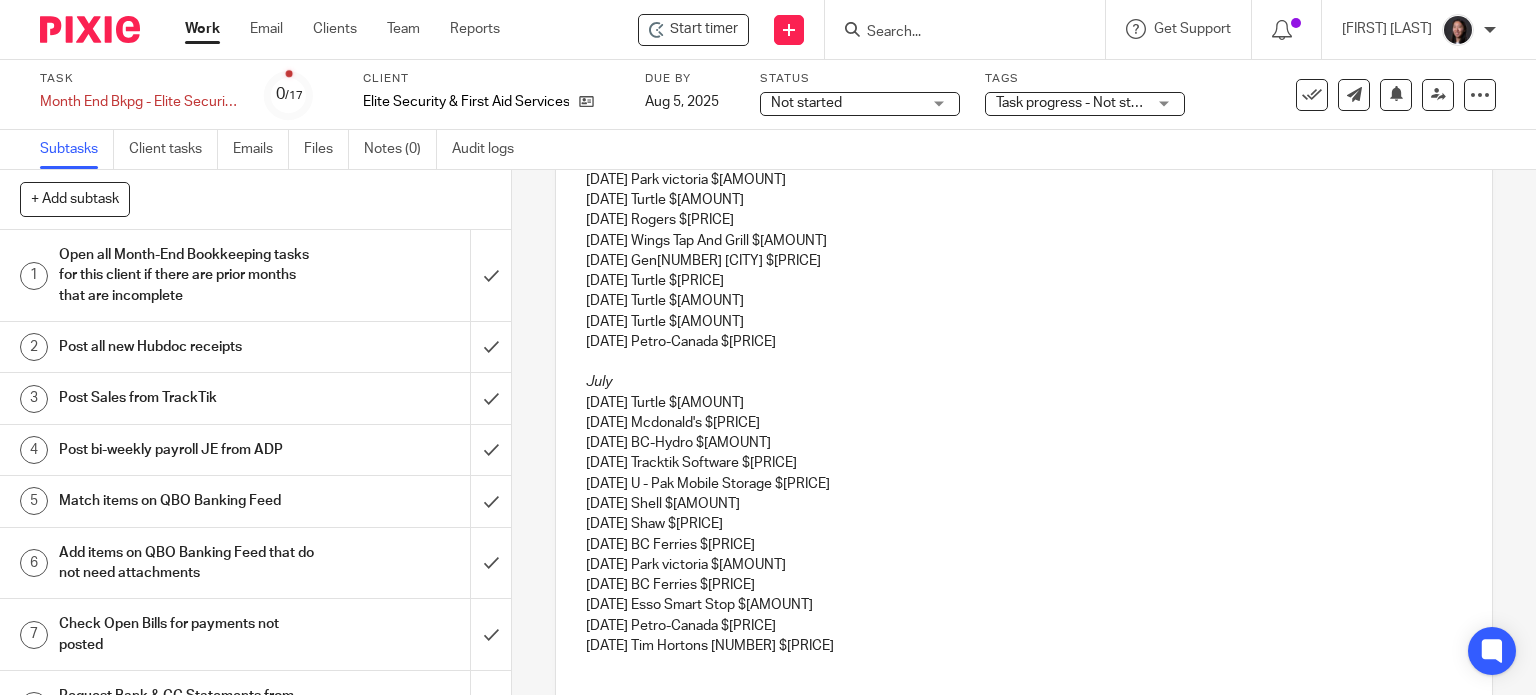 click on "07/17/2025 Tim Hortons 4503 $11.57" at bounding box center [1024, 646] 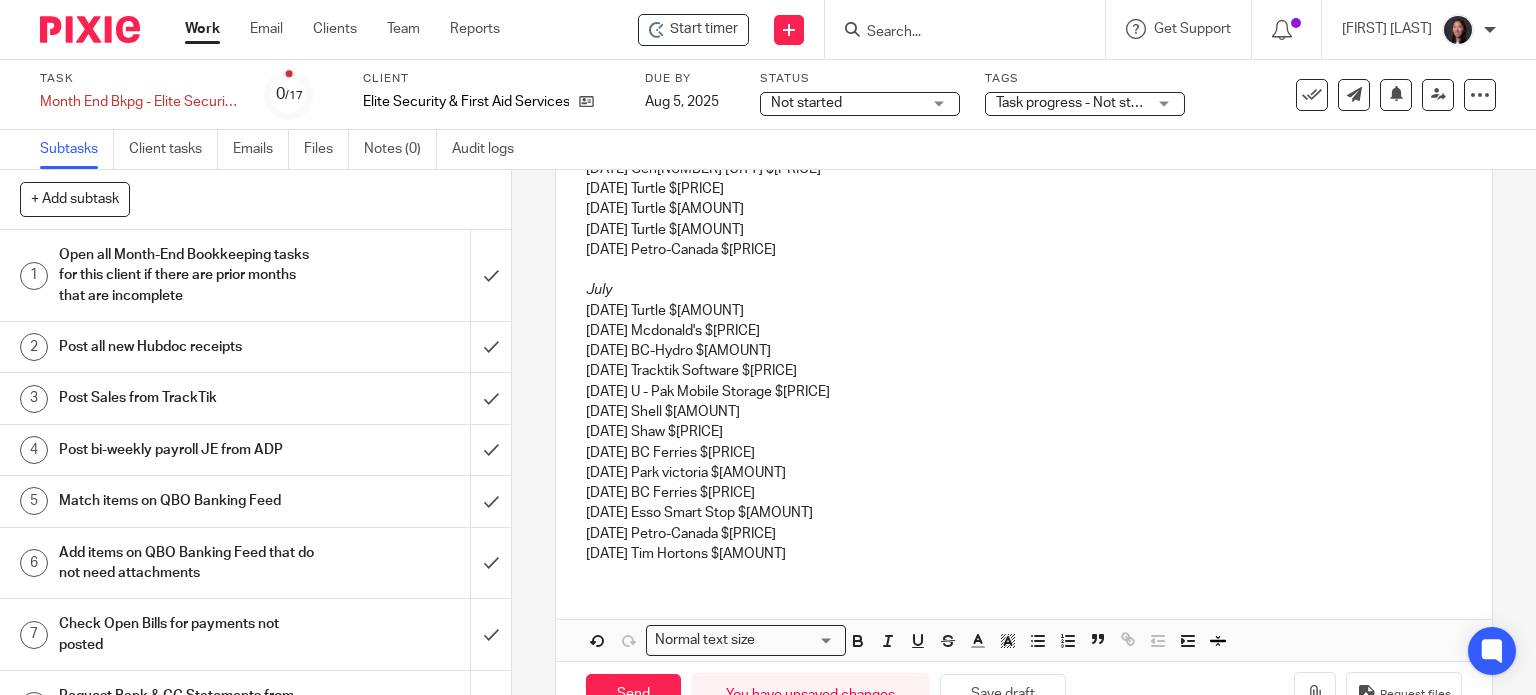 scroll, scrollTop: 1048, scrollLeft: 0, axis: vertical 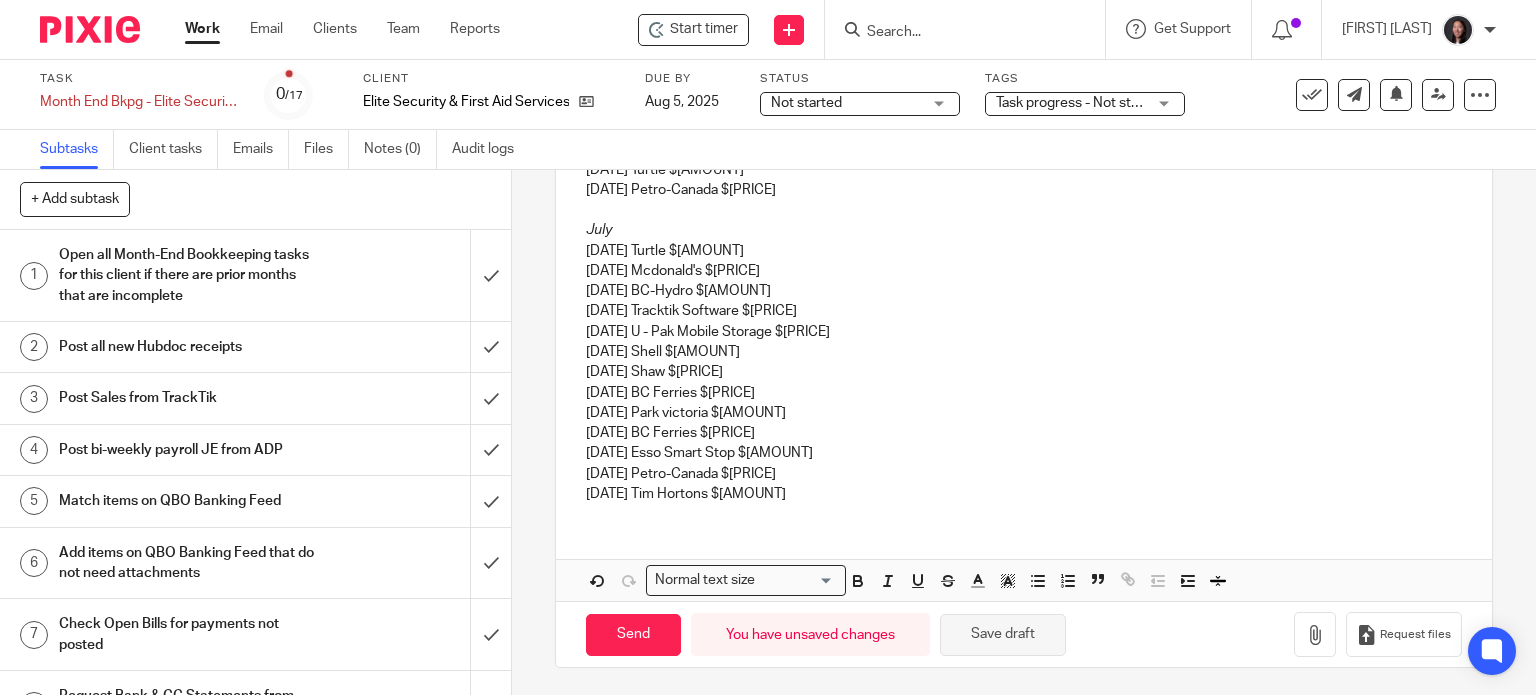 click on "Save draft" at bounding box center [1003, 635] 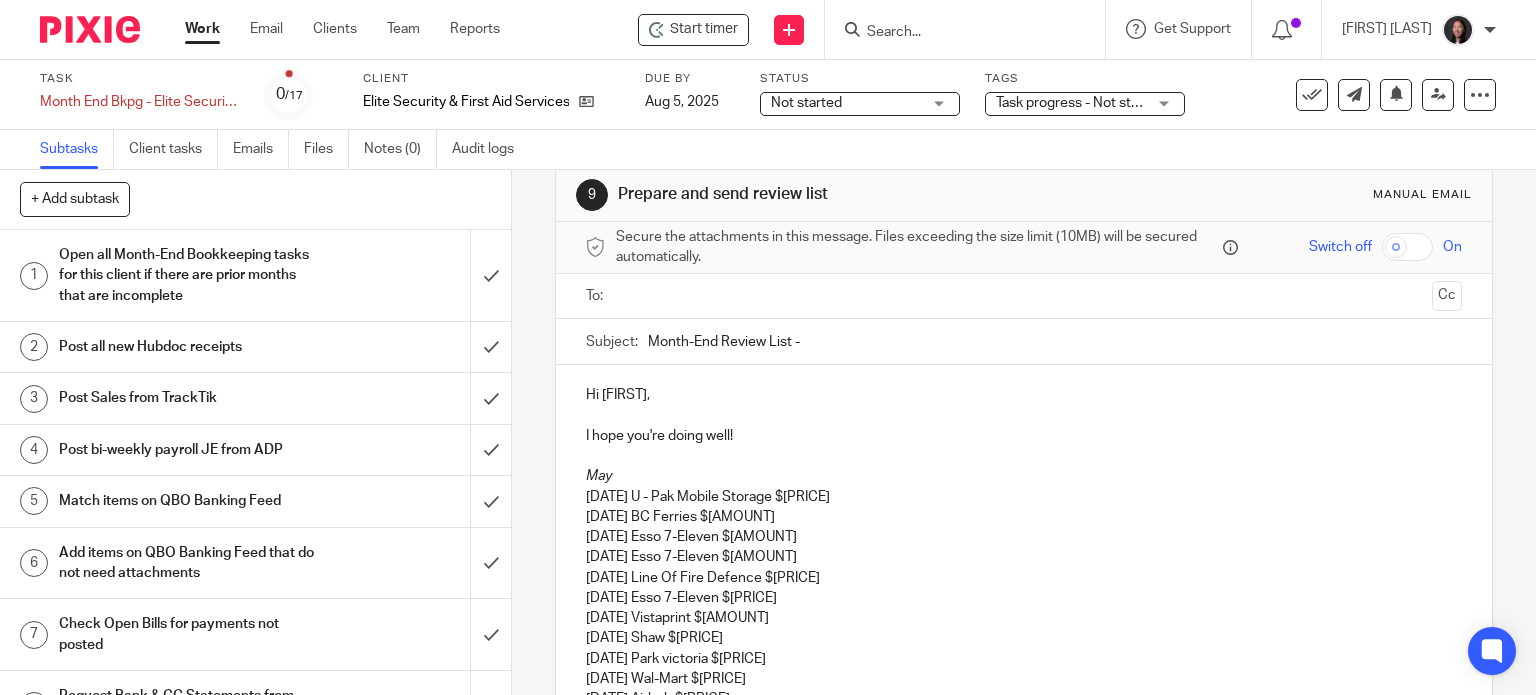 scroll, scrollTop: 0, scrollLeft: 0, axis: both 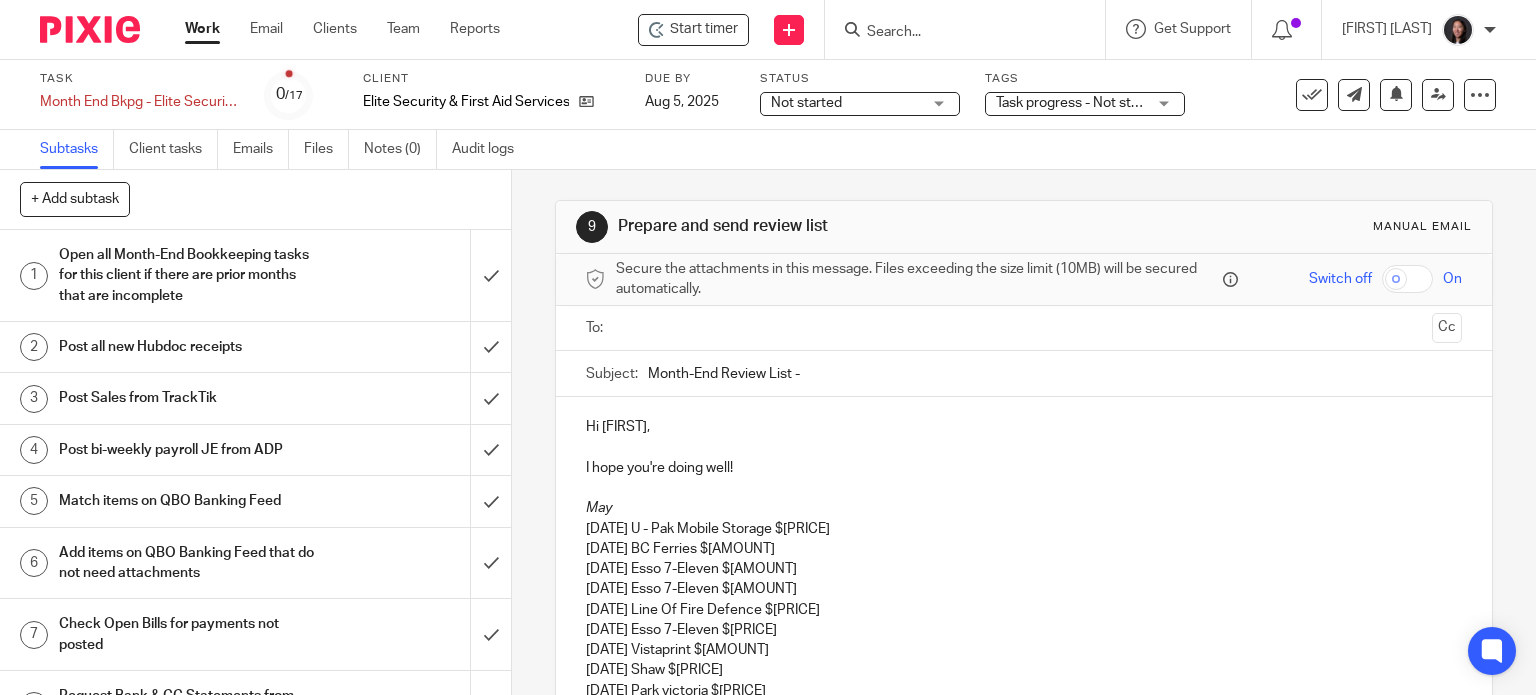 click at bounding box center [1024, 447] 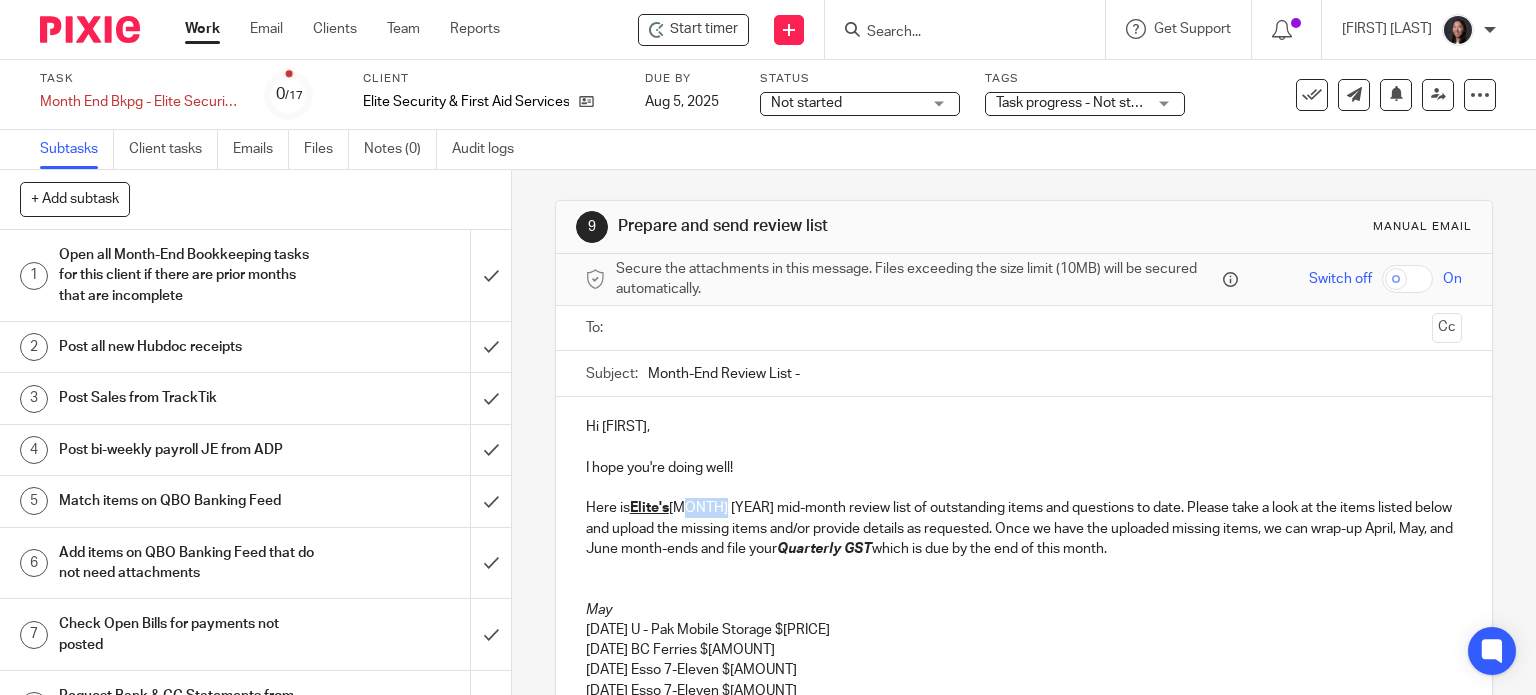 drag, startPoint x: 672, startPoint y: 509, endPoint x: 708, endPoint y: 513, distance: 36.221542 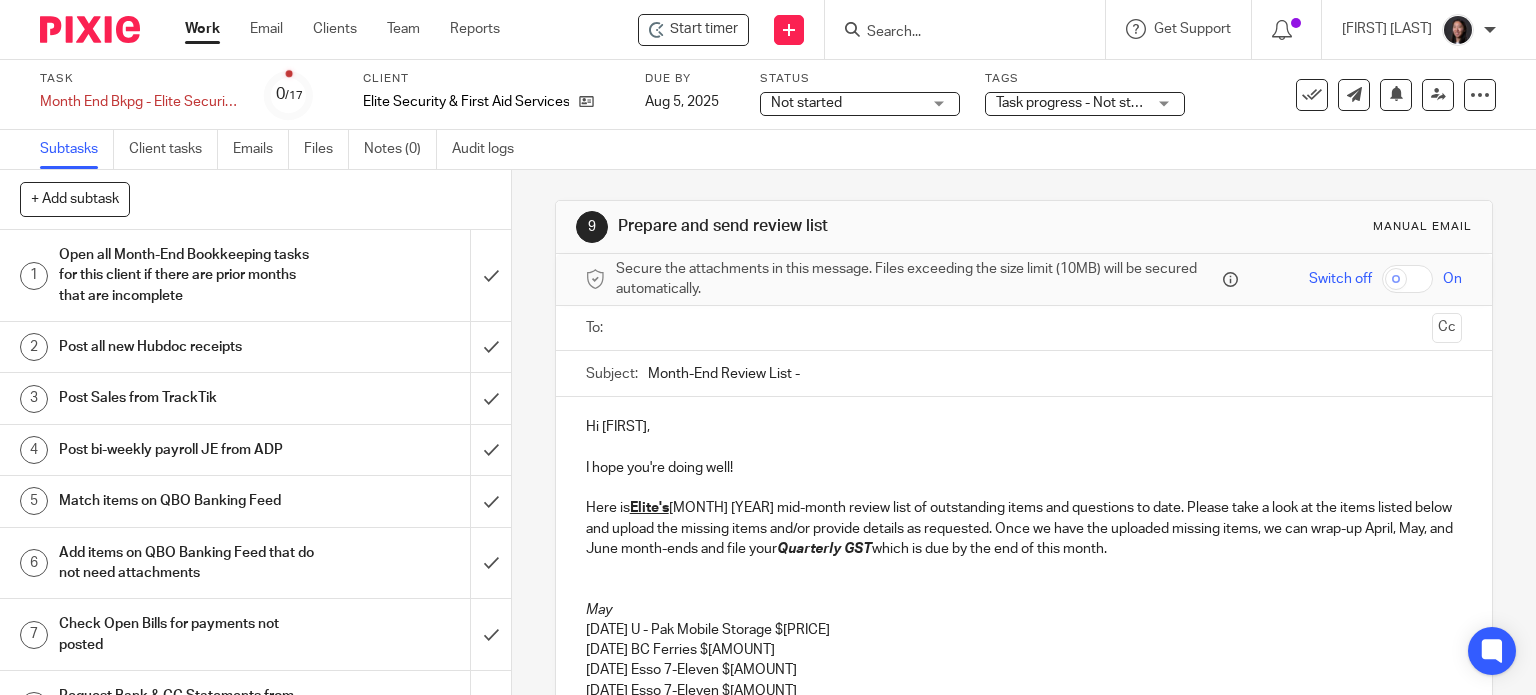click on "Here is  Elite's  July 2025 mid-month review list of outstanding items and questions to date. Please take a look at the items listed below and upload the missing items and/or provide details as requested. Once we have the uploaded missing items, we can wrap-up April, May, and June month-ends and file your  Quarterly GST  which is due by the end of this month." at bounding box center [1024, 528] 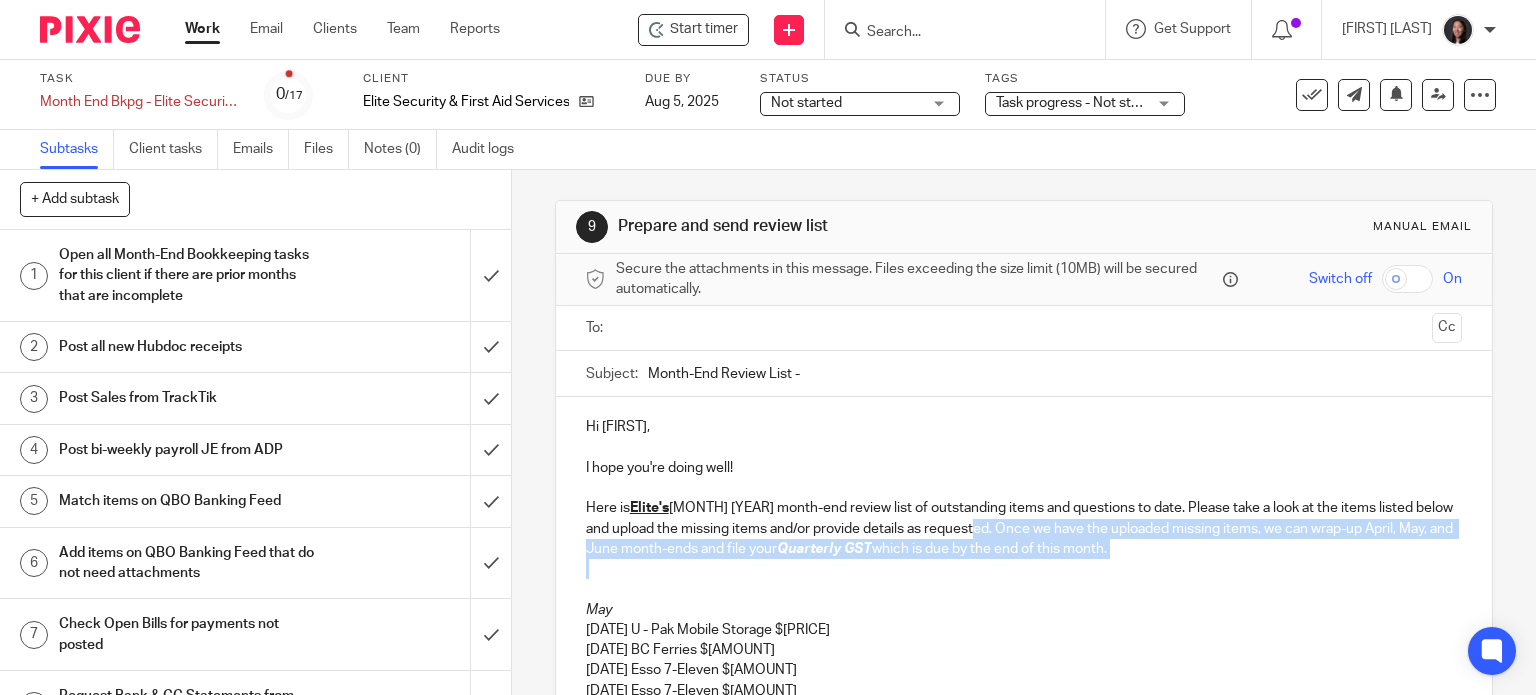 drag, startPoint x: 995, startPoint y: 528, endPoint x: 1188, endPoint y: 568, distance: 197.1015 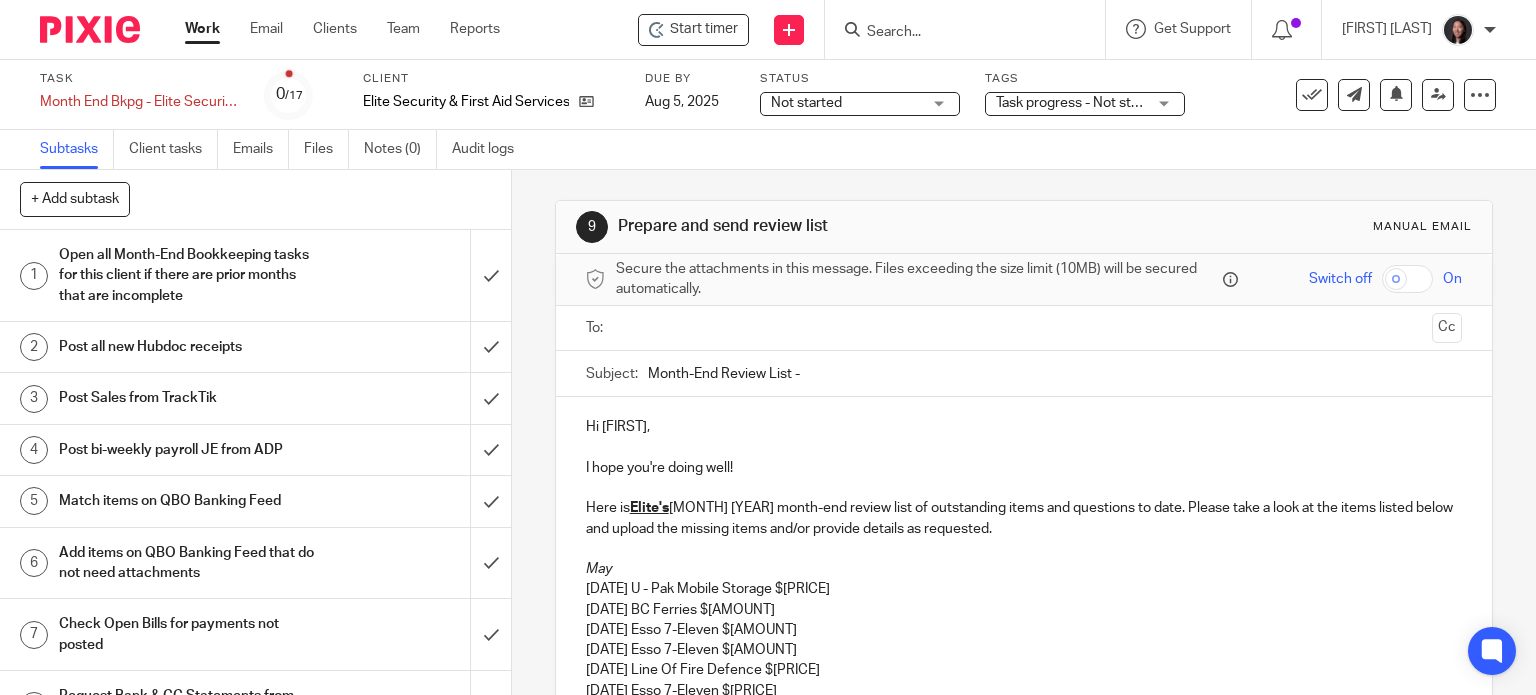 click at bounding box center (1024, 549) 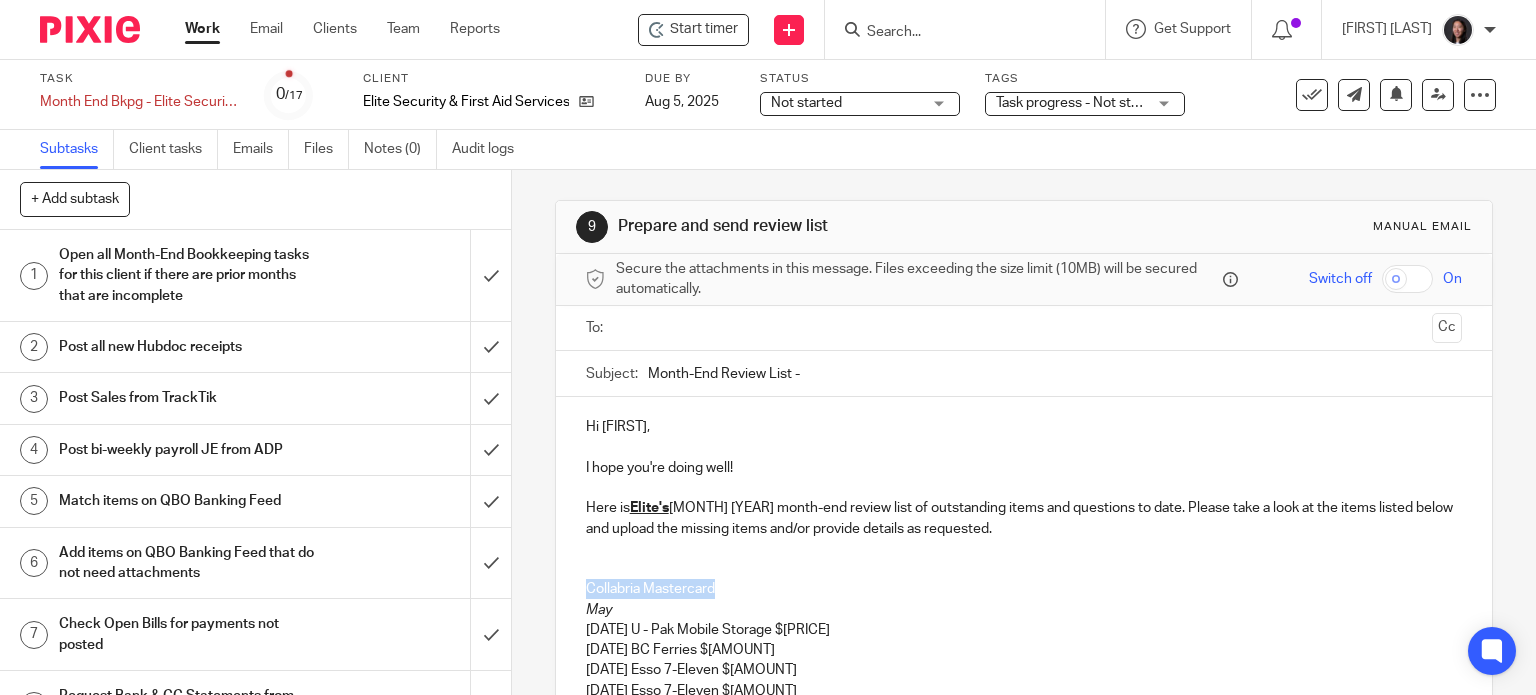 drag, startPoint x: 565, startPoint y: 589, endPoint x: 740, endPoint y: 596, distance: 175.13994 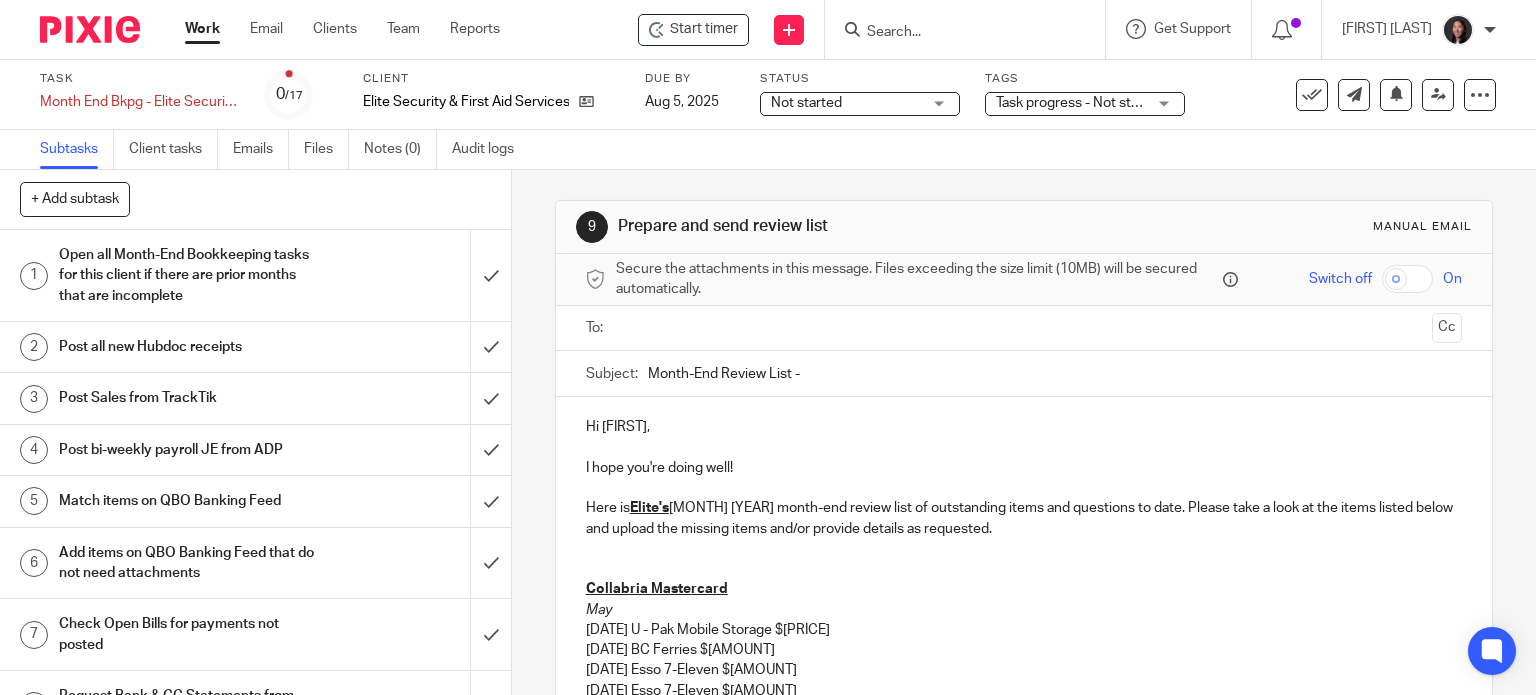 click on "Collabria Mastercard" at bounding box center [1024, 589] 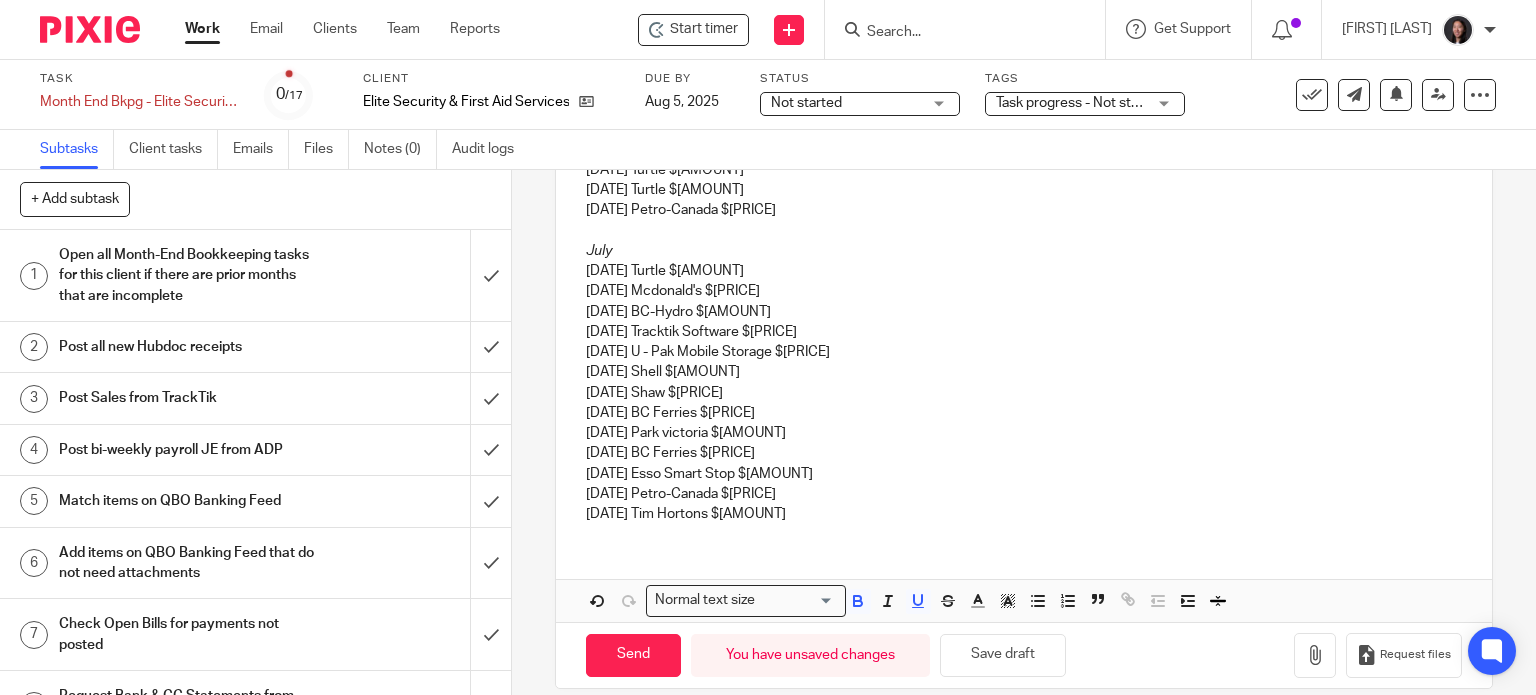 scroll, scrollTop: 1149, scrollLeft: 0, axis: vertical 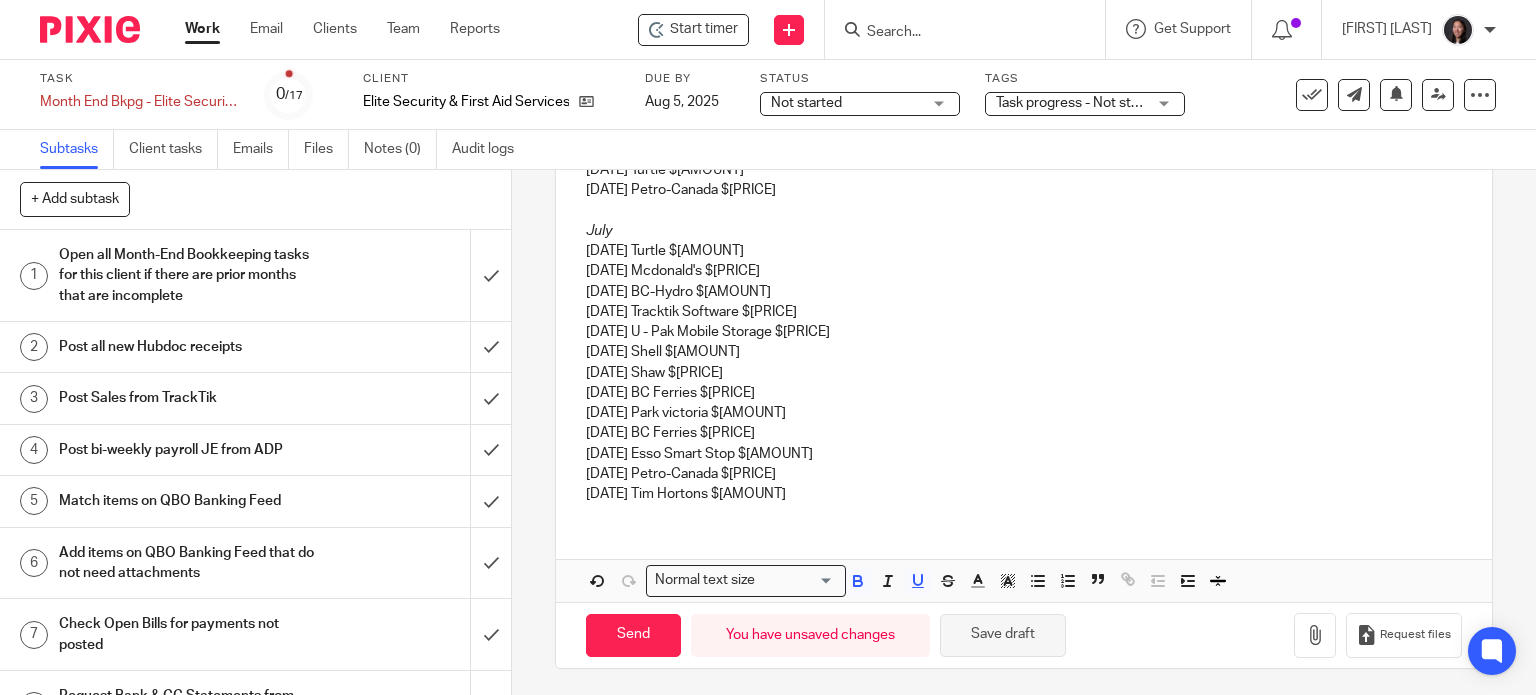 click on "Save draft" at bounding box center (1003, 635) 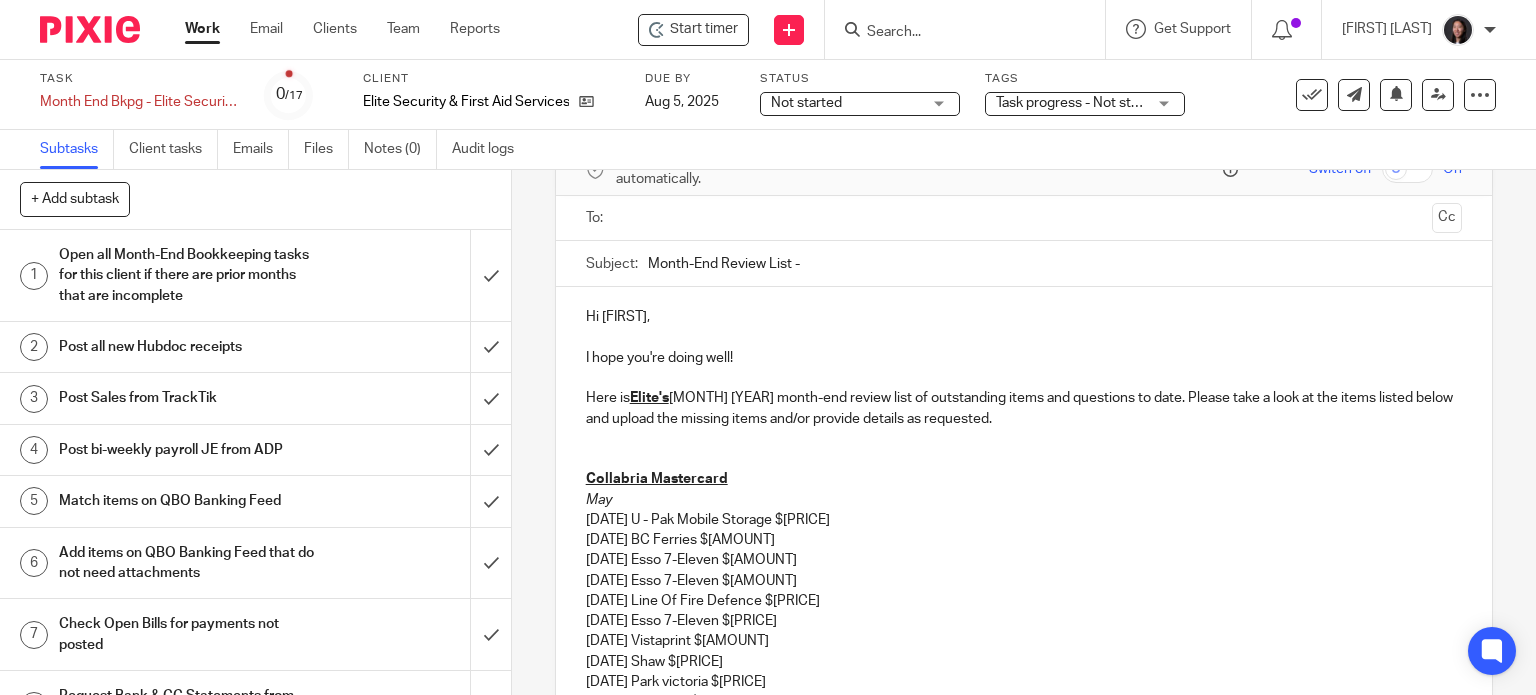 scroll, scrollTop: 0, scrollLeft: 0, axis: both 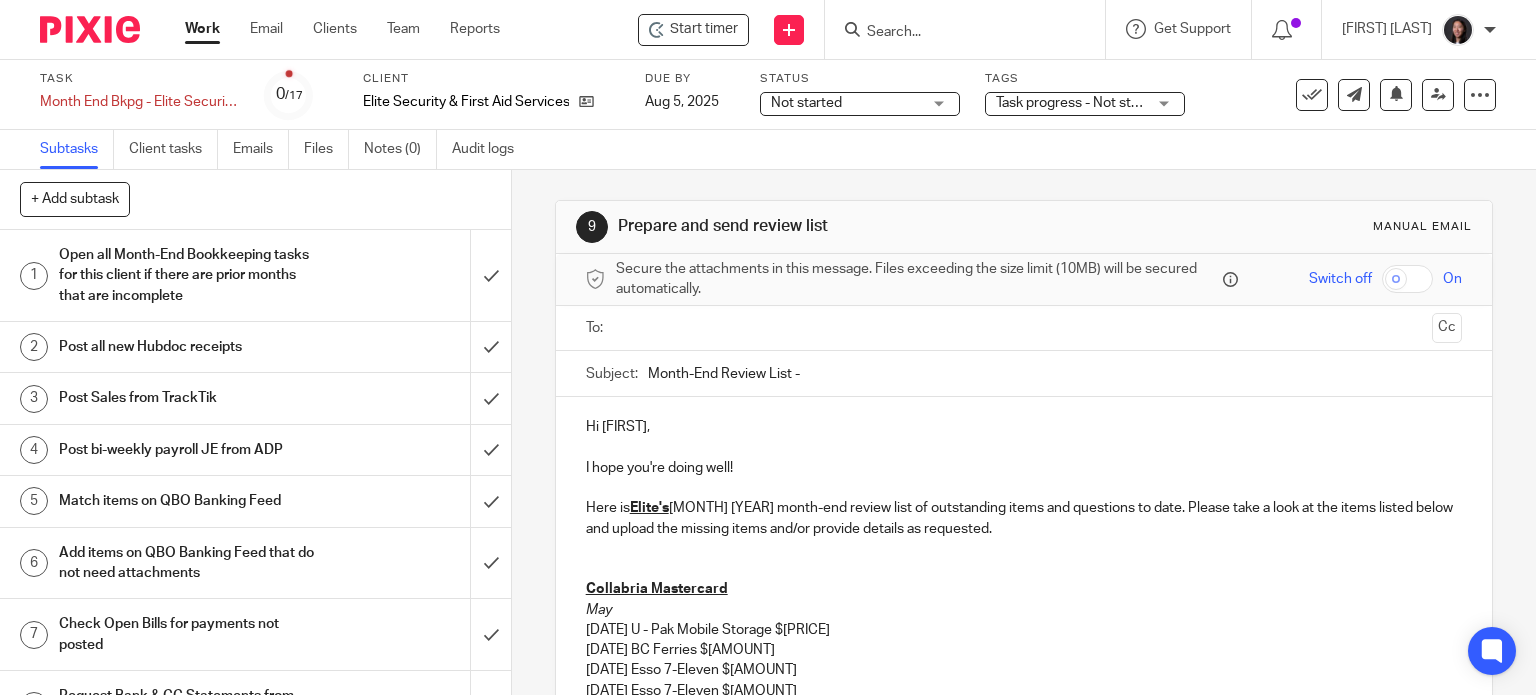 click on "I hope you're doing well!" at bounding box center (1024, 468) 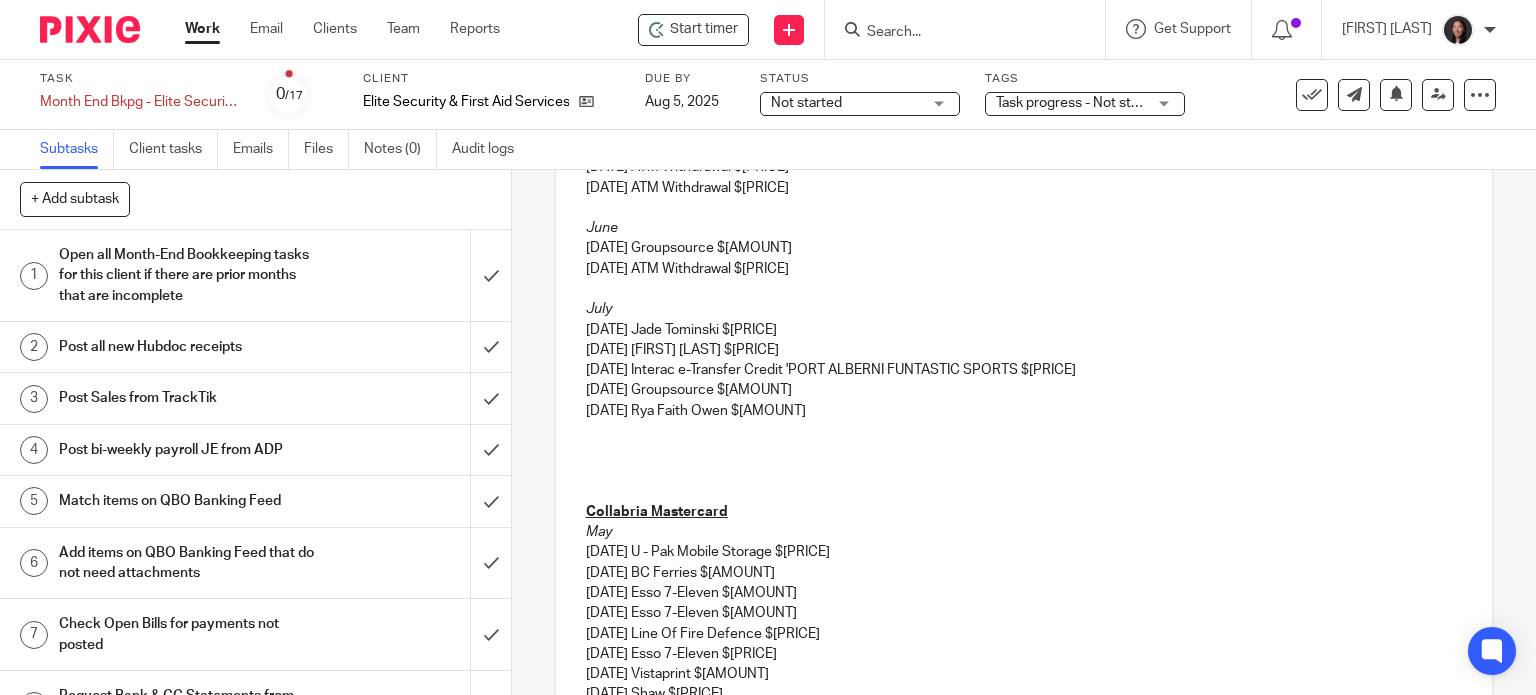 scroll, scrollTop: 269, scrollLeft: 0, axis: vertical 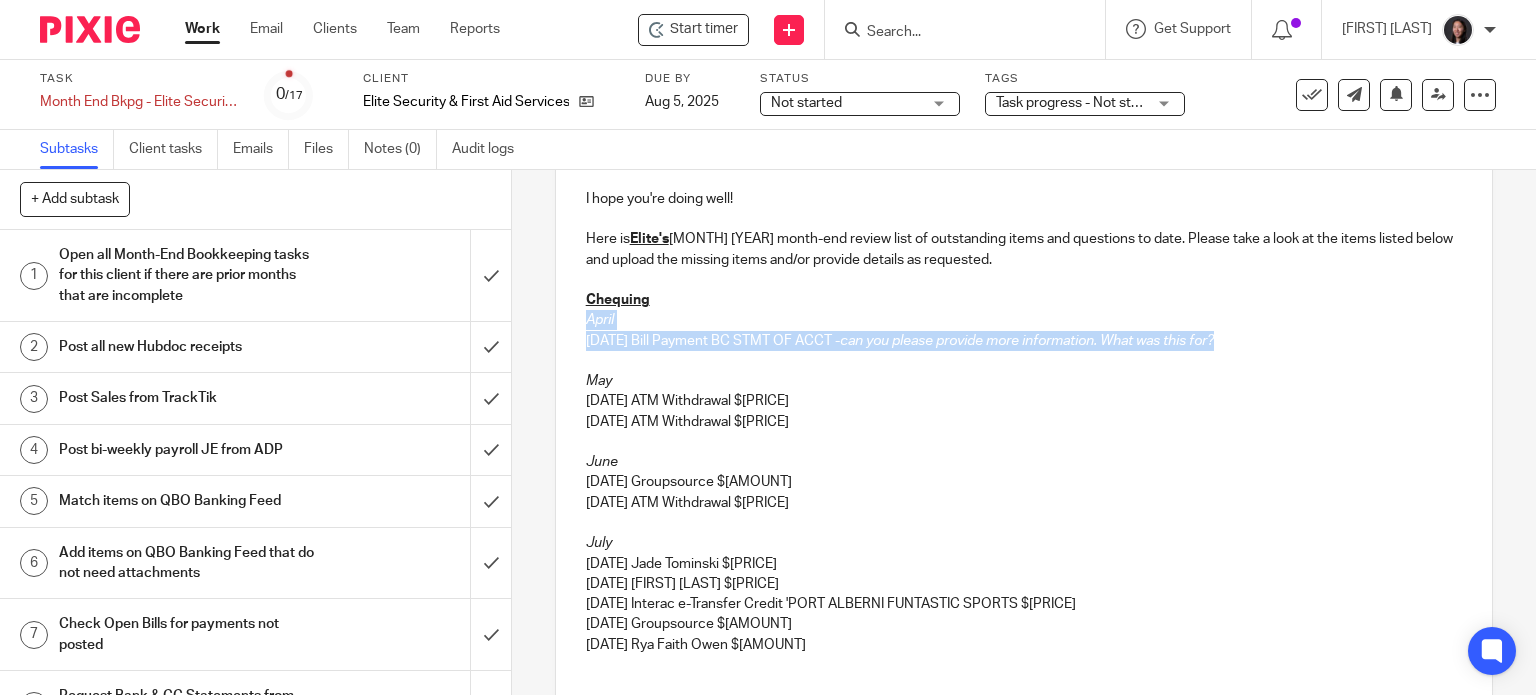 drag, startPoint x: 1370, startPoint y: 345, endPoint x: 580, endPoint y: 324, distance: 790.27905 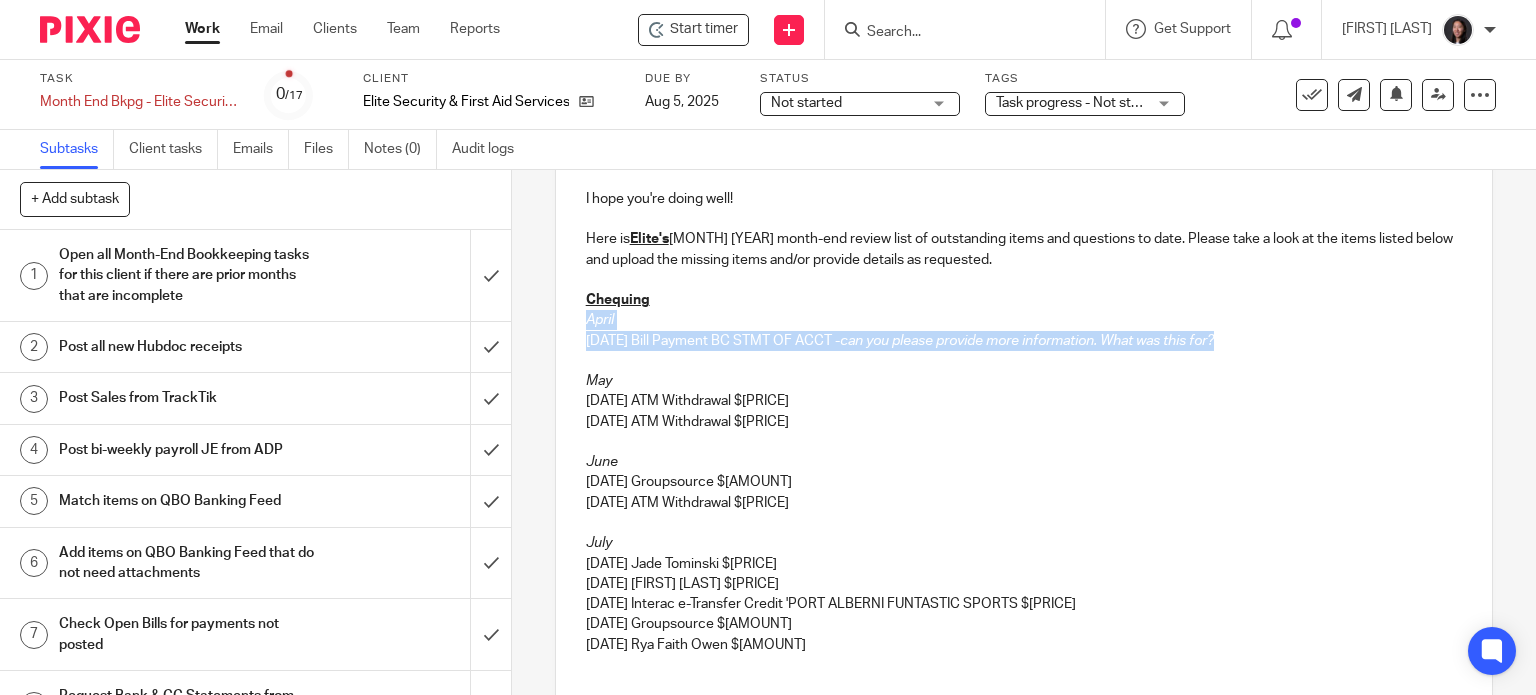 click on "Hi Richard, I hope you're doing well! Here is  Elite's  July 2025 month-end review list of outstanding items and questions to date. Please take a look at the items listed below and upload the missing items and/or provide details as requested.  Chequing April 04/29/2025 Bill Payment BC STMT OF ACCT $29,428.34 -  can you please provide more information. What was this for? May 05/19/2025 ATM Withdrawal $160.00 05/24/2025 ATM Withdrawal $100.00 June 06/10/2025 Groupsource $1,696.55 06/30/2025 ATM Withdrawal $140.00 July 07/05/2025 Jade Tominski $74.16 07/05/2025 Johnathon Dubois $412.61 07/07/2025 Interac e-Transfer Credit 'PORT ALBERNI FUNTASTIC SPORTS $812.44 07/10/2025 Groupsource $1,582.75 07/10/2025 Rya Faith Owen $736.12 Collabria Mastercard May 05/04/2025 U - Pak Mobile Storage $144.48 05/04/2025 BC Ferries $4.82 05/05/2025 Esso 7-Eleven $60.00 05/07/2025 Esso 7-Eleven $75.00 05/11/2025 Line Of Fire Defence $50.40 05/15/2025 Esso 7-Eleven $50.00 05/15/2025 Vistaprint $96.31 05/16/2025 Shaw $146.71 June" at bounding box center [1024, 976] 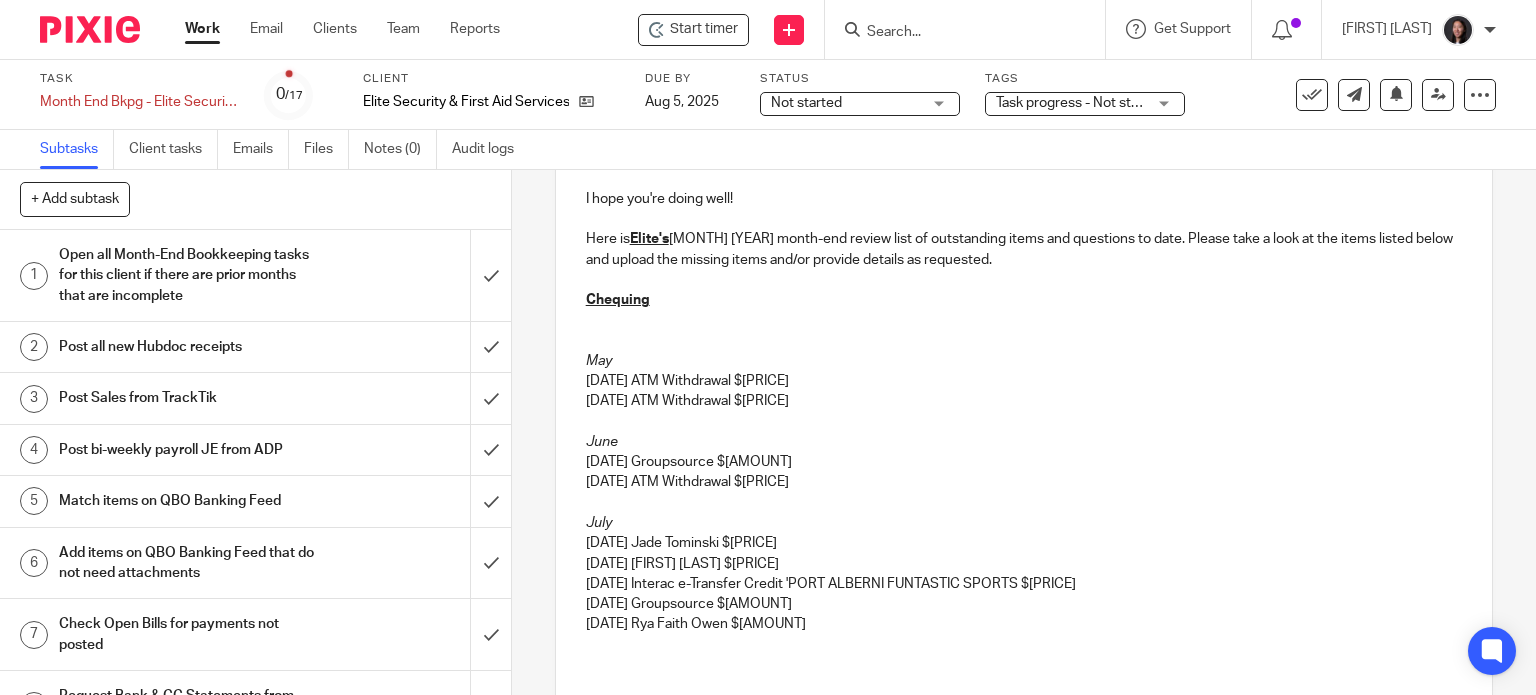 drag, startPoint x: 571, startPoint y: 349, endPoint x: 581, endPoint y: 350, distance: 10.049875 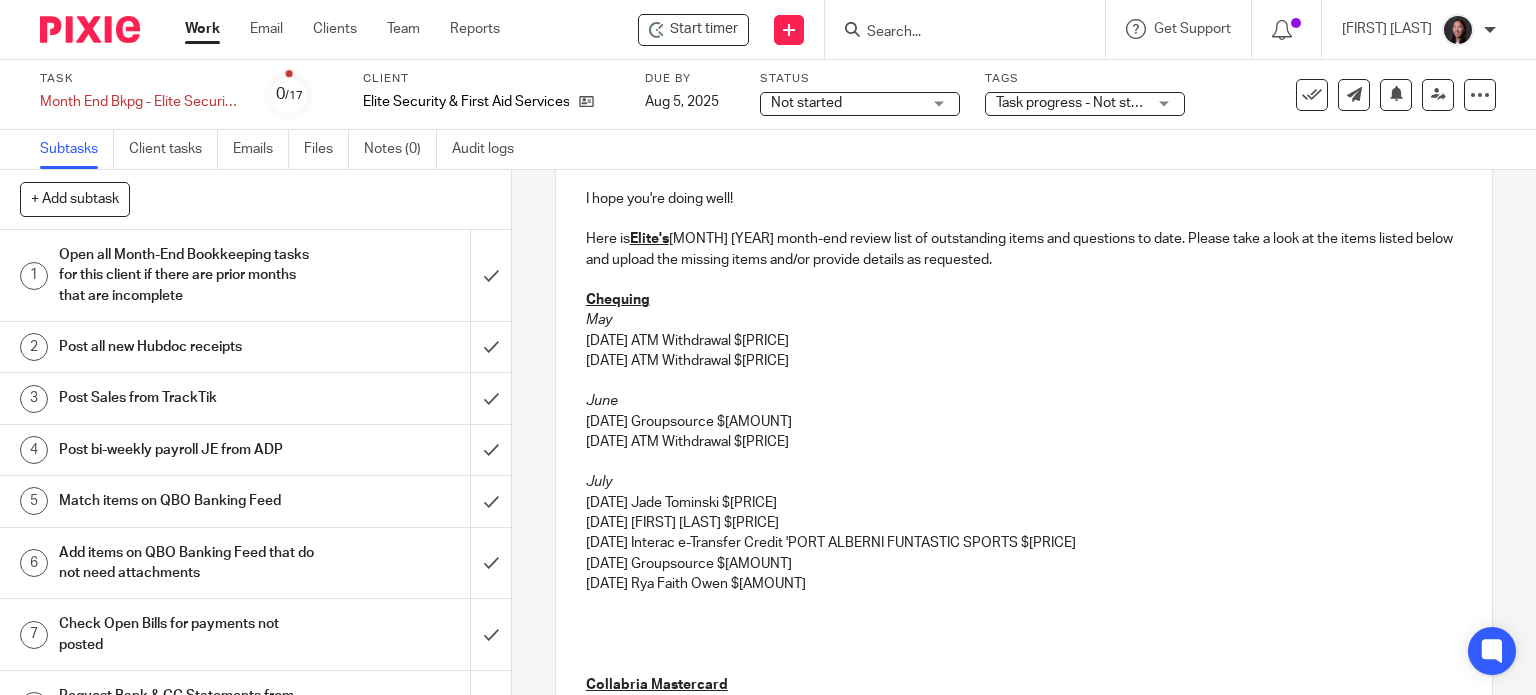 drag, startPoint x: 852, startPoint y: 510, endPoint x: 989, endPoint y: 547, distance: 141.90842 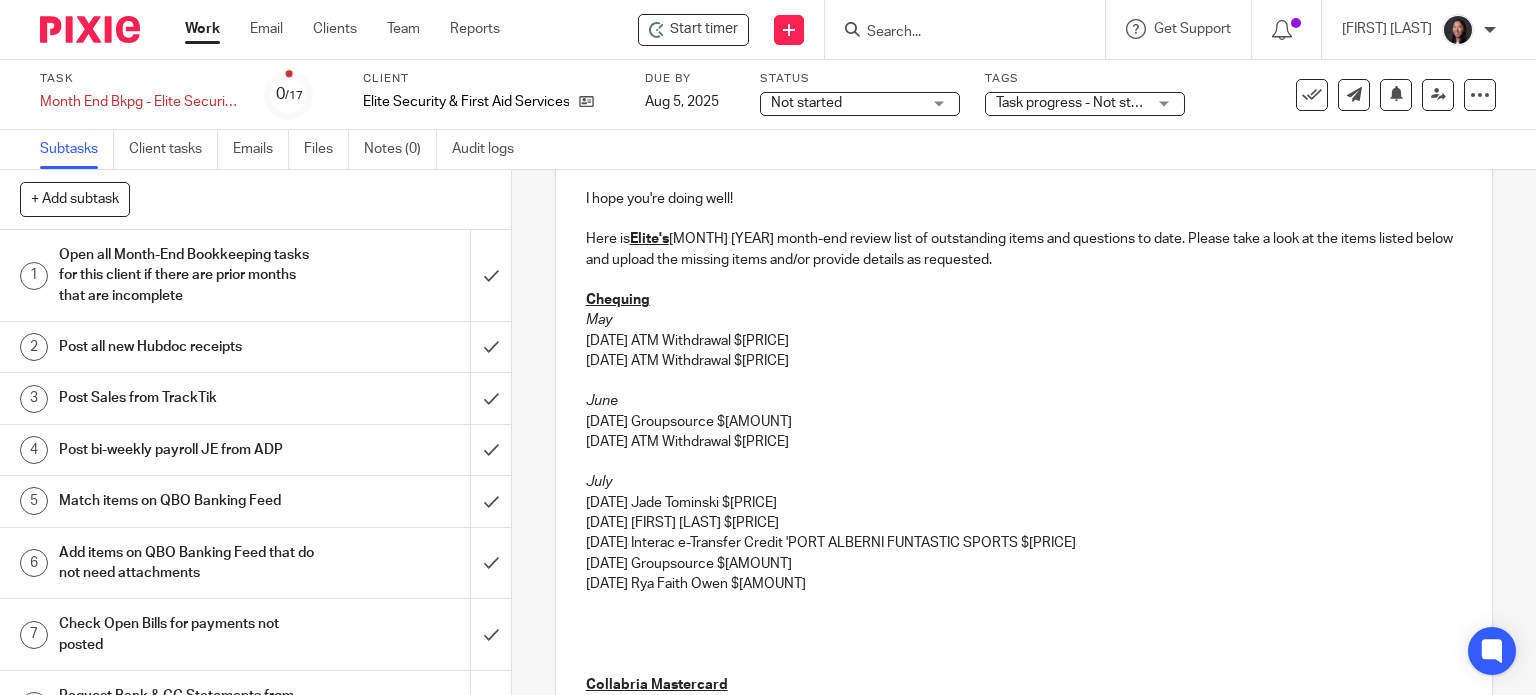click on "Hi Richard, I hope you're doing well! Here is  Elite's  July 2025 month-end review list of outstanding items and questions to date. Please take a look at the items listed below and upload the missing items and/or provide details as requested.  Chequing May 05/19/2025 ATM Withdrawal $160.00 05/24/2025 ATM Withdrawal $100.00 June 06/10/2025 Groupsource $1,696.55 06/30/2025 ATM Withdrawal $140.00 July 07/05/2025 Jade Tominski $74.16 07/05/2025 Johnathon Dubois $412.61 07/07/2025 Interac e-Transfer Credit 'PORT ALBERNI FUNTASTIC SPORTS $812.44 07/10/2025 Groupsource $1,582.75 07/10/2025 Rya Faith Owen $736.12 Collabria Mastercard May 05/04/2025 U - Pak Mobile Storage $144.48 05/04/2025 BC Ferries $4.82 05/05/2025 Esso 7-Eleven $60.00 05/07/2025 Esso 7-Eleven $75.00 05/11/2025 Line Of Fire Defence $50.40 05/15/2025 Esso 7-Eleven $50.00 05/15/2025 Vistaprint $96.31 05/16/2025 Shaw $146.71 05/16/2025 Parkvictoria $10.00 05/20/2025 Wal-Mart $5.01 05/30/2025 Airbnb $234.06 05/30/2025 Parkvictoria $10.00 June July" at bounding box center [1024, 946] 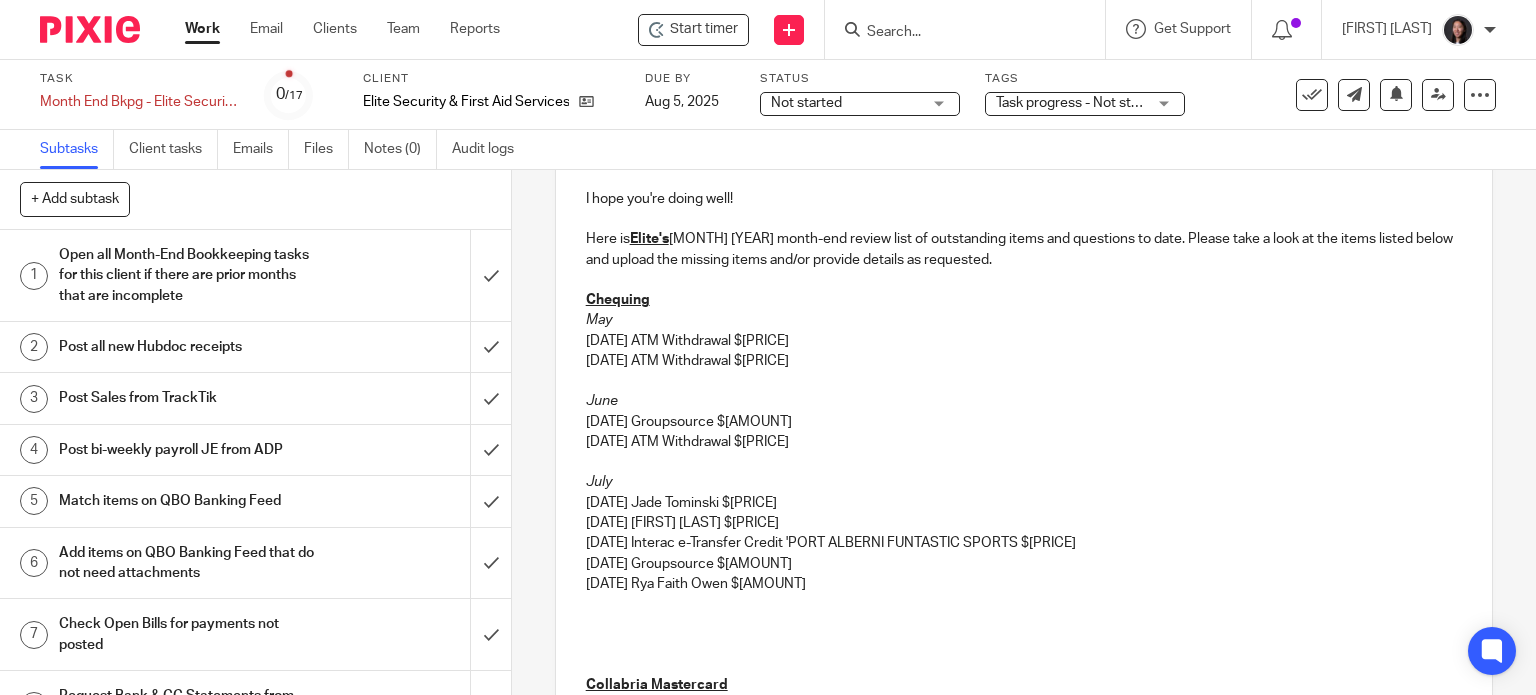 drag, startPoint x: 844, startPoint y: 519, endPoint x: 540, endPoint y: 499, distance: 304.6572 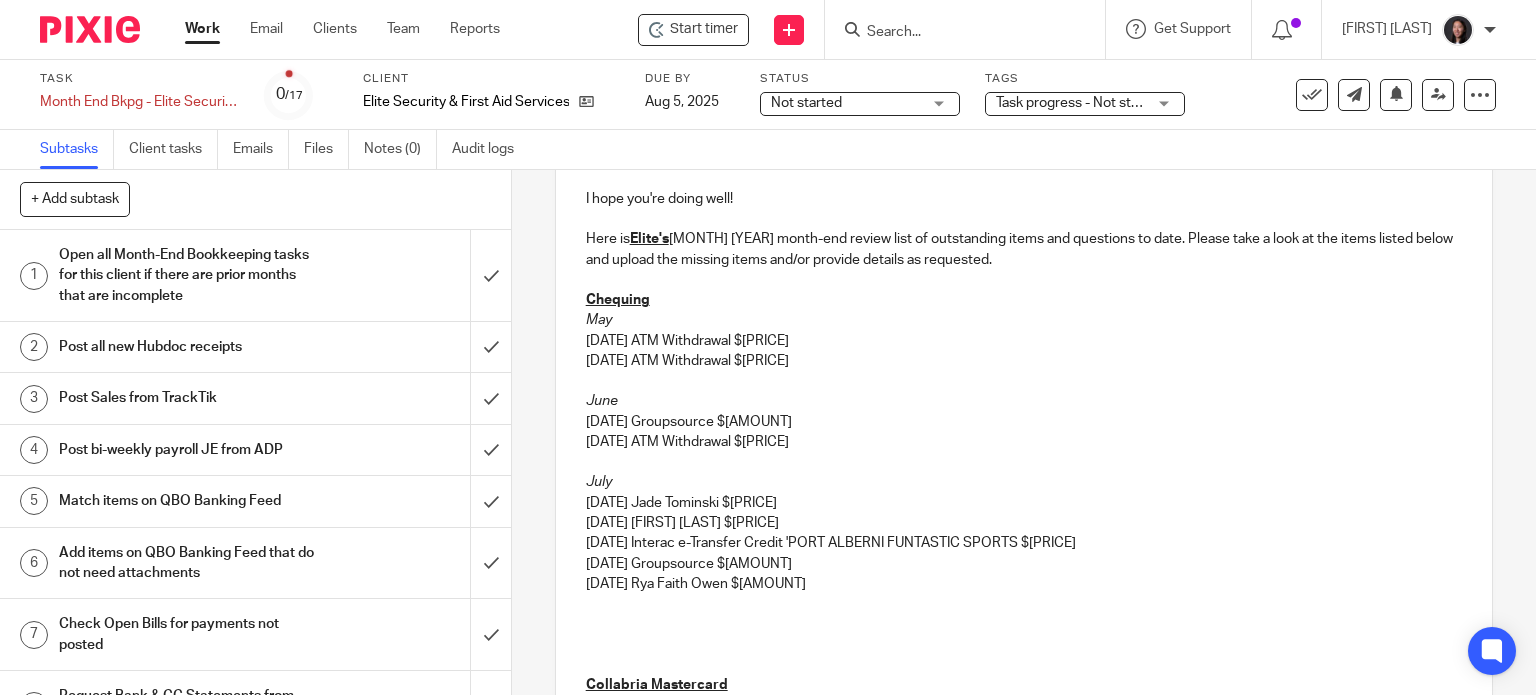 click on "9
Prepare and send review list
Manual email
Secure the attachments in this message. Files exceeding the size limit (10MB) will be secured automatically.
Switch off     On     To:
Cc
Subject:     Month-End Review List -     Hi Richard, I hope you're doing well! Here is  Elite's  July 2025 month-end review list of outstanding items and questions to date. Please take a look at the items listed below and upload the missing items and/or provide details as requested.  Chequing May 05/19/2025 ATM Withdrawal $160.00 05/24/2025 ATM Withdrawal $100.00 June 06/10/2025 Groupsource $1,696.55 06/30/2025 ATM Withdrawal $140.00 July 07/05/2025 Jade Tominski $74.16 07/05/2025 Johnathon Dubois $412.61 07/07/2025 Interac e-Transfer Credit 'PORT ALBERNI FUNTASTIC SPORTS $812.44 07/10/2025 Groupsource $1,582.75" at bounding box center (1024, 432) 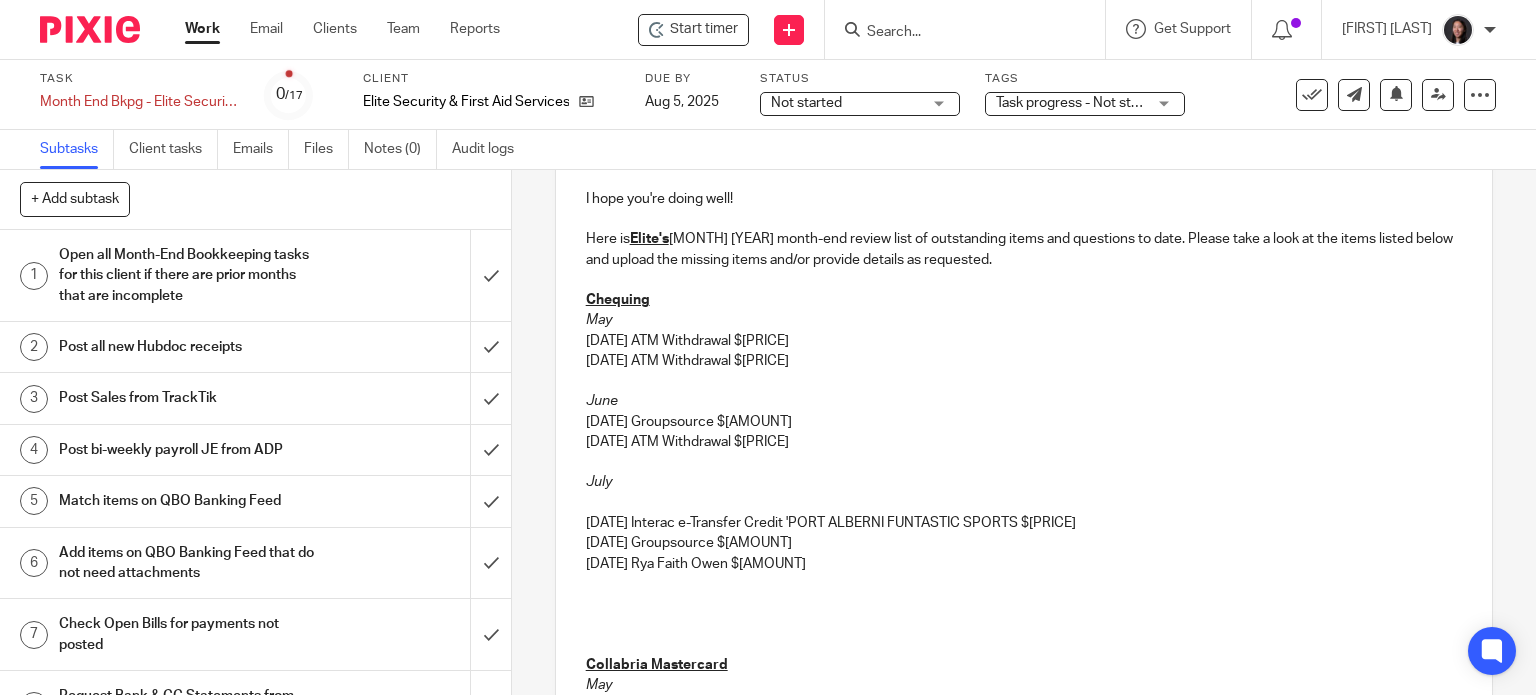 click on "Hi Richard, I hope you're doing well! Here is  Elite's  July 2025 month-end review list of outstanding items and questions to date. Please take a look at the items listed below and upload the missing items and/or provide details as requested.  Chequing May 05/19/2025 ATM Withdrawal $160.00 05/24/2025 ATM Withdrawal $100.00 June 06/10/2025 Groupsource $1,696.55 06/30/2025 ATM Withdrawal $140.00 July 07/07/2025 Interac e-Transfer Credit 'PORT ALBERNI FUNTASTIC SPORTS $812.44 07/10/2025 Groupsource $1,582.75 07/10/2025 Rya Faith Owen $736.12 Collabria Mastercard May 05/04/2025 U - Pak Mobile Storage $144.48 05/04/2025 BC Ferries $4.82 05/05/2025 Esso 7-Eleven $60.00 05/07/2025 Esso 7-Eleven $75.00 05/11/2025 Line Of Fire Defence $50.40 05/15/2025 Esso 7-Eleven $50.00 05/15/2025 Vistaprint $96.31 05/16/2025 Shaw $146.71 05/16/2025 Parkvictoria $10.00 05/20/2025 Wal-Mart $5.01 05/30/2025 Airbnb $234.06 05/30/2025 Parkvictoria $10.00 05/30/2025 7 Eleven Store $84.50 June 06/01/2025 Fido Mobile $266.58 July" at bounding box center (1024, 936) 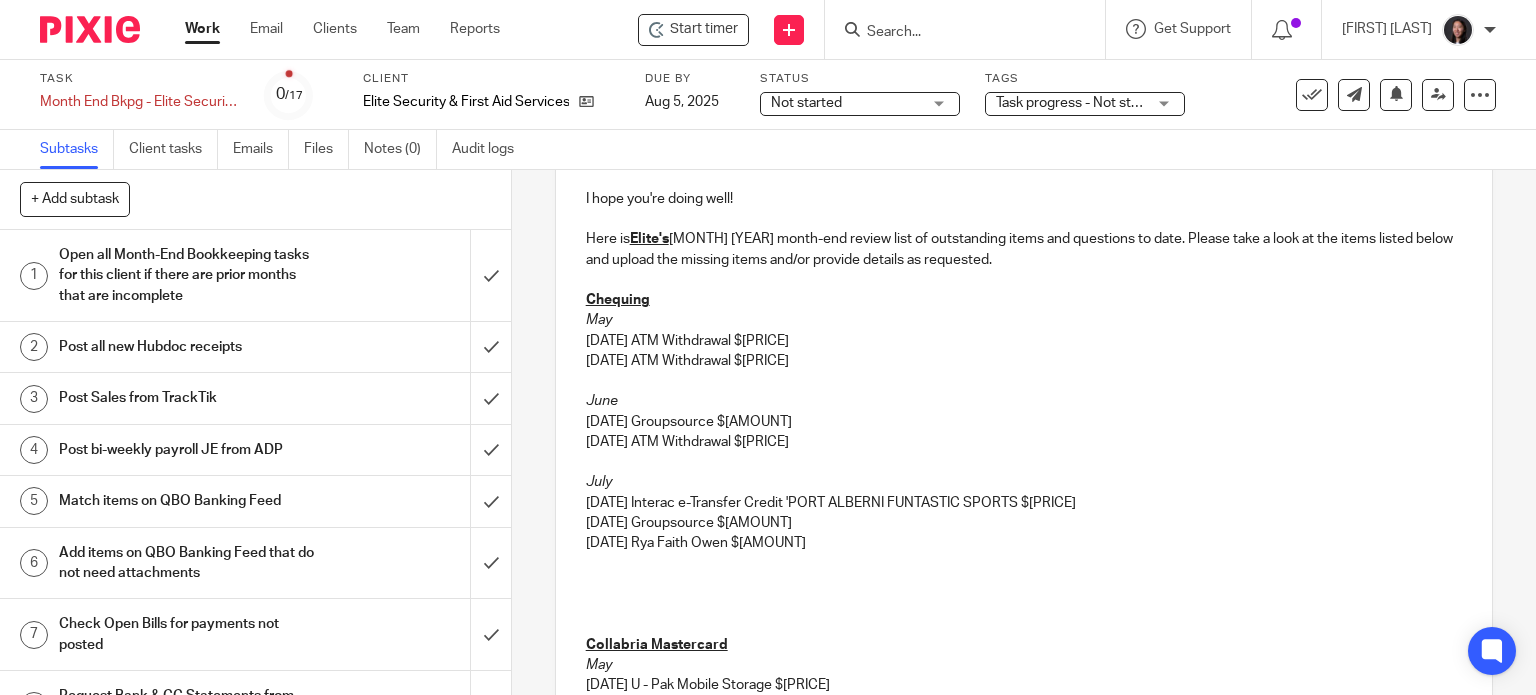 drag, startPoint x: 830, startPoint y: 543, endPoint x: 548, endPoint y: 543, distance: 282 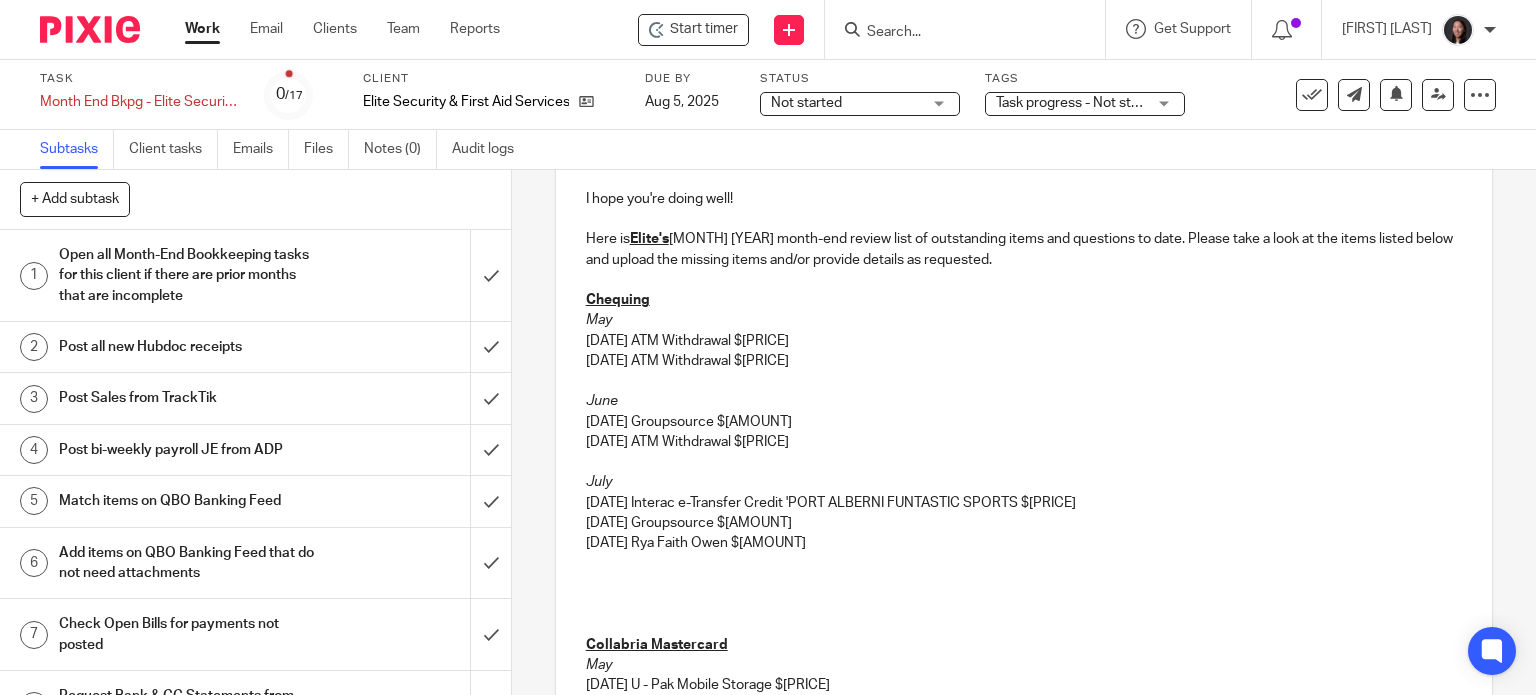 click on "Hi Richard, I hope you're doing well! Here is  Elite's  July 2025 month-end review list of outstanding items and questions to date. Please take a look at the items listed below and upload the missing items and/or provide details as requested.  Chequing May 05/19/2025 ATM Withdrawal $160.00 05/24/2025 ATM Withdrawal $100.00 June 06/10/2025 Groupsource $1,696.55 06/30/2025 ATM Withdrawal $140.00 July 07/07/2025 Interac e-Transfer Credit 'PORT ALBERNI FUNTASTIC SPORTS $812.44 07/10/2025 Groupsource $1,582.75 07/10/2025 Rya Faith Owen $736.12 Collabria Mastercard May 05/04/2025 U - Pak Mobile Storage $144.48 05/04/2025 BC Ferries $4.82 05/05/2025 Esso 7-Eleven $60.00 05/07/2025 Esso 7-Eleven $75.00 05/11/2025 Line Of Fire Defence $50.40 05/15/2025 Esso 7-Eleven $50.00 05/15/2025 Vistaprint $96.31 05/16/2025 Shaw $146.71 05/16/2025 Parkvictoria $10.00 05/20/2025 Wal-Mart $5.01 05/30/2025 Airbnb $234.06 05/30/2025 Parkvictoria $10.00 05/30/2025 7 Eleven Store $84.50 June 06/01/2025 Fido Mobile $266.58 July" at bounding box center (1024, 925) 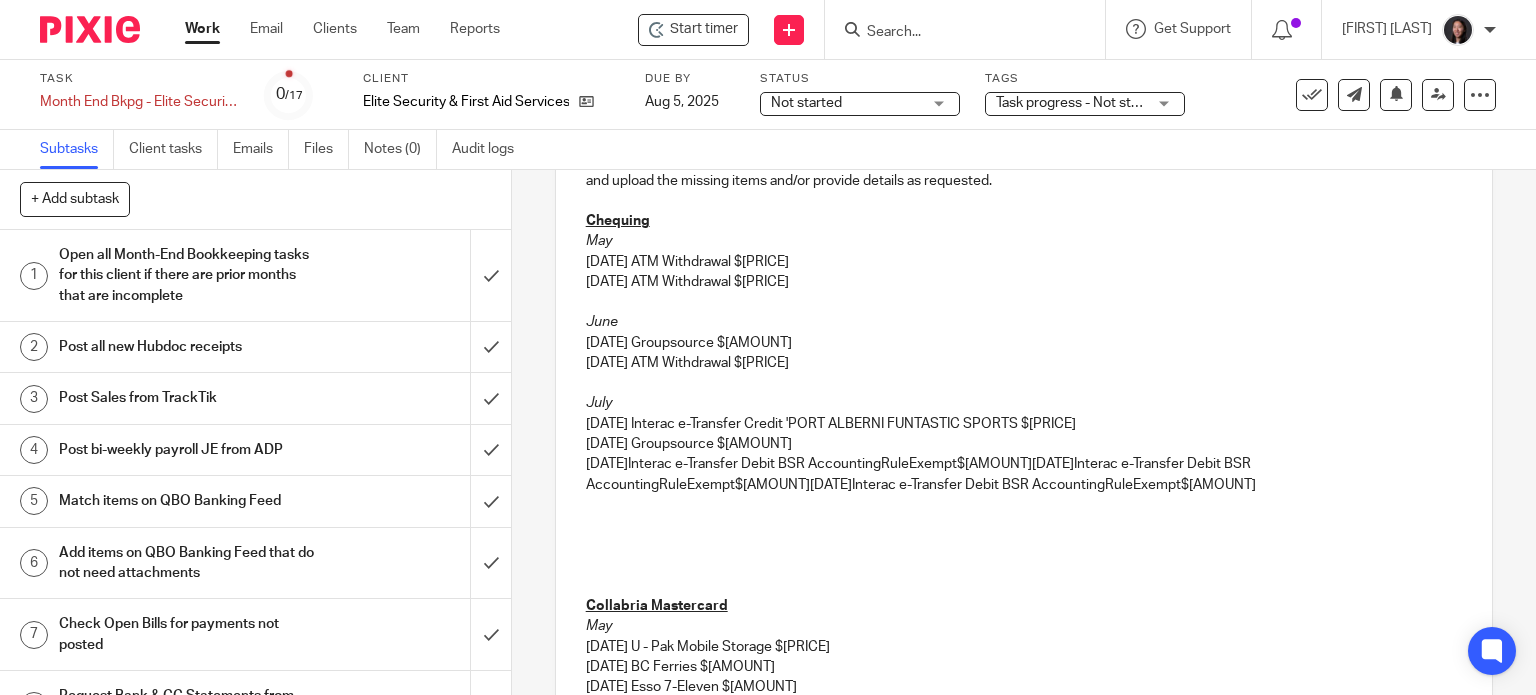 scroll, scrollTop: 328, scrollLeft: 0, axis: vertical 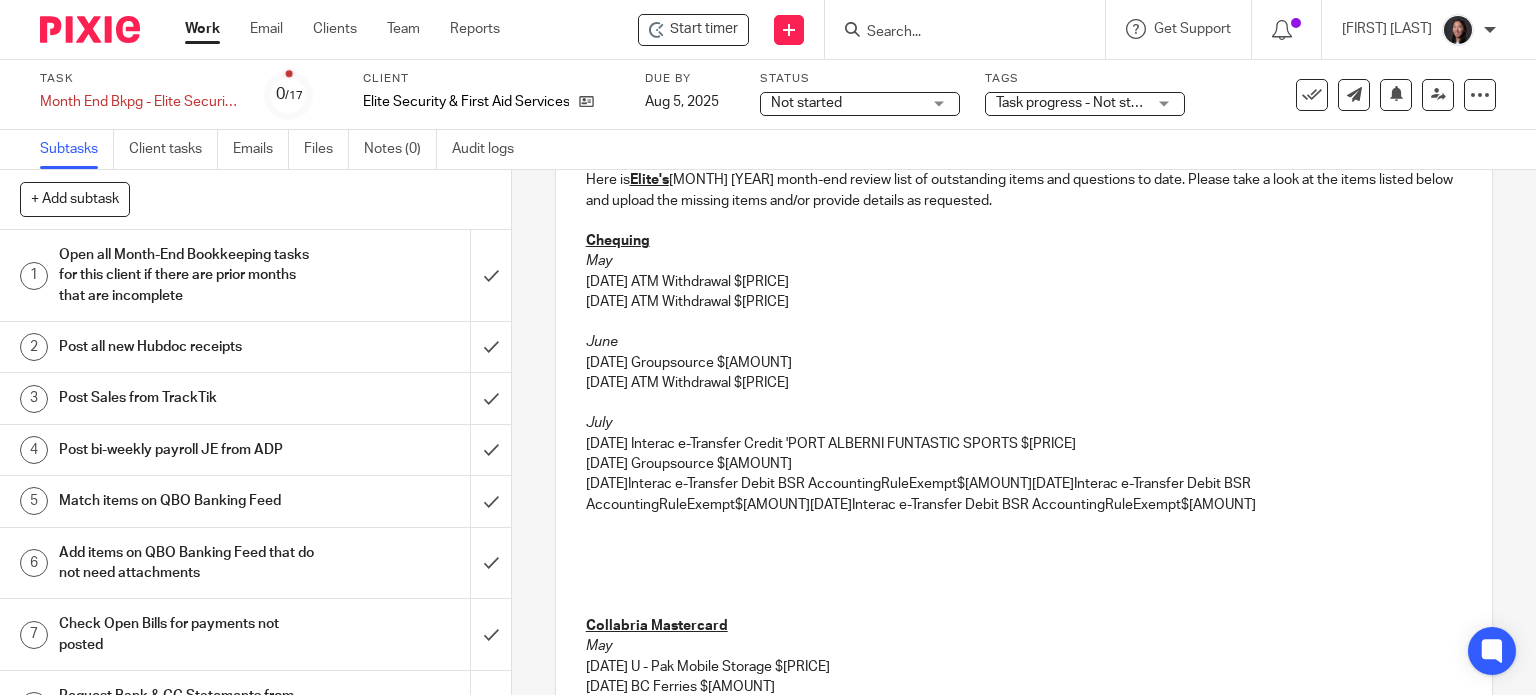 click on "07/24/2025Interac e-Transfer Debit BSR AccountingRuleExempt$3,045.0007/24/2025Interac e-Transfer Debit BSR AccountingRuleExempt$1,575.0007/24/2025Interac e-Transfer Debit BSR AccountingRuleExempt$5,985.00" at bounding box center (1024, 494) 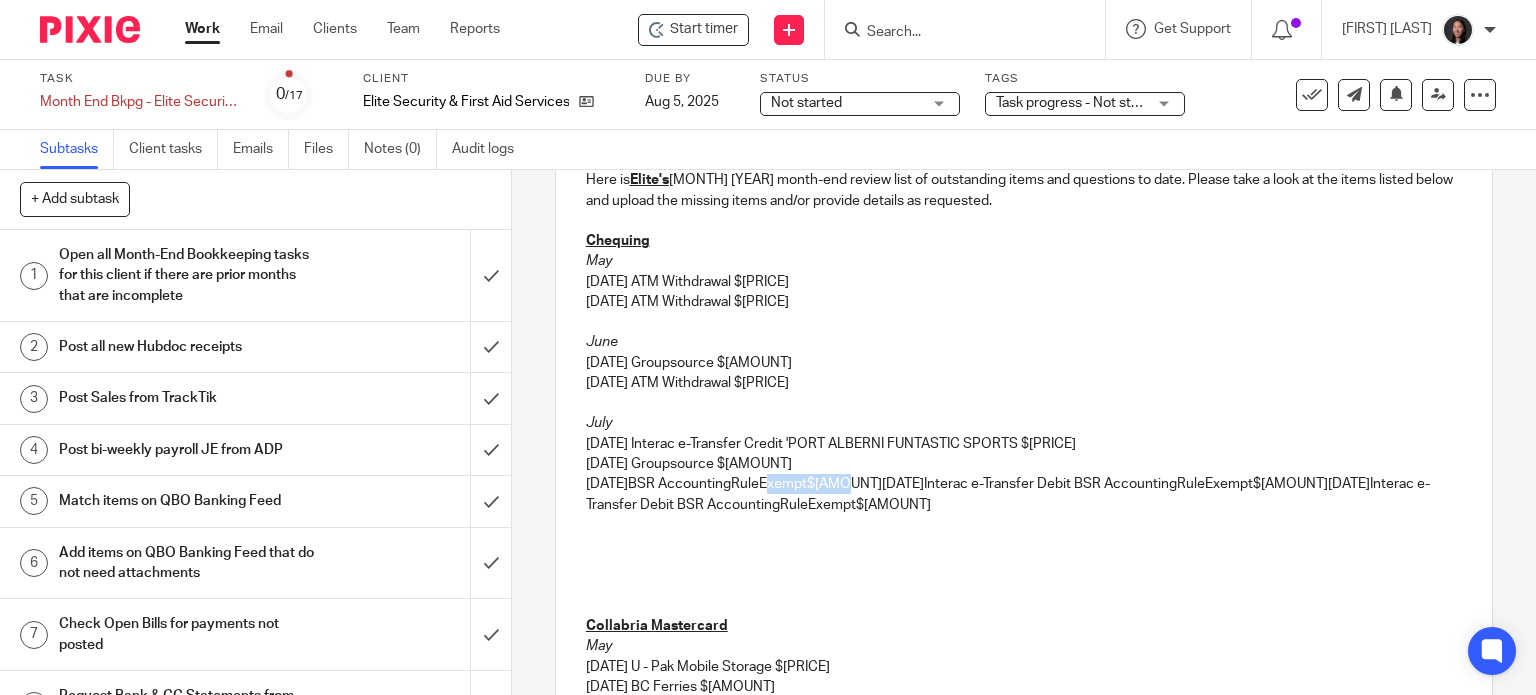 drag, startPoint x: 757, startPoint y: 478, endPoint x: 836, endPoint y: 490, distance: 79.9062 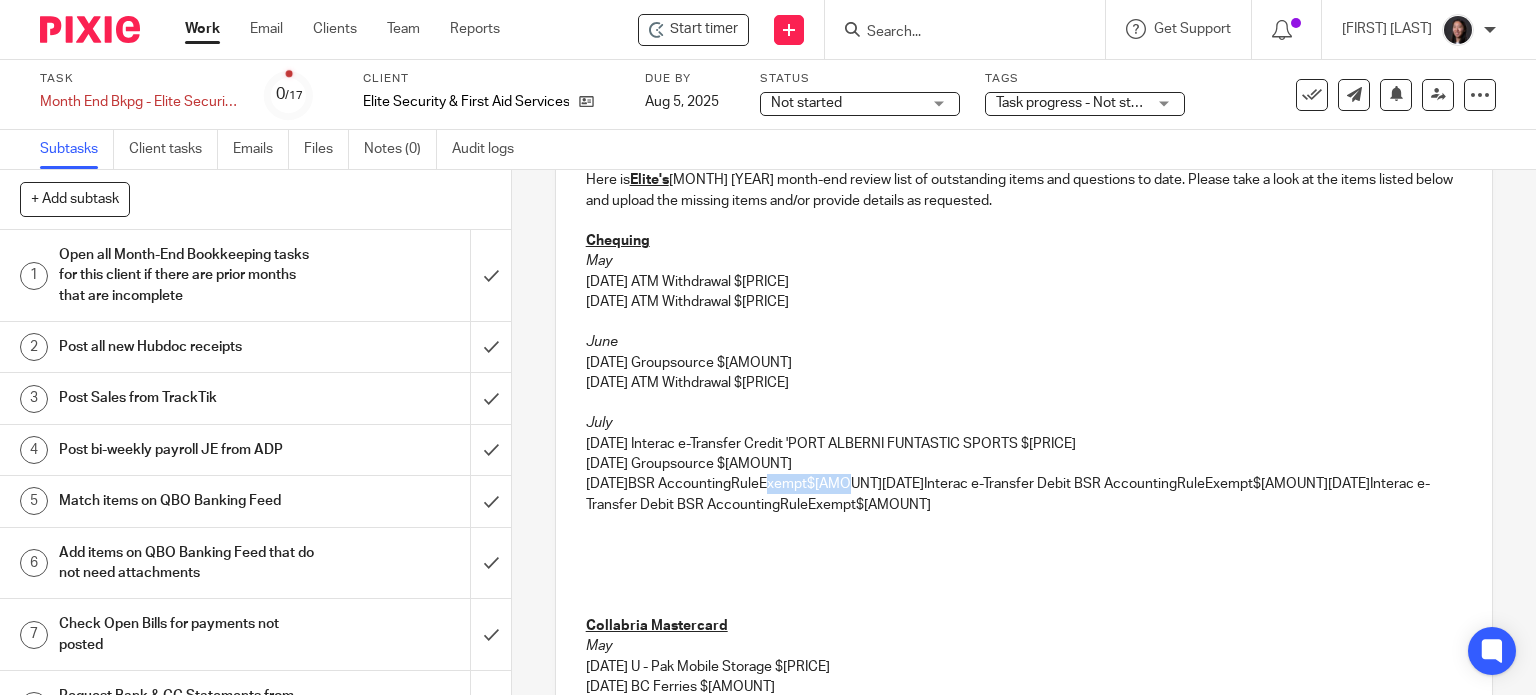 click on "07/24/2025 BSR AccountingRuleExempt$3,045.0007/24/2025Interac e-Transfer Debit BSR AccountingRuleExempt$1,575.0007/24/2025Interac e-Transfer Debit BSR AccountingRuleExempt$5,985.00" at bounding box center [1024, 494] 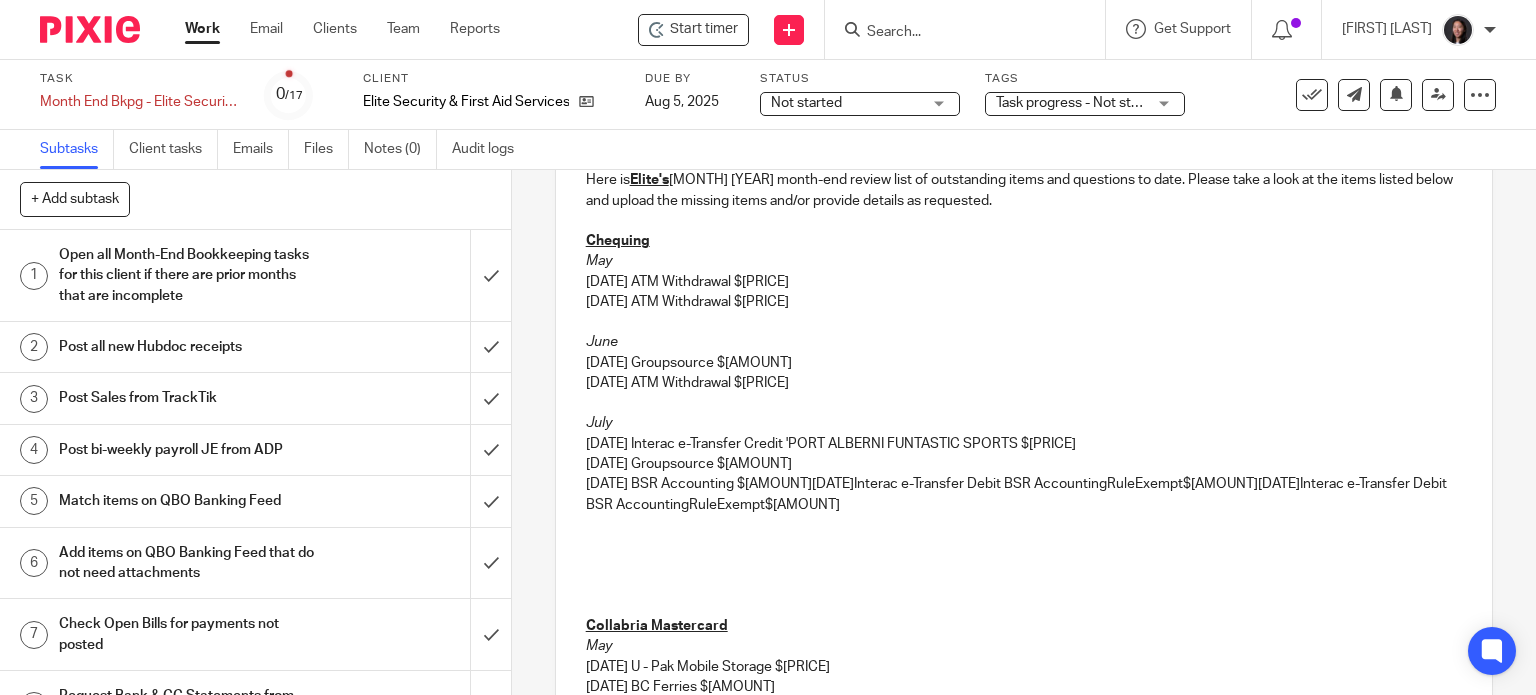 click on "07/24/2025 BSR Accounting $3,045.0007/24/2025Interac e-Transfer Debit BSR AccountingRuleExempt$1,575.0007/24/2025Interac e-Transfer Debit BSR AccountingRuleExempt$5,985.00" at bounding box center [1024, 494] 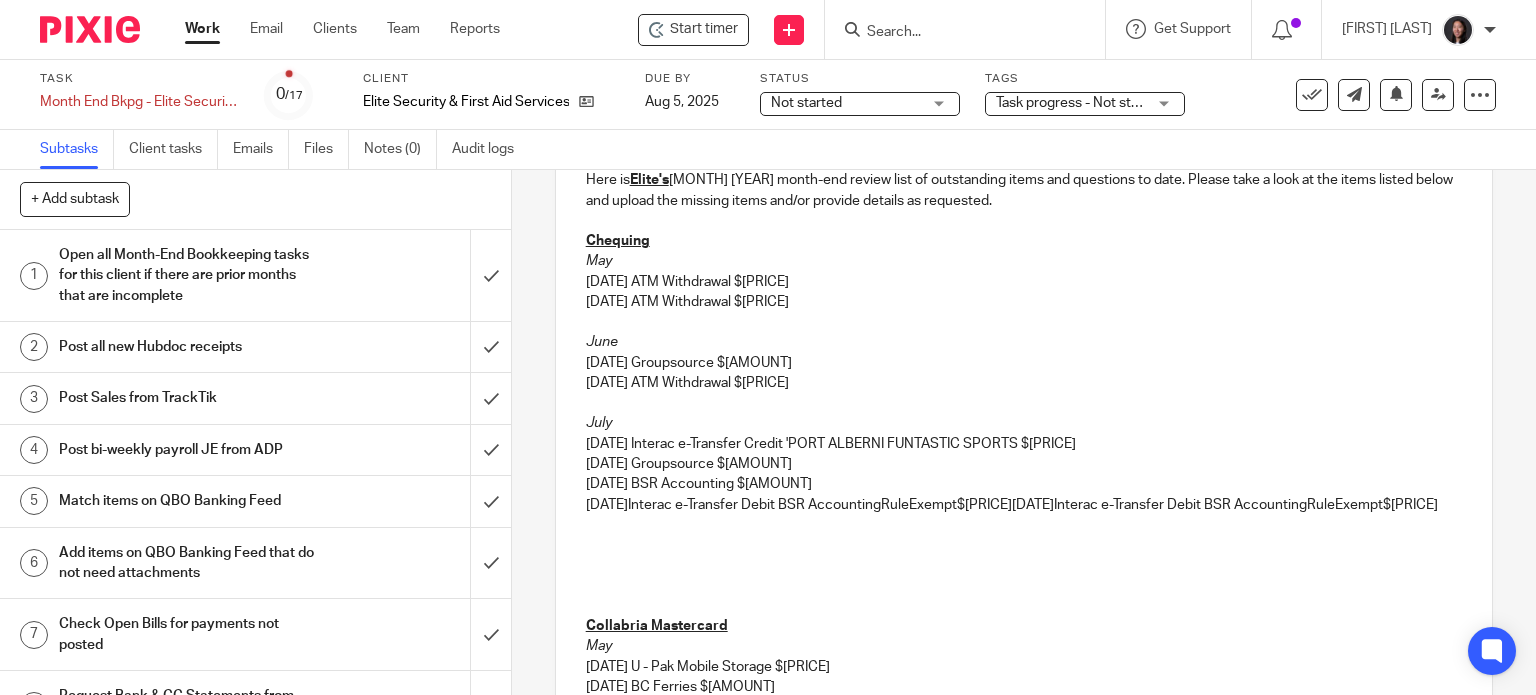 click on "07/24/2025 BSR Accounting $3,045.00" at bounding box center (1024, 484) 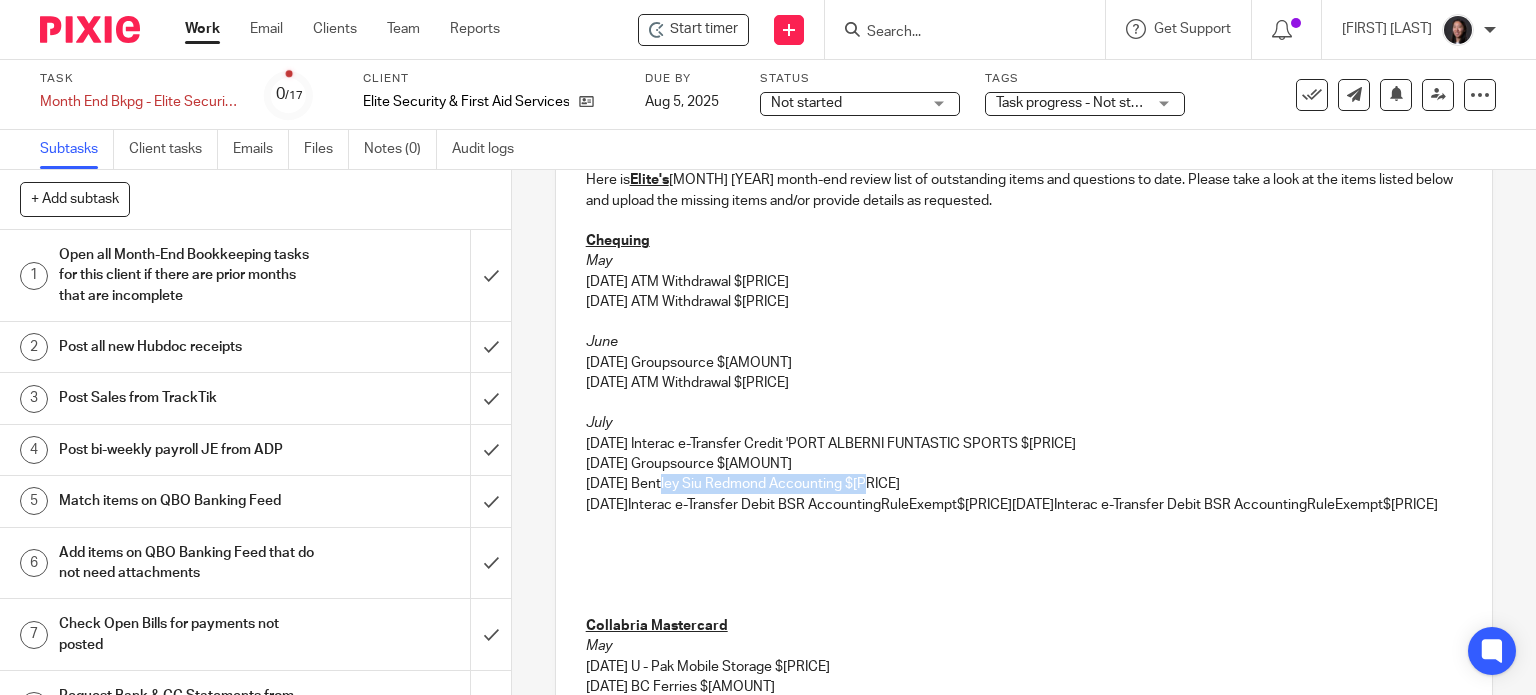 drag, startPoint x: 868, startPoint y: 481, endPoint x: 659, endPoint y: 490, distance: 209.1937 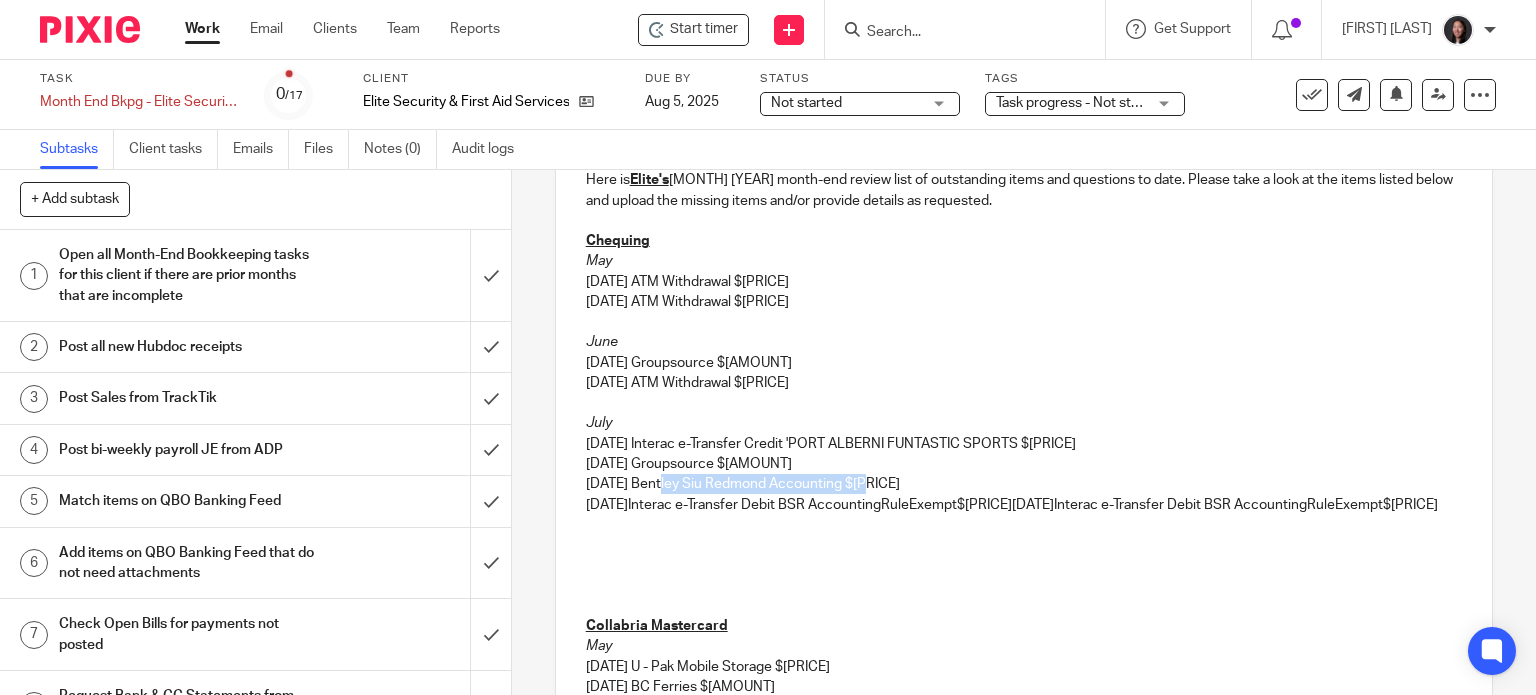 click on "07/24/2025 Bentley Siu Redmond Accounting $3,045.00" at bounding box center (1024, 484) 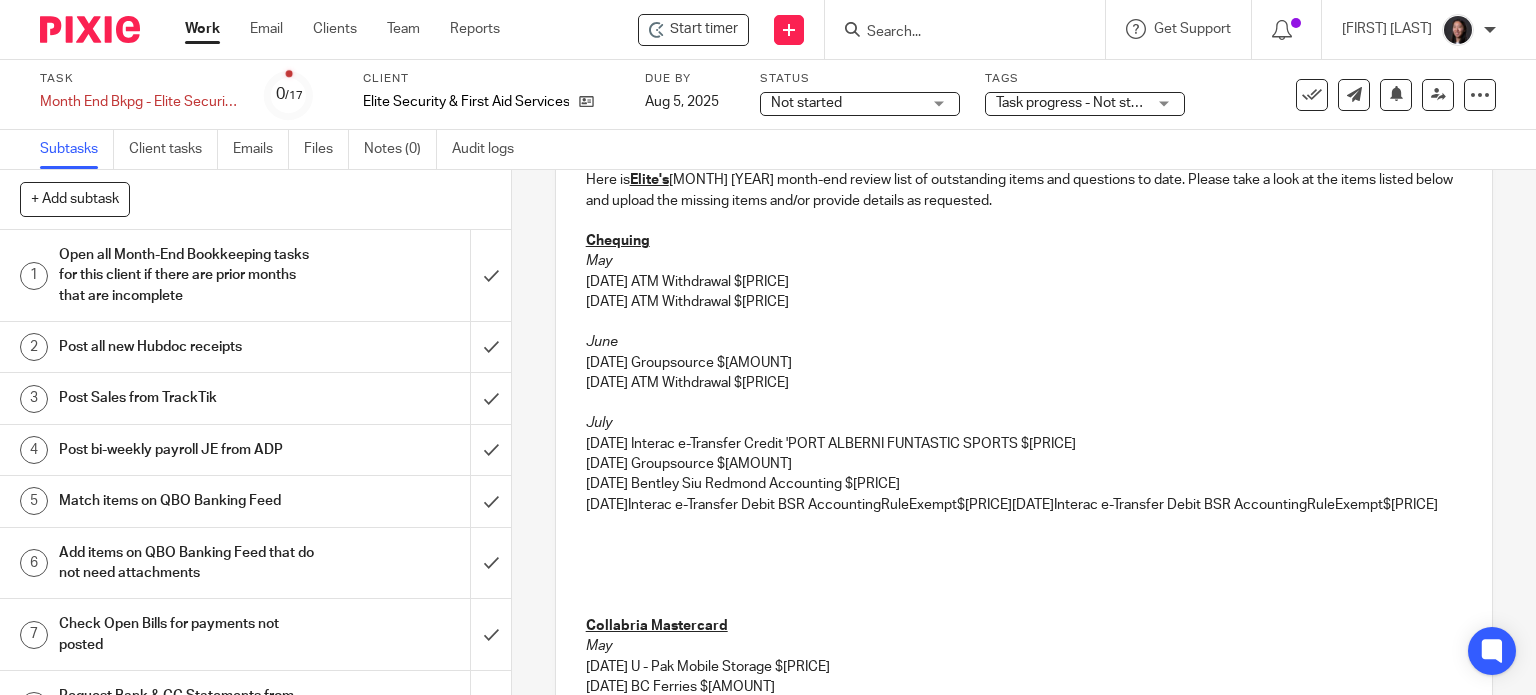click on "07/24/2025Interac e-Transfer Debit BSR AccountingRuleExempt$1,575.0007/24/2025Interac e-Transfer Debit BSR AccountingRuleExempt$5,985.00" at bounding box center [1024, 505] 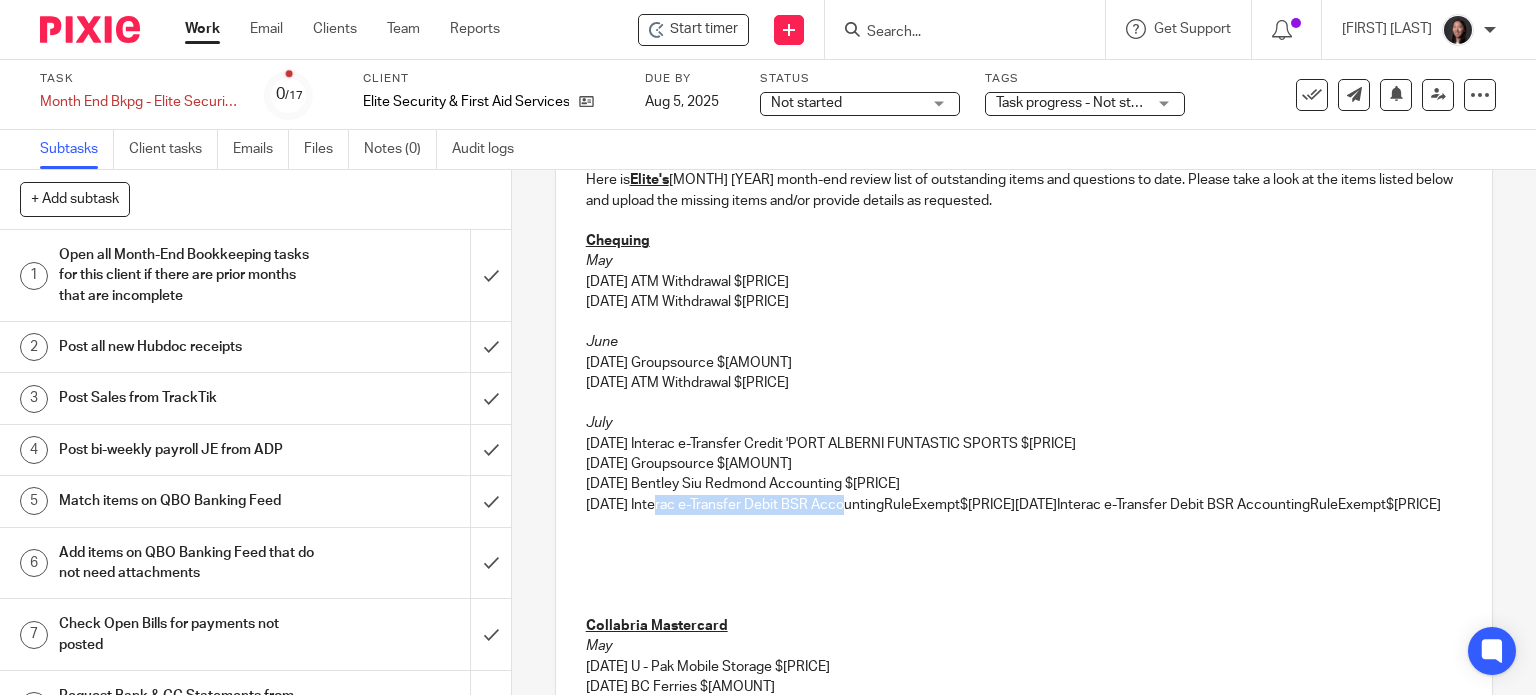 drag, startPoint x: 657, startPoint y: 499, endPoint x: 839, endPoint y: 511, distance: 182.39517 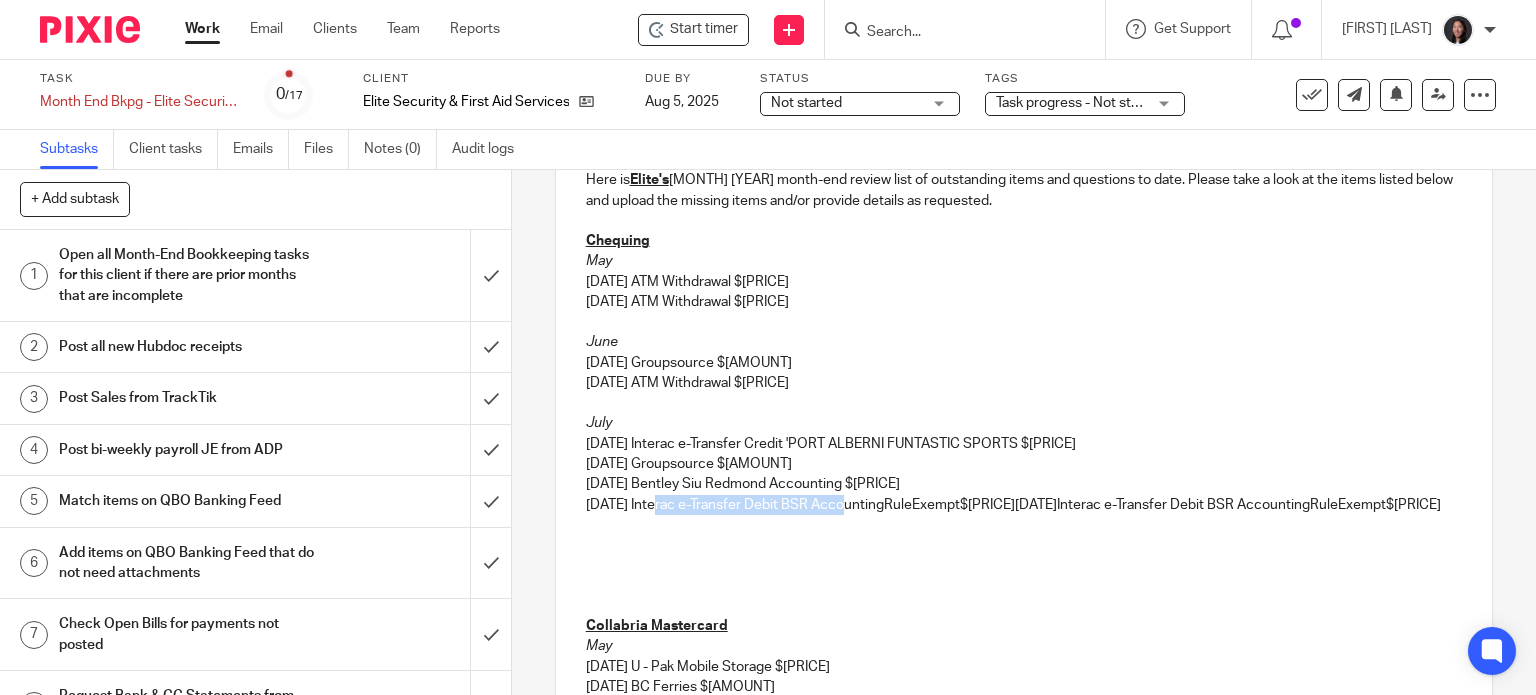 click on "07/24/2025 Interac e-Transfer Debit BSR AccountingRuleExempt$1,575.0007/24/2025Interac e-Transfer Debit BSR AccountingRuleExempt$5,985.00" at bounding box center (1024, 505) 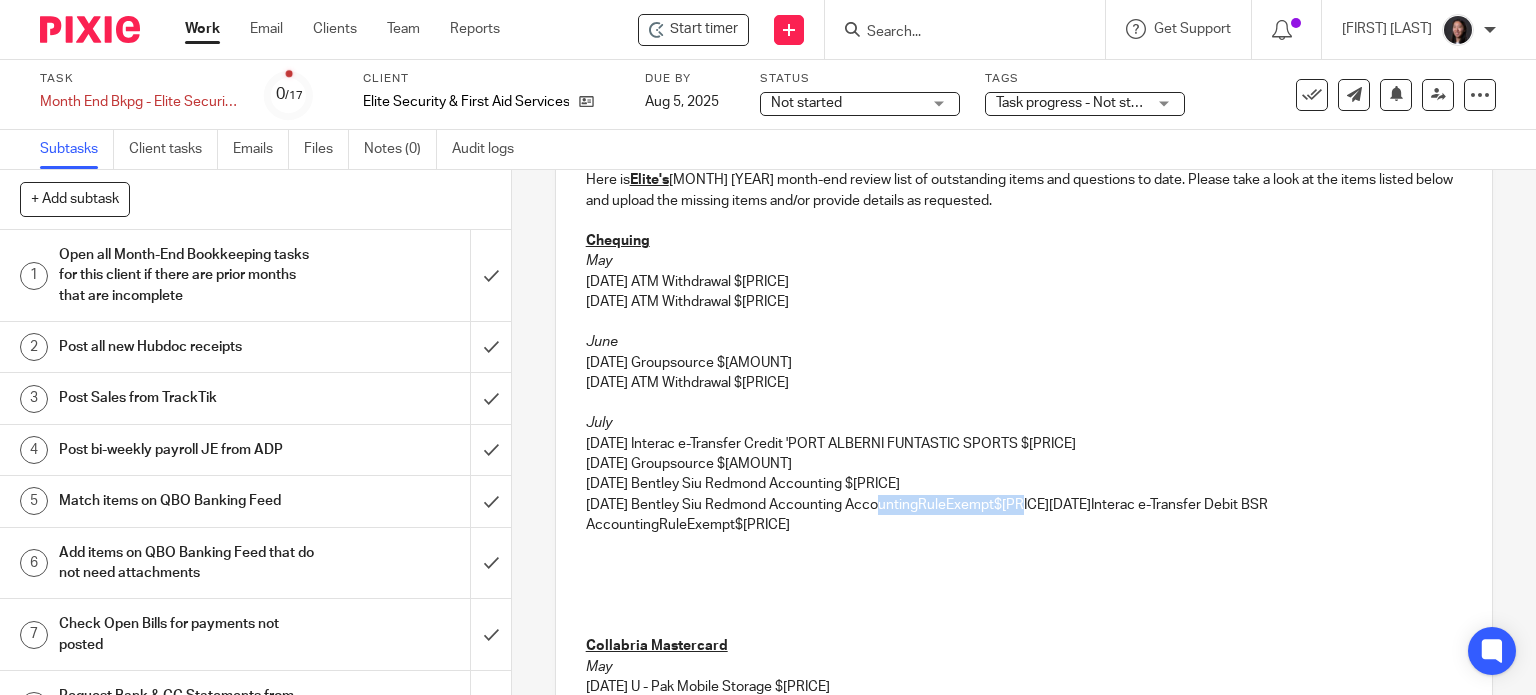 drag, startPoint x: 870, startPoint y: 507, endPoint x: 1018, endPoint y: 507, distance: 148 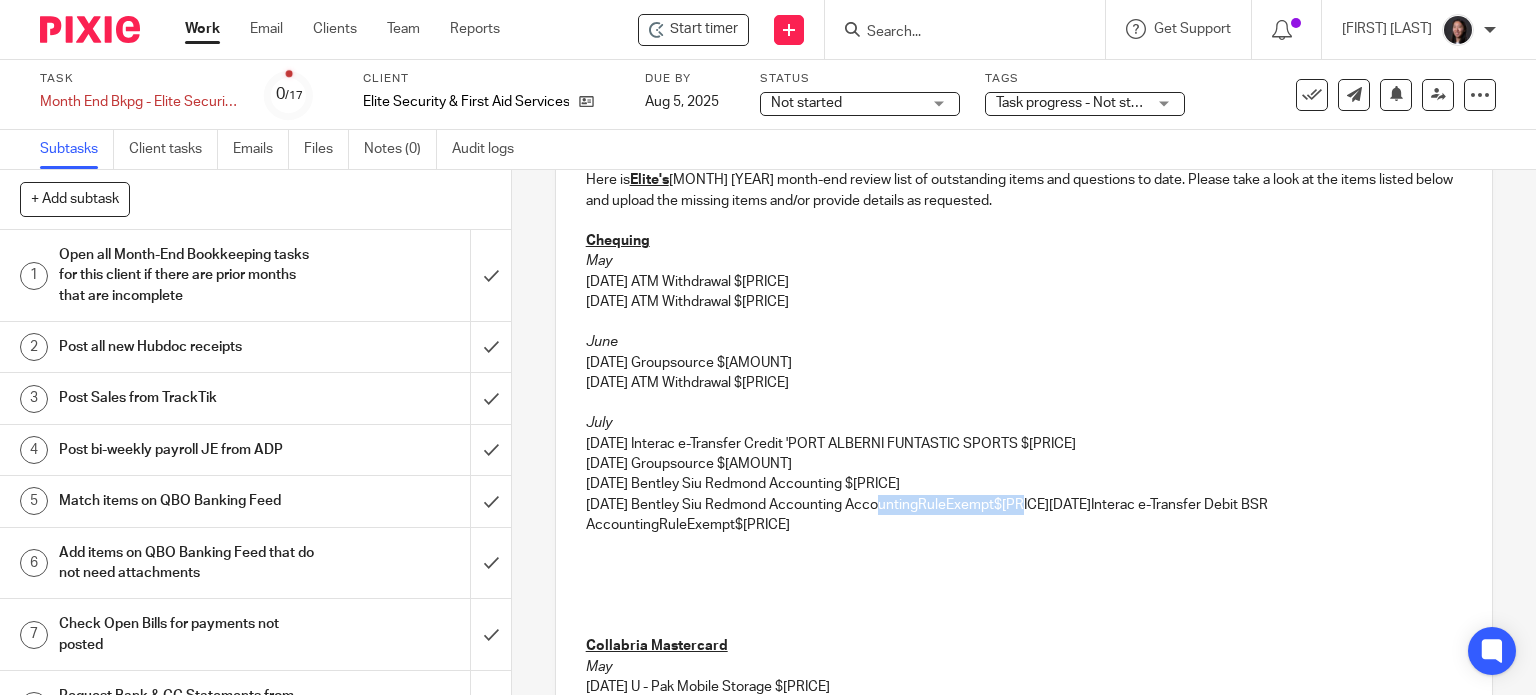 click on "07/24/2025 Bentley Siu Redmond Accounting AccountingRuleExempt$1,575.0007/24/2025Interac e-Transfer Debit BSR AccountingRuleExempt$5,985.00" at bounding box center (1024, 515) 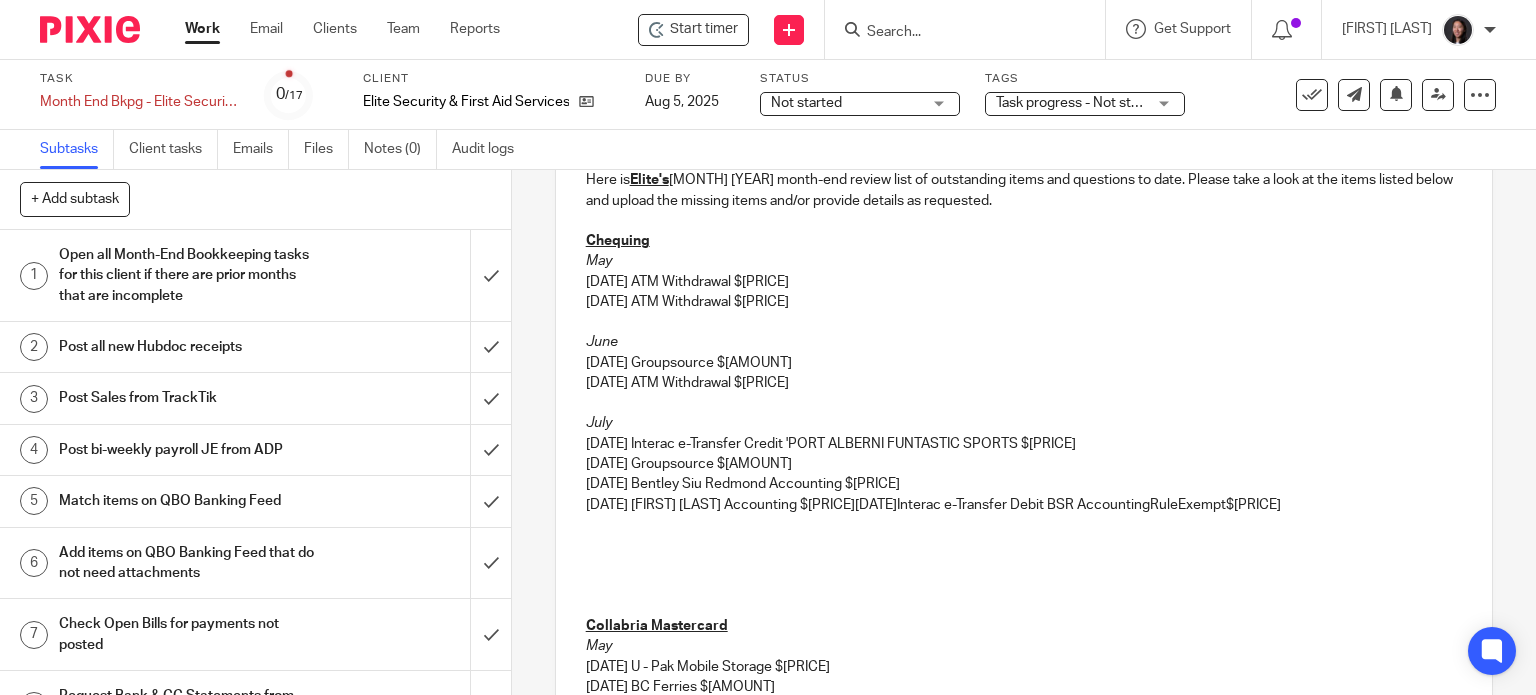 click on "07/24/2025 Bentley Siu Redmond Accounting $1,575.0007/24/2025Interac e-Transfer Debit BSR AccountingRuleExempt$5,985.00" at bounding box center (1024, 505) 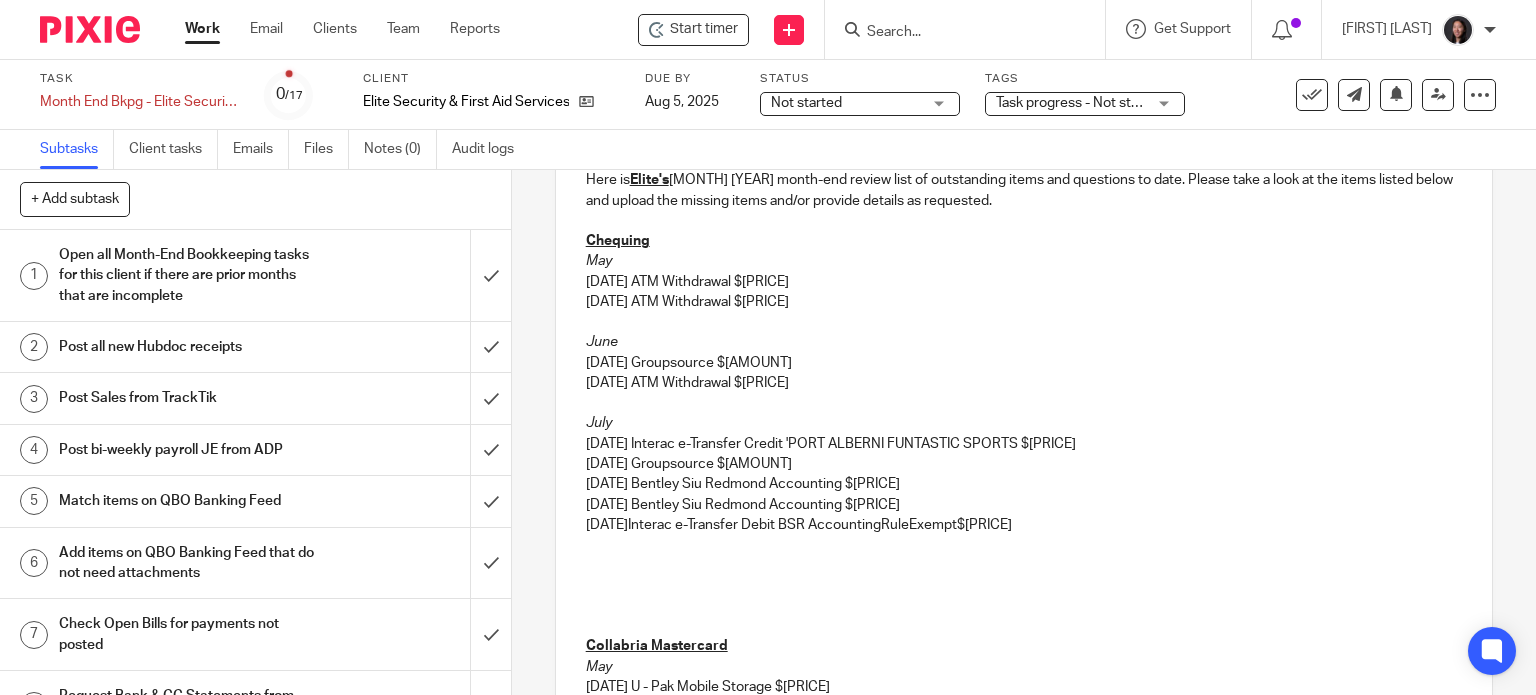click on "07/24/2025Interac e-Transfer Debit BSR AccountingRuleExempt$5,985.00" at bounding box center (1024, 525) 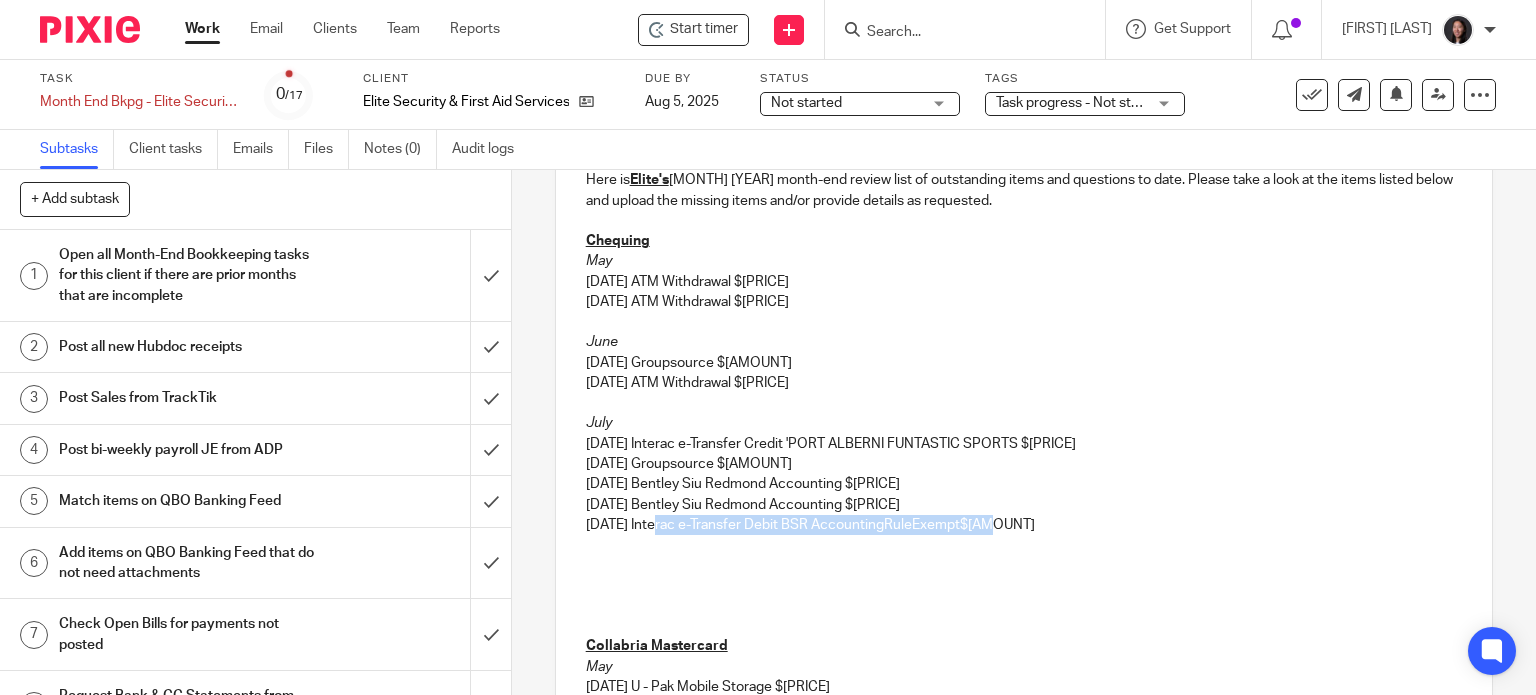 drag, startPoint x: 657, startPoint y: 523, endPoint x: 984, endPoint y: 531, distance: 327.09784 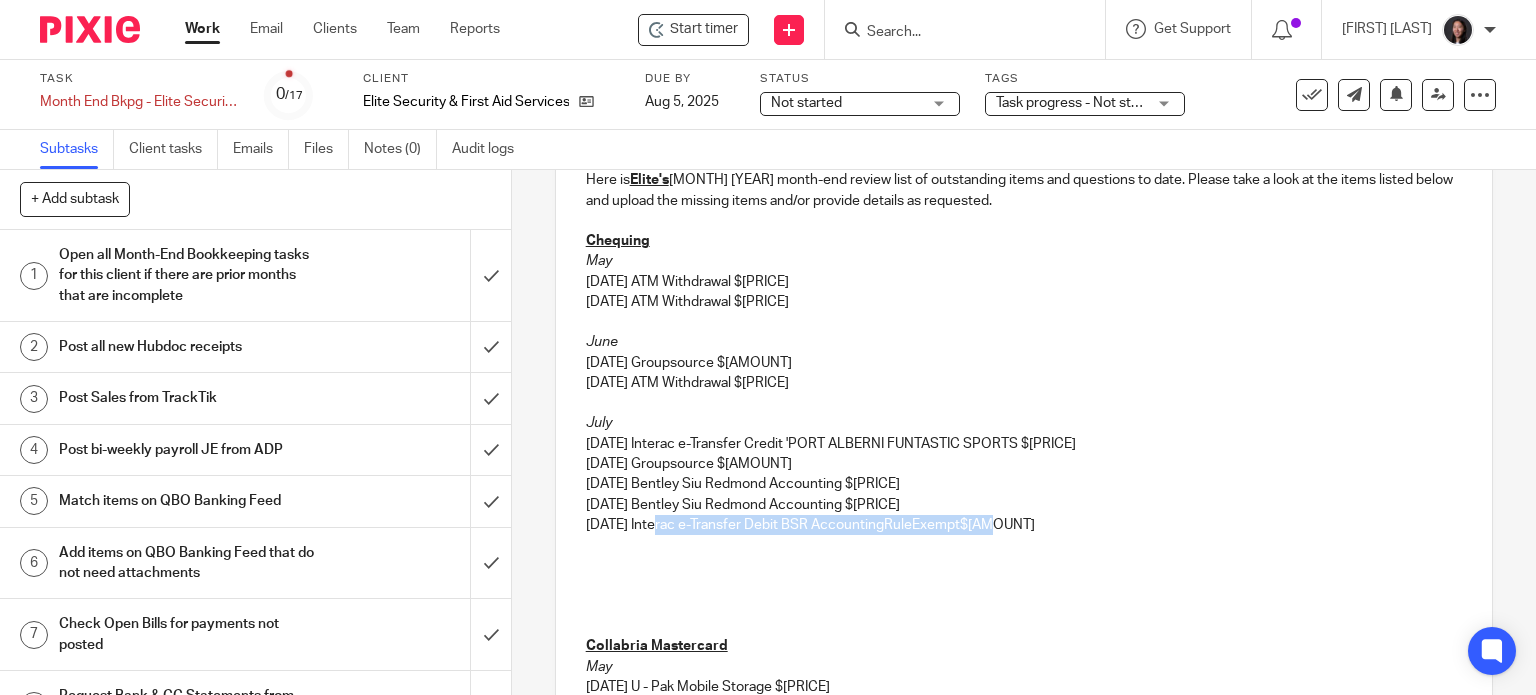 click on "07/24/2025 Interac e-Transfer Debit BSR AccountingRuleExempt$5,985.00" at bounding box center (1024, 525) 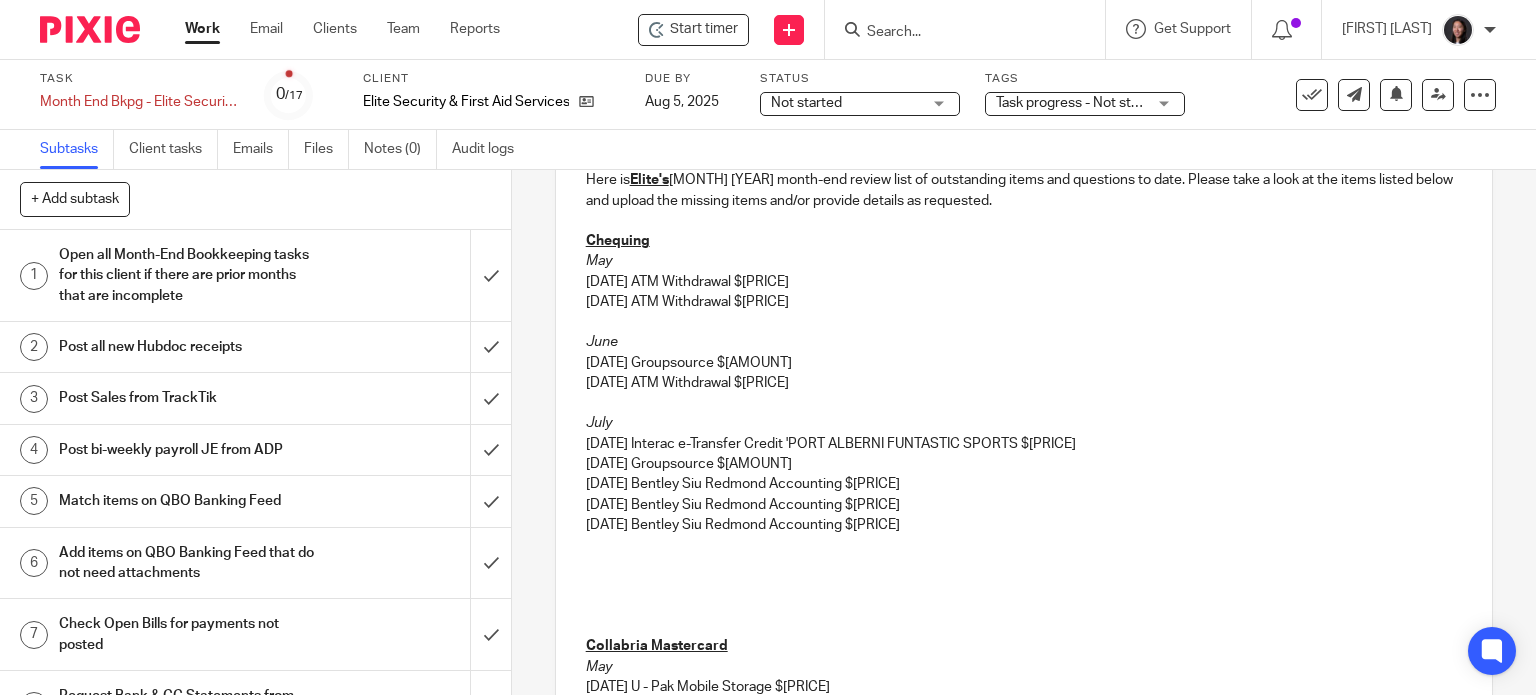 drag, startPoint x: 940, startPoint y: 521, endPoint x: 964, endPoint y: 523, distance: 24.083189 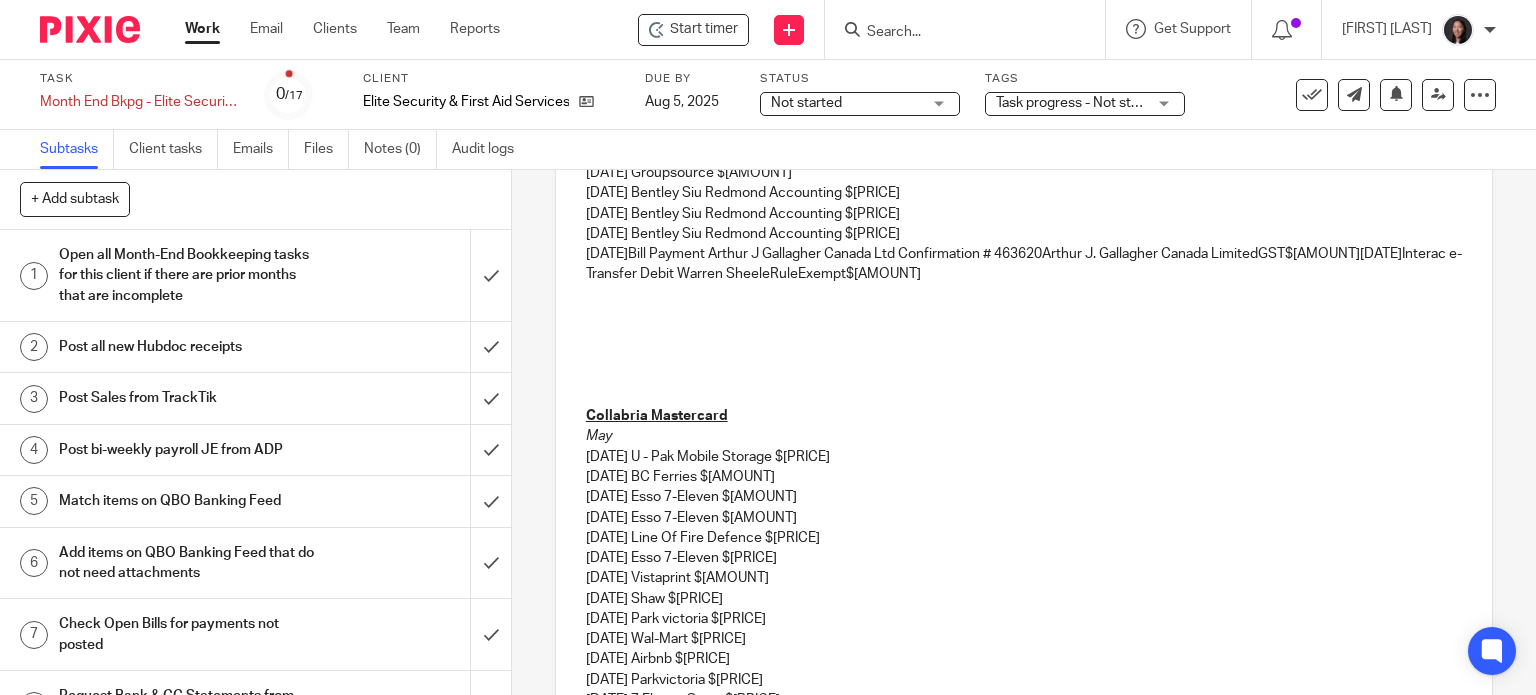 scroll, scrollTop: 385, scrollLeft: 0, axis: vertical 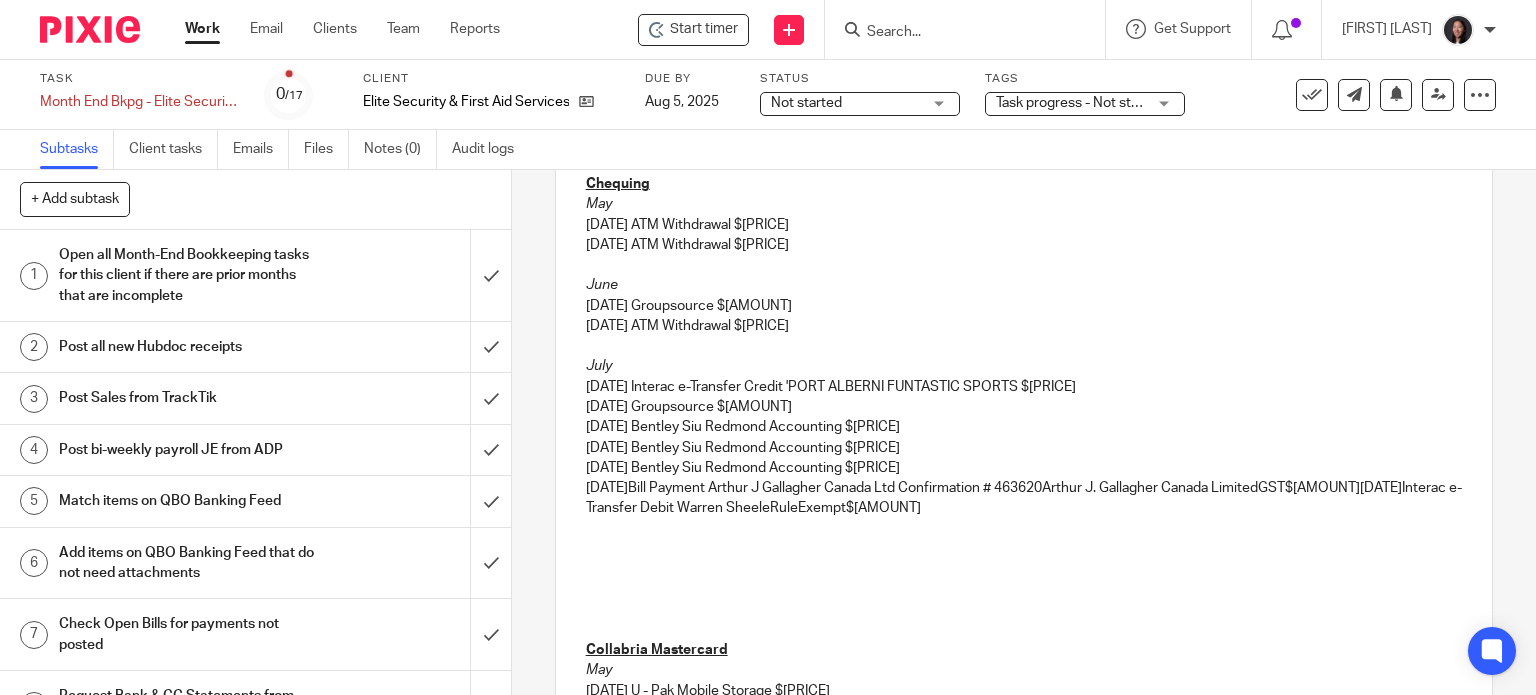 click on "07/31/2025Bill Payment Arthur J Gallagher Canada Ltd Confirmation # 463620Arthur J. Gallagher Canada LimitedGST$2,854.0008/02/2025Interac e-Transfer Debit Warren SheeleRuleExempt$800.00" at bounding box center (1024, 498) 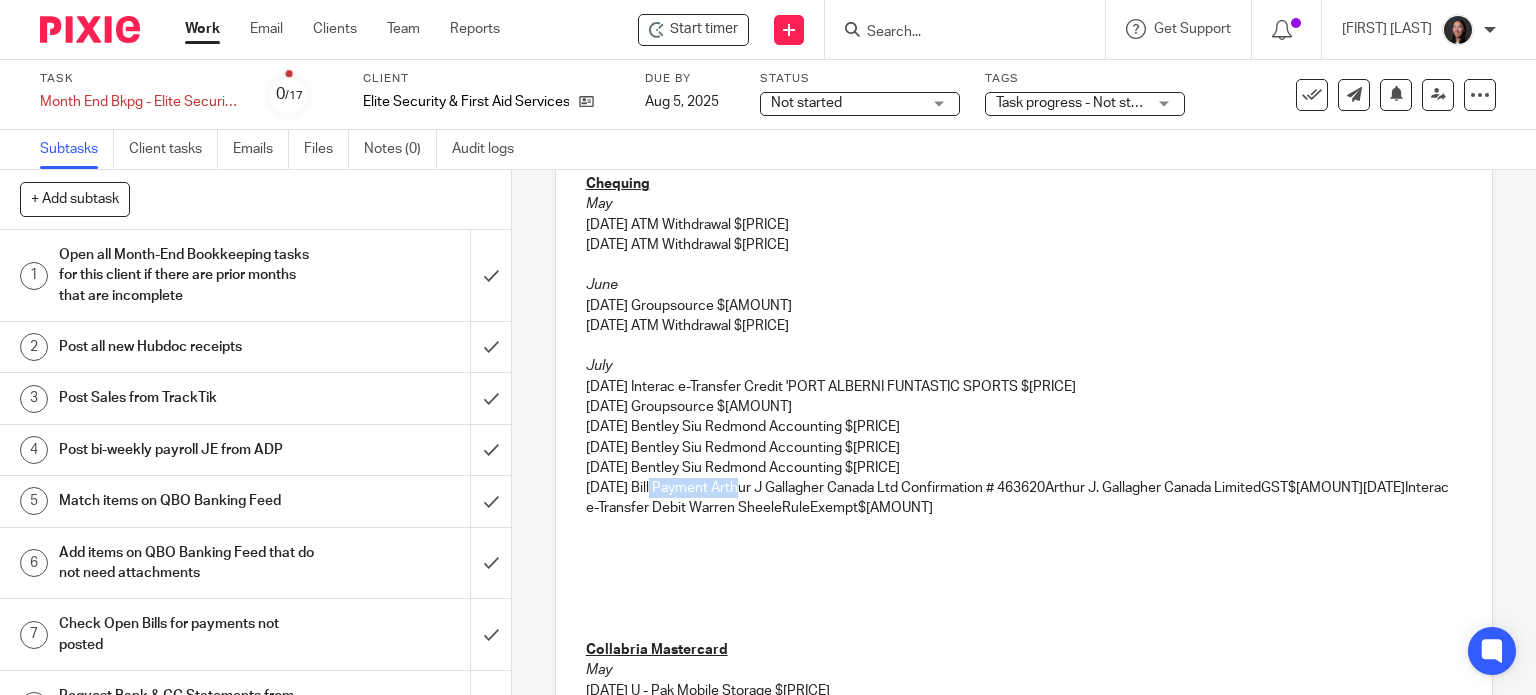 drag, startPoint x: 657, startPoint y: 488, endPoint x: 737, endPoint y: 491, distance: 80.05623 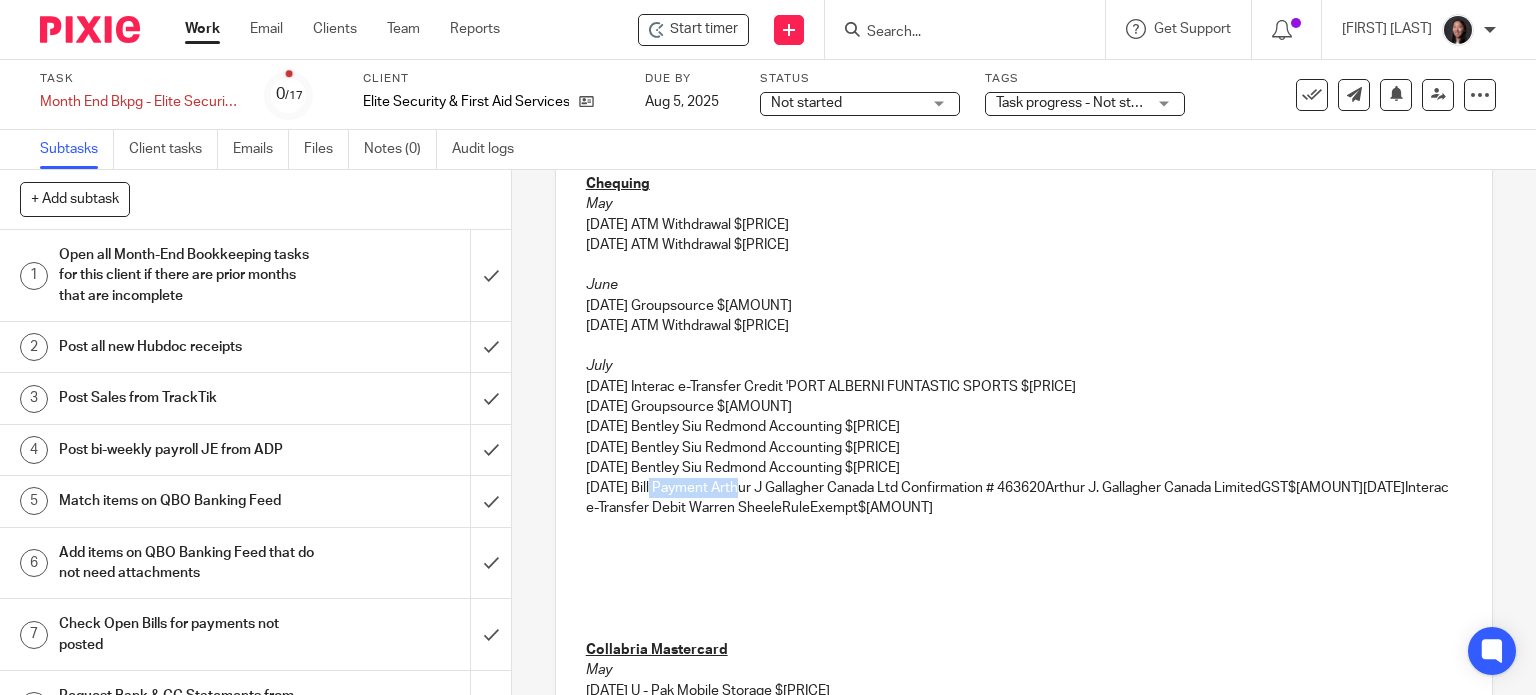 click on "07/31/2025 Bill Payment Arthur J Gallagher Canada Ltd Confirmation # 463620Arthur J. Gallagher Canada LimitedGST$2,854.0008/02/2025Interac e-Transfer Debit Warren SheeleRuleExempt$800.00" at bounding box center (1024, 498) 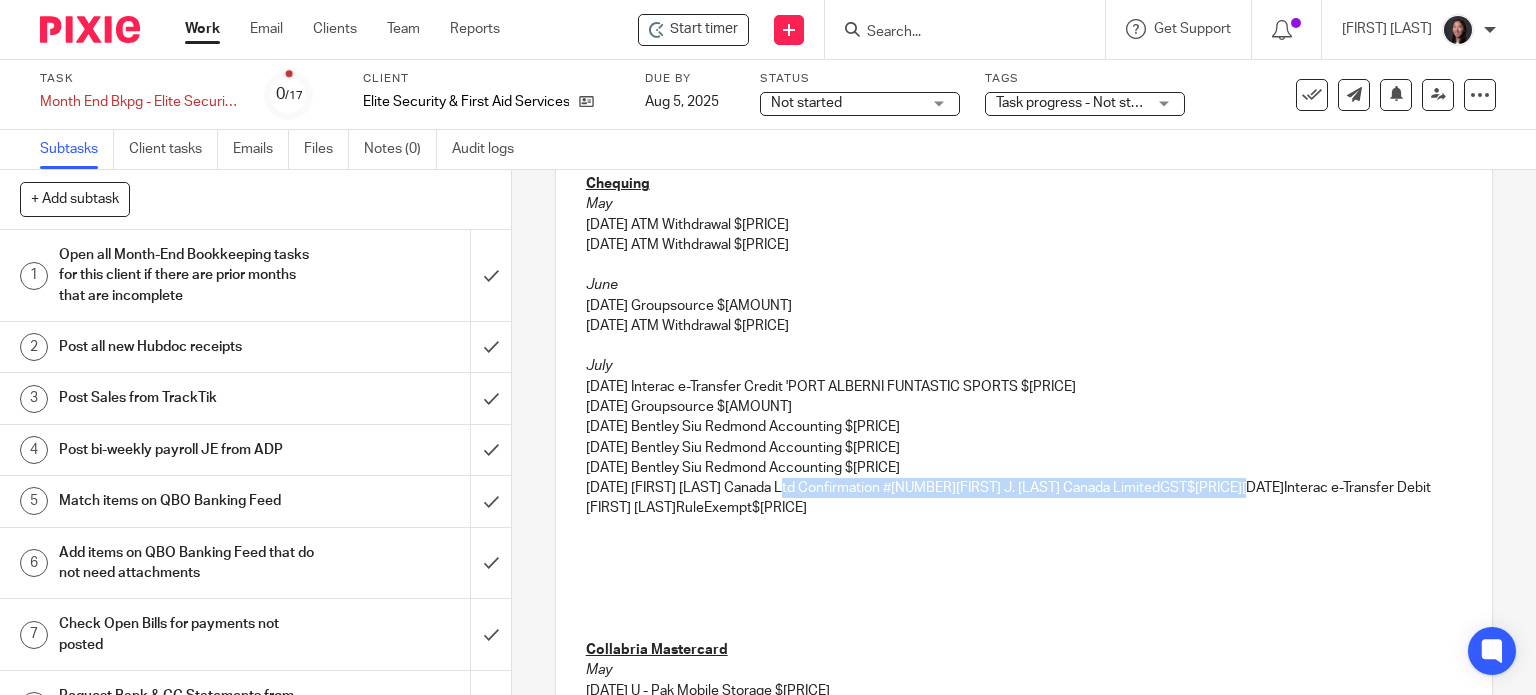 drag, startPoint x: 776, startPoint y: 483, endPoint x: 1250, endPoint y: 483, distance: 474 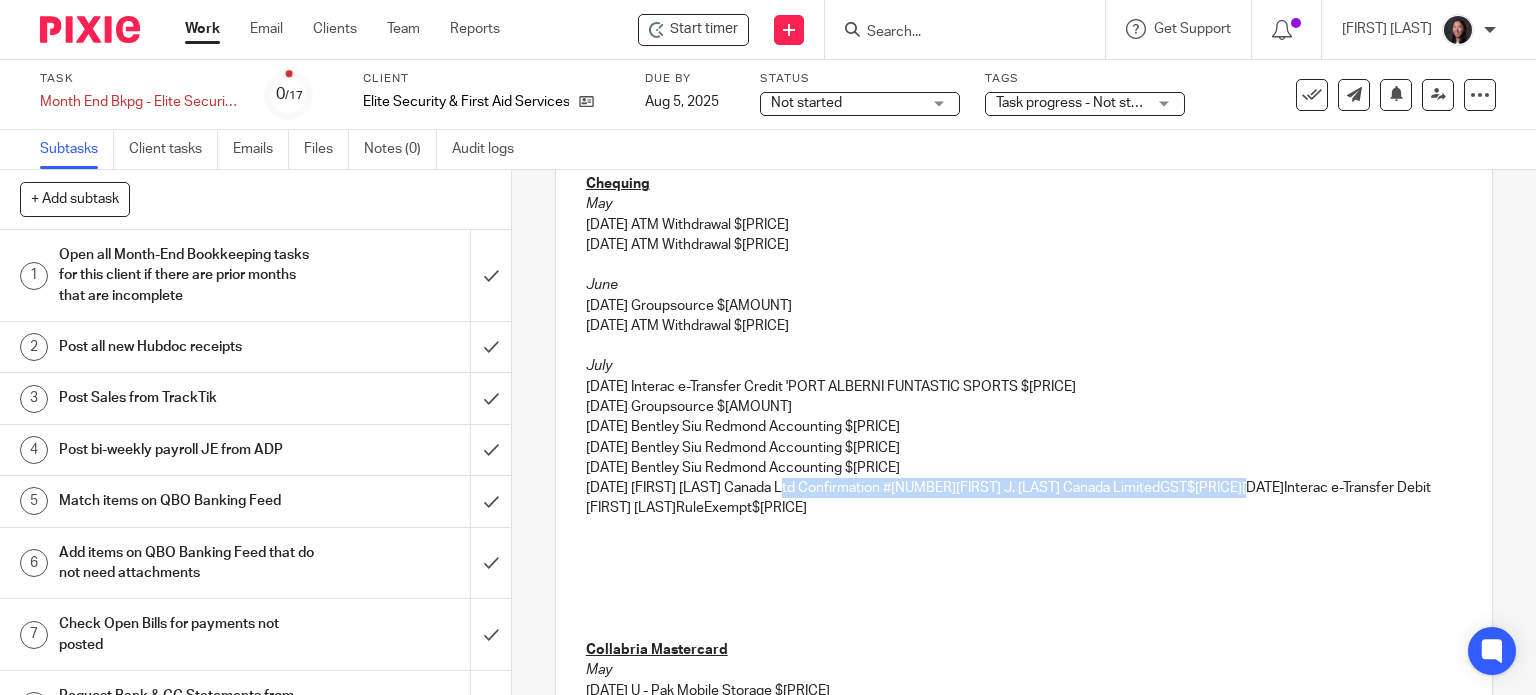 click on "07/31/2025 Arthur J Gallagher Canada Ltd Confirmation # 463620Arthur J. Gallagher Canada LimitedGST$2,854.0008/02/2025Interac e-Transfer Debit Warren SheeleRuleExempt$800.00" at bounding box center [1024, 498] 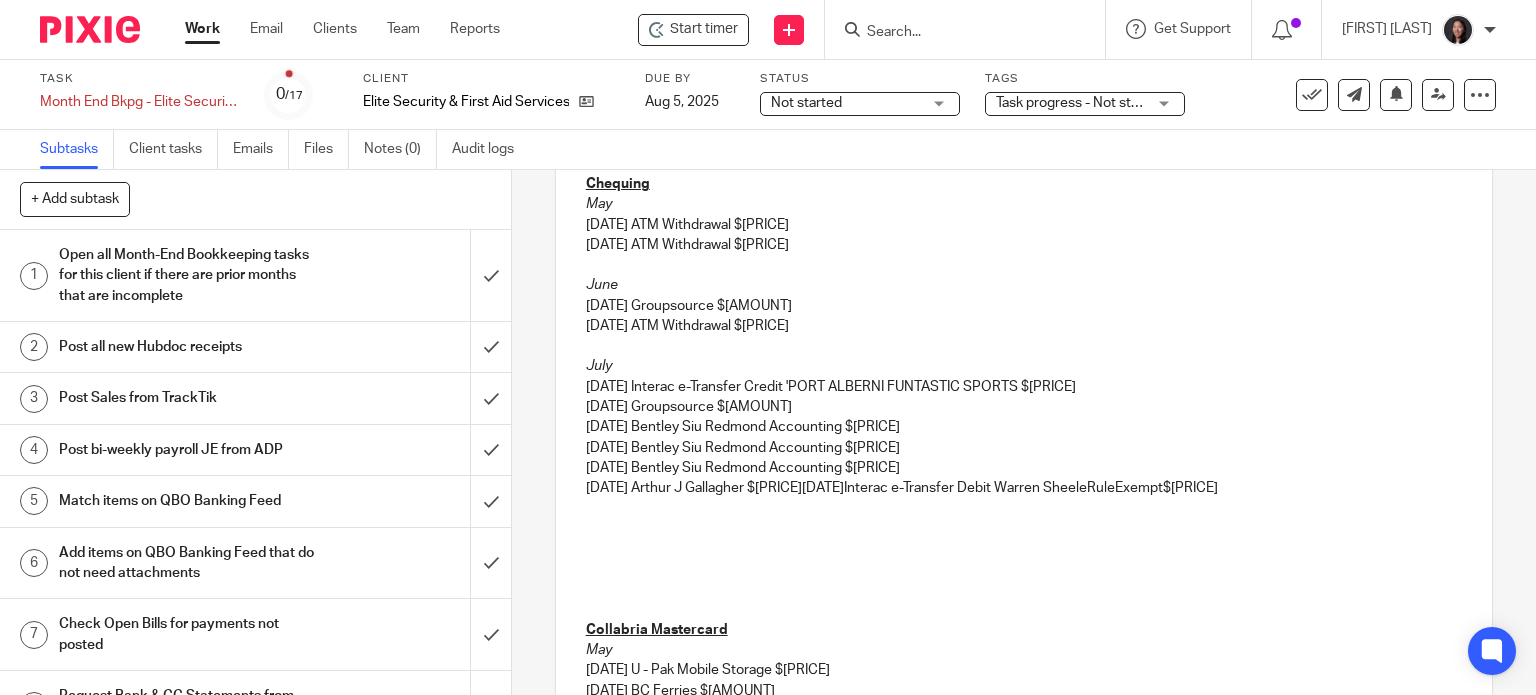 click on "07/31/2025 Arthur J Gallagher $2,854.0008/02/2025Interac e-Transfer Debit Warren SheeleRuleExempt$800.00" at bounding box center (1024, 488) 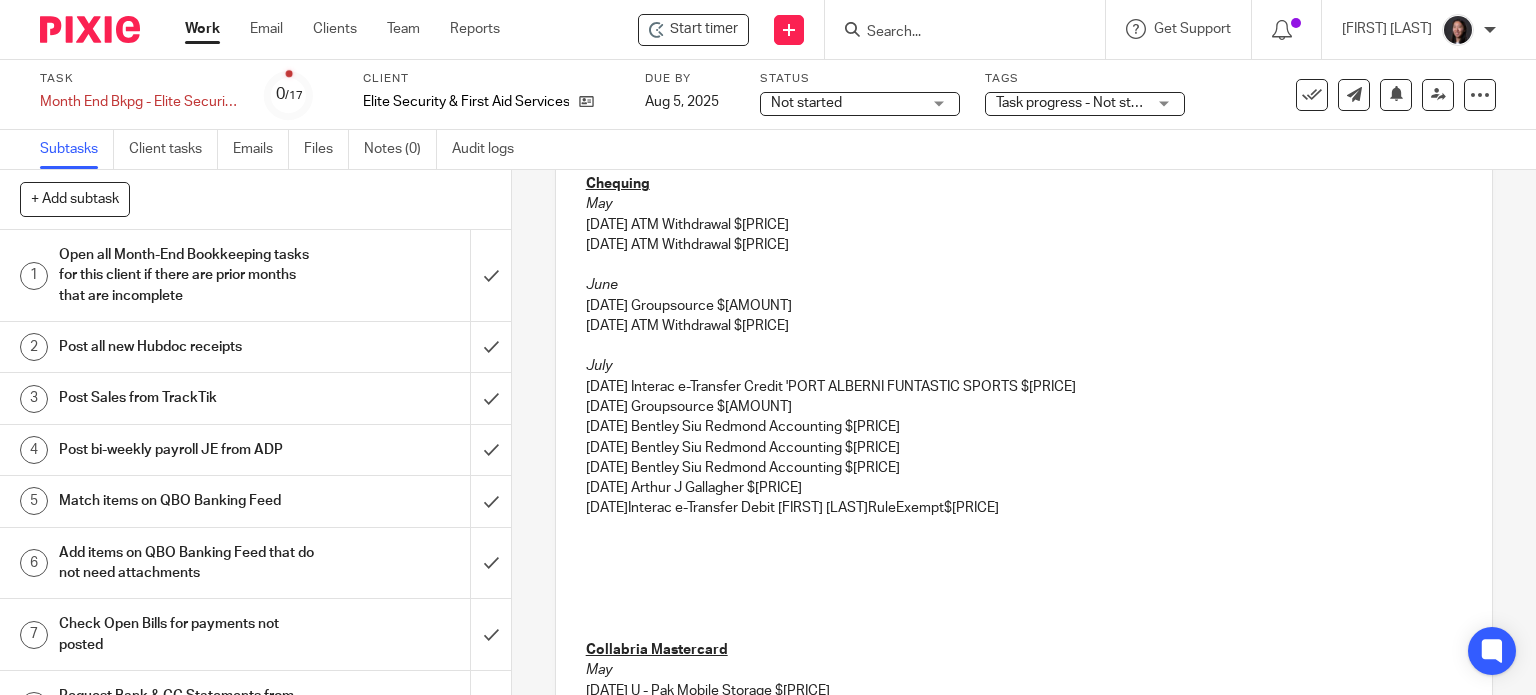 click on "08/02/2025Interac e-Transfer Debit Warren SheeleRuleExempt$800.00" at bounding box center (1024, 508) 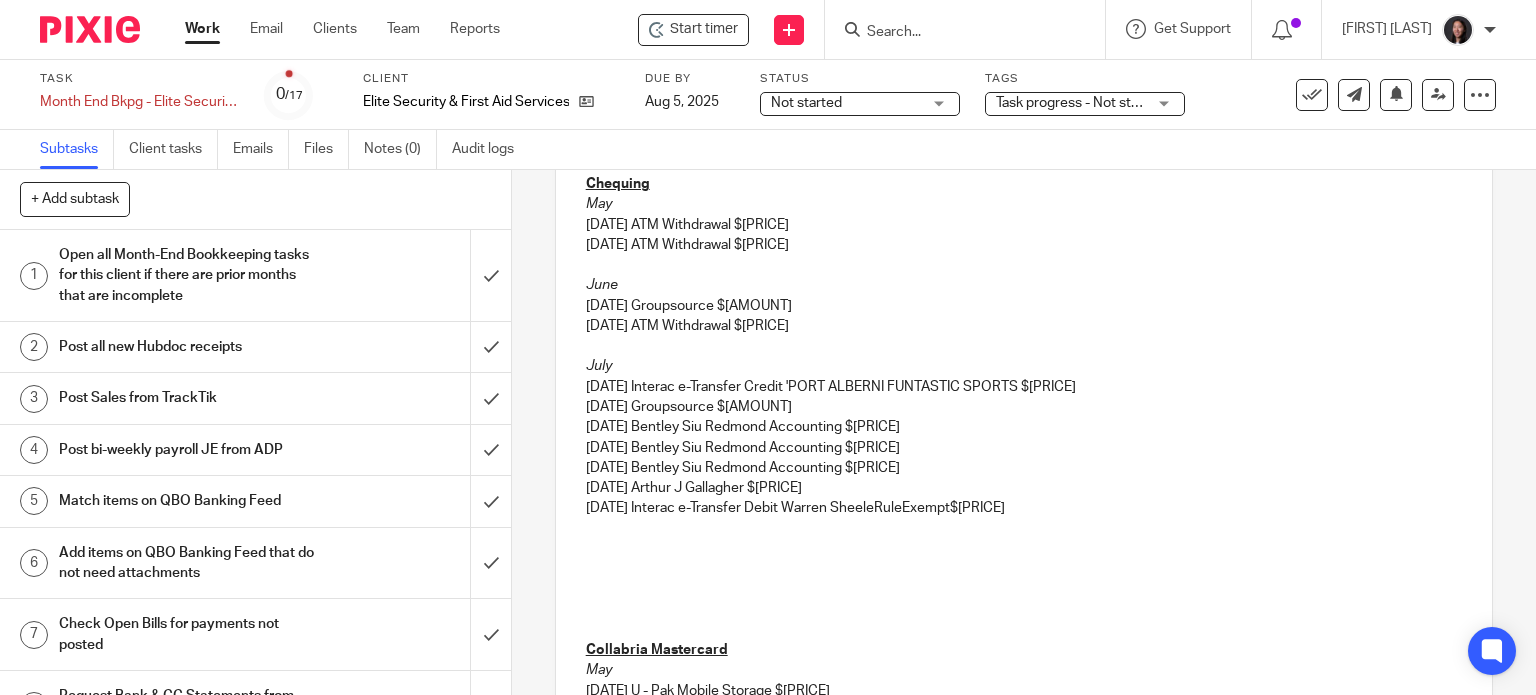 click on "08/02/2025 Interac e-Transfer Debit Warren SheeleRuleExempt$800.00" at bounding box center (1024, 508) 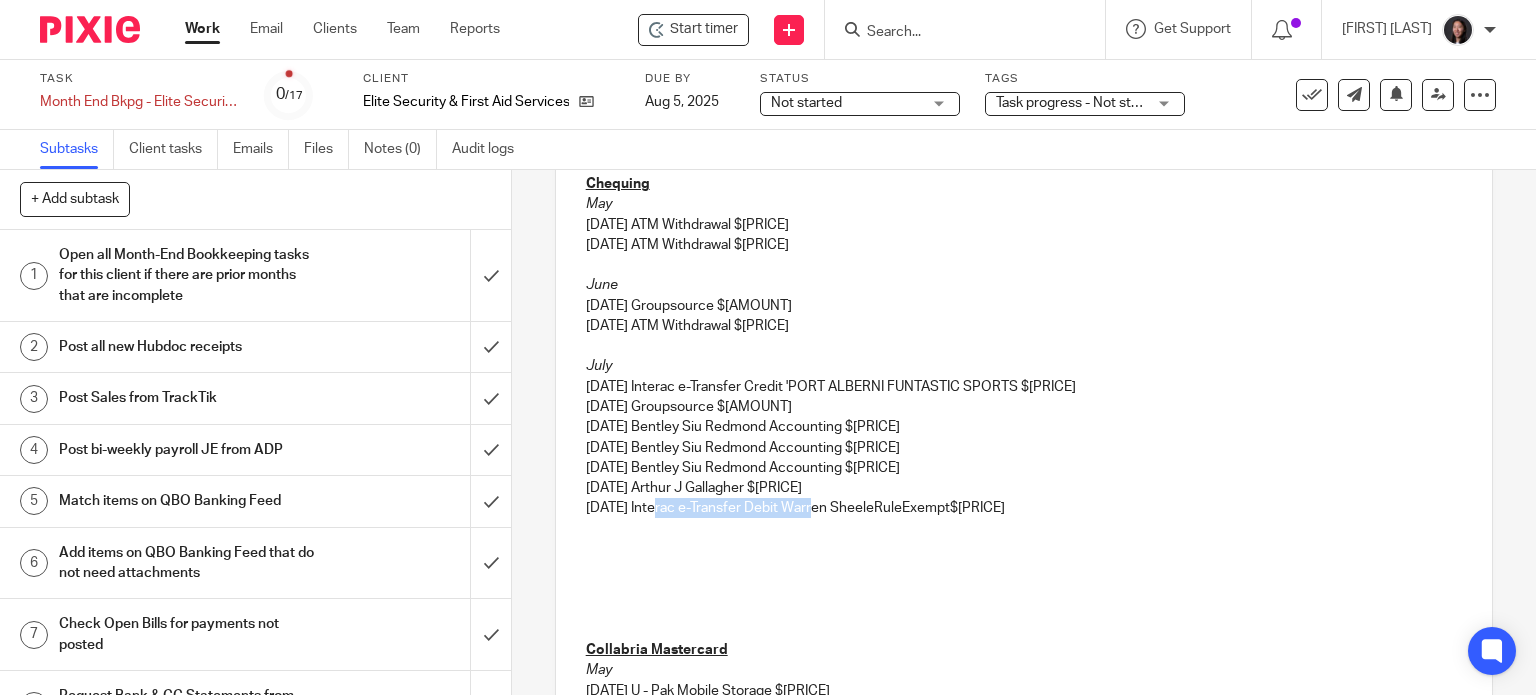drag, startPoint x: 657, startPoint y: 508, endPoint x: 811, endPoint y: 511, distance: 154.02922 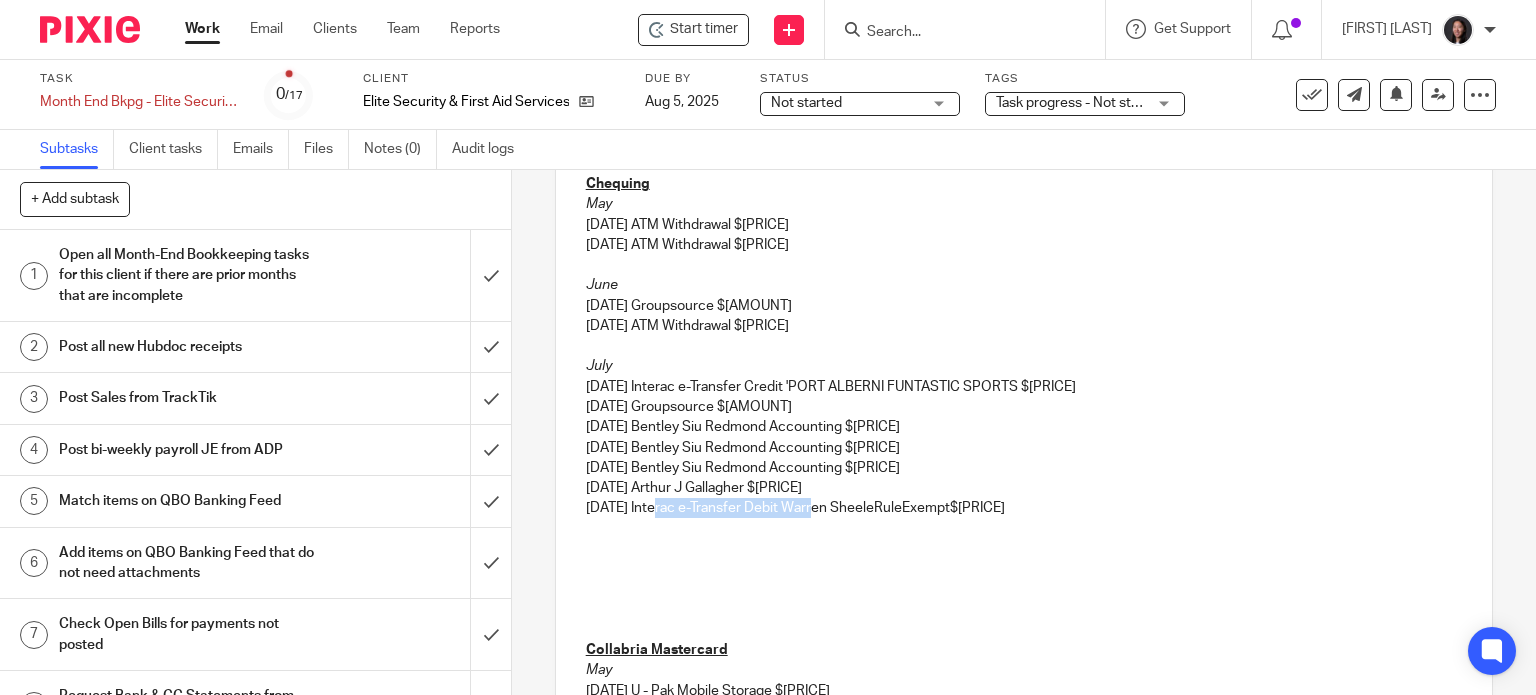 click on "08/02/2025 Interac e-Transfer Debit Warren SheeleRuleExempt$800.00" at bounding box center [1024, 508] 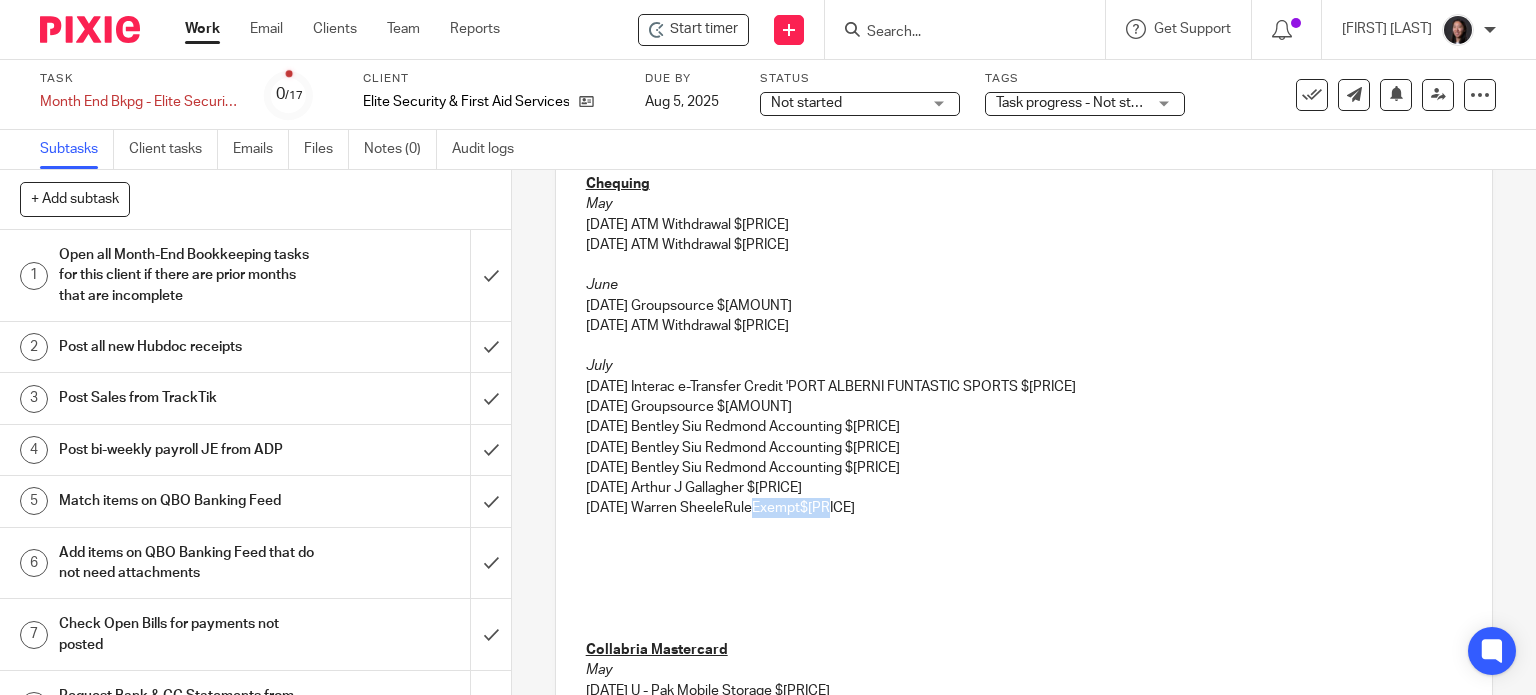drag, startPoint x: 751, startPoint y: 500, endPoint x: 823, endPoint y: 507, distance: 72.33948 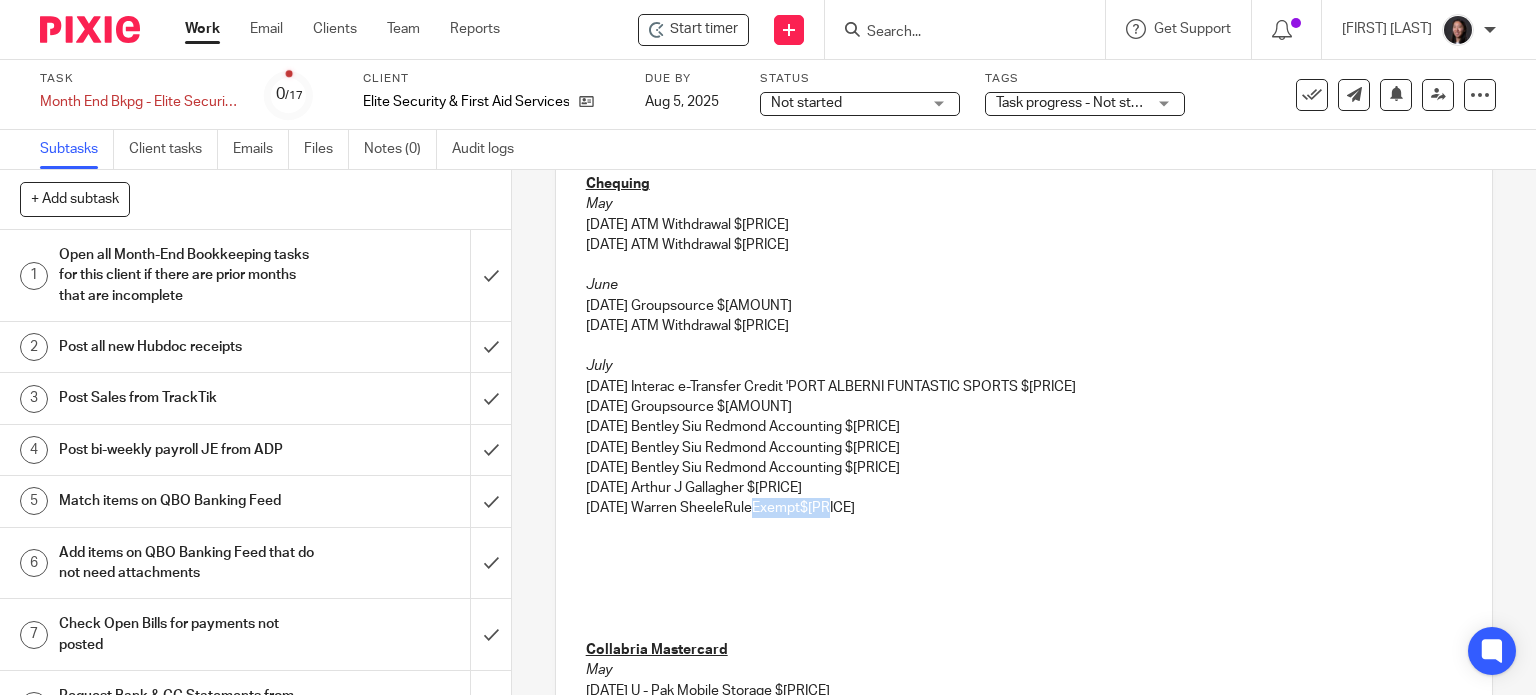 click on "08/02/2025 Warren SheeleRuleExempt$800.00" at bounding box center (1024, 508) 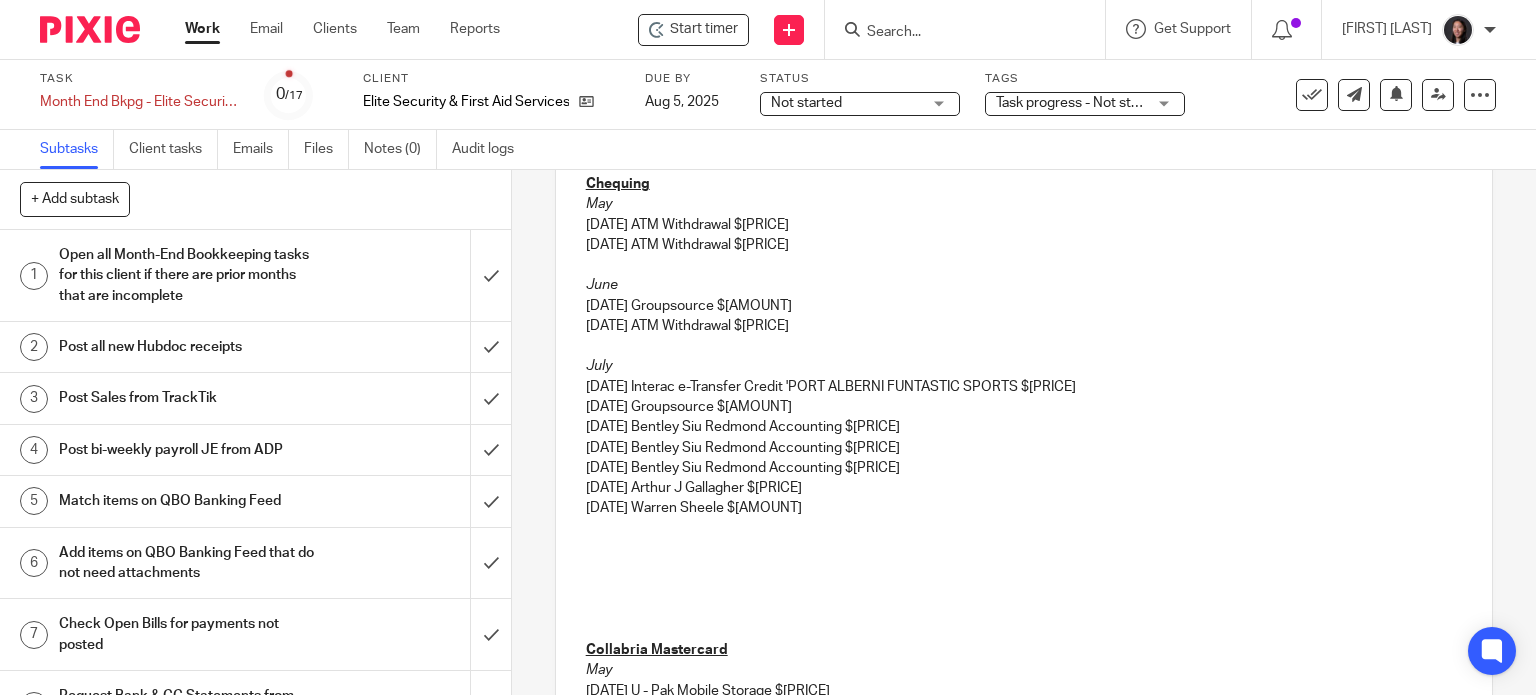 click on "07/31/2025 Arthur J Gallagher $2,854.00" at bounding box center (1024, 488) 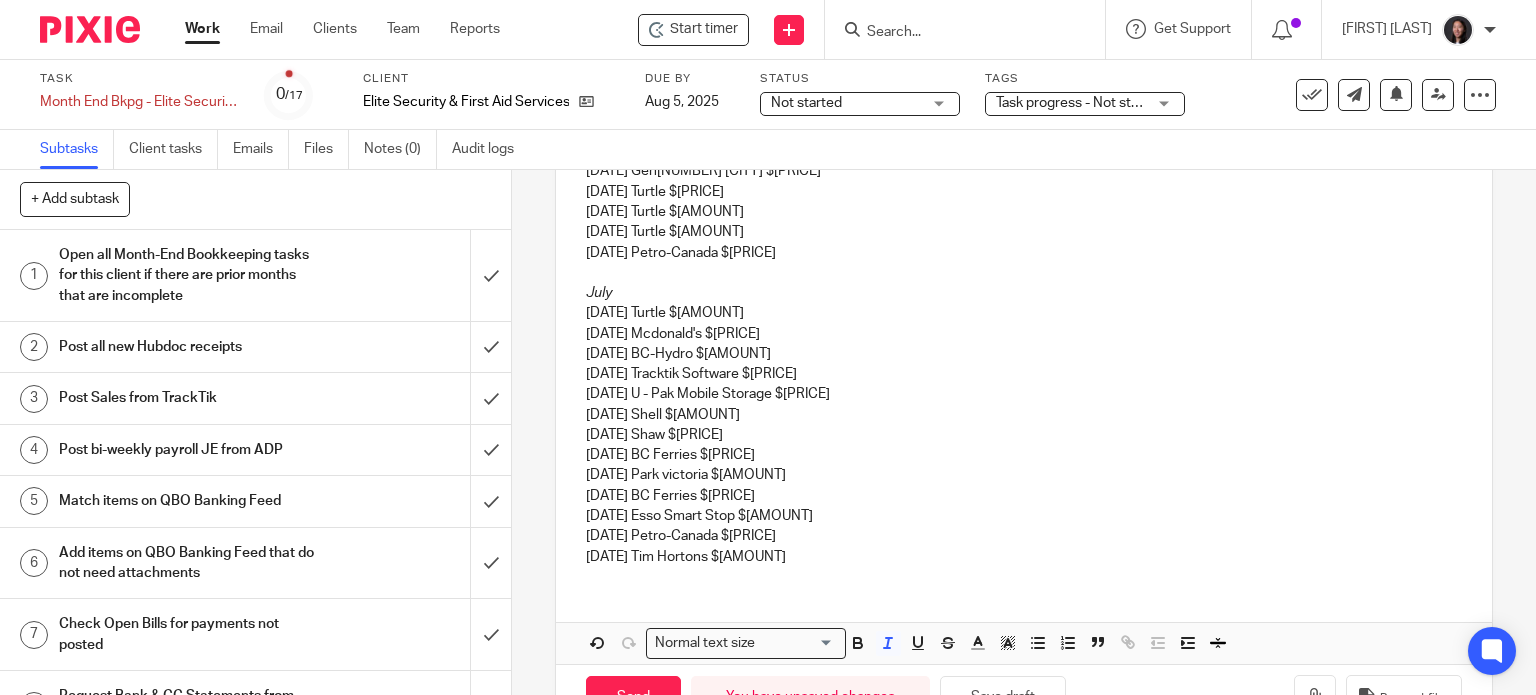 scroll, scrollTop: 1636, scrollLeft: 0, axis: vertical 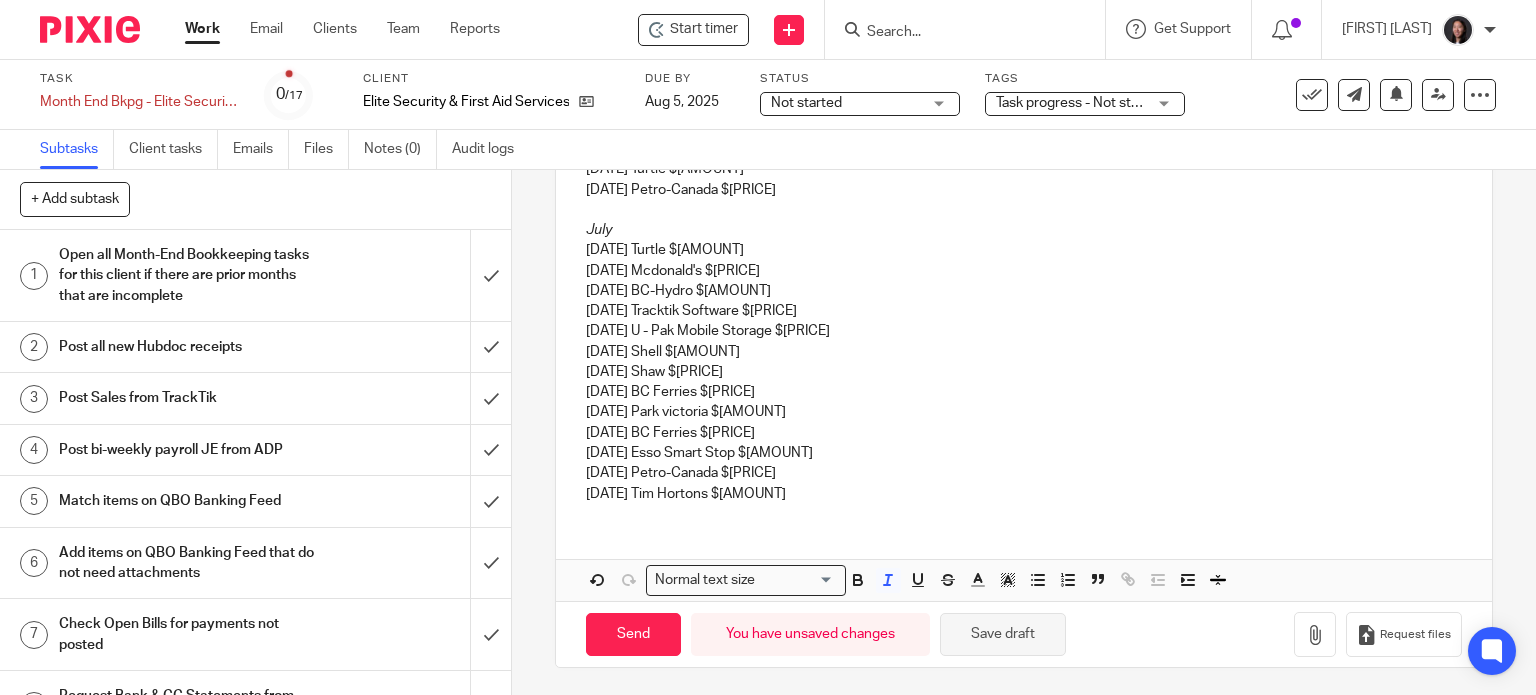 click on "Save draft" at bounding box center [1003, 634] 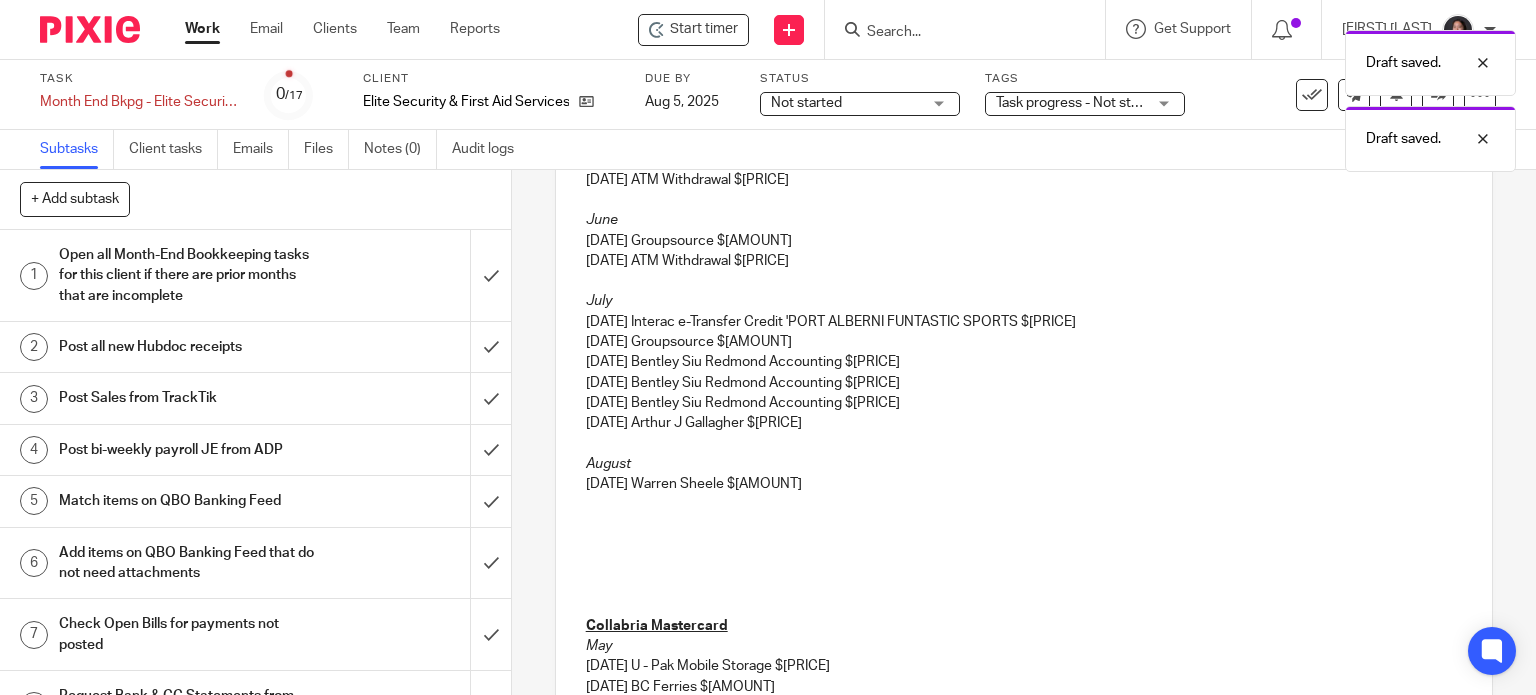 scroll, scrollTop: 469, scrollLeft: 0, axis: vertical 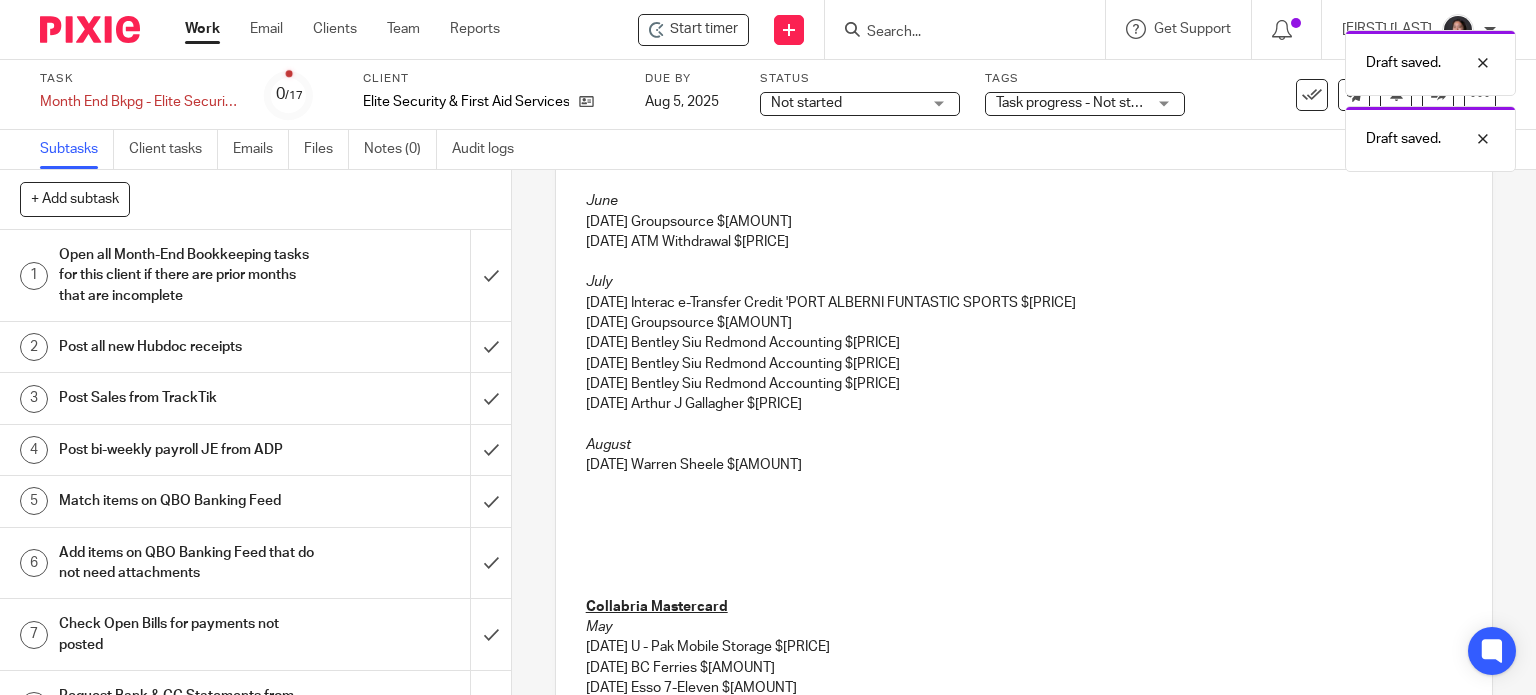 click at bounding box center (1024, 536) 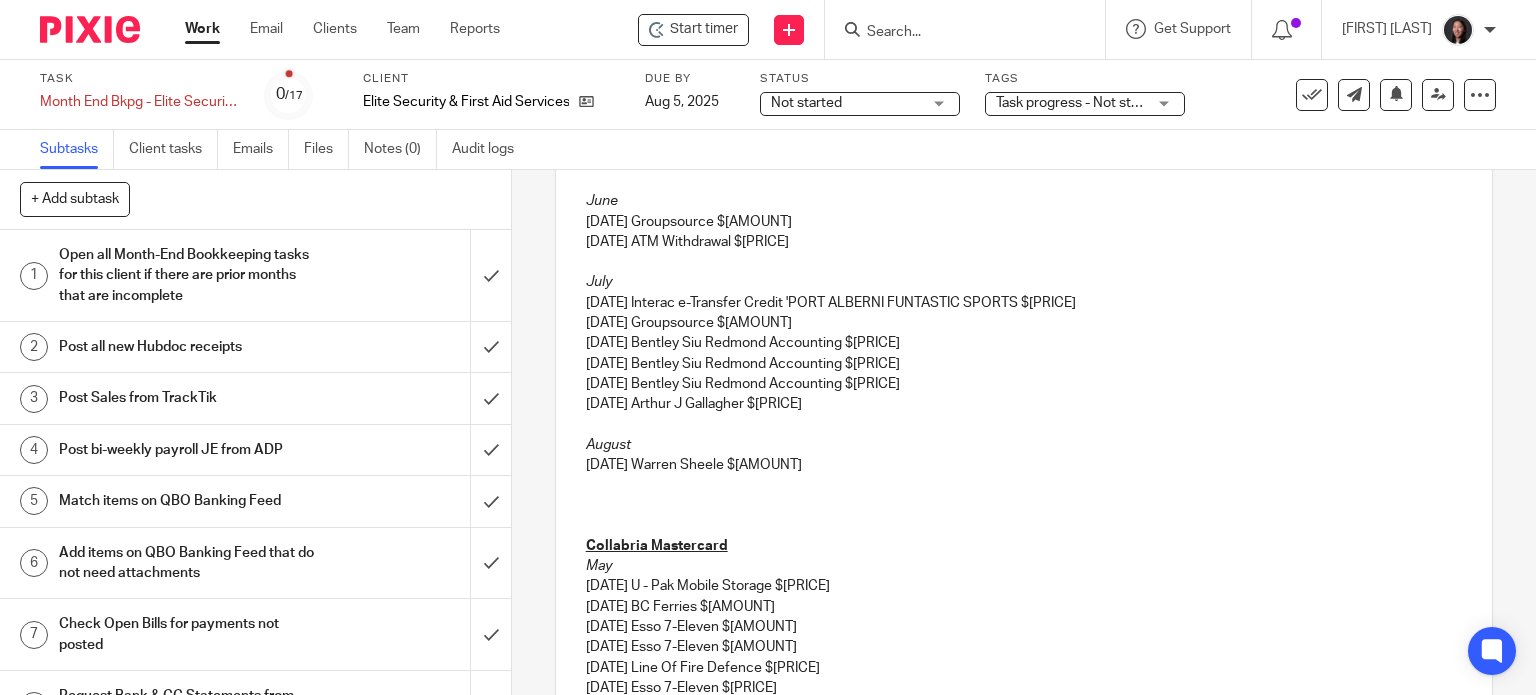 click on "Hi Richard, I hope you're doing well! Here is  Elite's  July 2025 month-end review list of outstanding items and questions to date. Please take a look at the items listed below and upload the missing items and/or provide details as requested.  Chequing May 05/19/2025 ATM Withdrawal $160.00 05/24/2025 ATM Withdrawal $100.00 June 06/10/2025 Groupsource $1,696.55 06/30/2025 ATM Withdrawal $140.00 July 07/07/2025 Interac e-Transfer Credit 'PORT ALBERNI FUNTASTIC SPORTS $812.44 07/10/2025 Groupsource $1,582.75 07/24/2025 Bentley Siu Redmond Accounting $3,045.00 07/24/2025 Bentley Siu Redmond Accounting $1,575.00 07/24/2025 Bentley Siu Redmond Accounting $5,985.00 07/31/2025 Arthur J Gallagher $2,854.00 August 08/02/2025 Warren Sheele $800.00 Collabria Mastercard May 05/04/2025 U - Pak Mobile Storage $144.48 05/04/2025 BC Ferries $4.82 05/05/2025 Esso 7-Eleven $60.00 05/07/2025 Esso 7-Eleven $75.00 05/11/2025 Line Of Fire Defence $50.40 05/15/2025 Esso 7-Eleven $50.00 05/15/2025 Vistaprint $96.31 June July" at bounding box center [1024, 776] 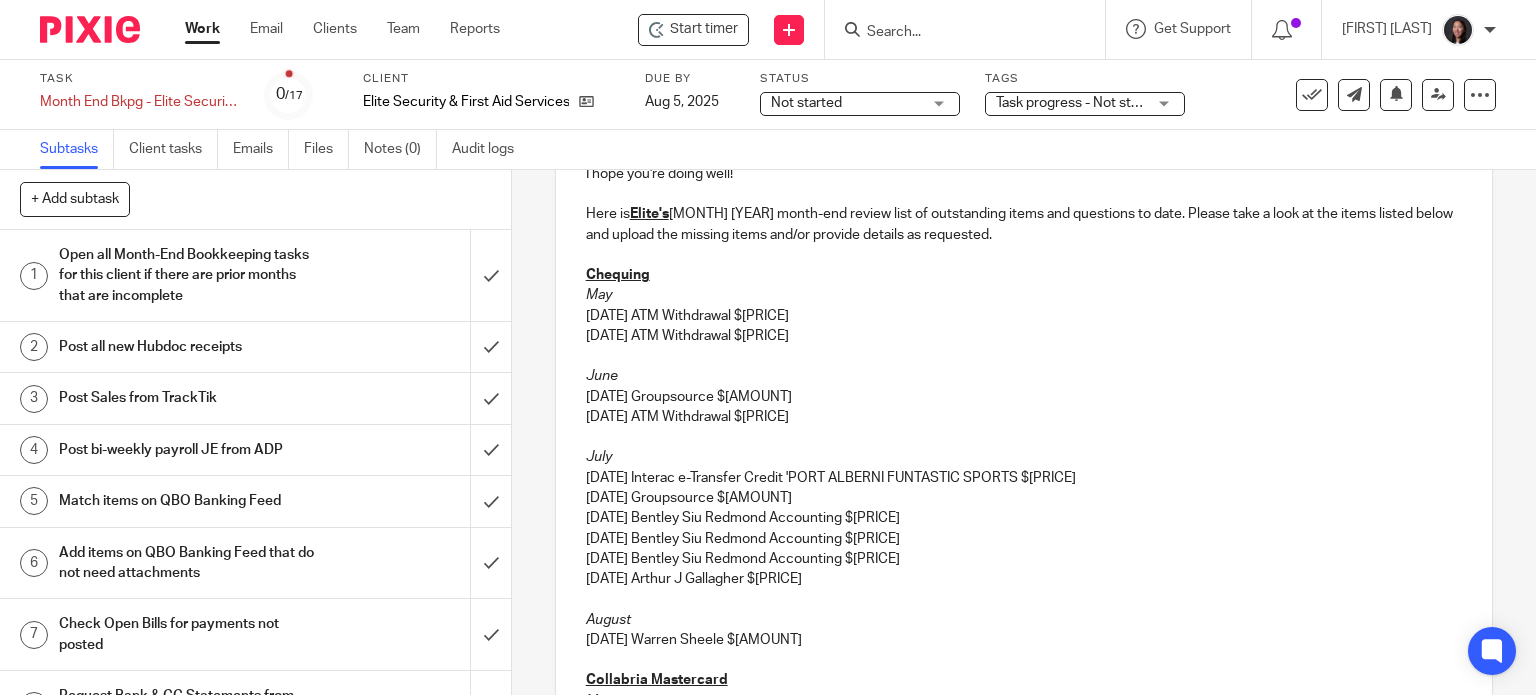 scroll, scrollTop: 60, scrollLeft: 0, axis: vertical 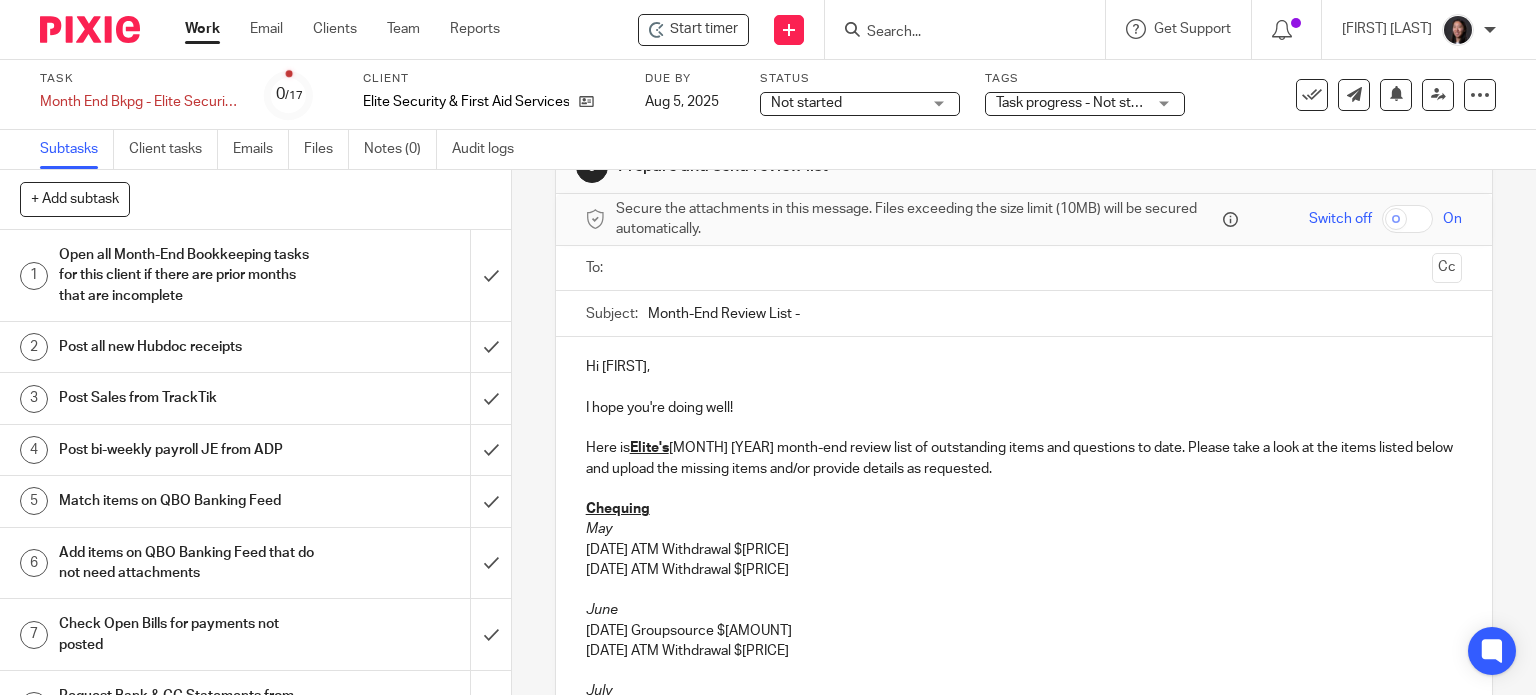 drag, startPoint x: 651, startPoint y: 506, endPoint x: 664, endPoint y: 506, distance: 13 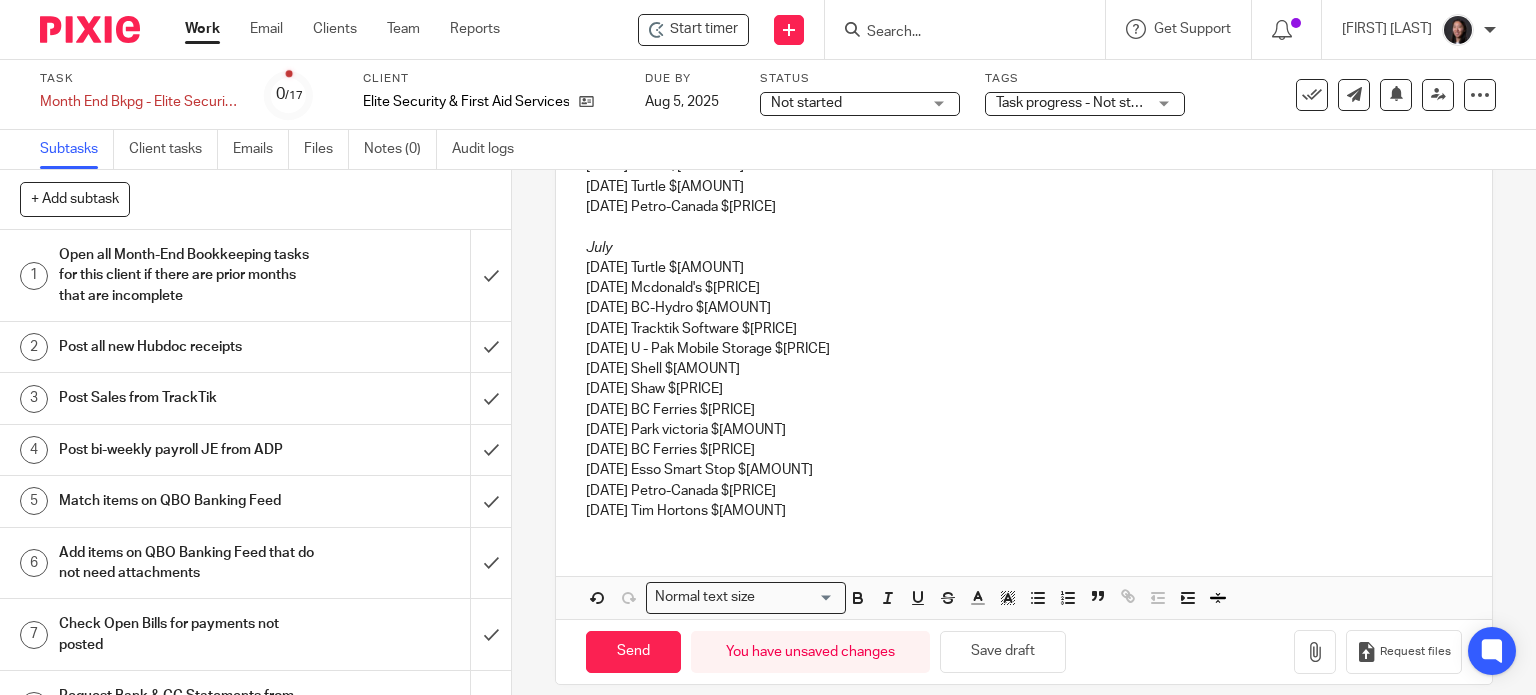 scroll, scrollTop: 1595, scrollLeft: 0, axis: vertical 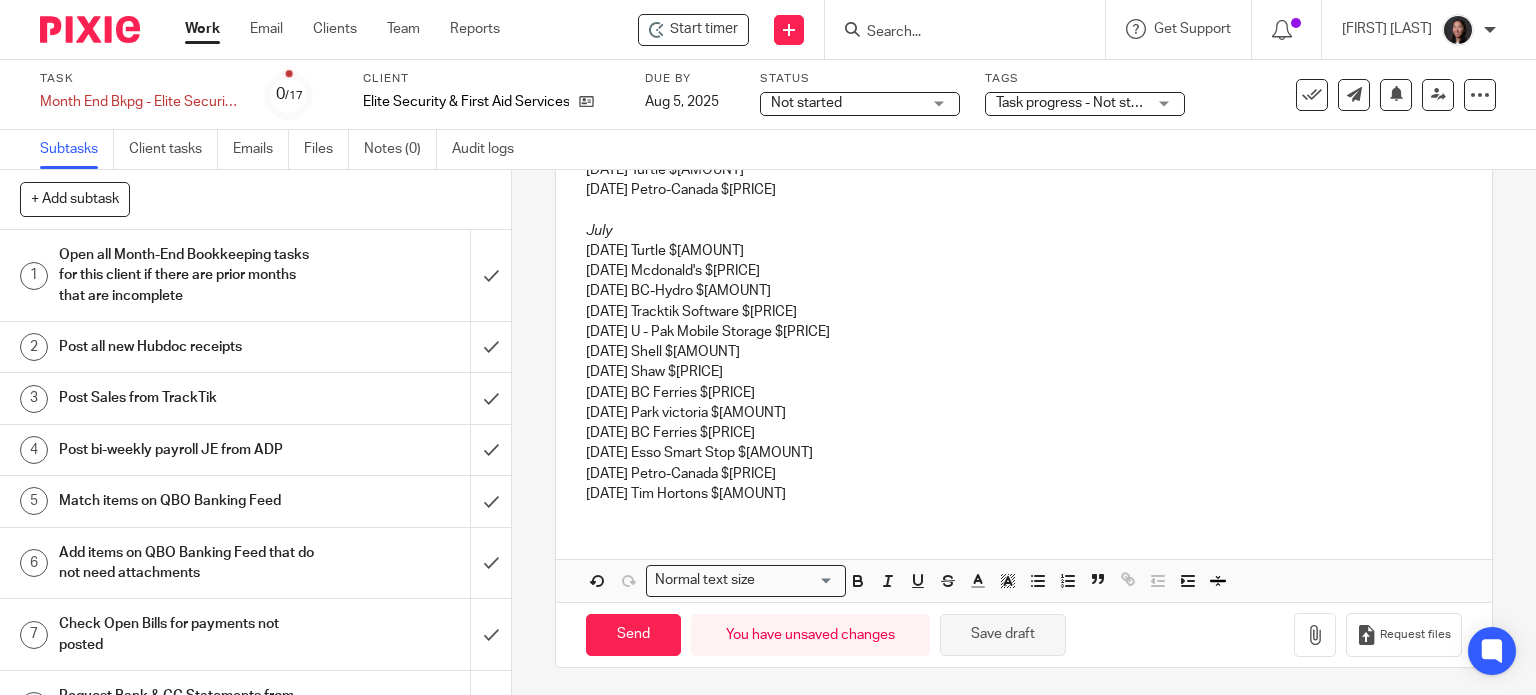 click on "Save draft" at bounding box center (1003, 635) 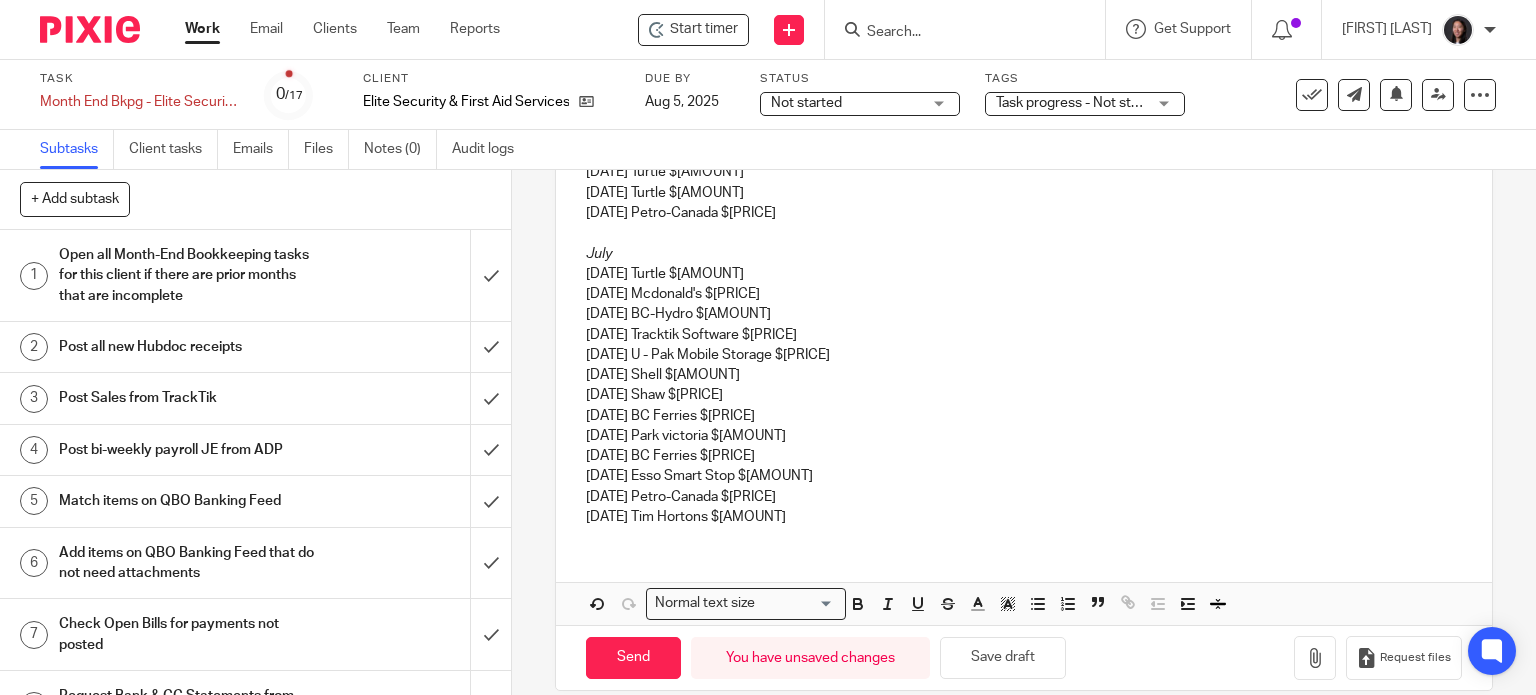 scroll, scrollTop: 1595, scrollLeft: 0, axis: vertical 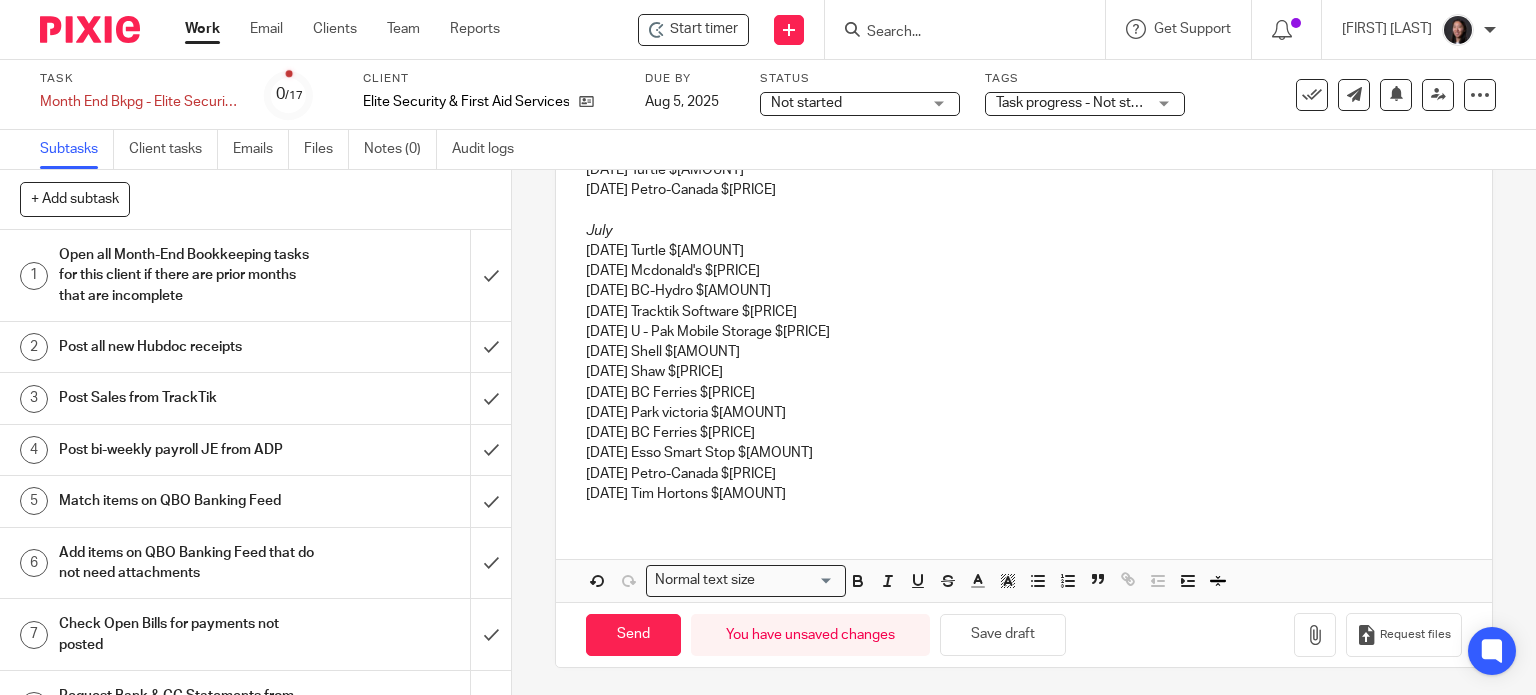click on "Hi Richard, I hope you're doing well! Here is  Elite's  July 2025 month-end review list of outstanding items and questions to date. Please take a look at the items listed below and upload the missing items and/or provide details as requested.  Chequing April 04/29/2025 Bill Payment BC STMT OF ACCT $29,428.34 -  can you please provide more information. What was this for? May 05/19/2025 ATM Withdrawal $160.00 05/24/2025 ATM Withdrawal $100.00 June 06/10/2025 Groupsource $1,696.55 06/30/2025 ATM Withdrawal $140.00 July 07/07/2025 Interac e-Transfer Credit 'PORT ALBERNI FUNTASTIC SPORTS $812.44 07/10/2025 Groupsource $1,582.75 07/24/2025 Bentley Siu Redmond Accounting $3,045.00 07/24/2025 Bentley Siu Redmond Accounting $1,575.00 07/24/2025 Bentley Siu Redmond Accounting $5,985.00 07/31/2025 Arthur J Gallagher $2,854.00 August 08/02/2025 Warren Sheele $800.00 Collabria Mastercard May 05/04/2025 U - Pak Mobile Storage $144.48 05/04/2025 BC Ferries $4.82 05/05/2025 Esso 7-Eleven $60.00 05/15/2025 Vistaprint $96.31" at bounding box center [1024, -340] 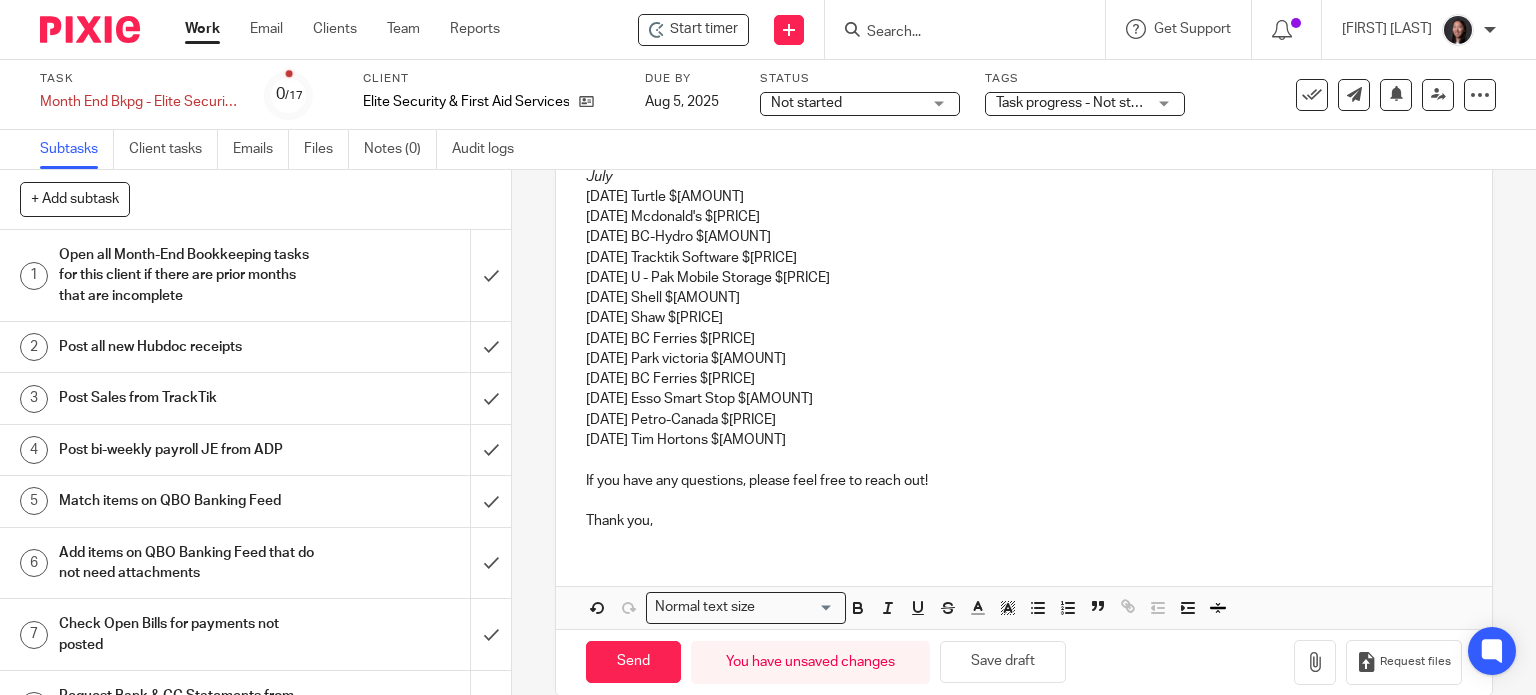 scroll, scrollTop: 1676, scrollLeft: 0, axis: vertical 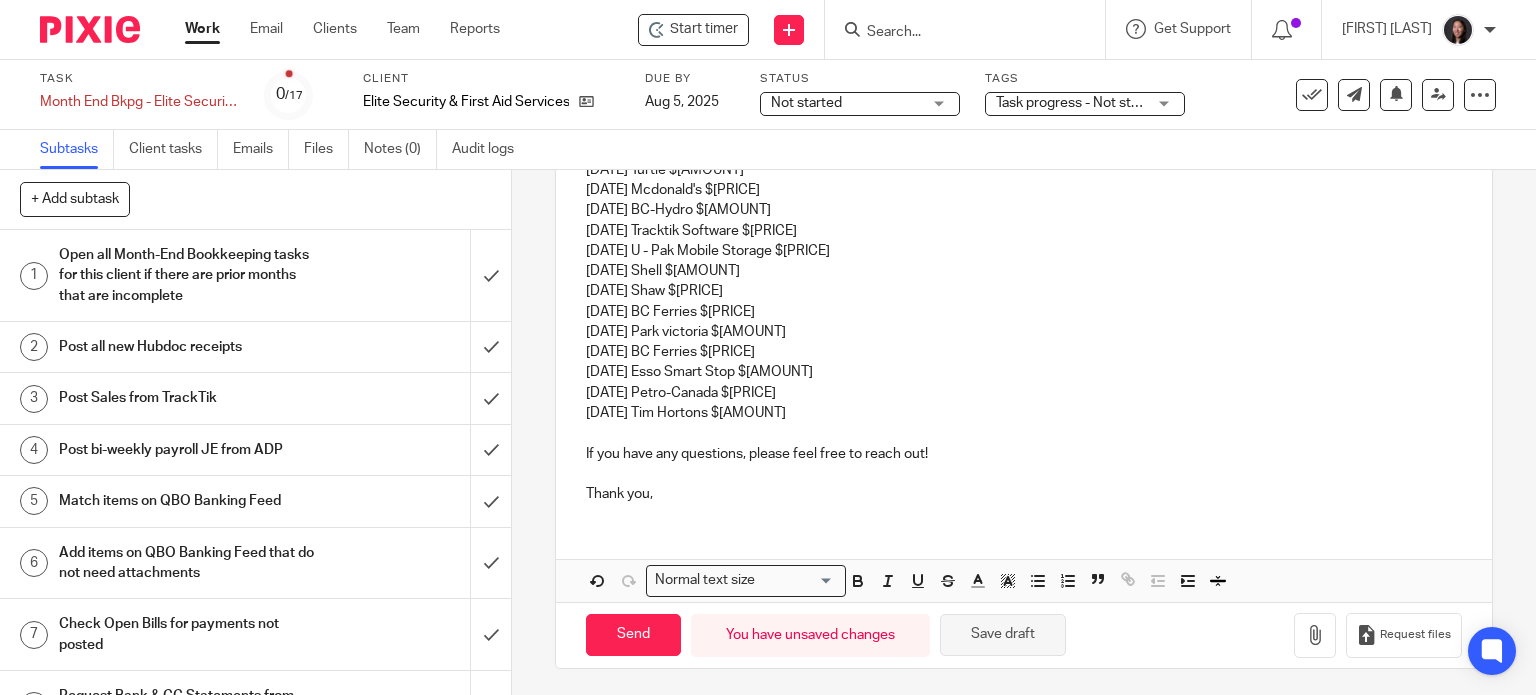 click on "Save draft" at bounding box center (1003, 635) 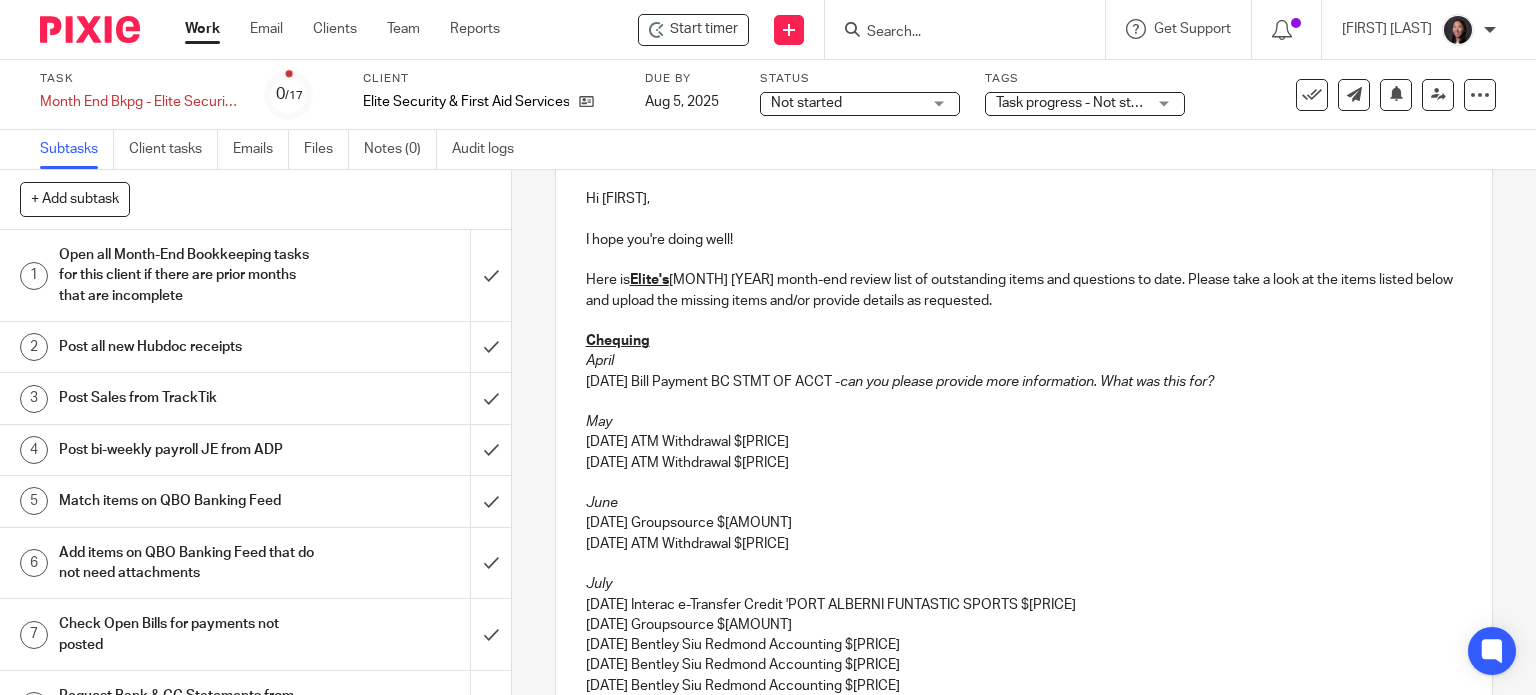 scroll, scrollTop: 0, scrollLeft: 0, axis: both 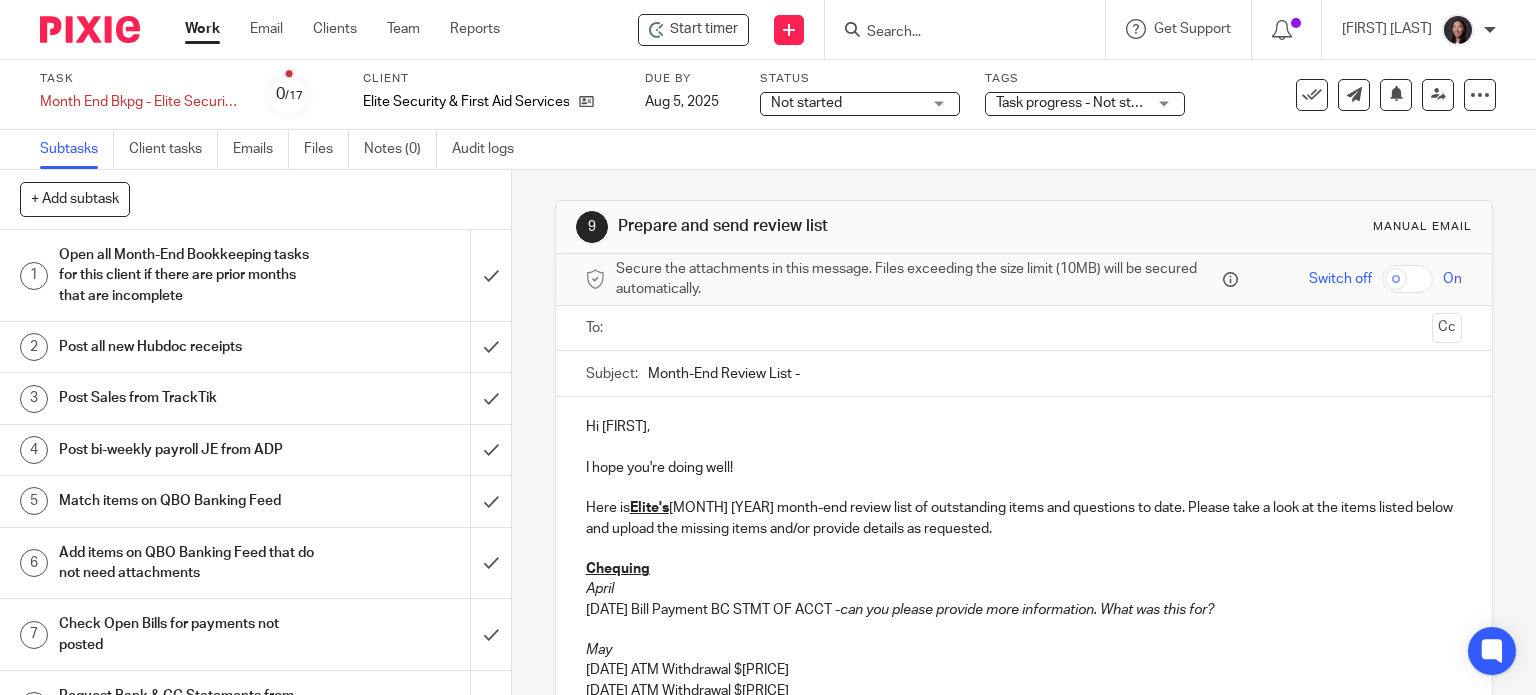 click at bounding box center [1023, 328] 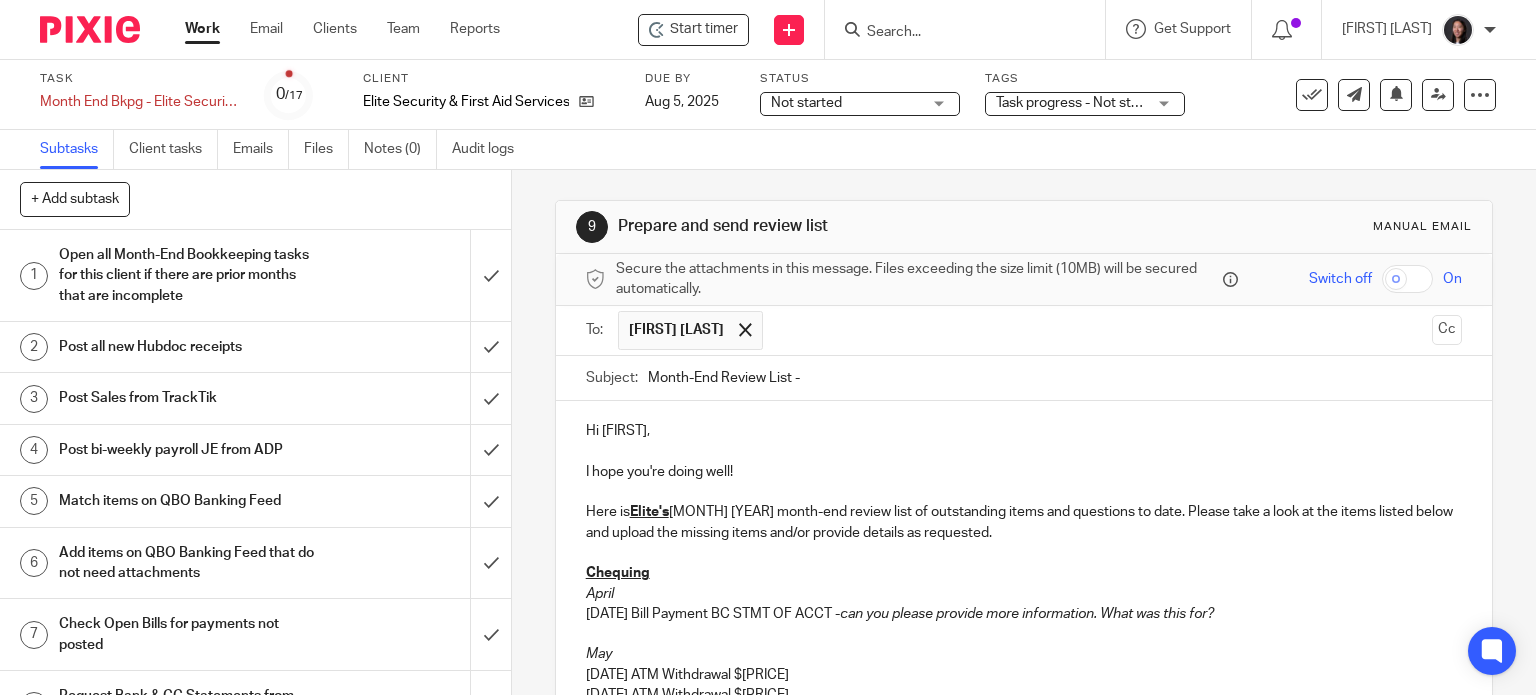 click on "Month-End Review List -" at bounding box center (1055, 378) 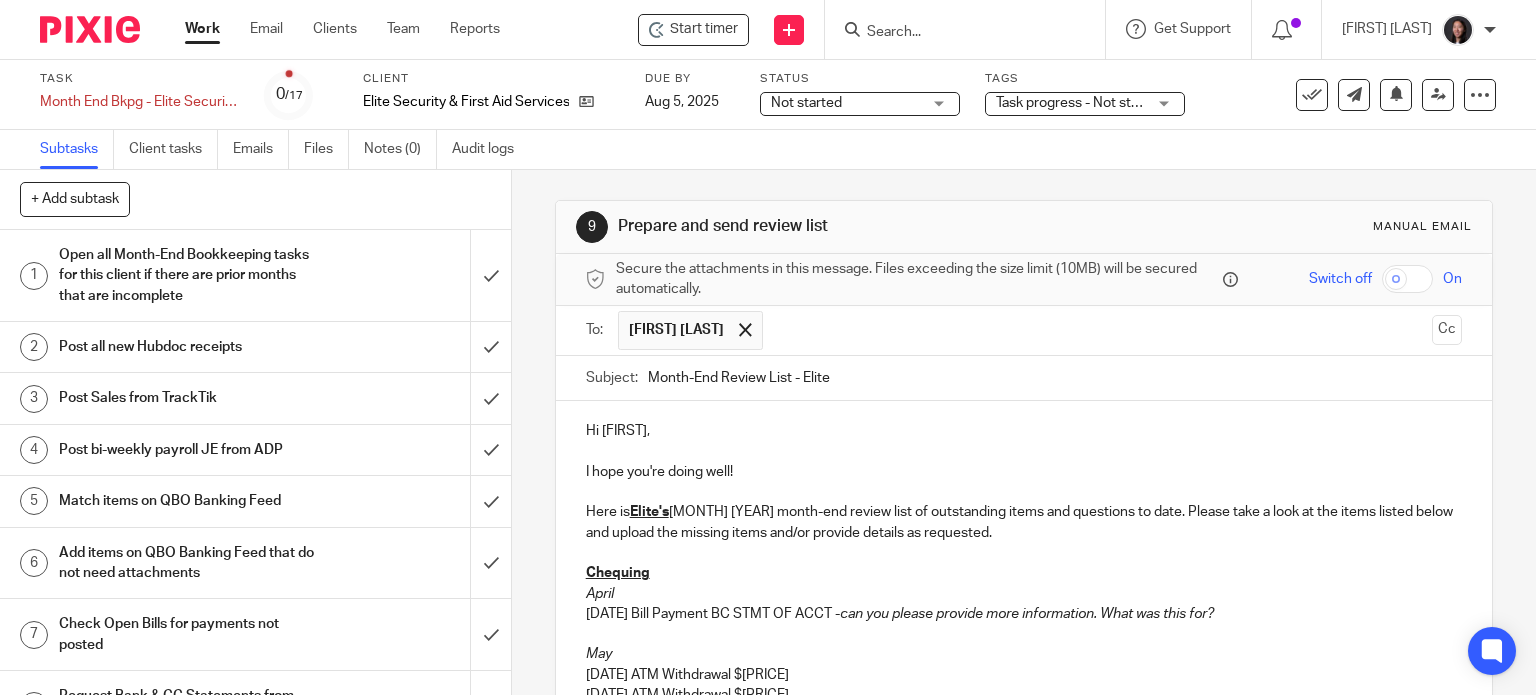 click on "Month-End Review List - Elite" at bounding box center (1055, 378) 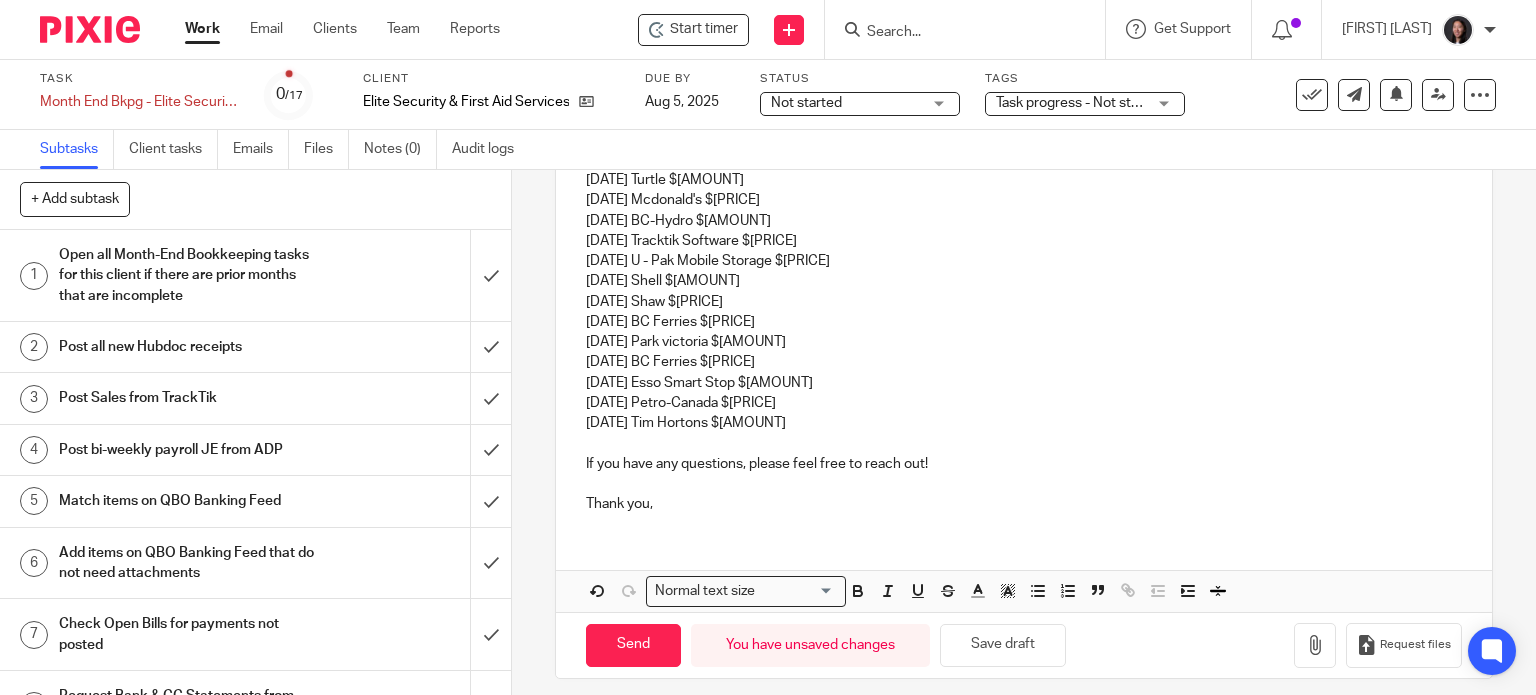 scroll, scrollTop: 1680, scrollLeft: 0, axis: vertical 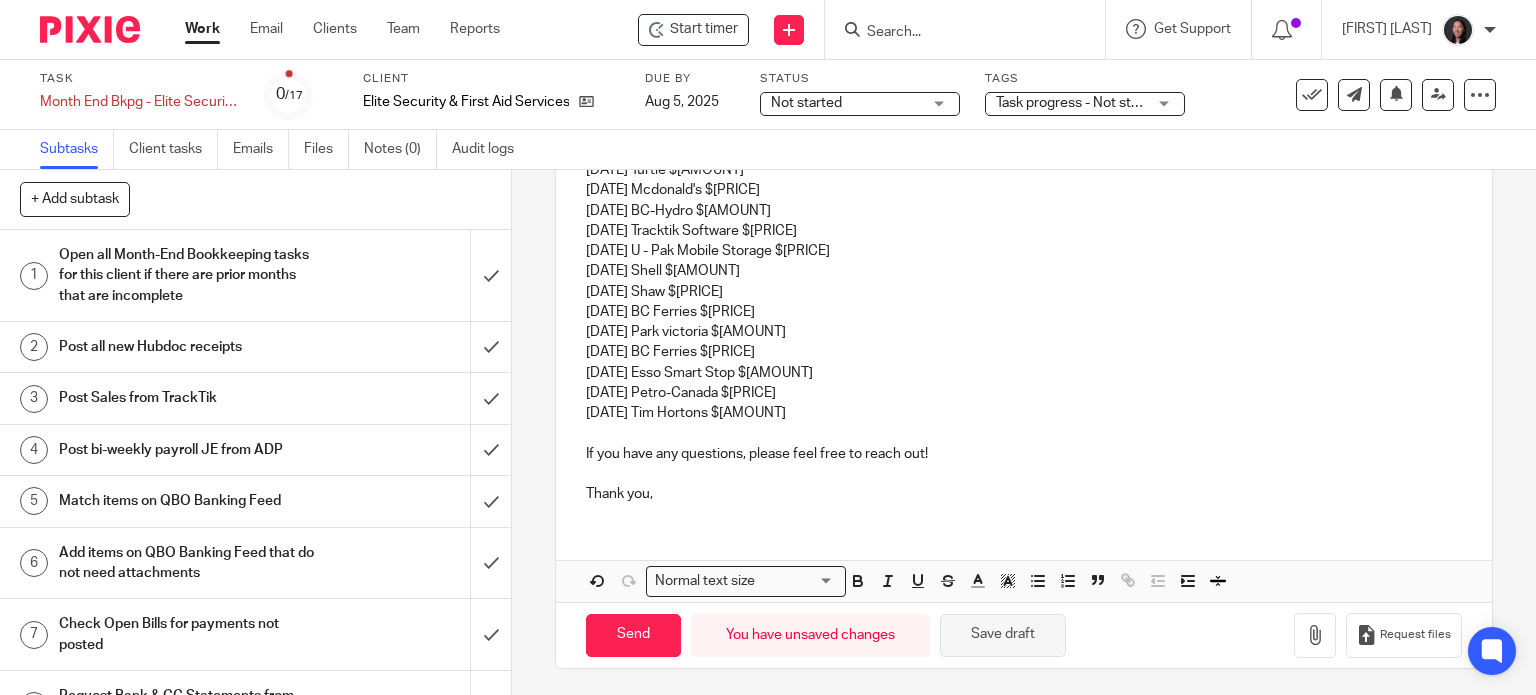 type on "July 2025 Month-End Review List - Elite" 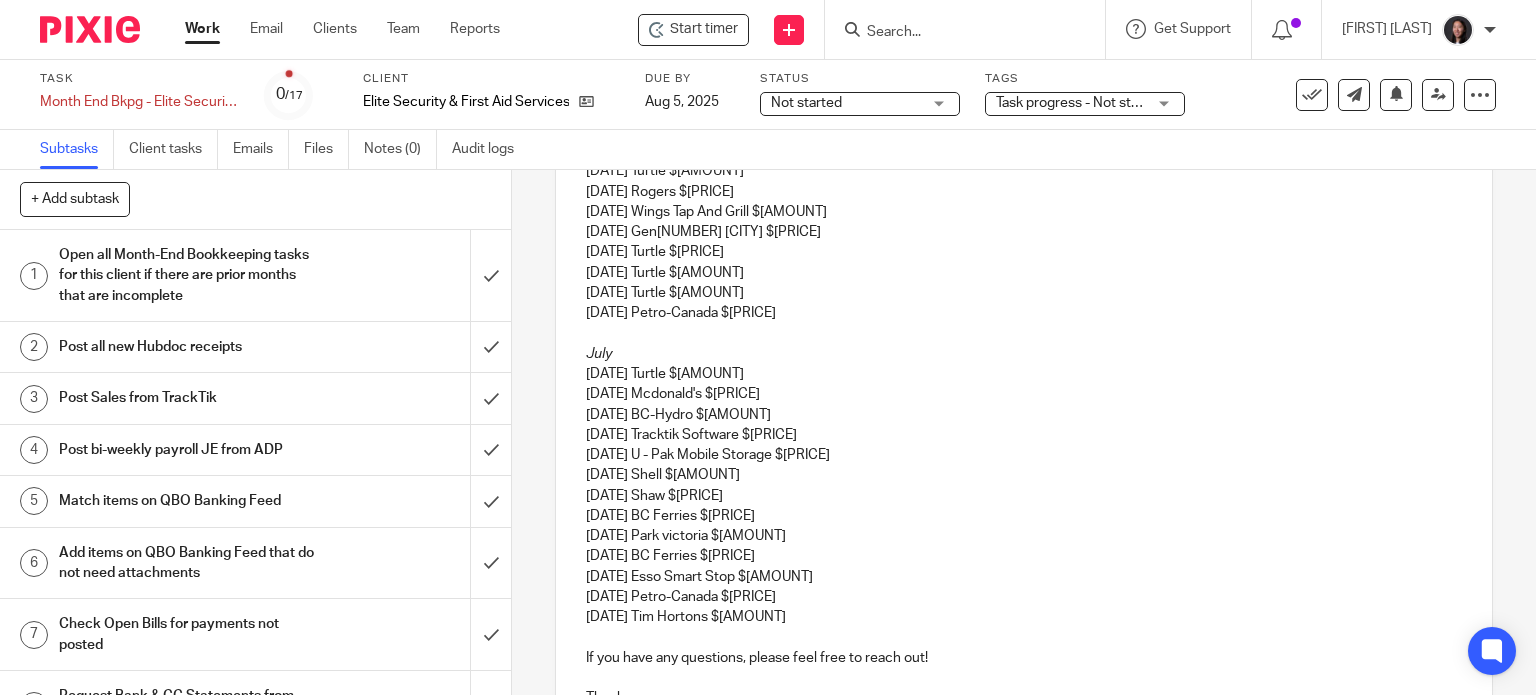scroll, scrollTop: 1680, scrollLeft: 0, axis: vertical 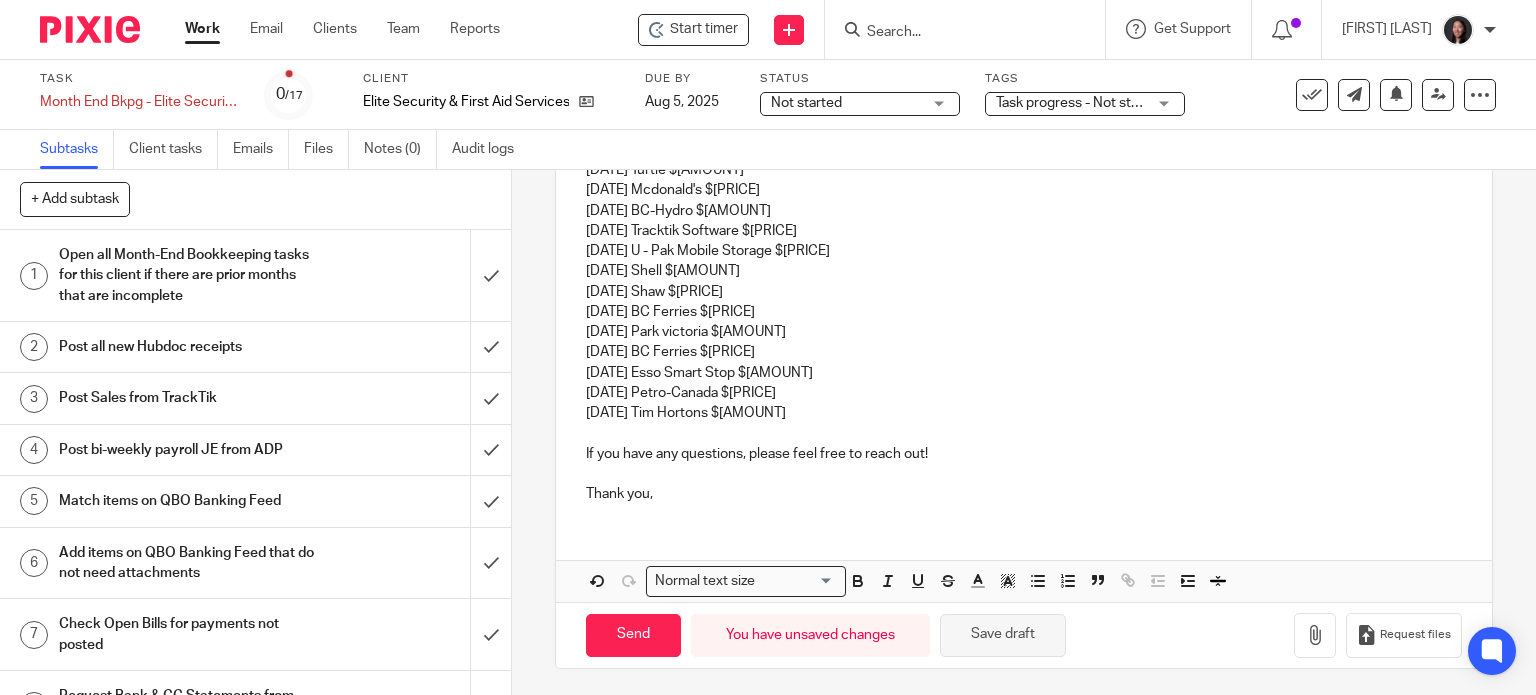 click on "Save draft" at bounding box center [1003, 635] 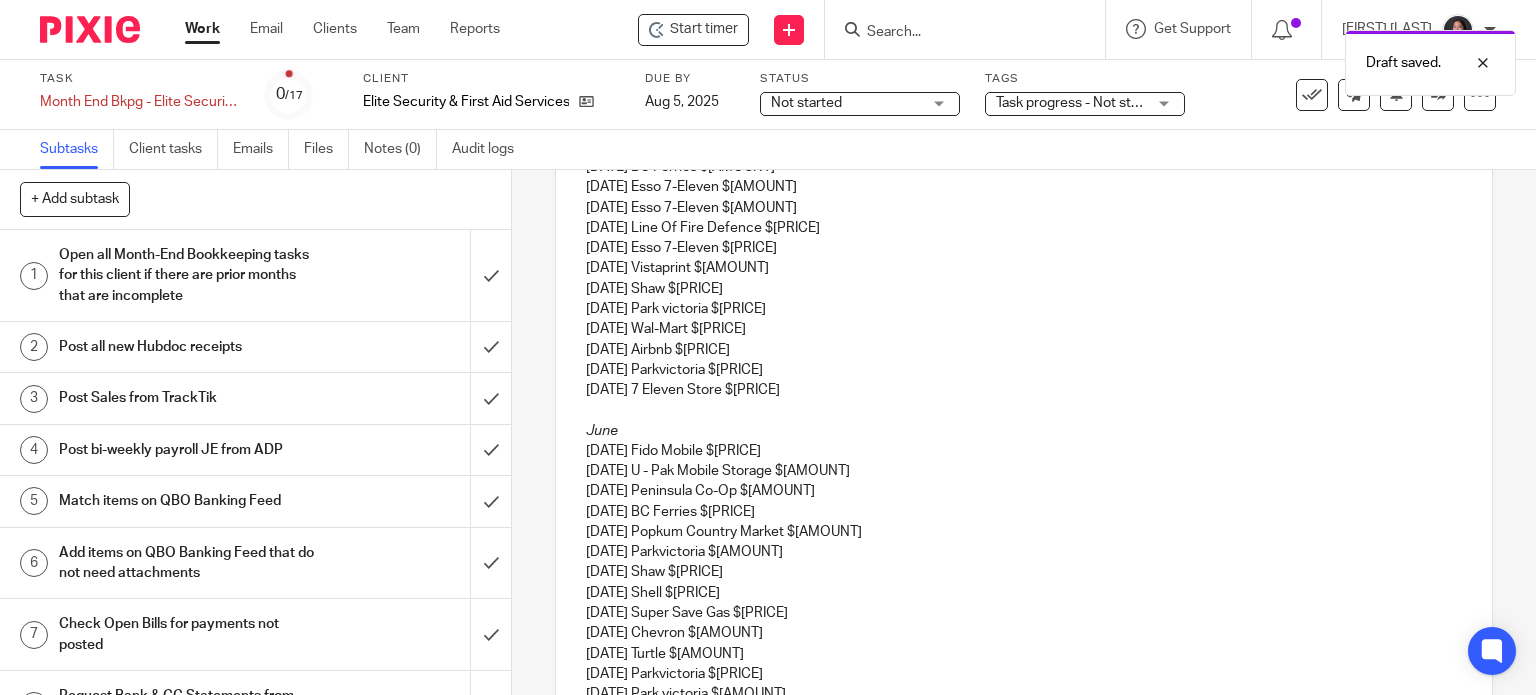 scroll, scrollTop: 1680, scrollLeft: 0, axis: vertical 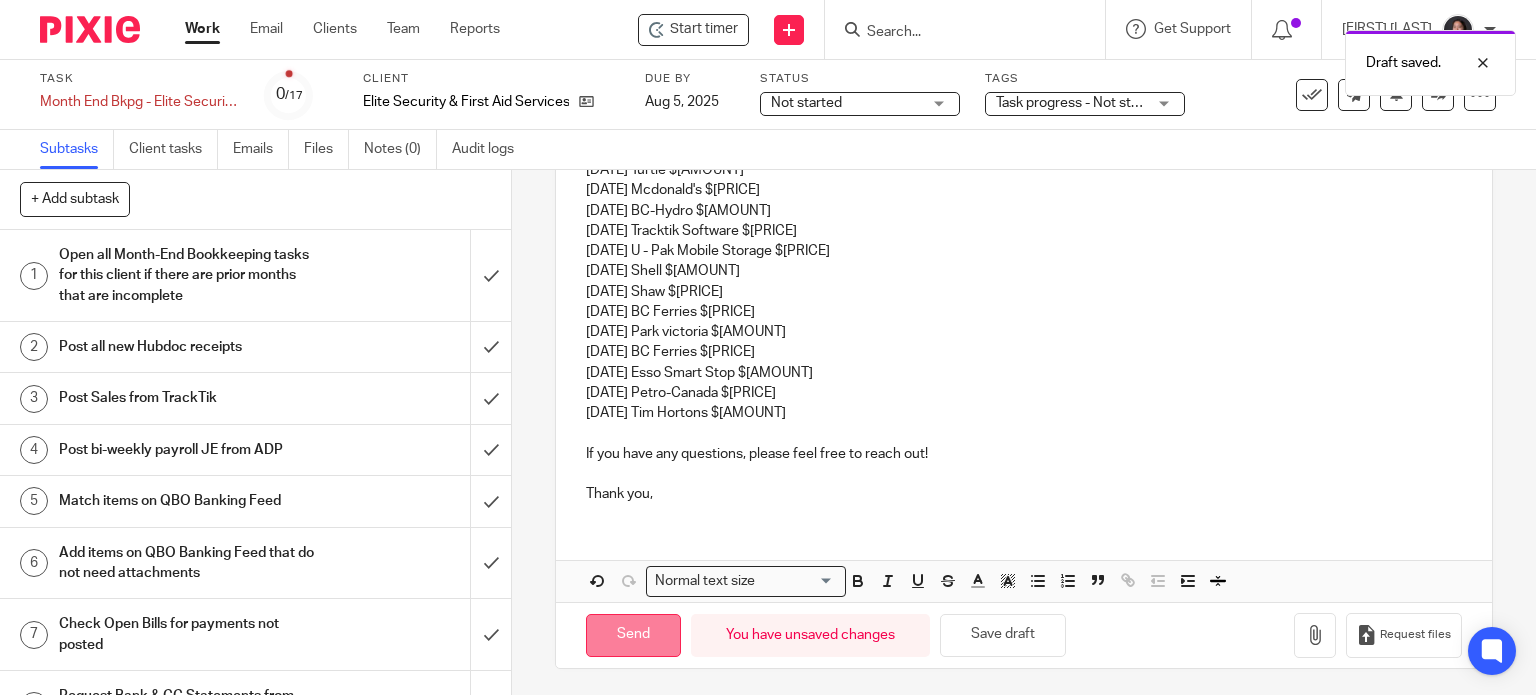 click on "Send" at bounding box center [633, 635] 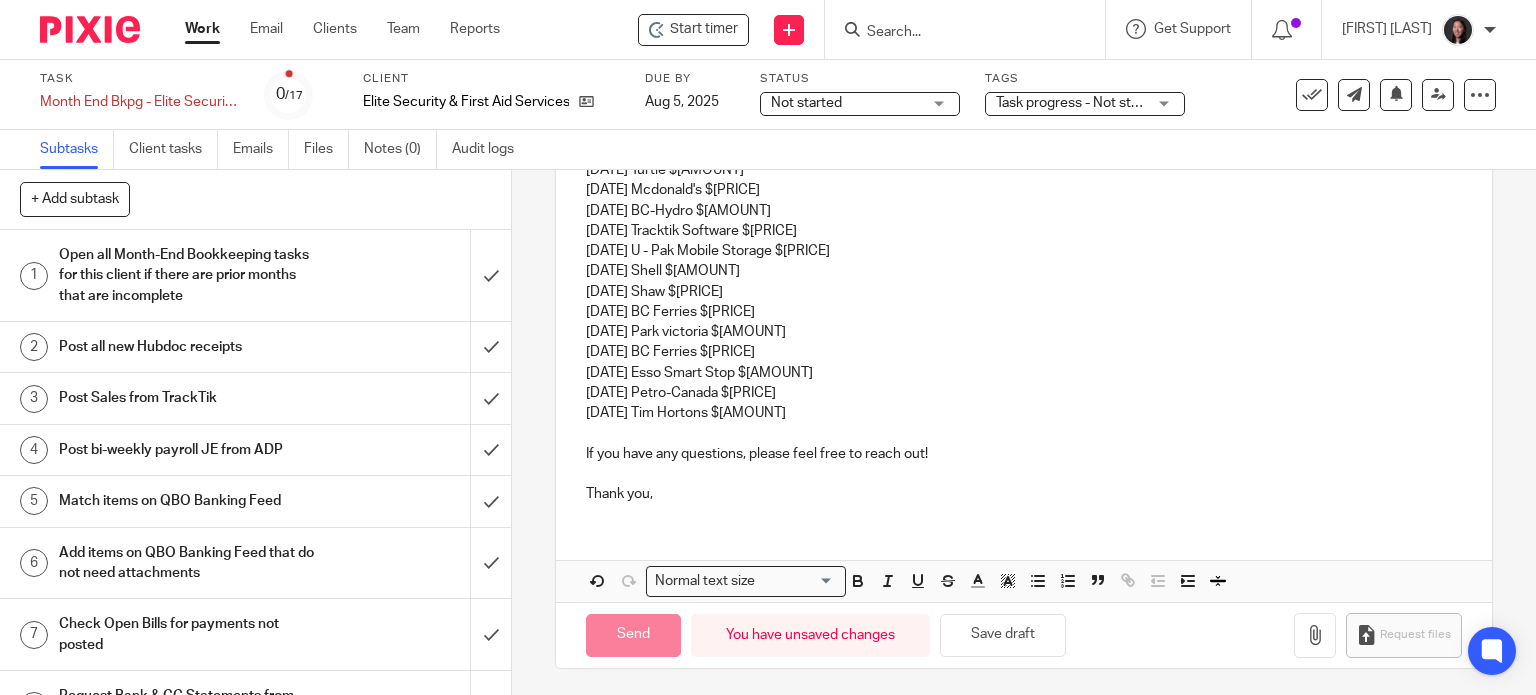type on "Sent" 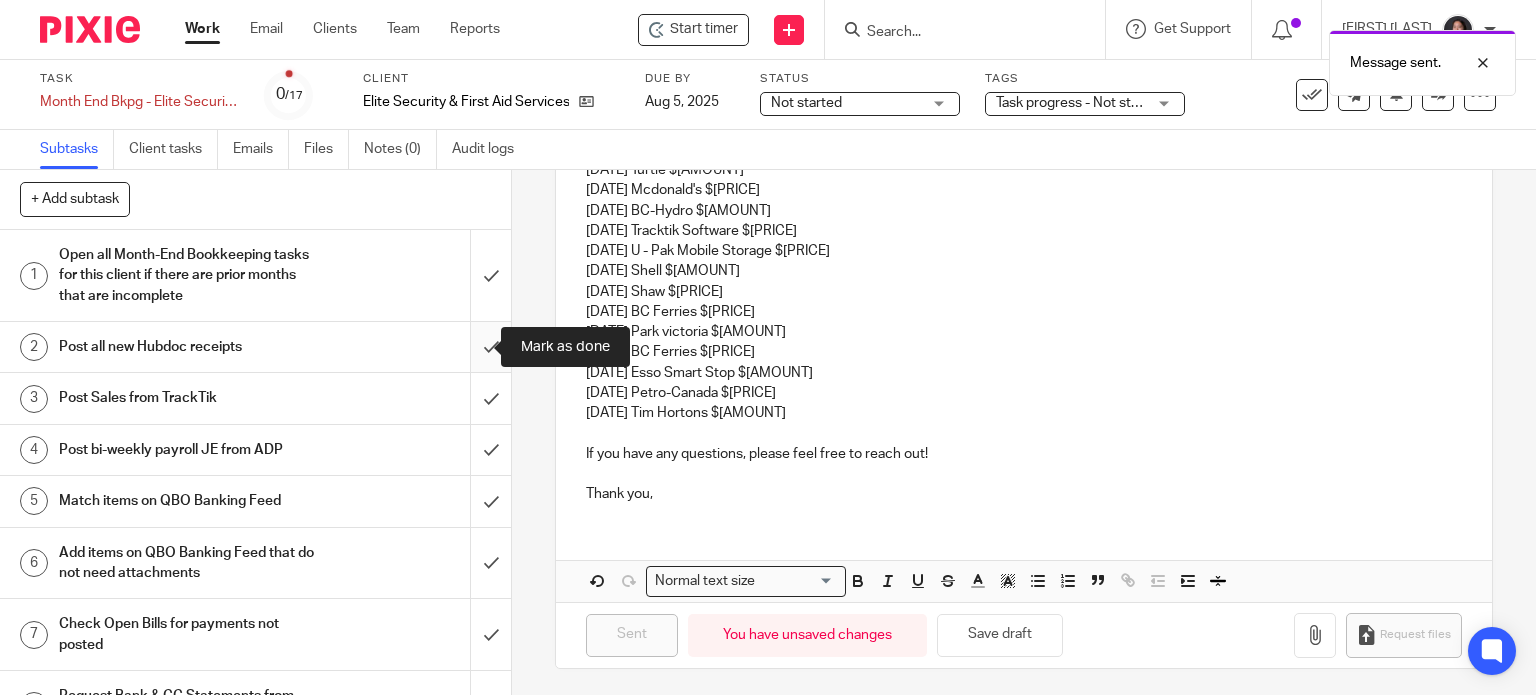 click at bounding box center [255, 347] 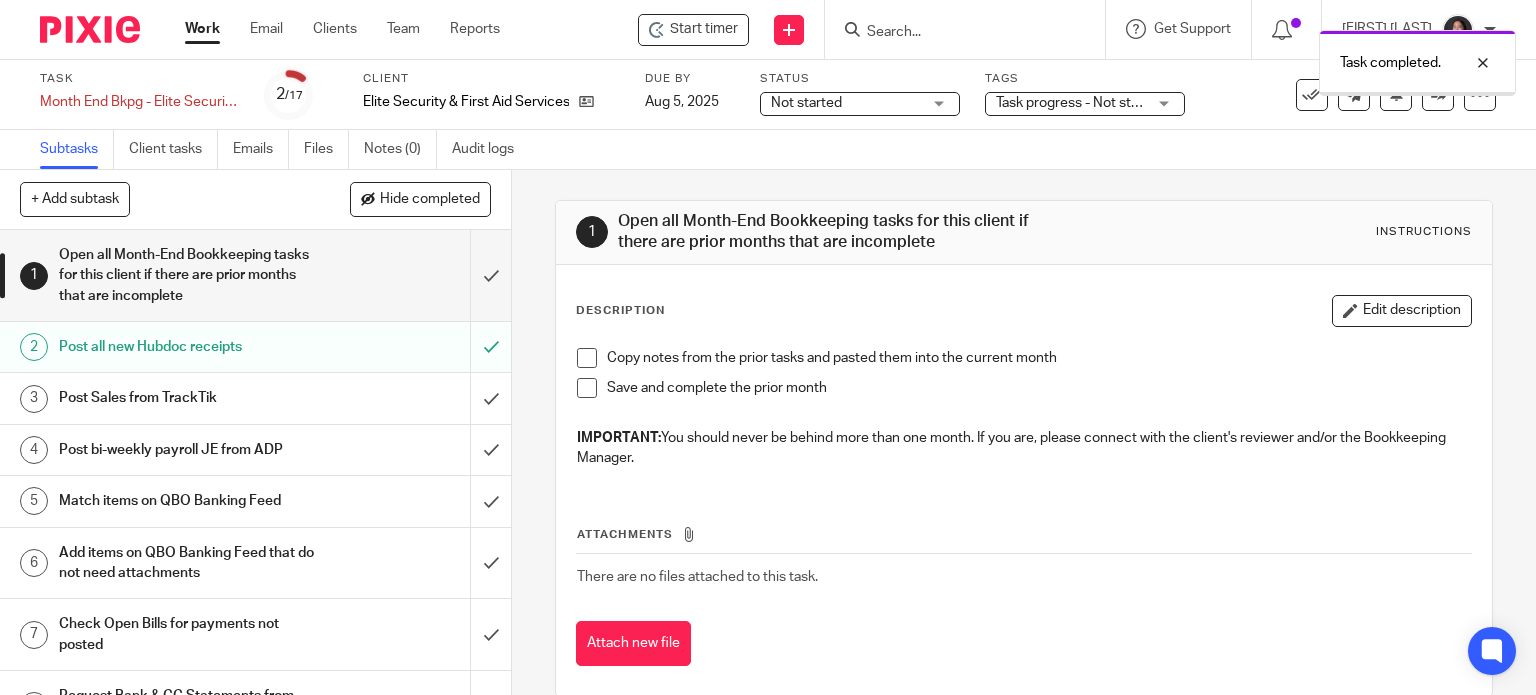 scroll, scrollTop: 0, scrollLeft: 0, axis: both 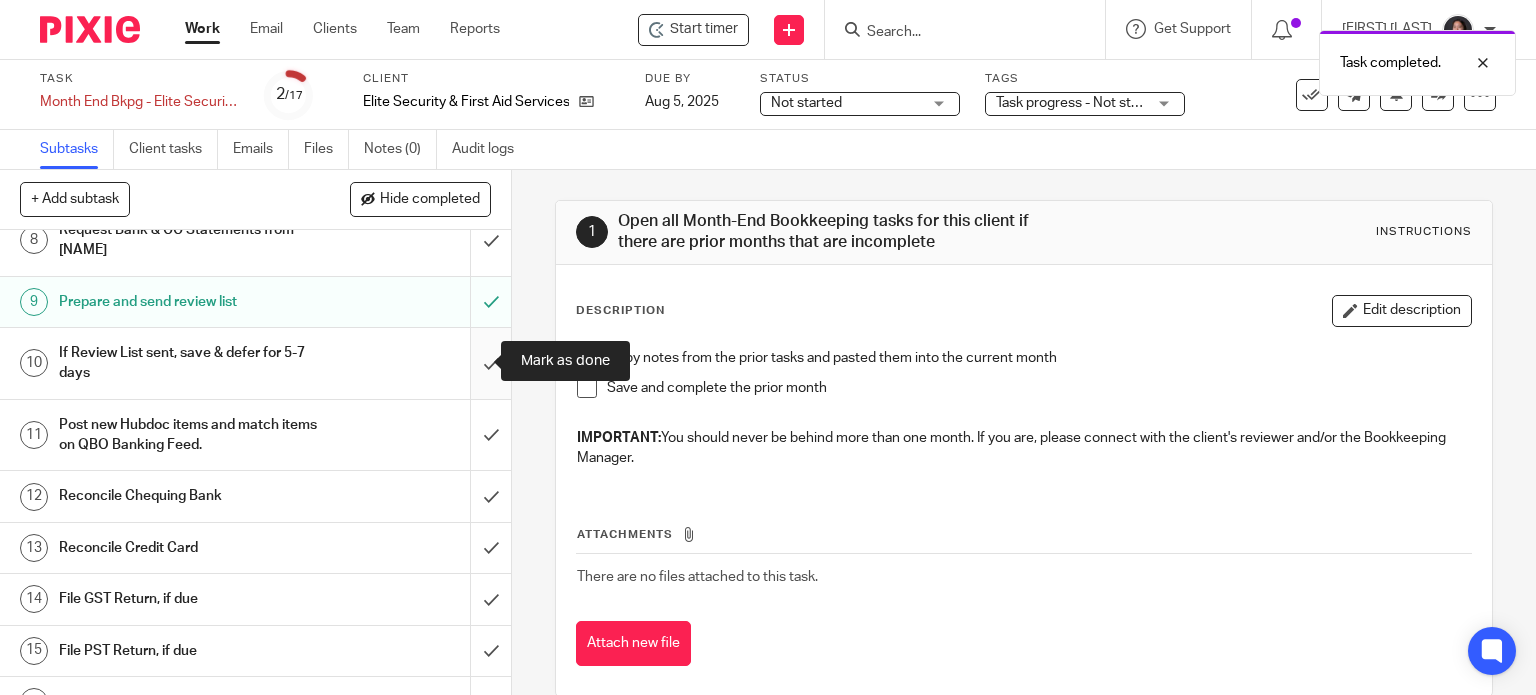 click at bounding box center [255, 363] 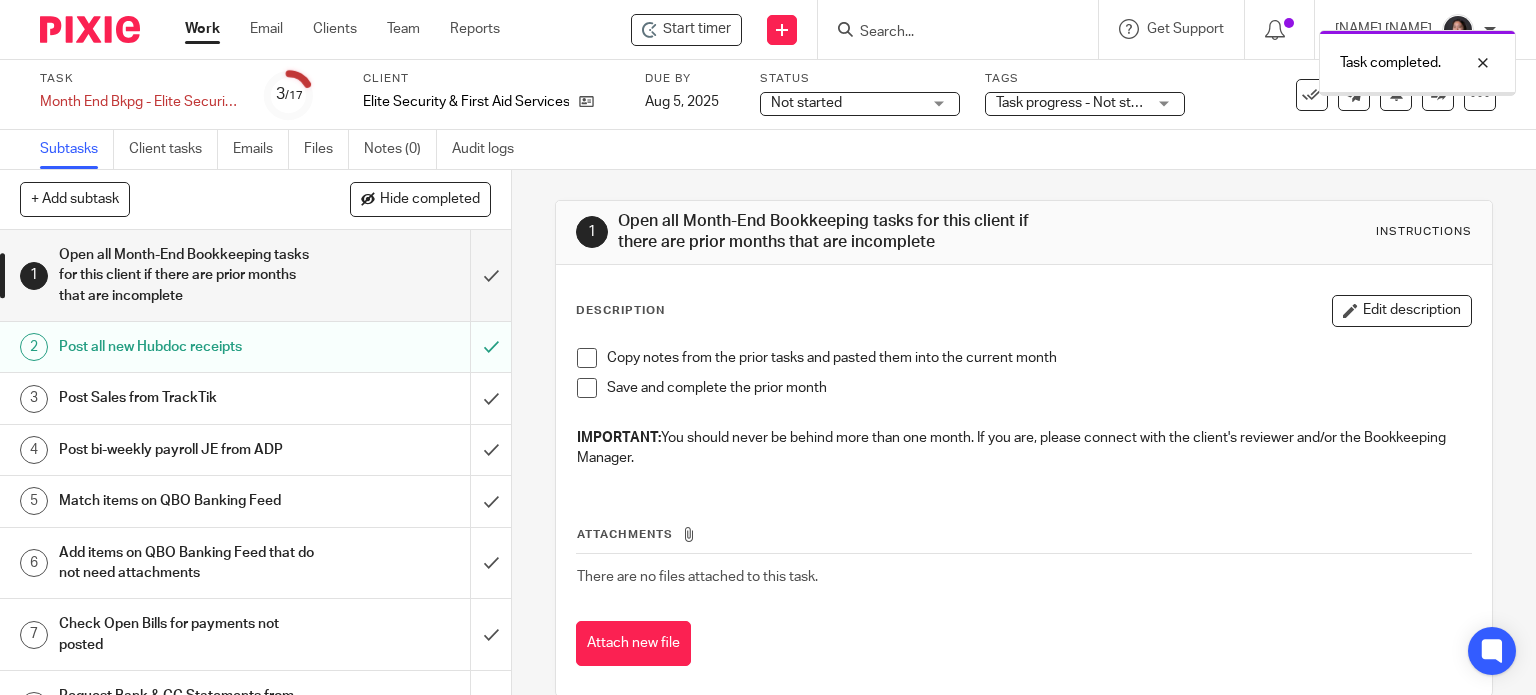 scroll, scrollTop: 0, scrollLeft: 0, axis: both 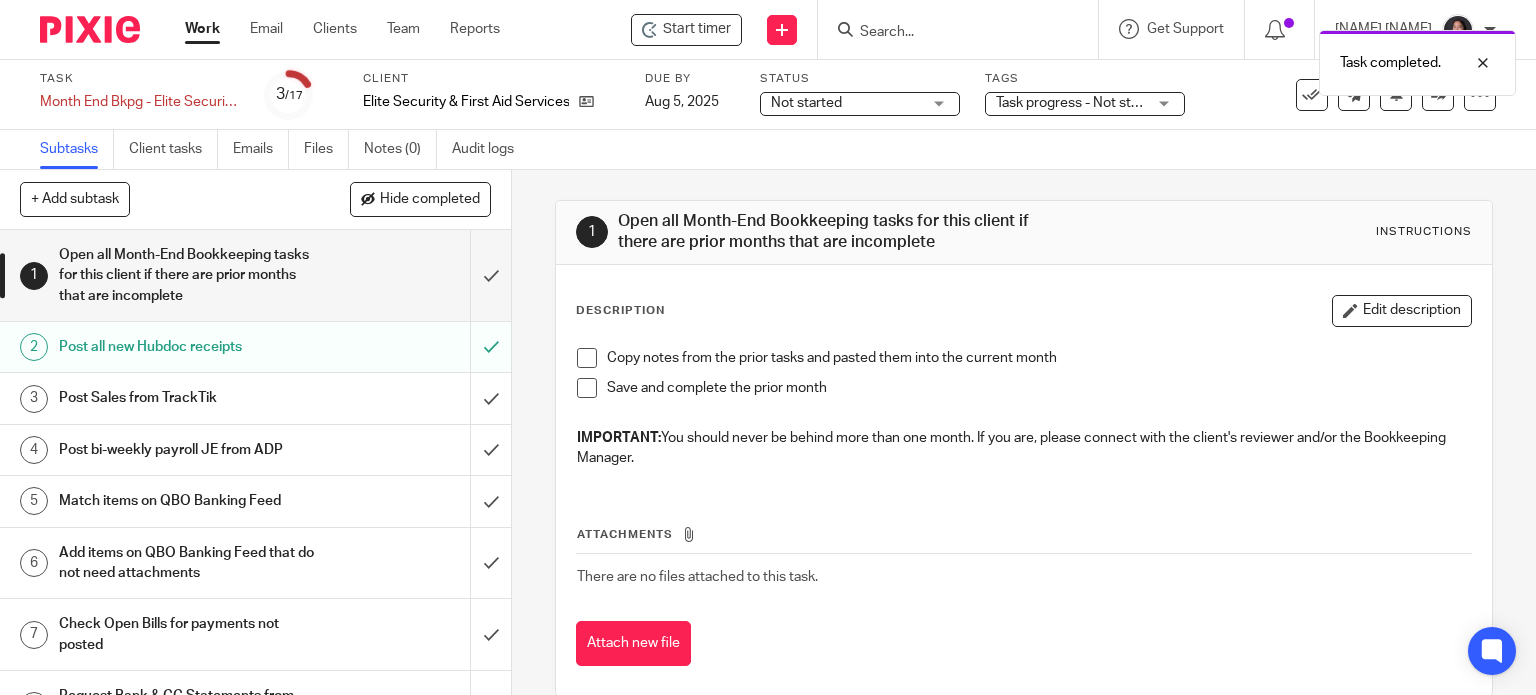 click on "Not started" at bounding box center (846, 103) 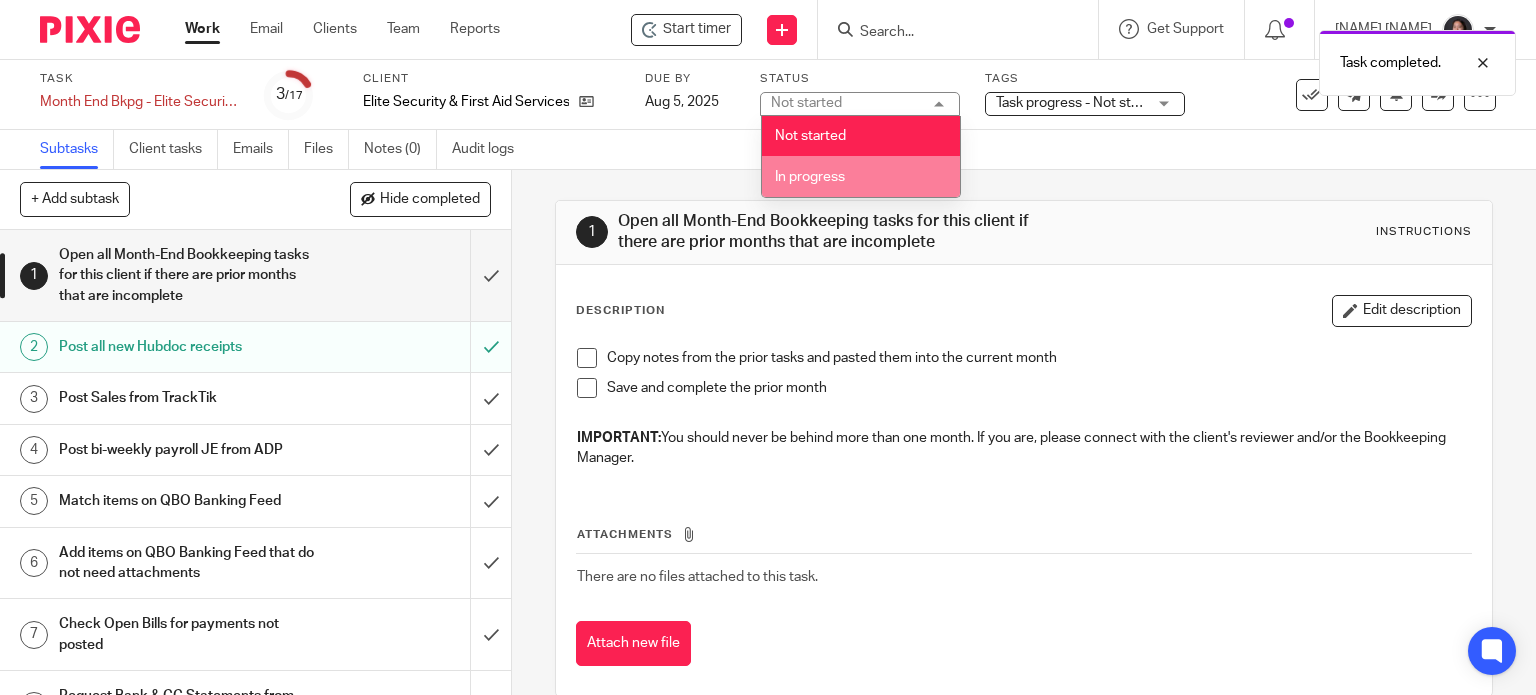 click on "In progress" at bounding box center [861, 176] 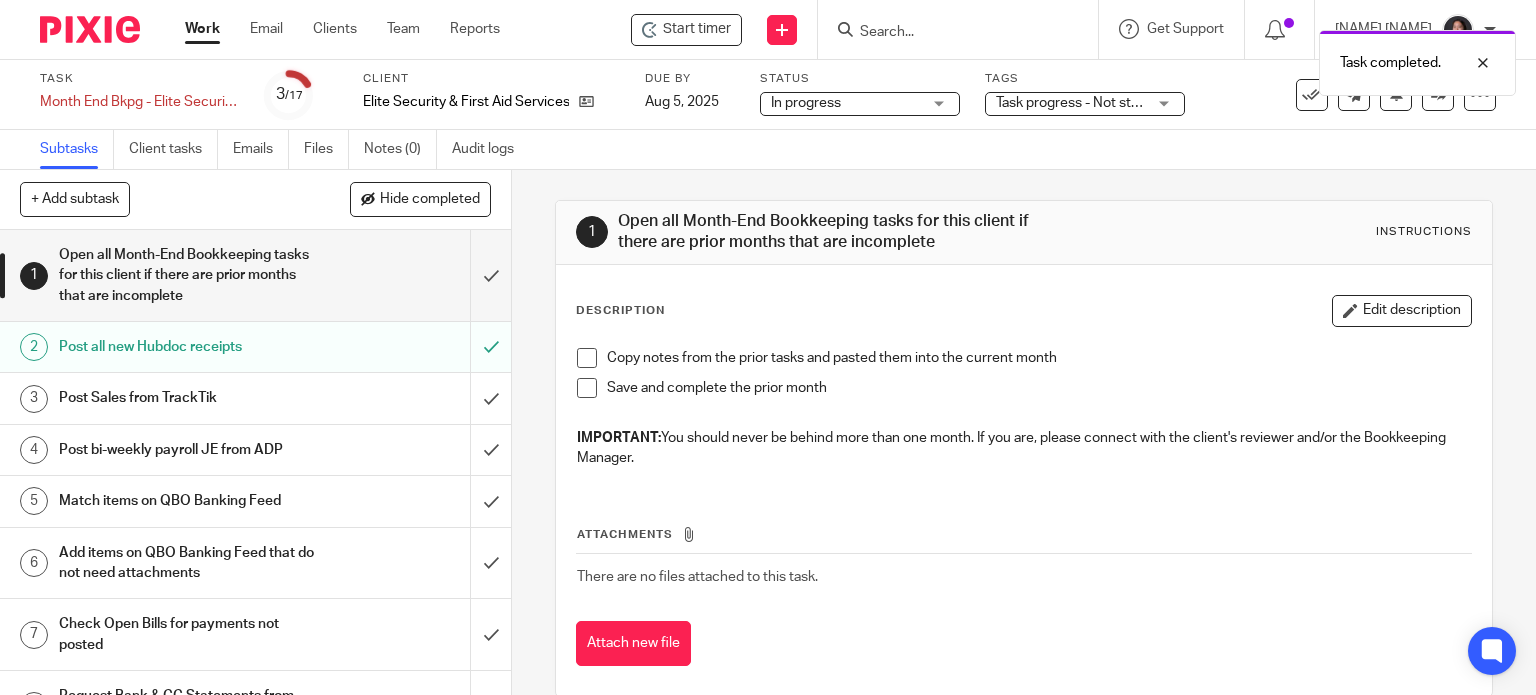 click on "Task completed." at bounding box center (1142, 58) 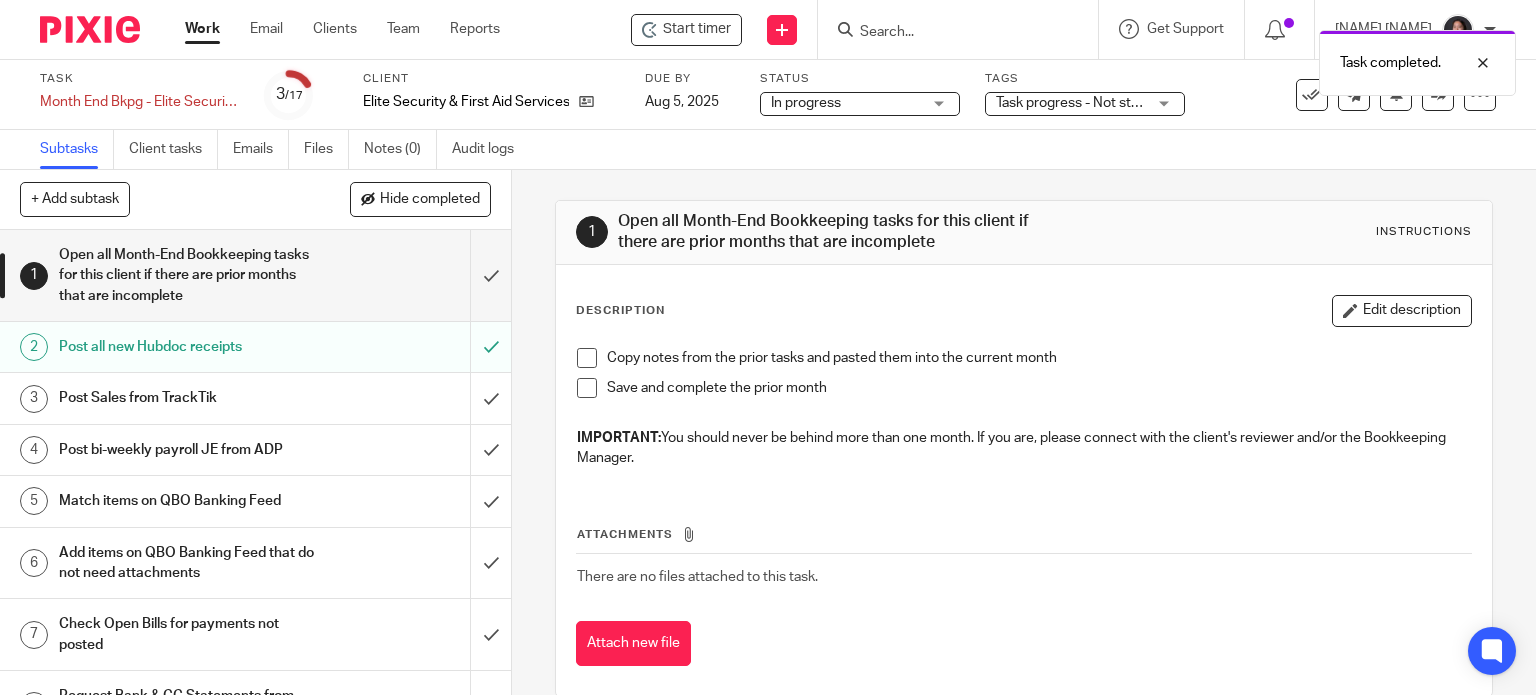 click on "Task progress - Not started + 2" at bounding box center (1091, 103) 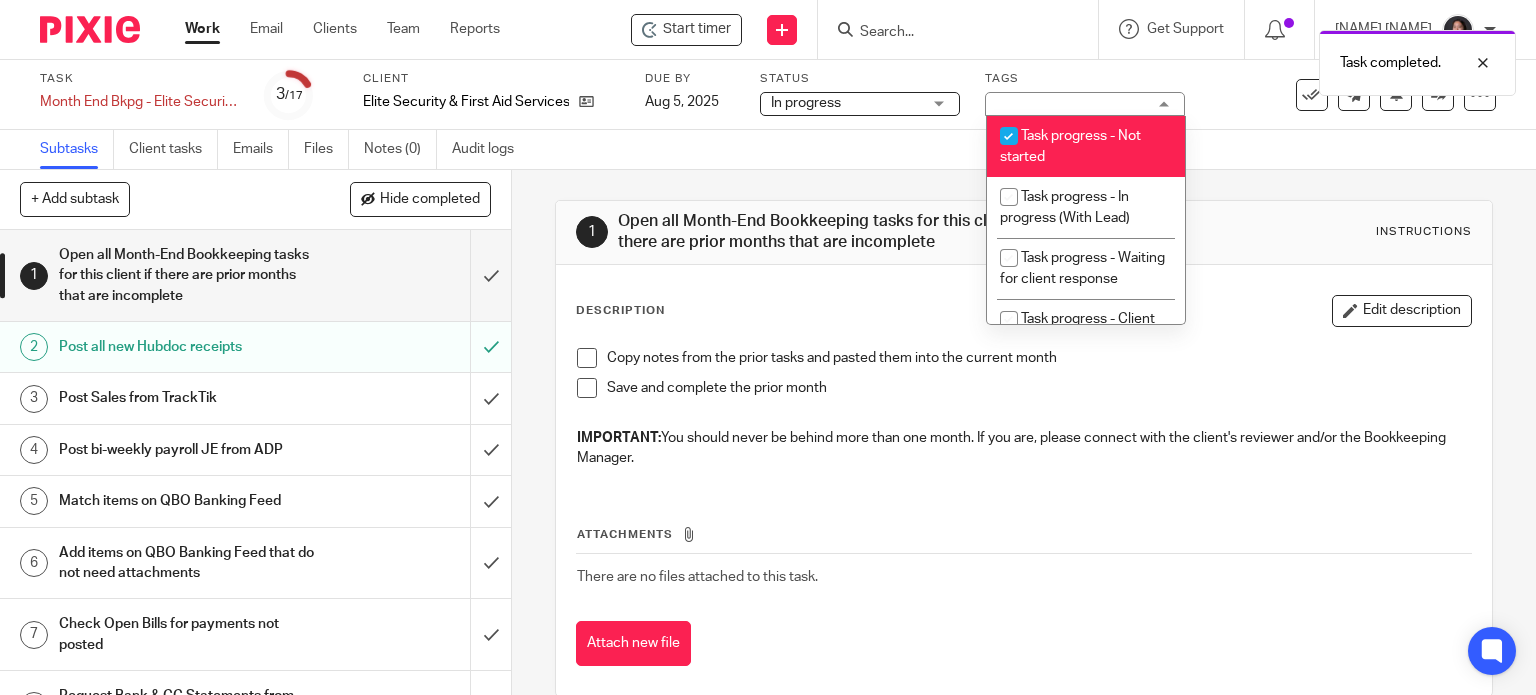 click on "Task progress - Not started" at bounding box center (1086, 146) 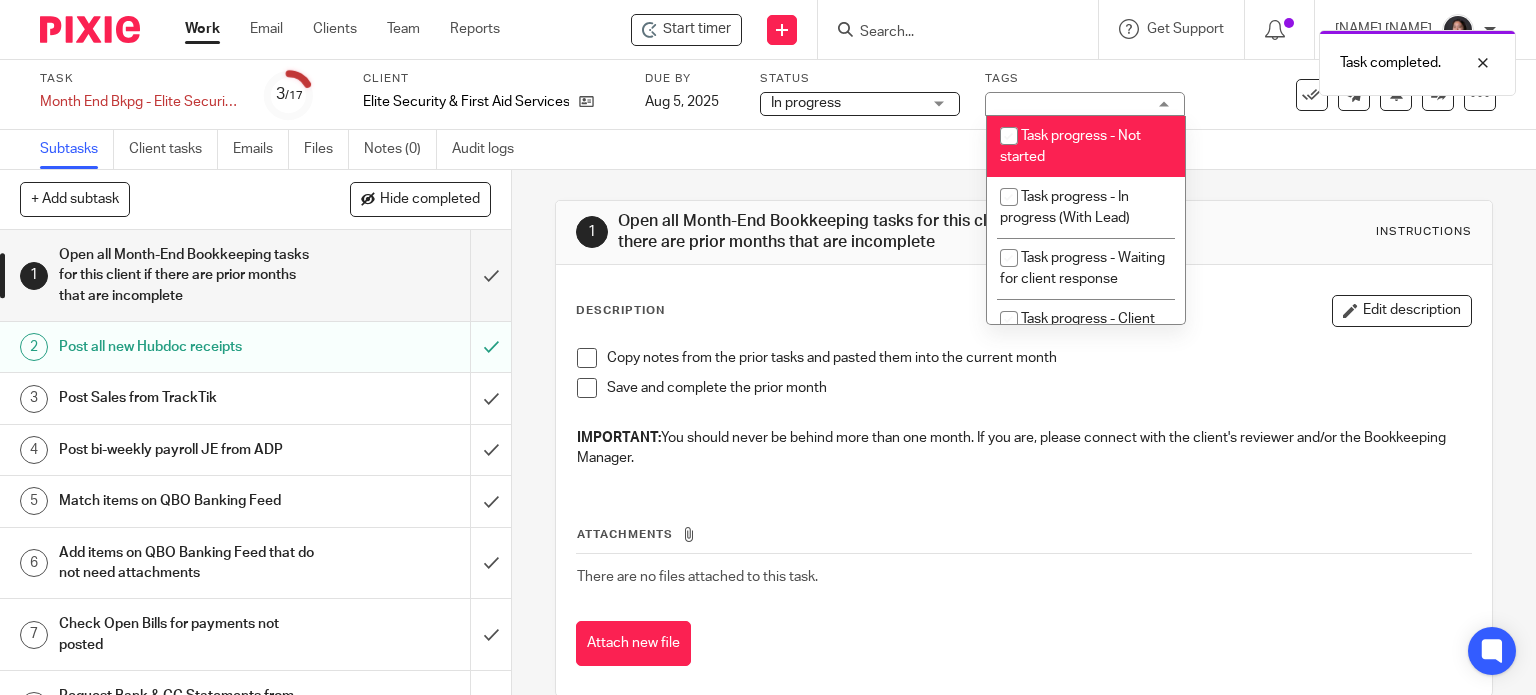 checkbox on "false" 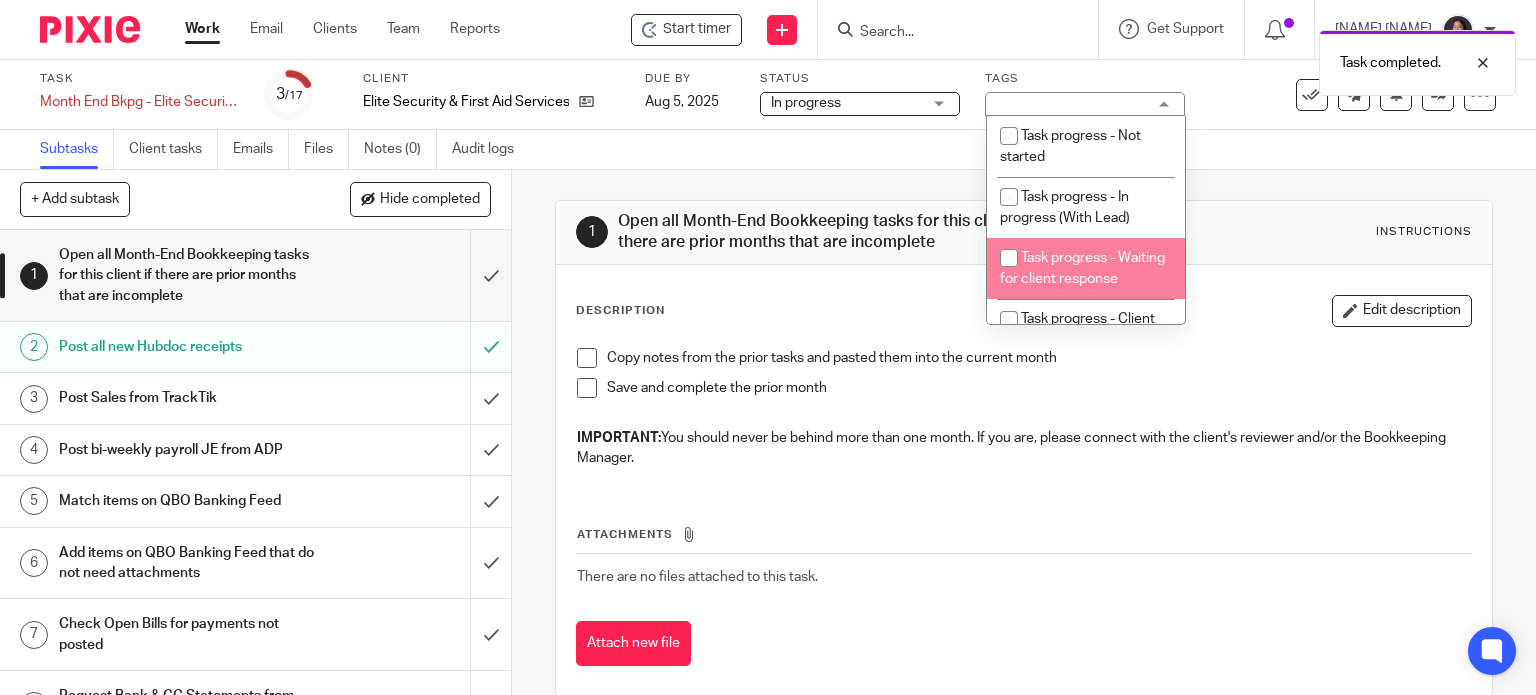 click on "Task progress - Waiting for client response" at bounding box center [1086, 268] 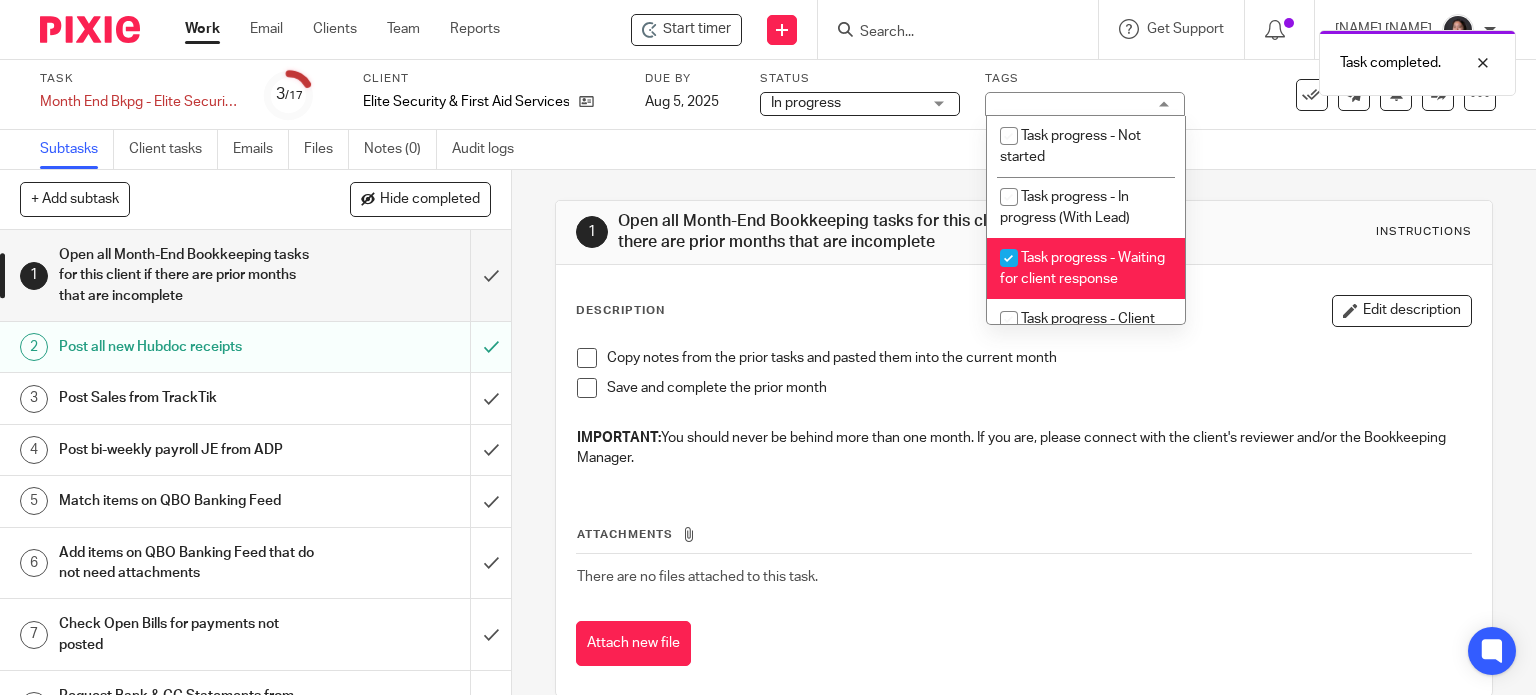 checkbox on "true" 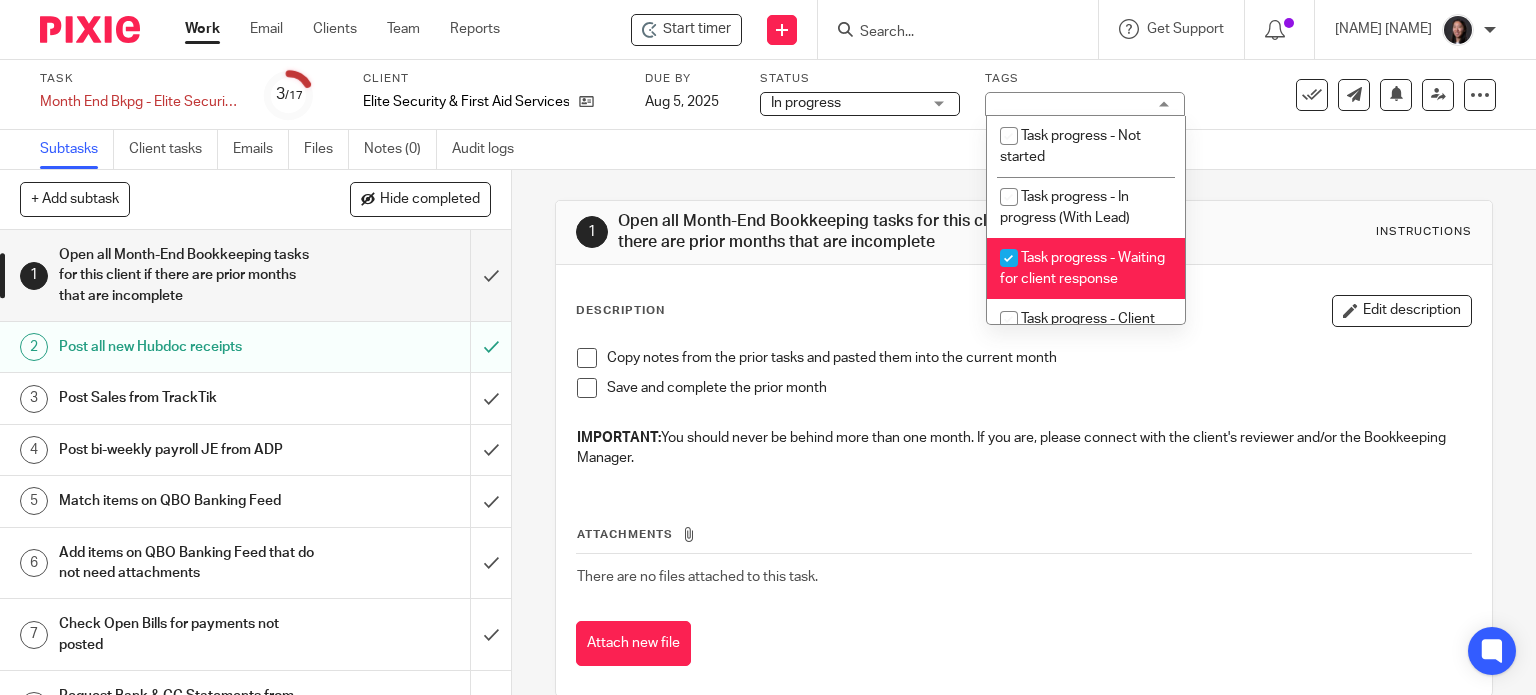 click on "Copy notes from the prior tasks and pasted them into the current month" at bounding box center [1039, 363] 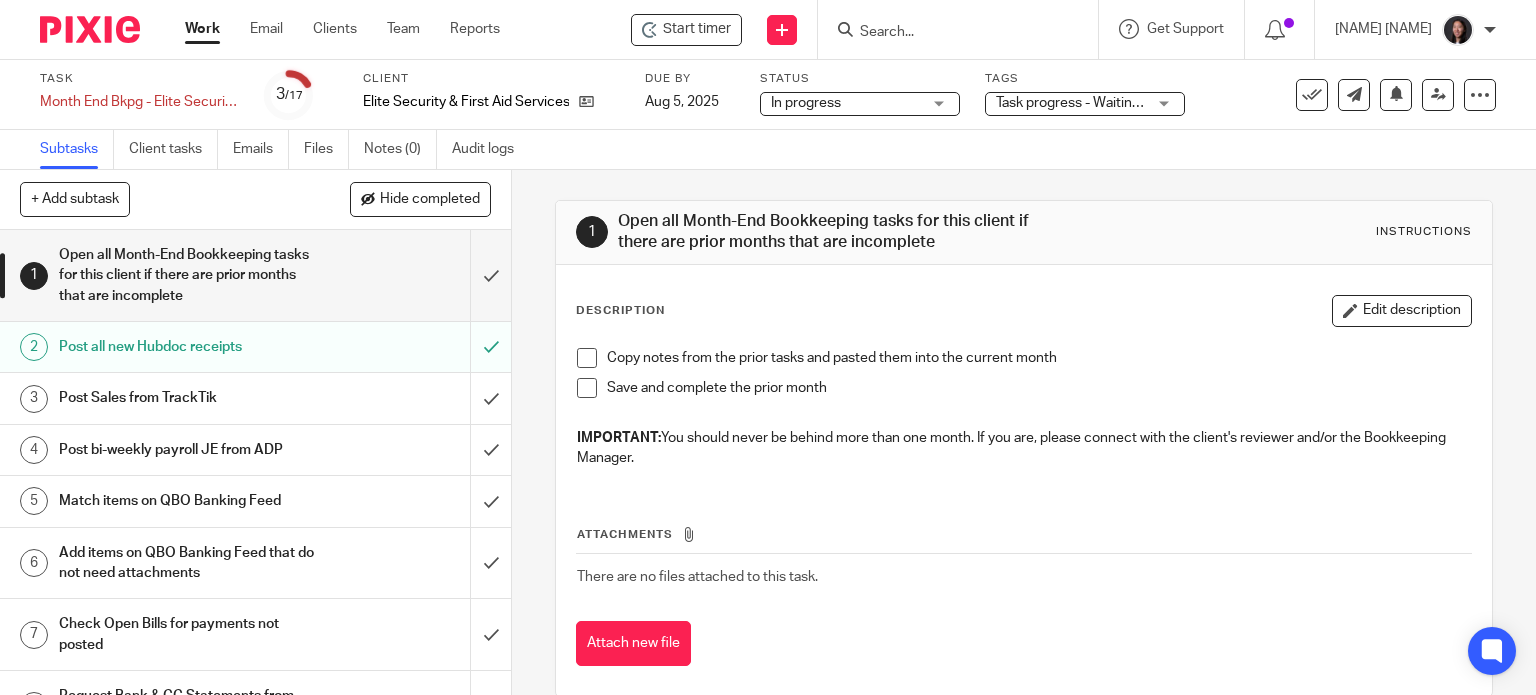 click on "Work" at bounding box center (202, 29) 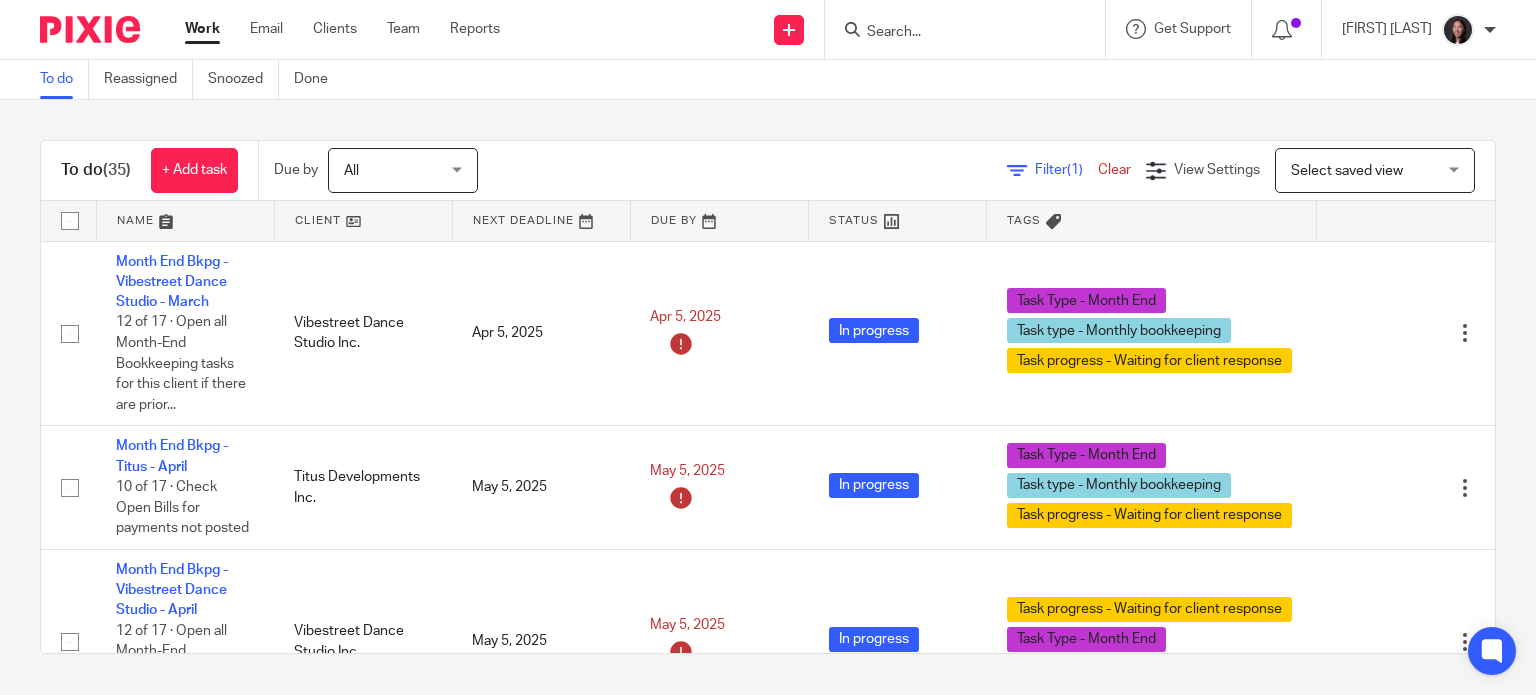 scroll, scrollTop: 0, scrollLeft: 0, axis: both 